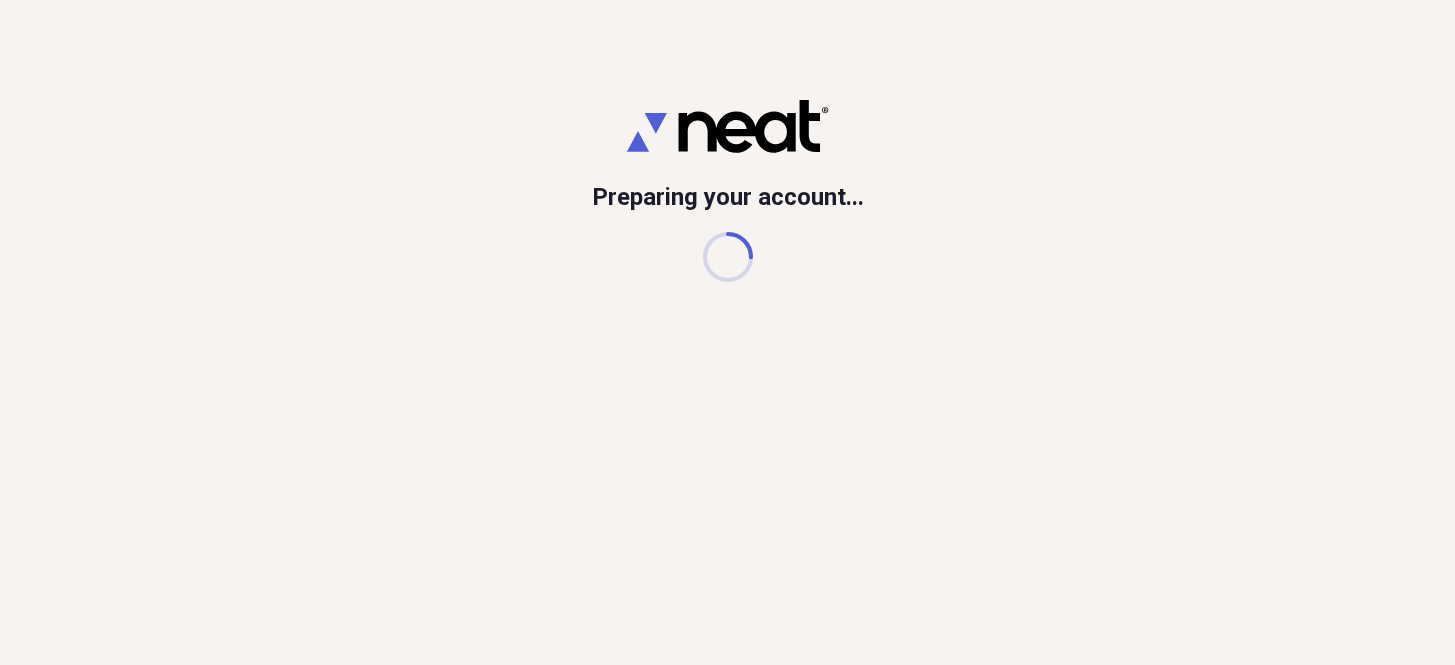 scroll, scrollTop: 0, scrollLeft: 0, axis: both 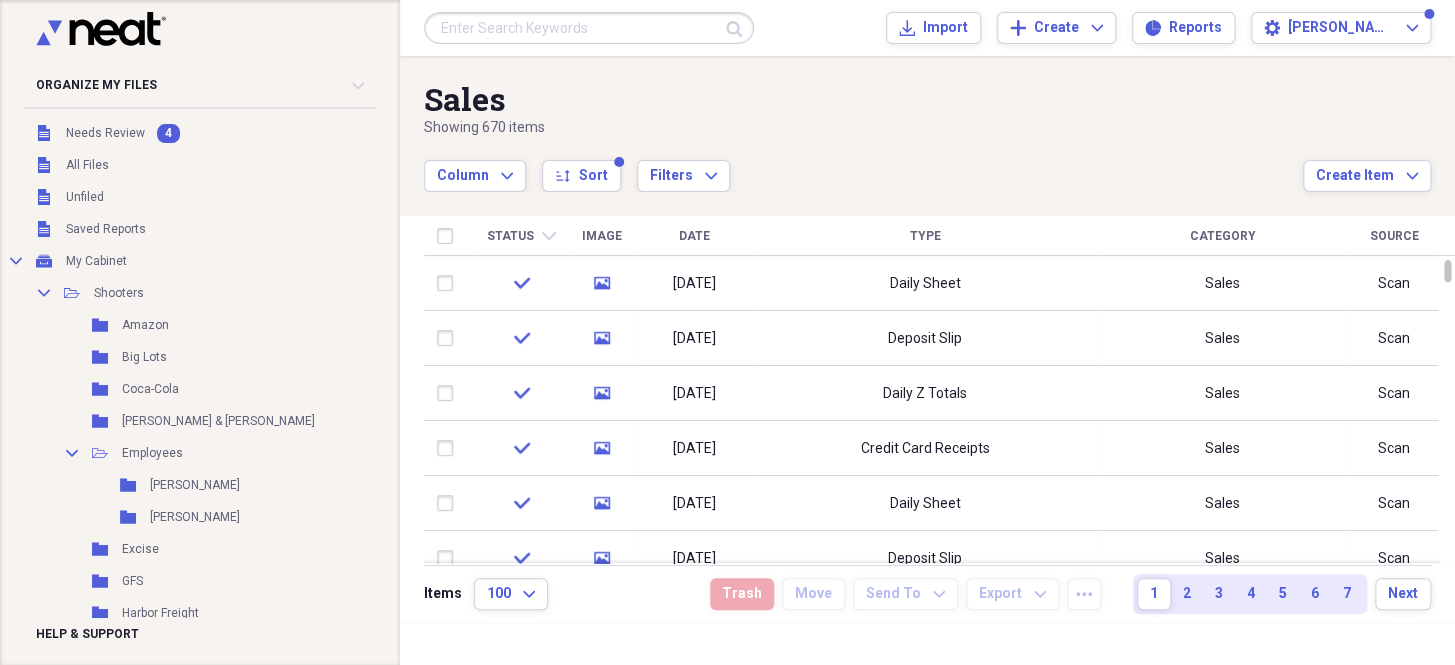 click on "Status" at bounding box center (510, 236) 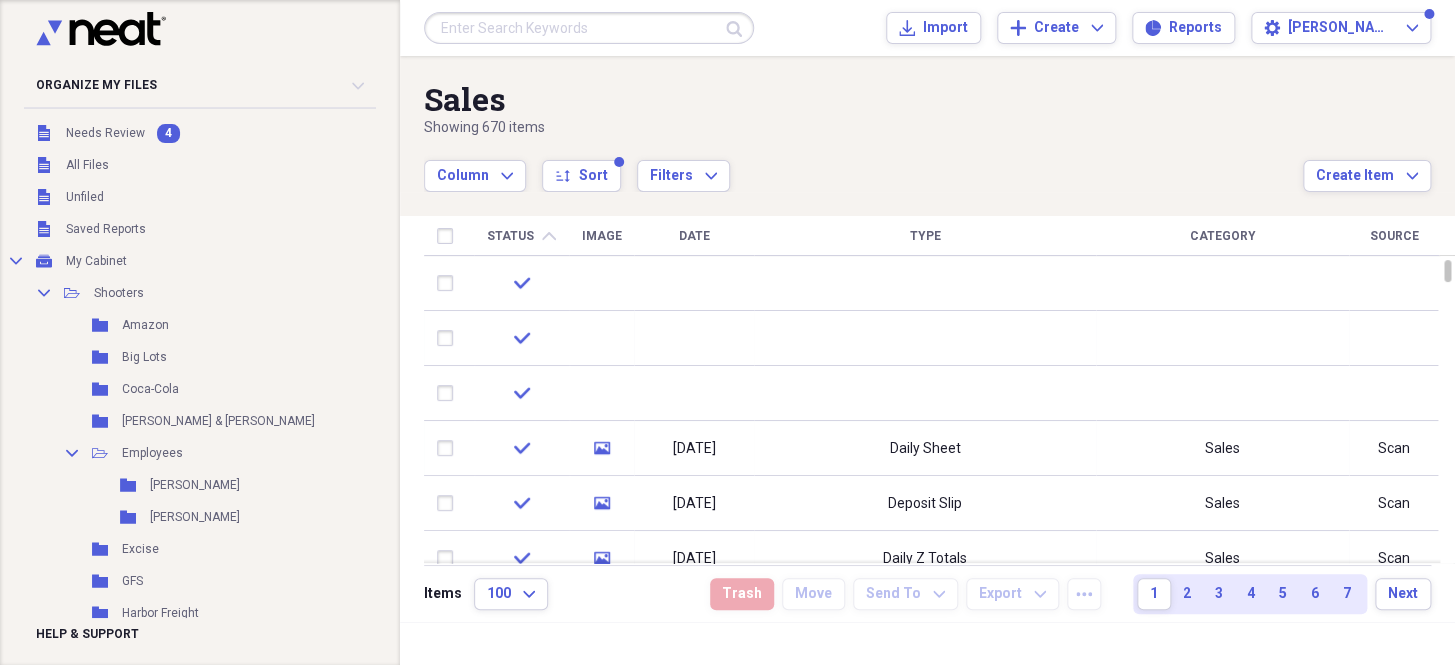 click on "Status" at bounding box center (510, 236) 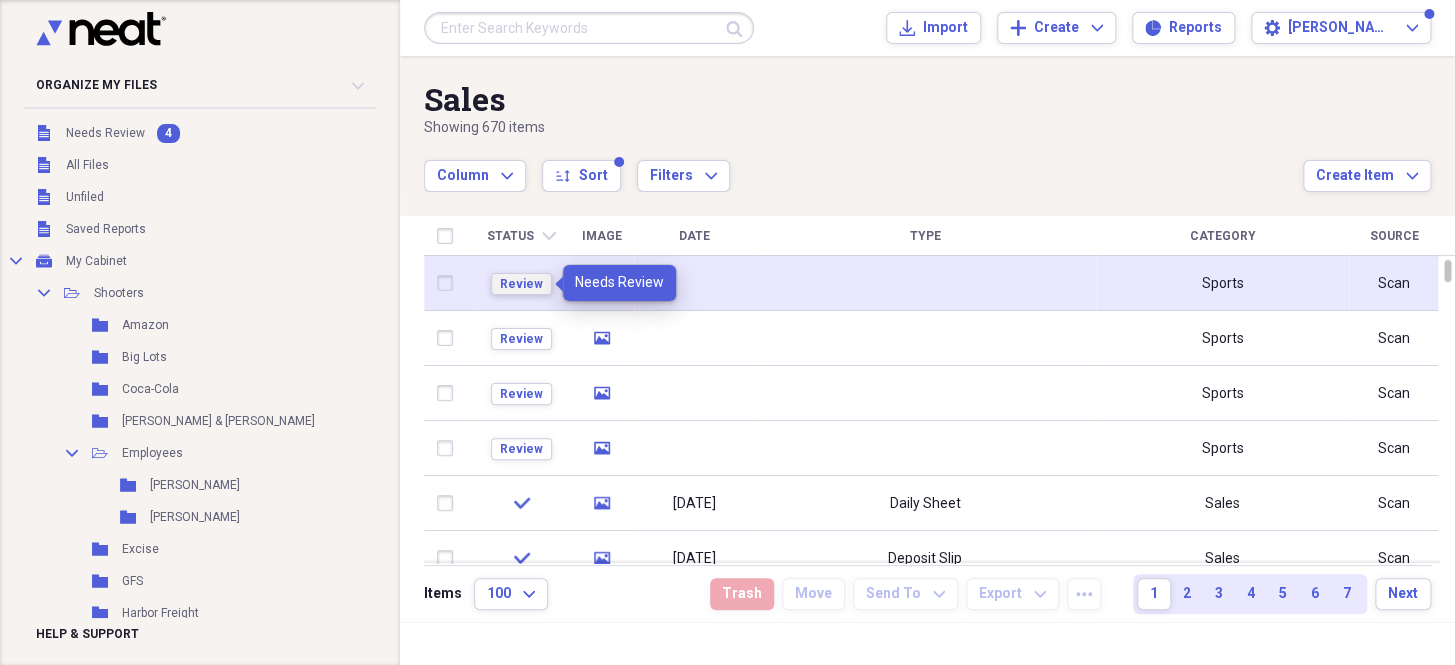 click on "Review" at bounding box center [521, 284] 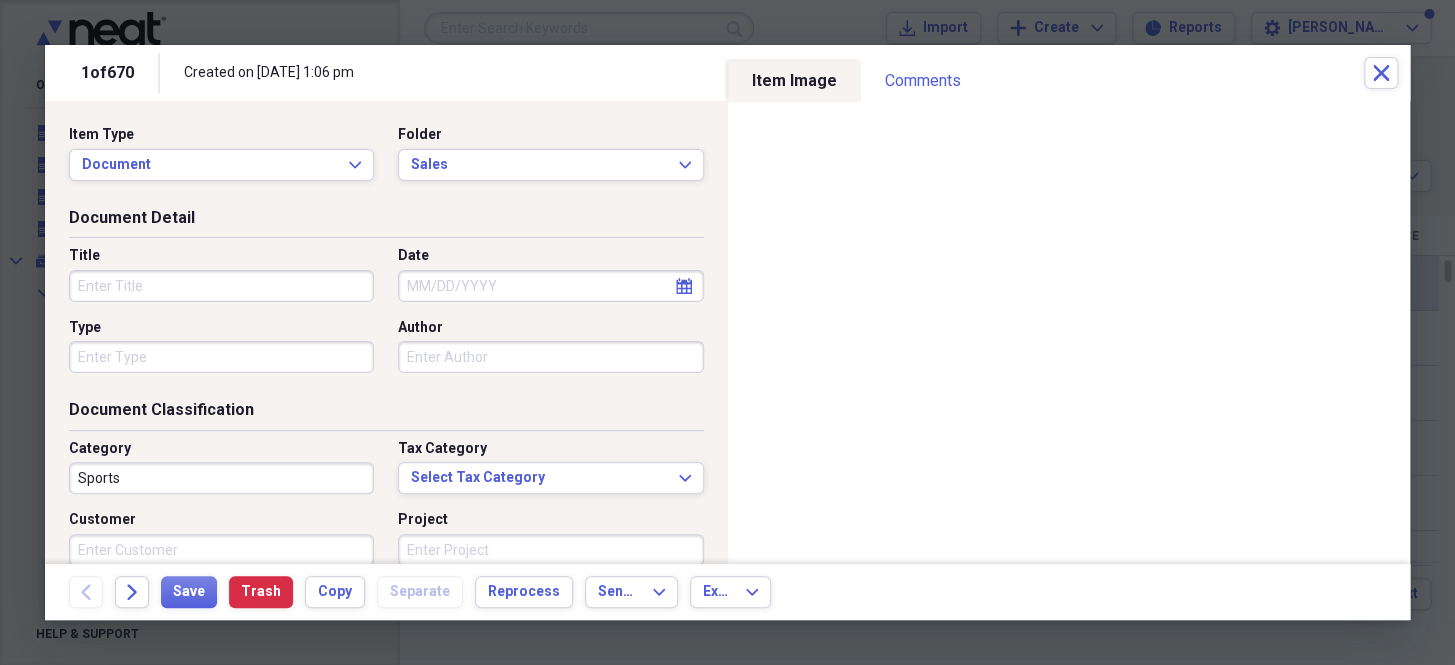 click on "Date" at bounding box center (550, 286) 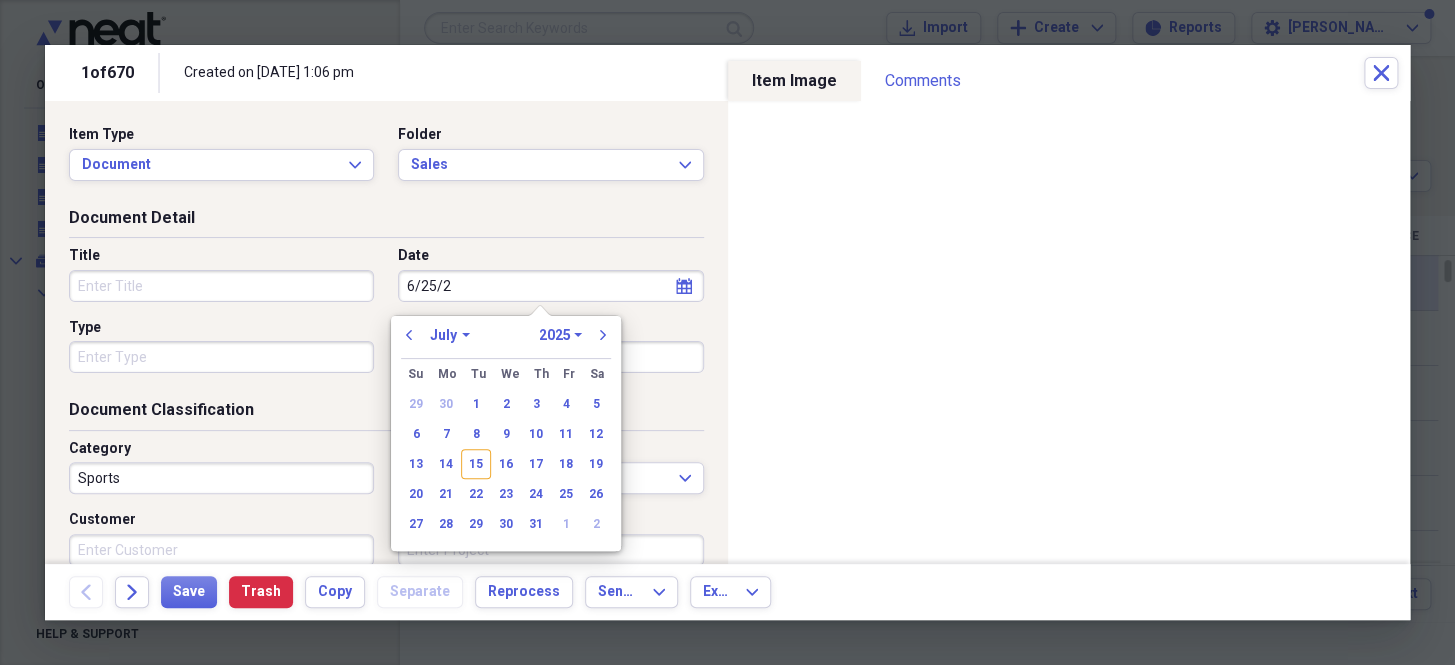 type on "[DATE]" 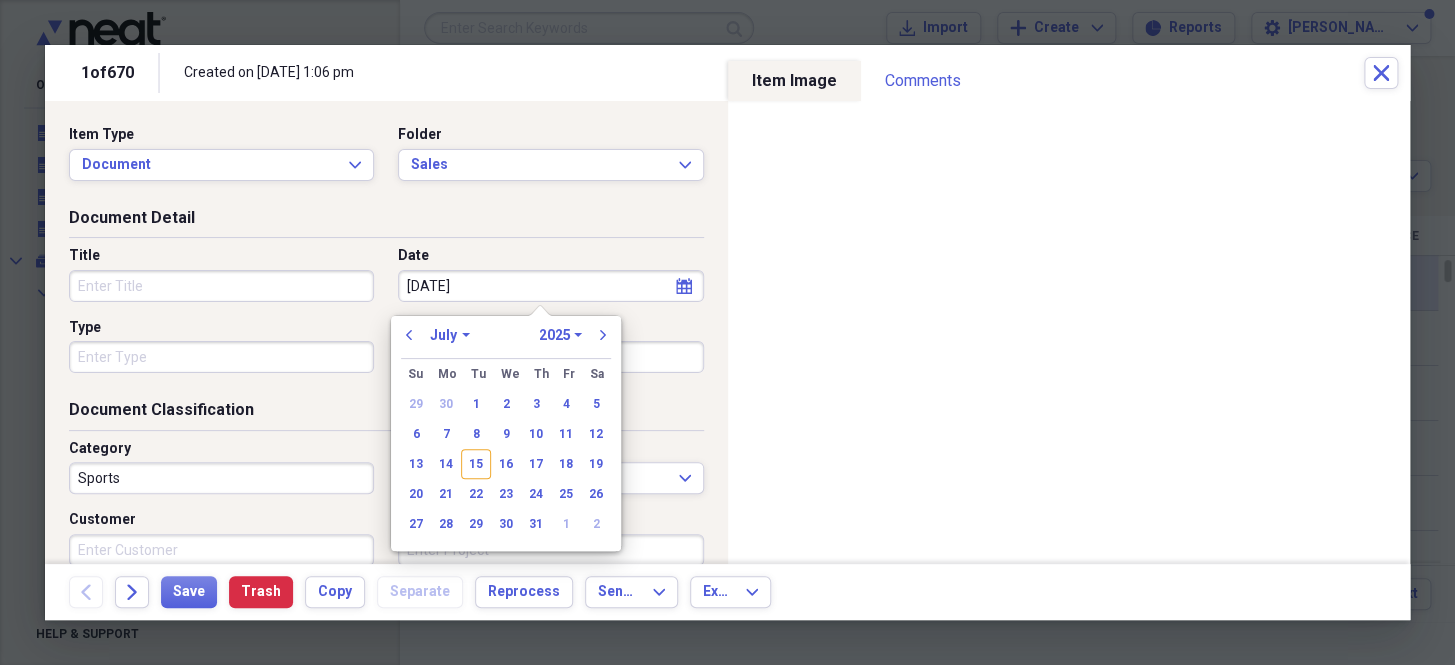 select on "5" 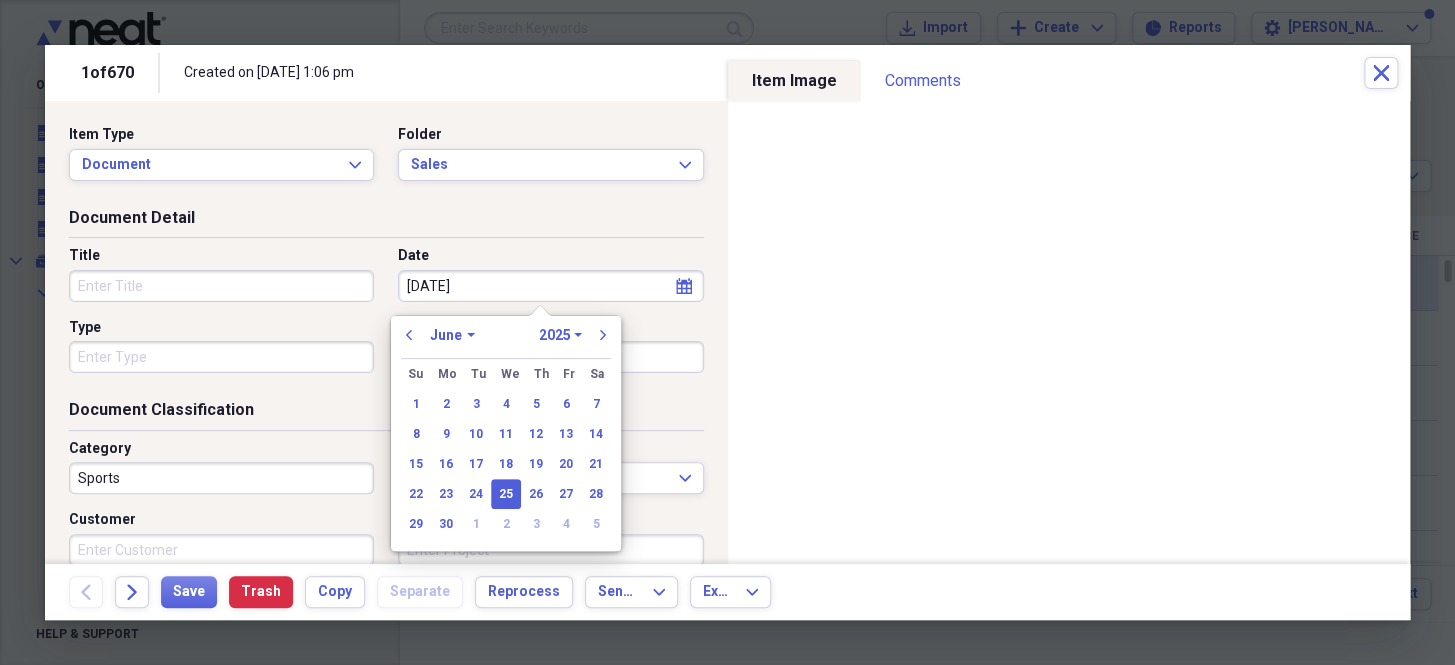 drag, startPoint x: 524, startPoint y: 281, endPoint x: 286, endPoint y: 289, distance: 238.13441 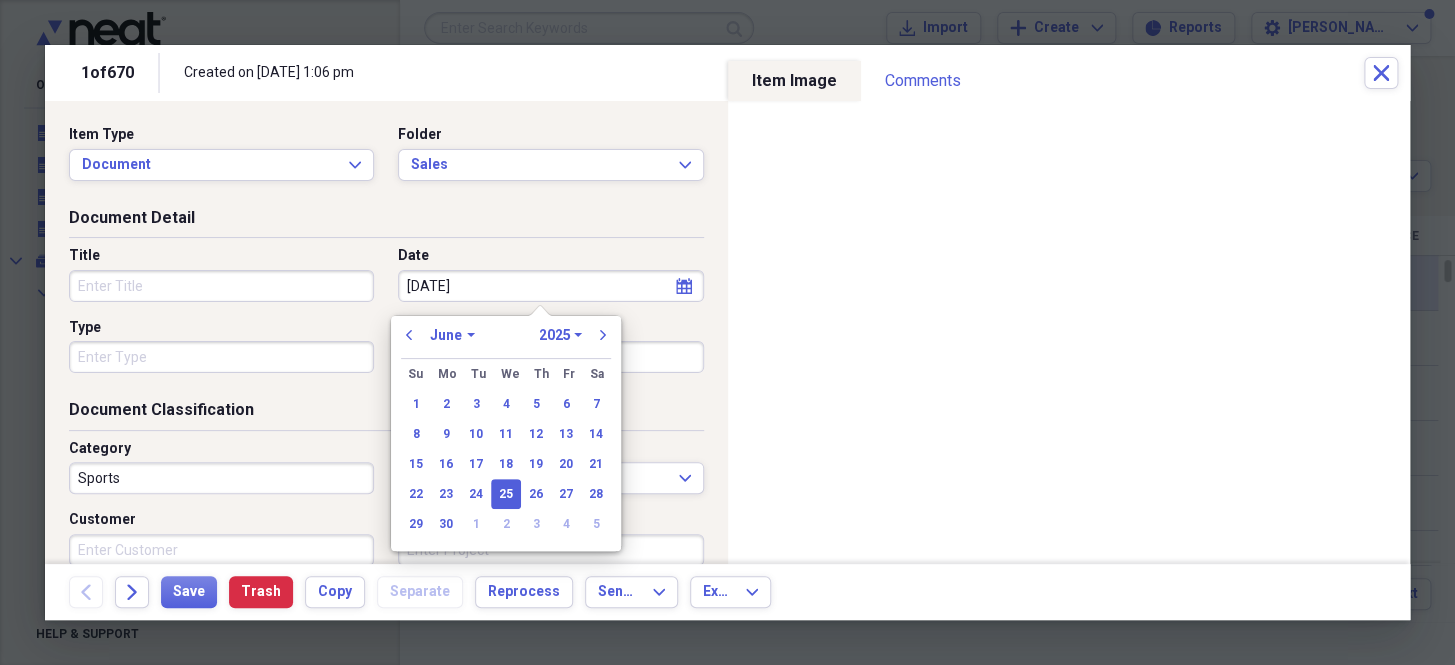type on "[DATE]" 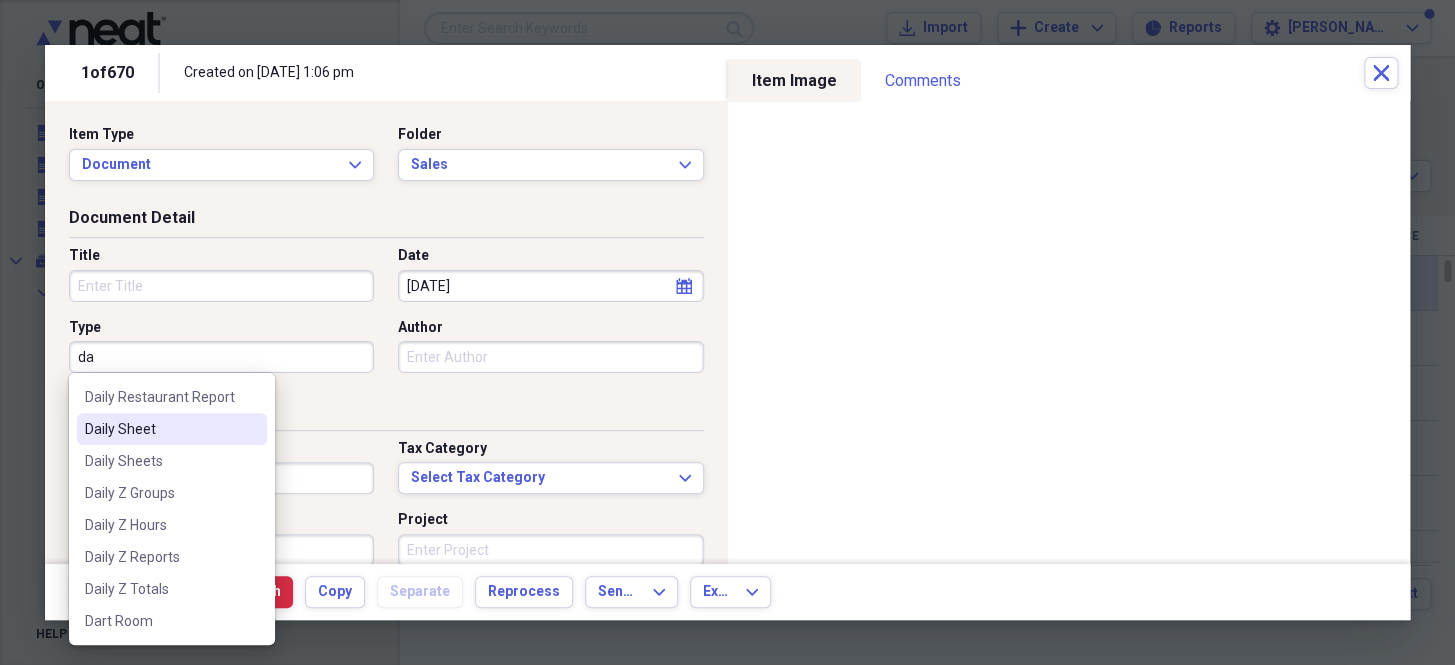 click on "Daily Sheet" at bounding box center (160, 429) 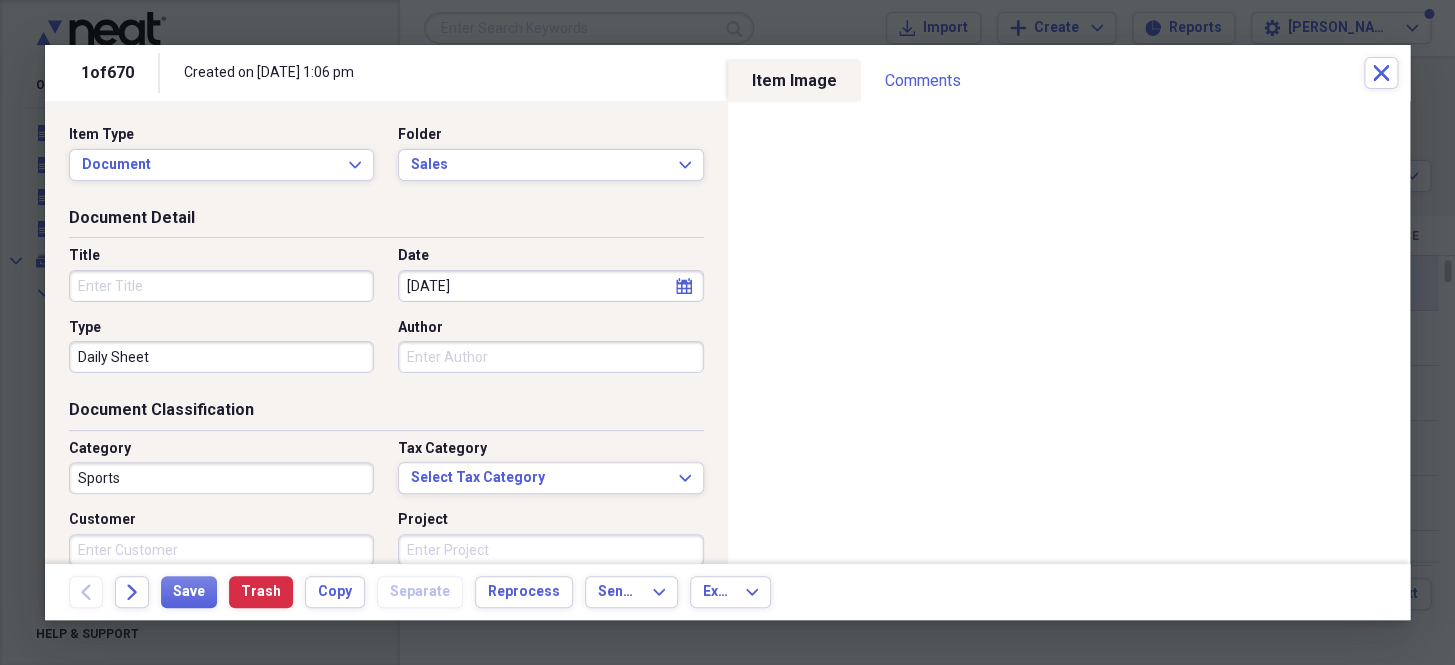 click on "Sports" at bounding box center (221, 478) 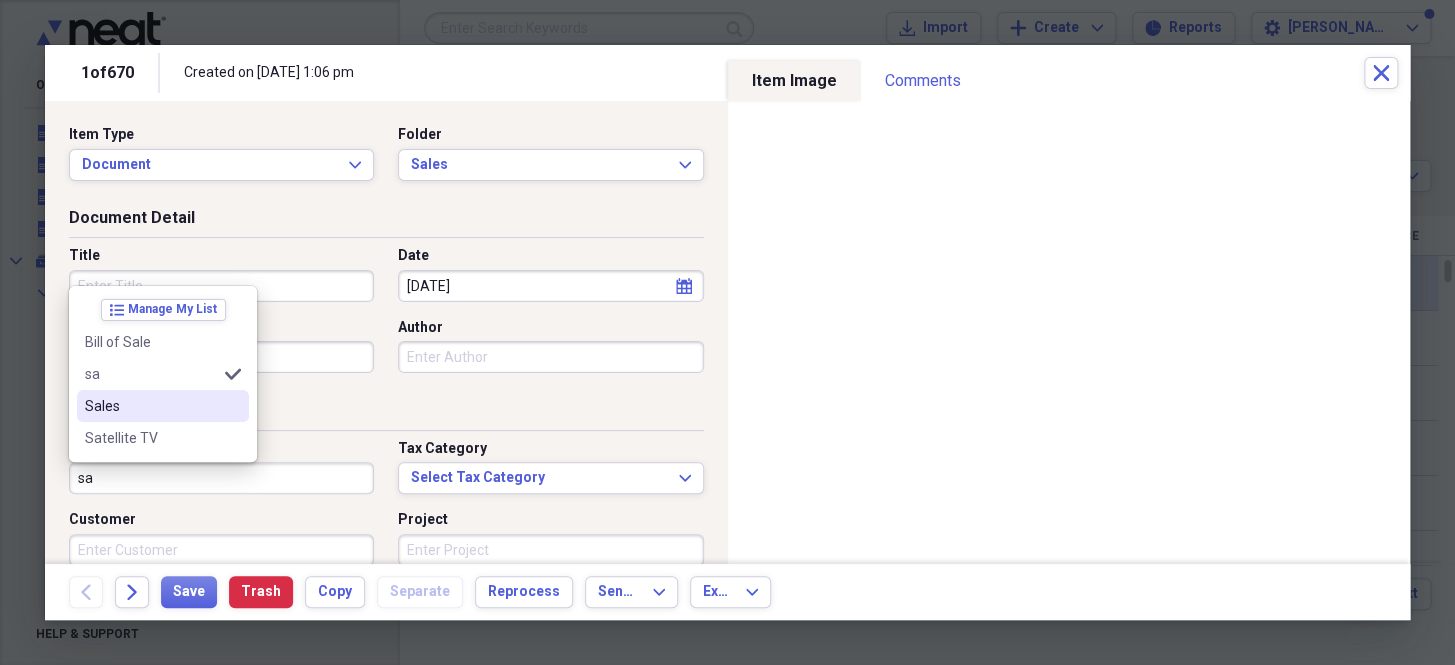 click on "Sales" at bounding box center (151, 406) 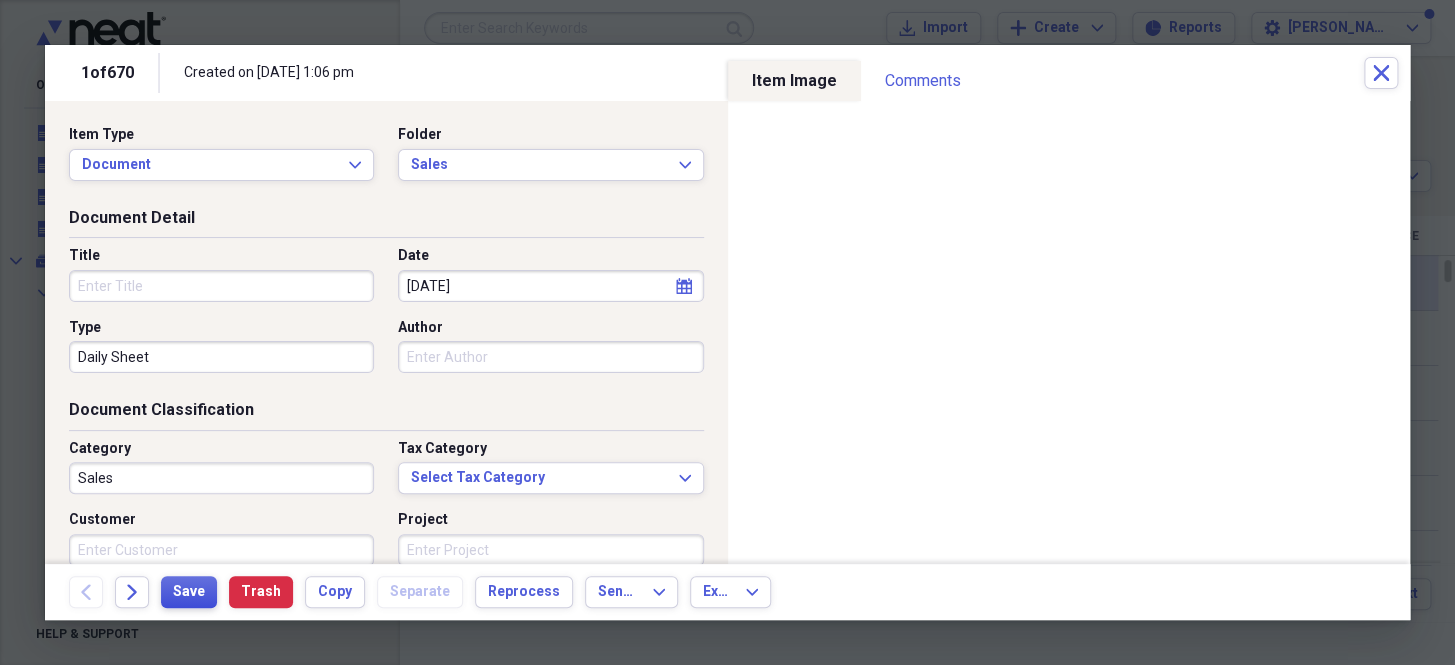 click on "Save" at bounding box center (189, 592) 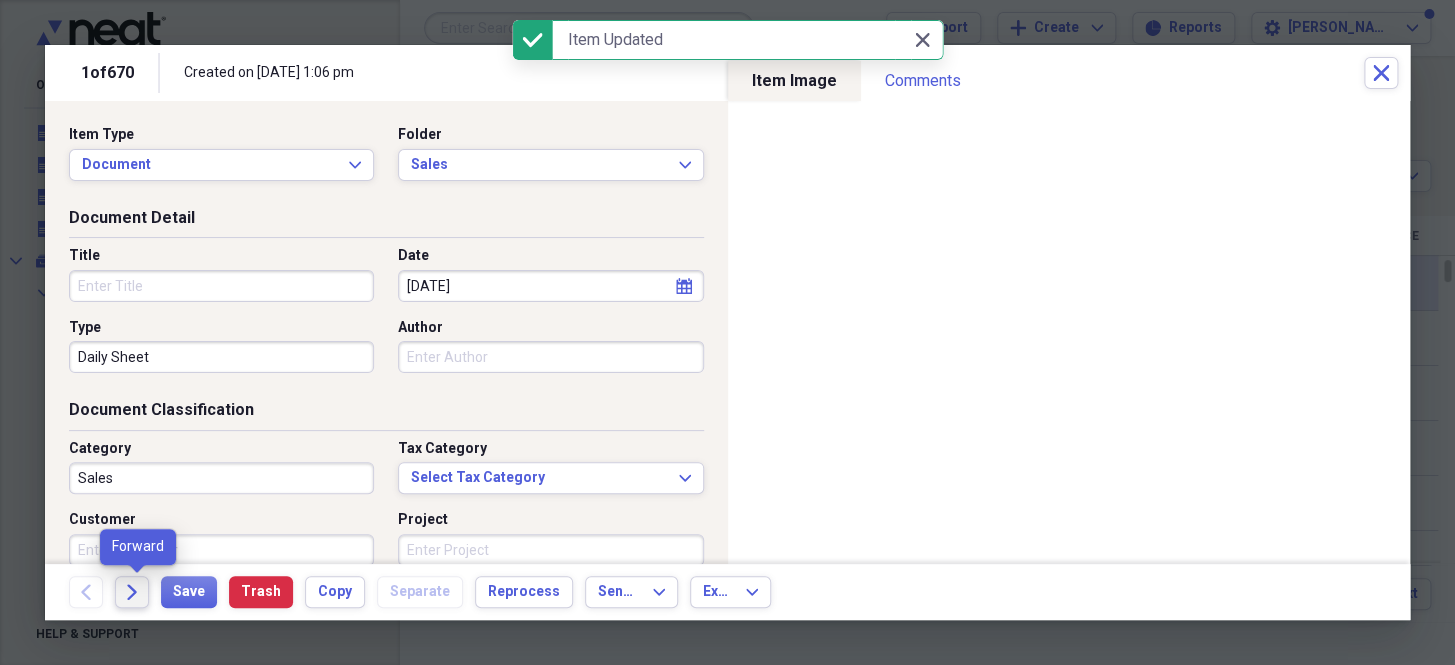 click on "Forward" 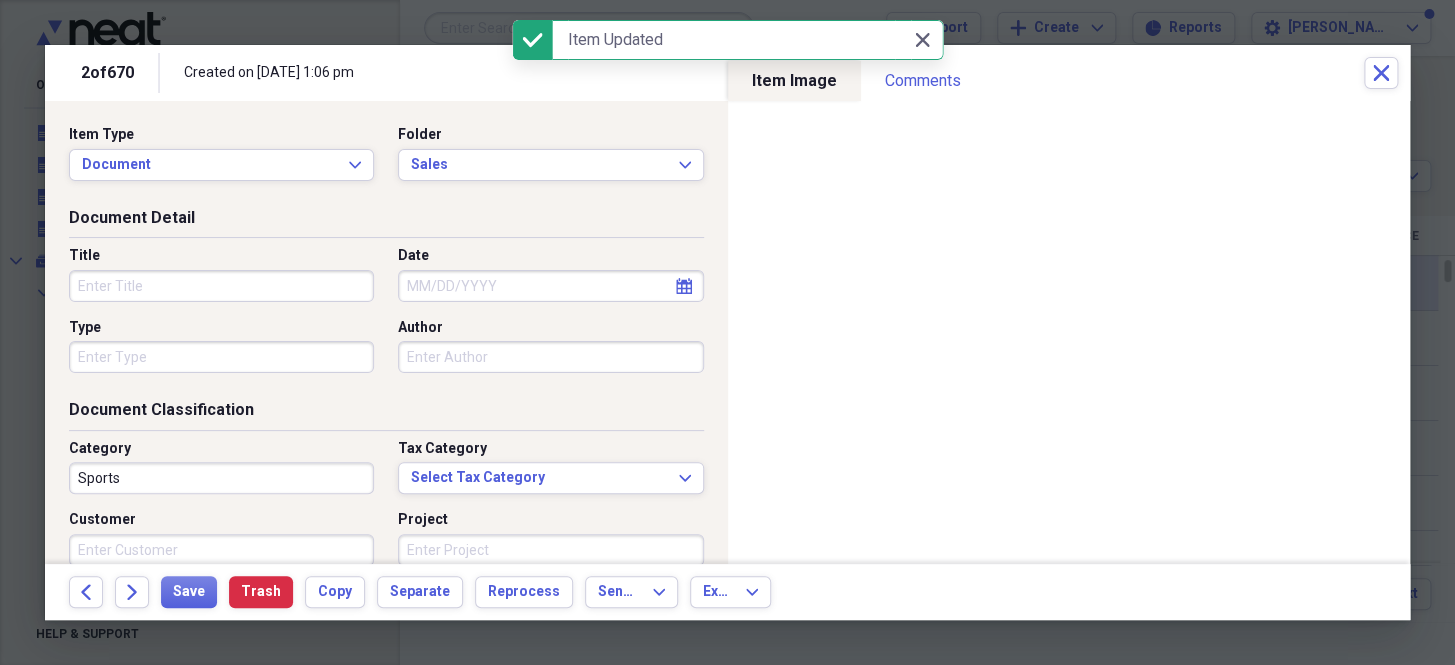 click on "Date" at bounding box center (550, 286) 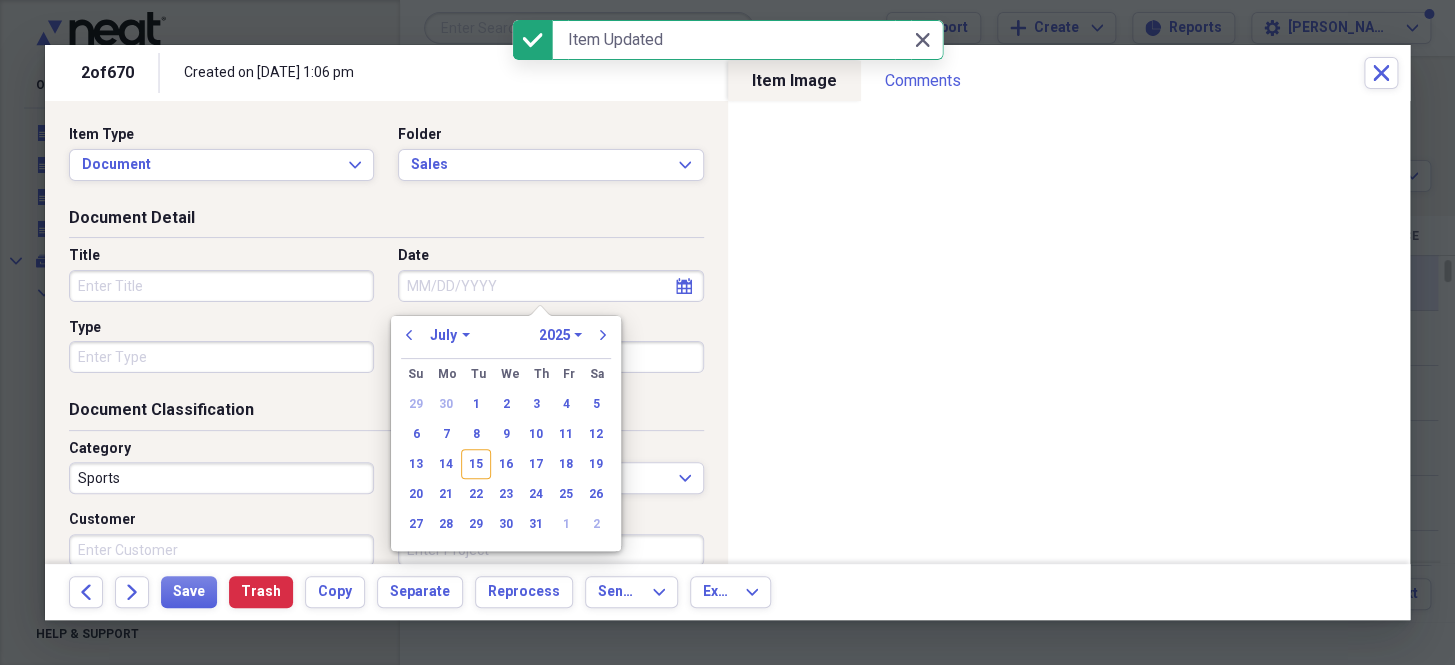 paste on "[DATE]" 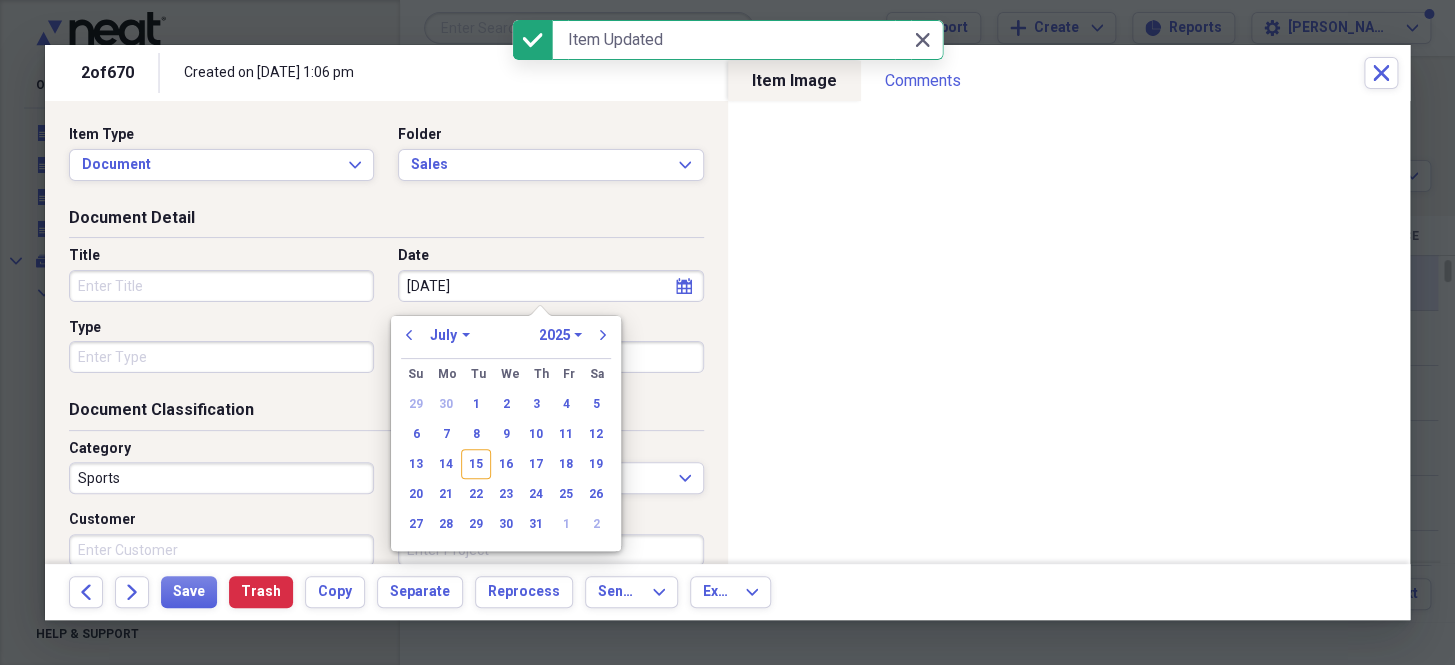 select on "5" 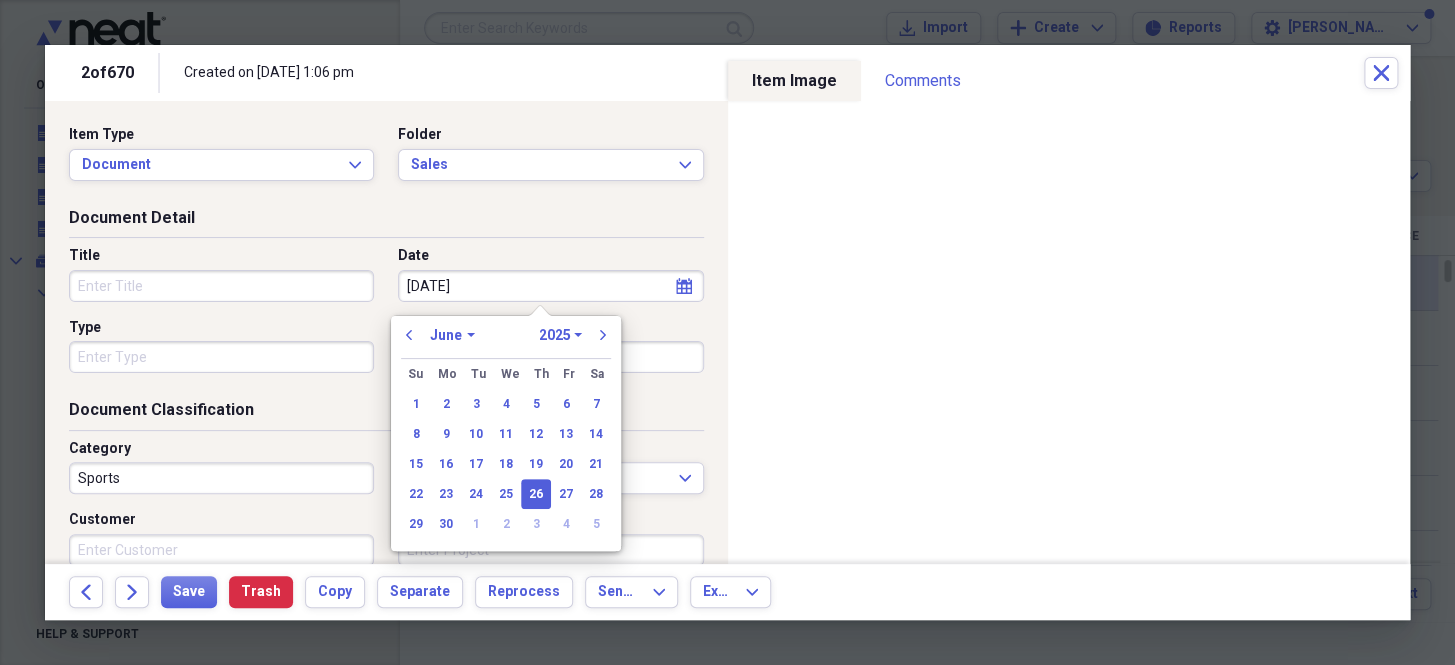 click on "Type" at bounding box center [221, 357] 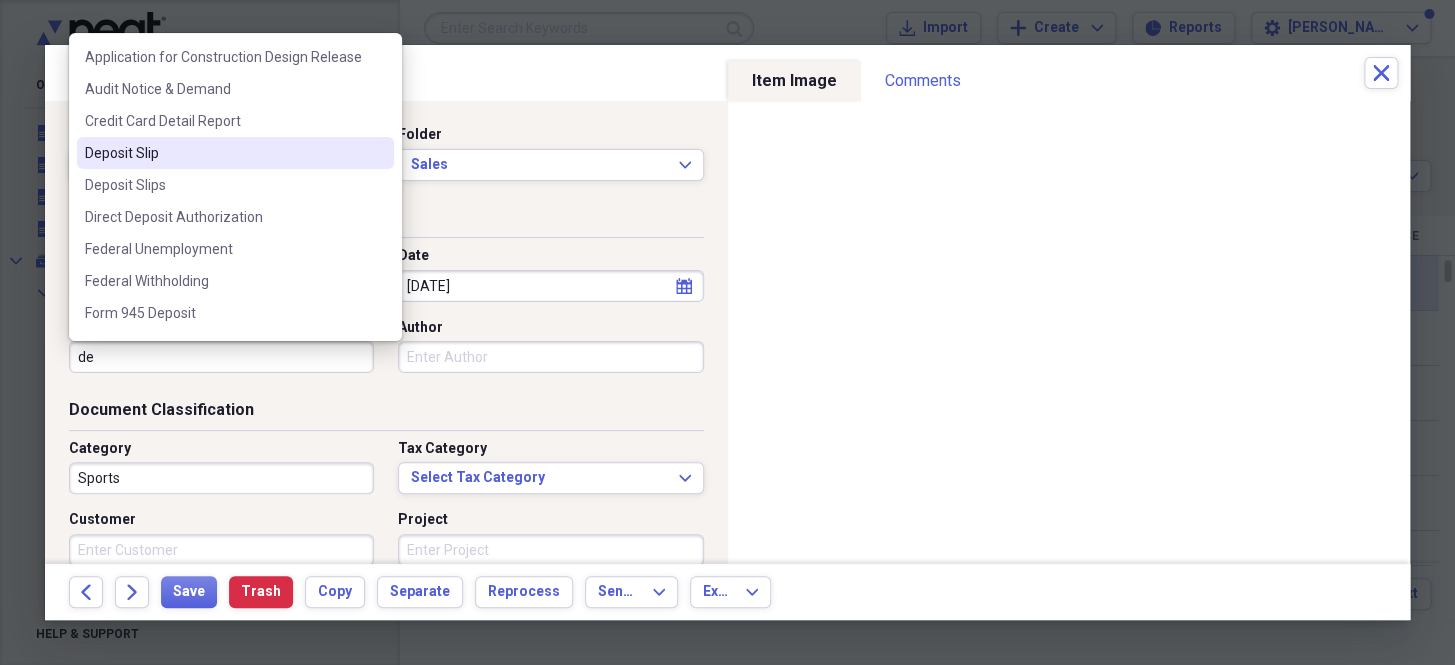 click on "Deposit Slip" at bounding box center (223, 153) 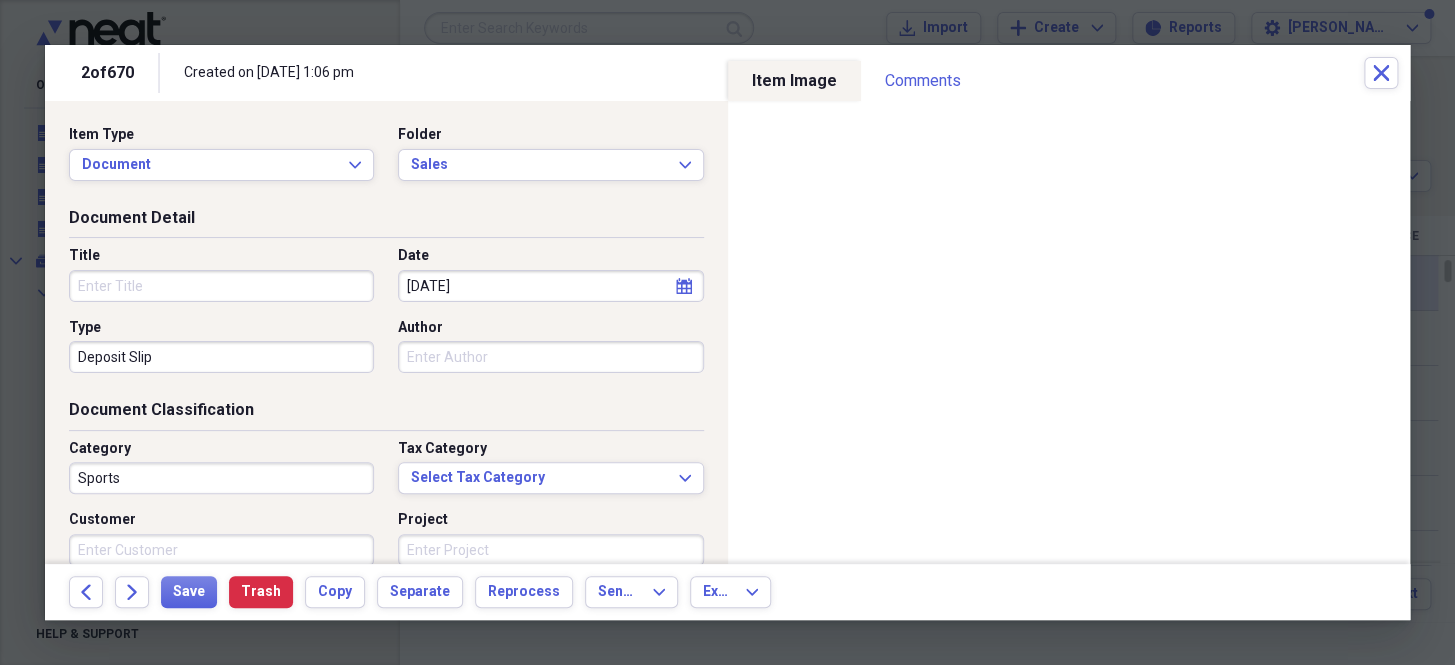click on "Sports" at bounding box center [221, 478] 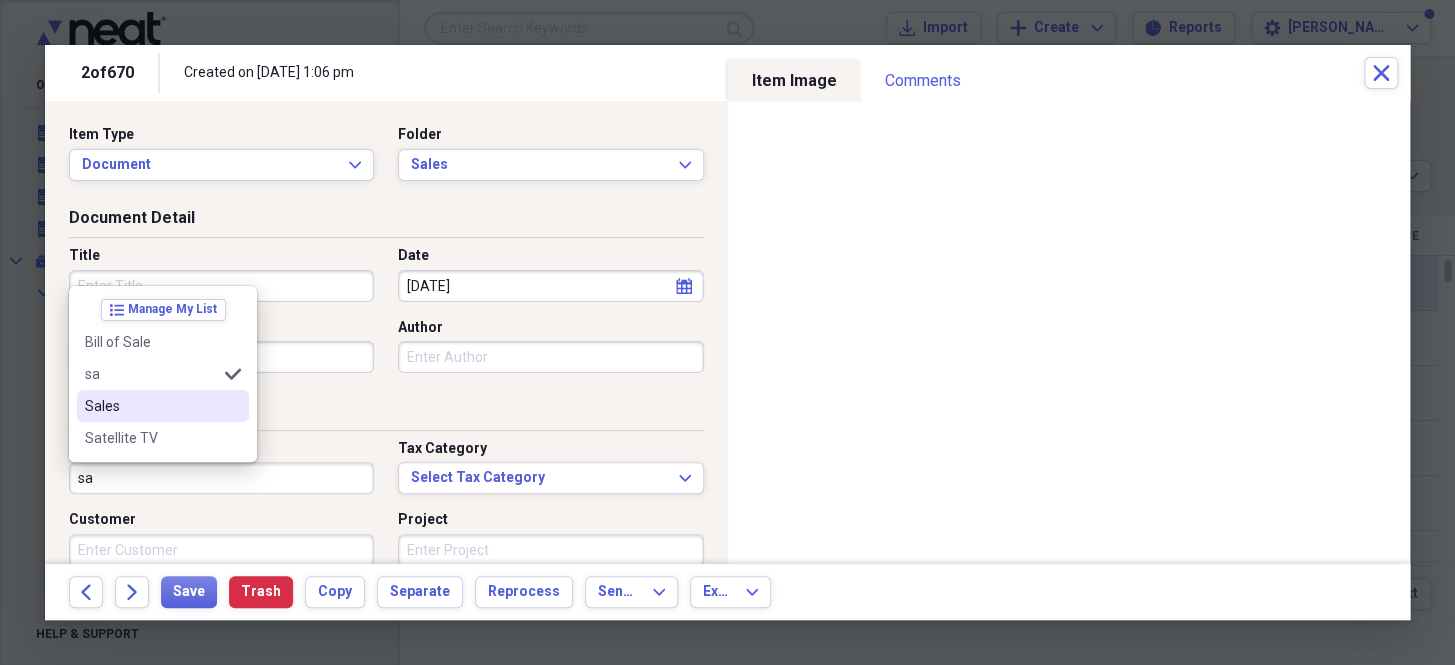 click on "Sales" at bounding box center [163, 406] 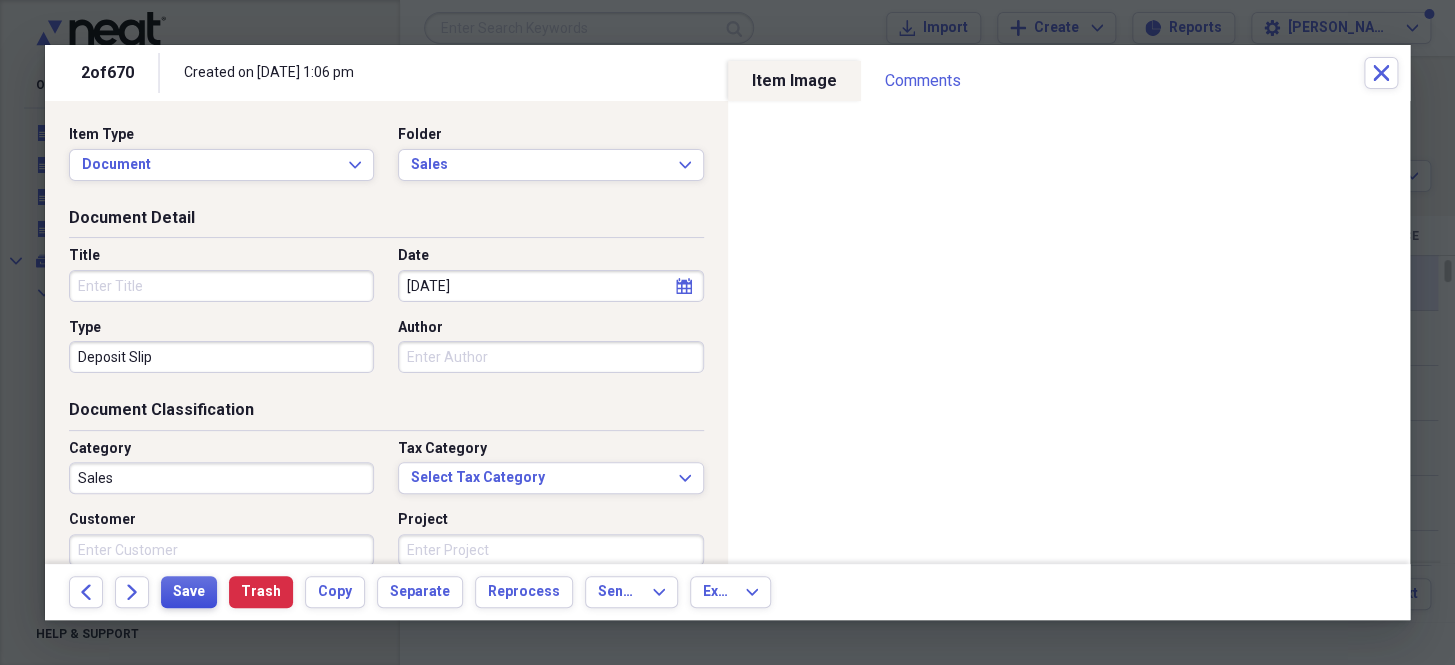 click on "Save" at bounding box center [189, 592] 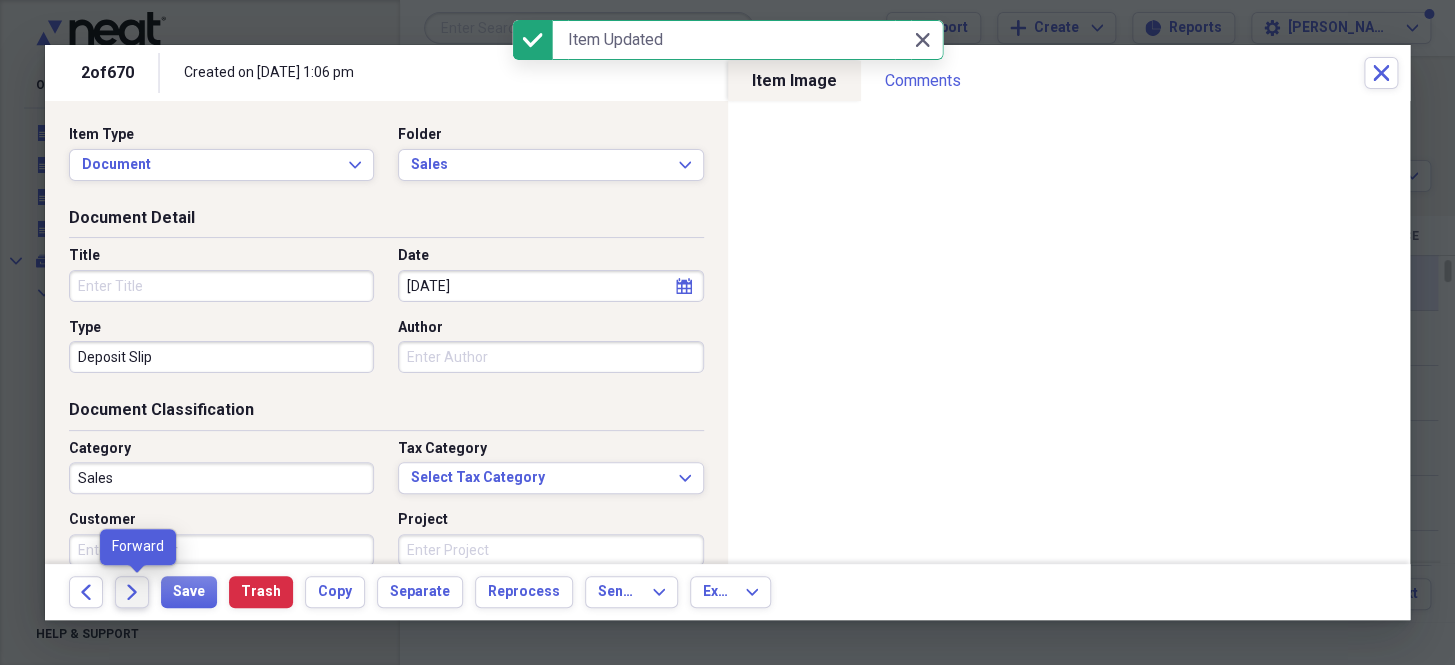 click on "Forward" 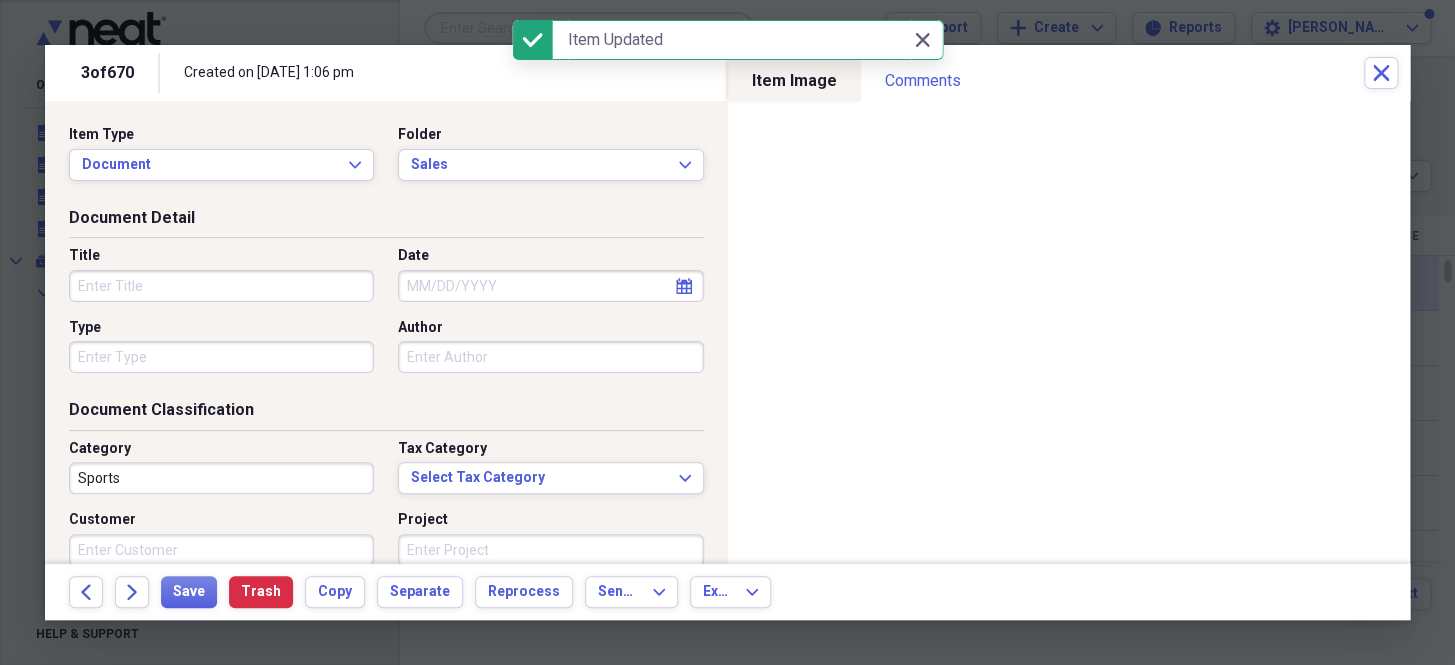 click on "Date" at bounding box center [550, 286] 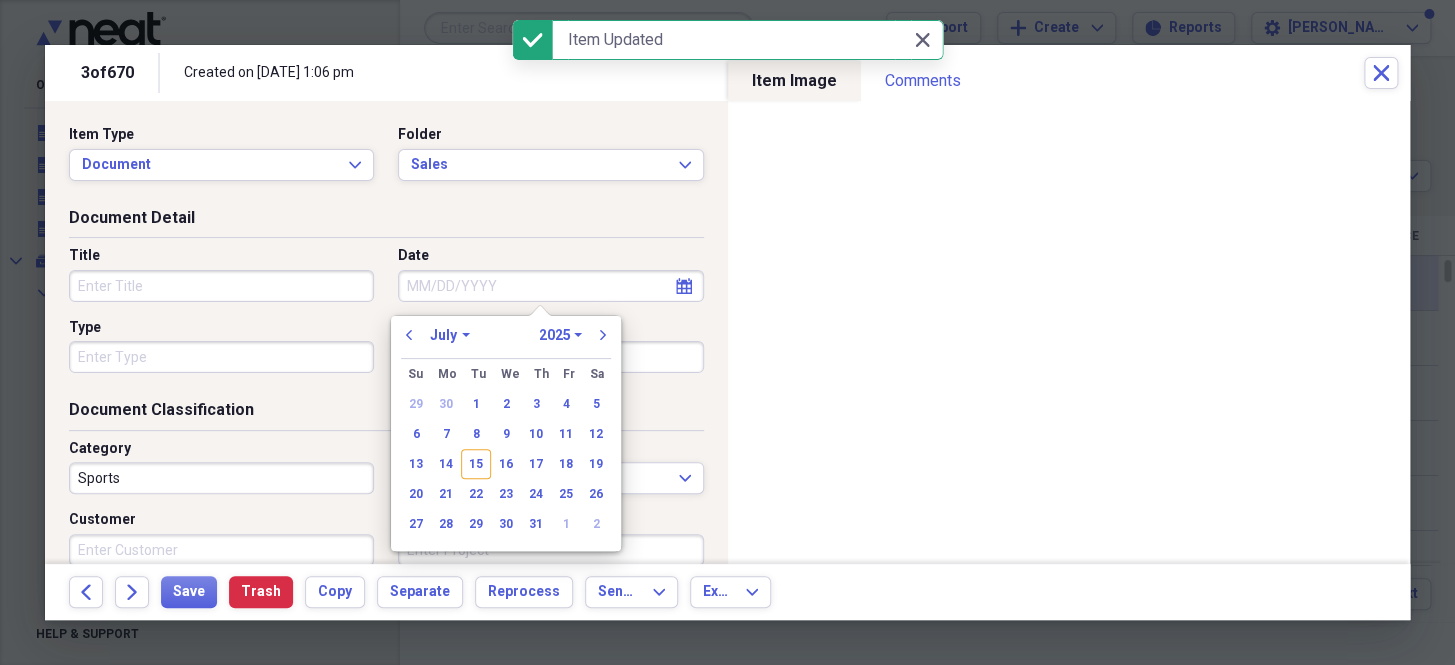 paste on "[DATE]" 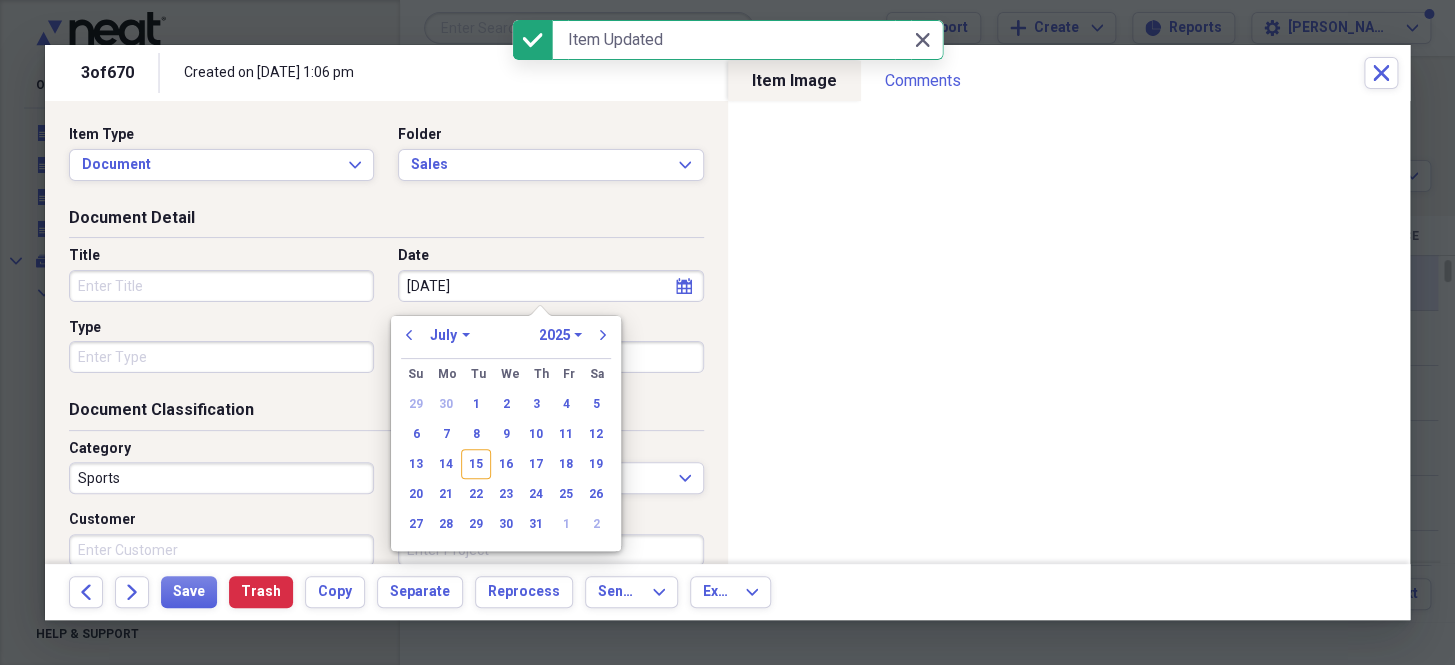 select on "5" 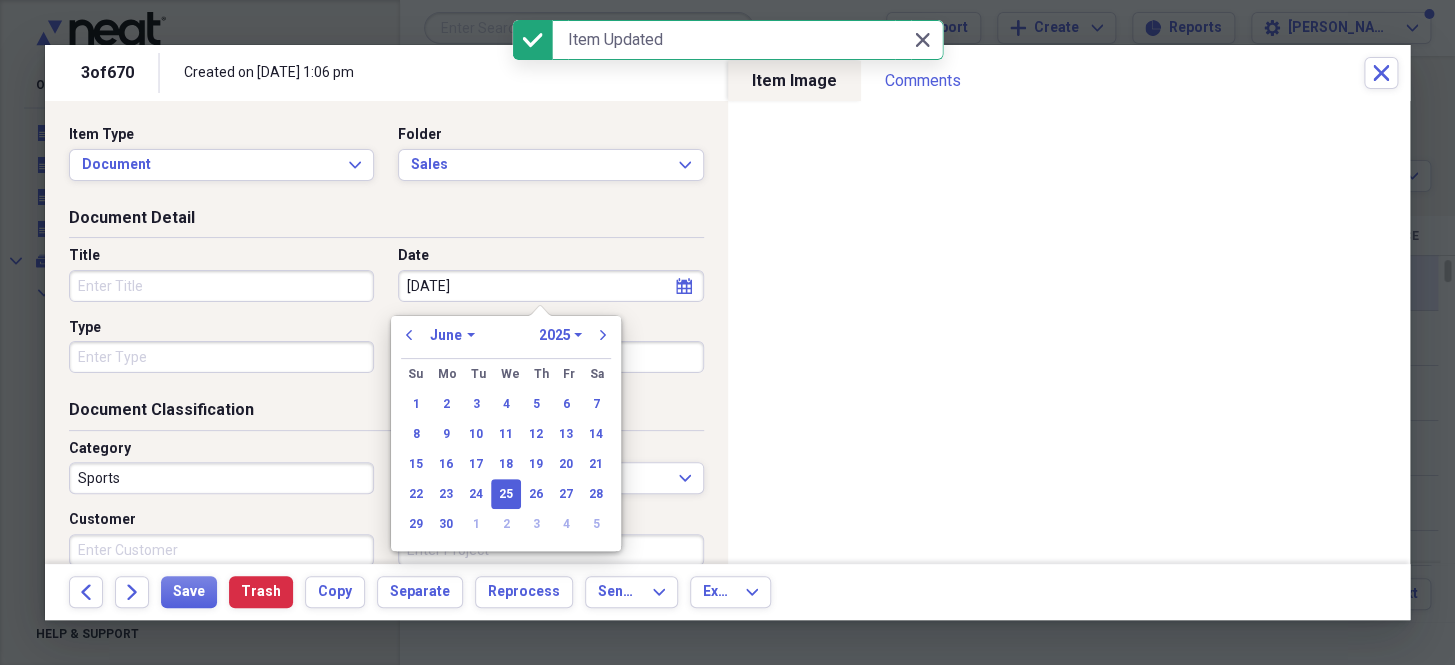 type on "[DATE]" 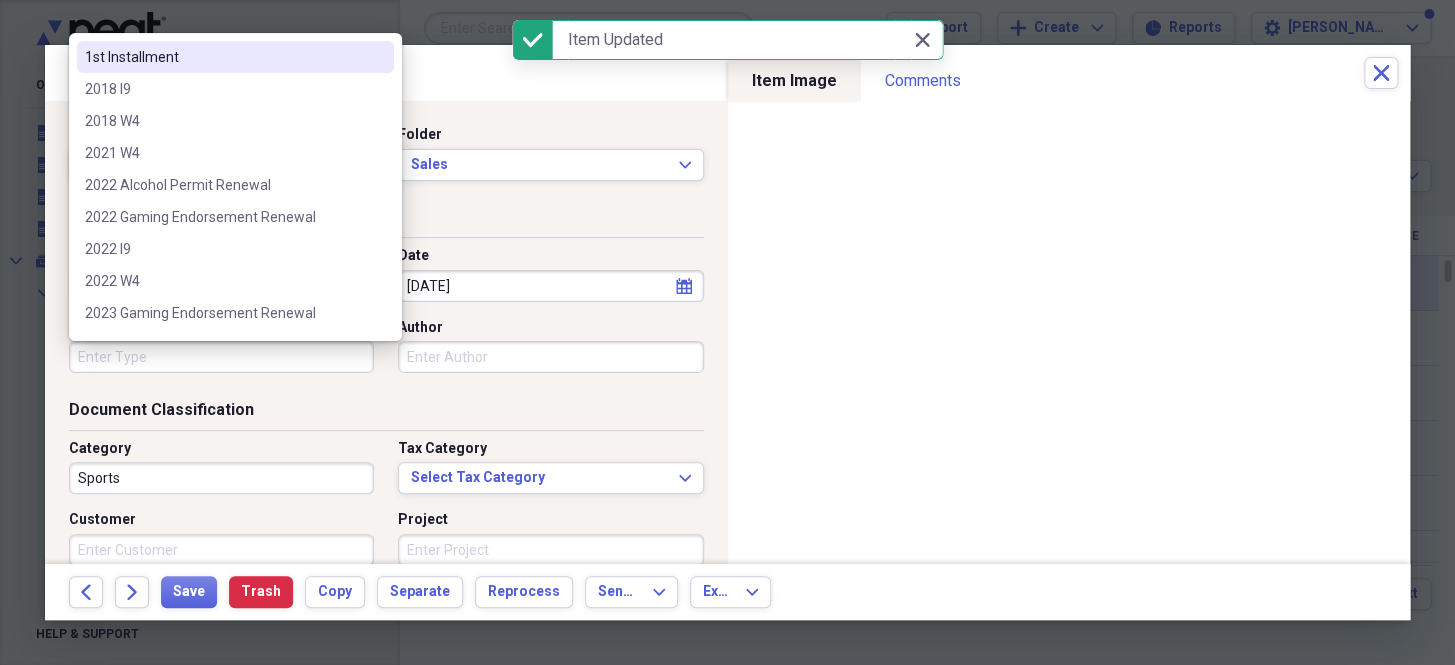 click on "Type" at bounding box center (221, 357) 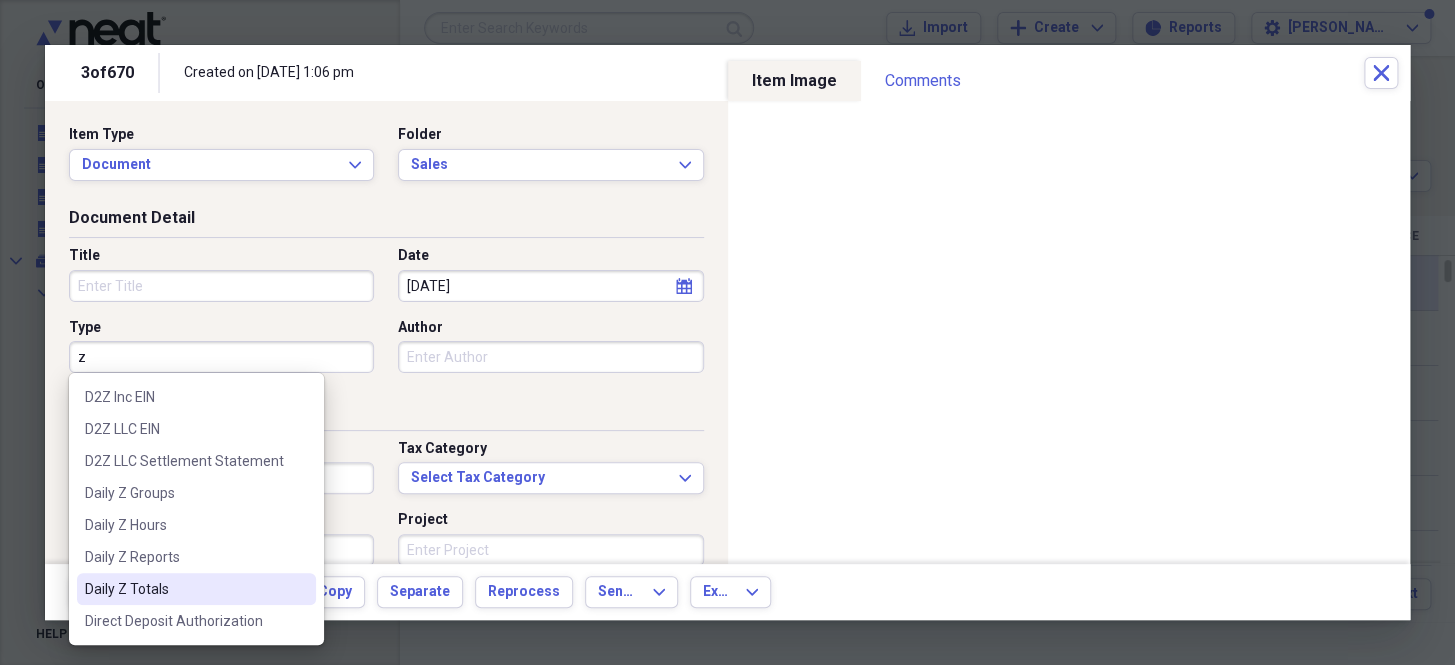 click on "Daily Z Totals" at bounding box center (184, 589) 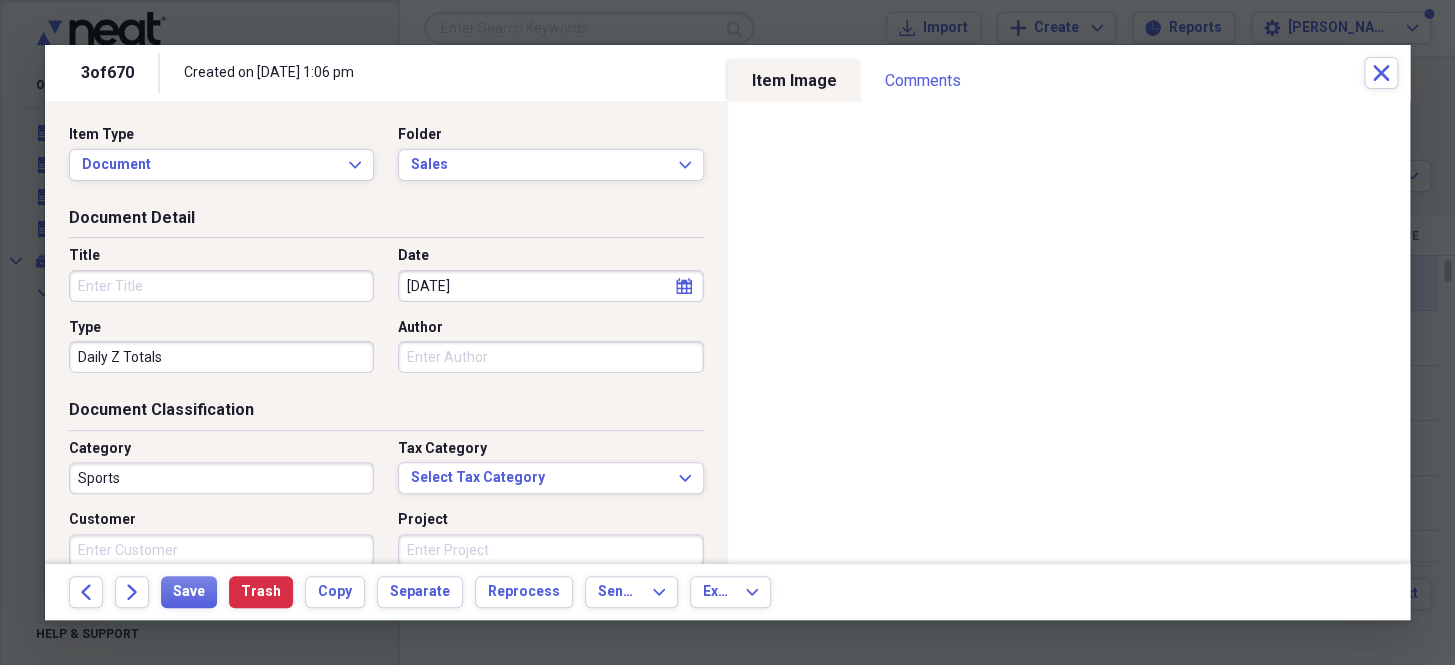 click on "Sports" at bounding box center [221, 478] 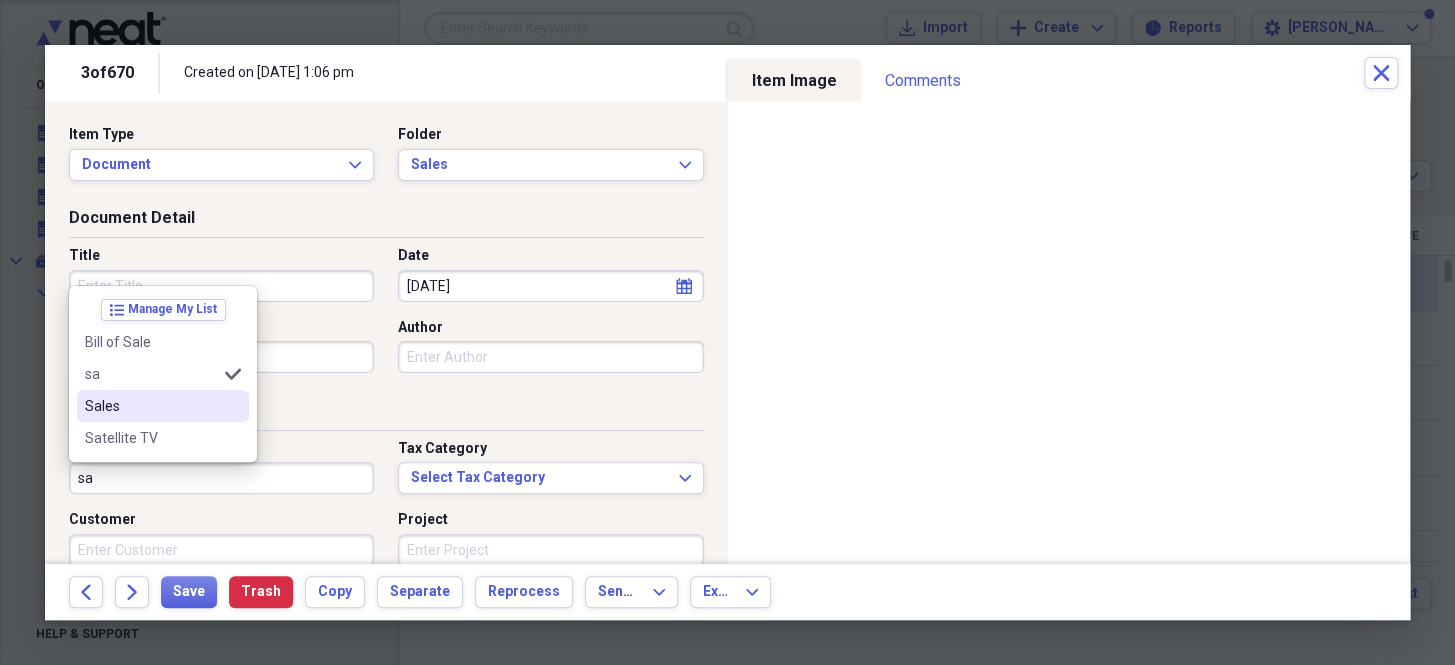 click on "Sales" at bounding box center [151, 406] 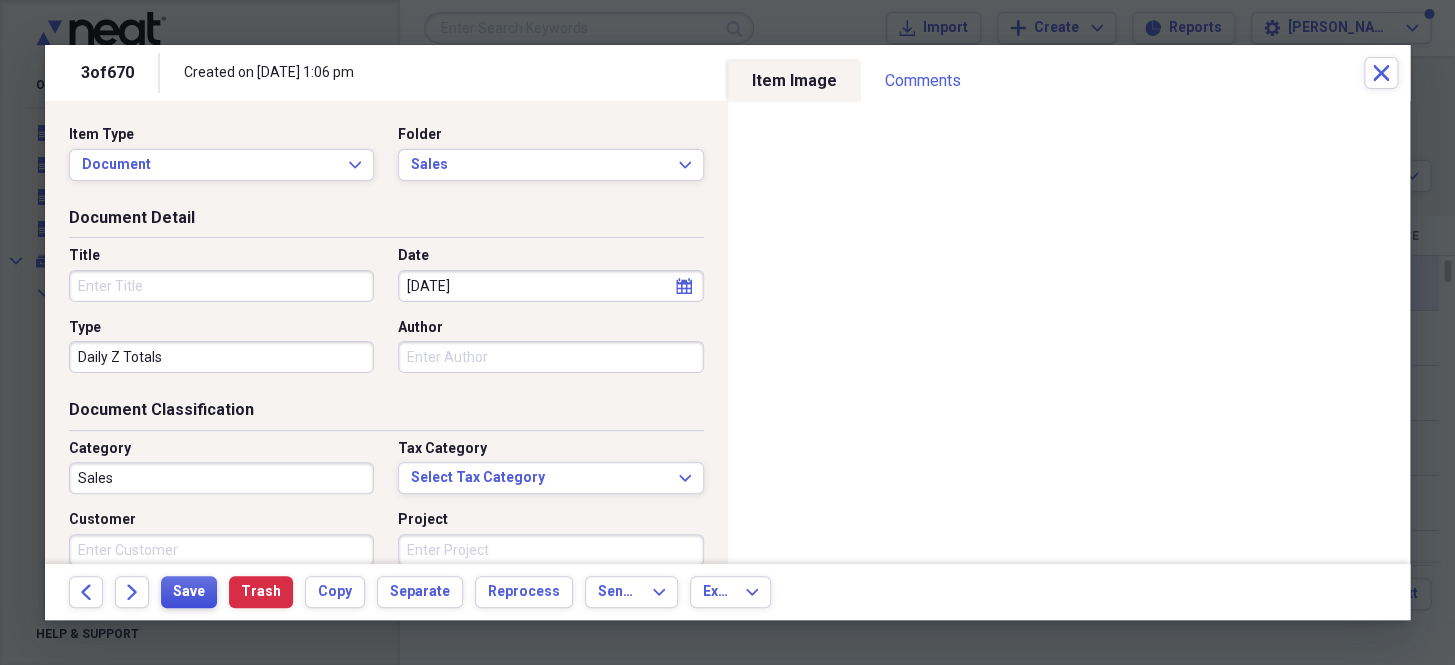 click on "Save" at bounding box center [189, 592] 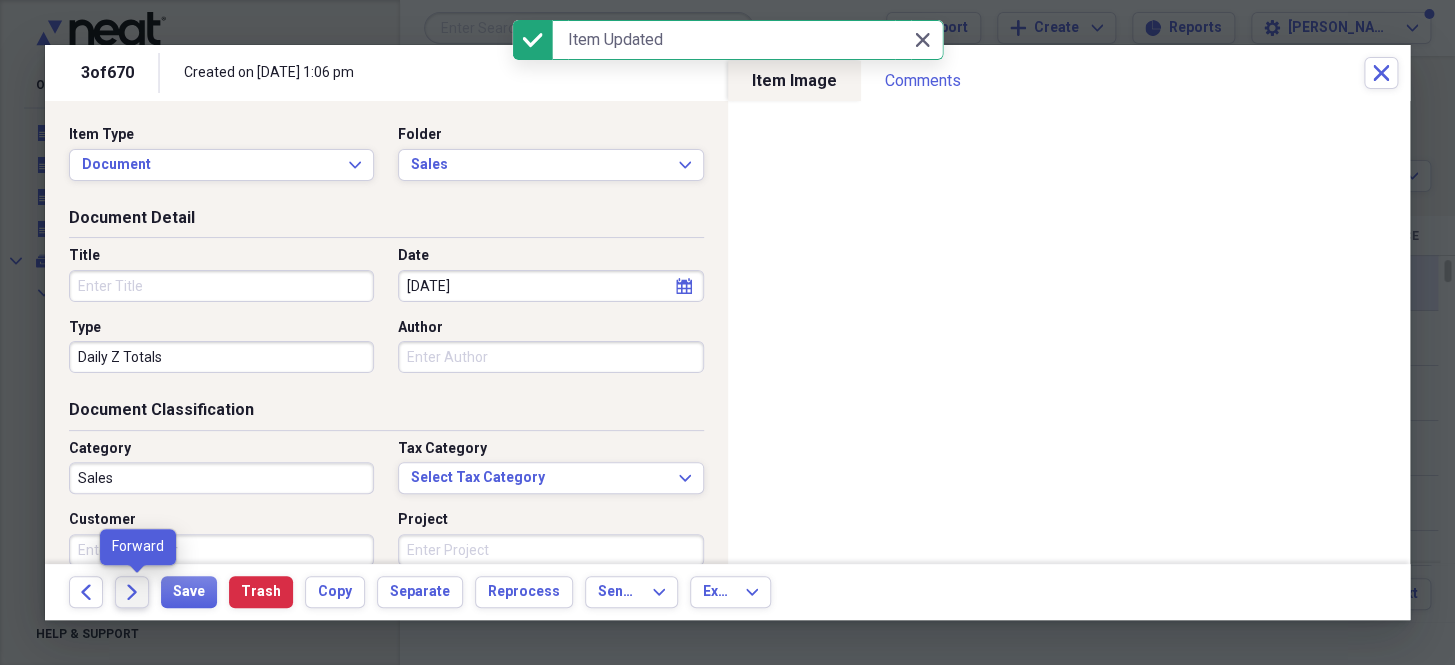 click on "Forward" at bounding box center (132, 592) 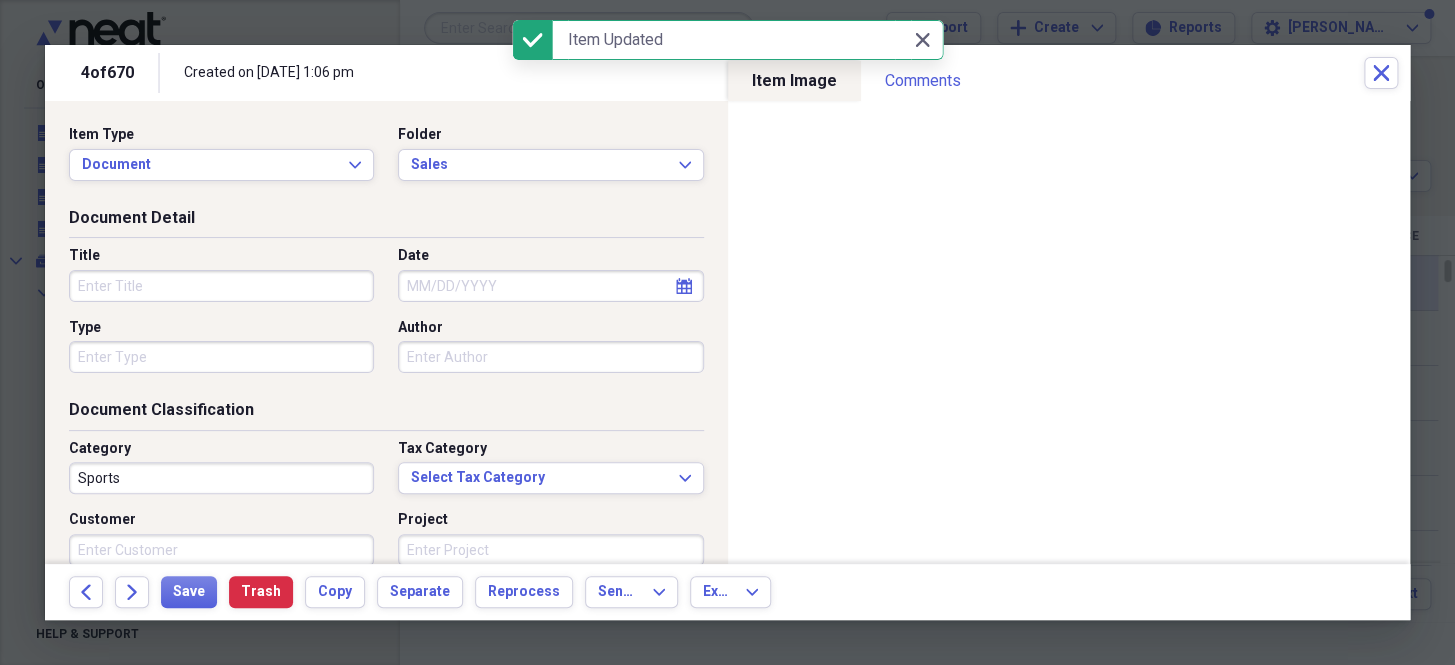 click on "Date" at bounding box center (550, 286) 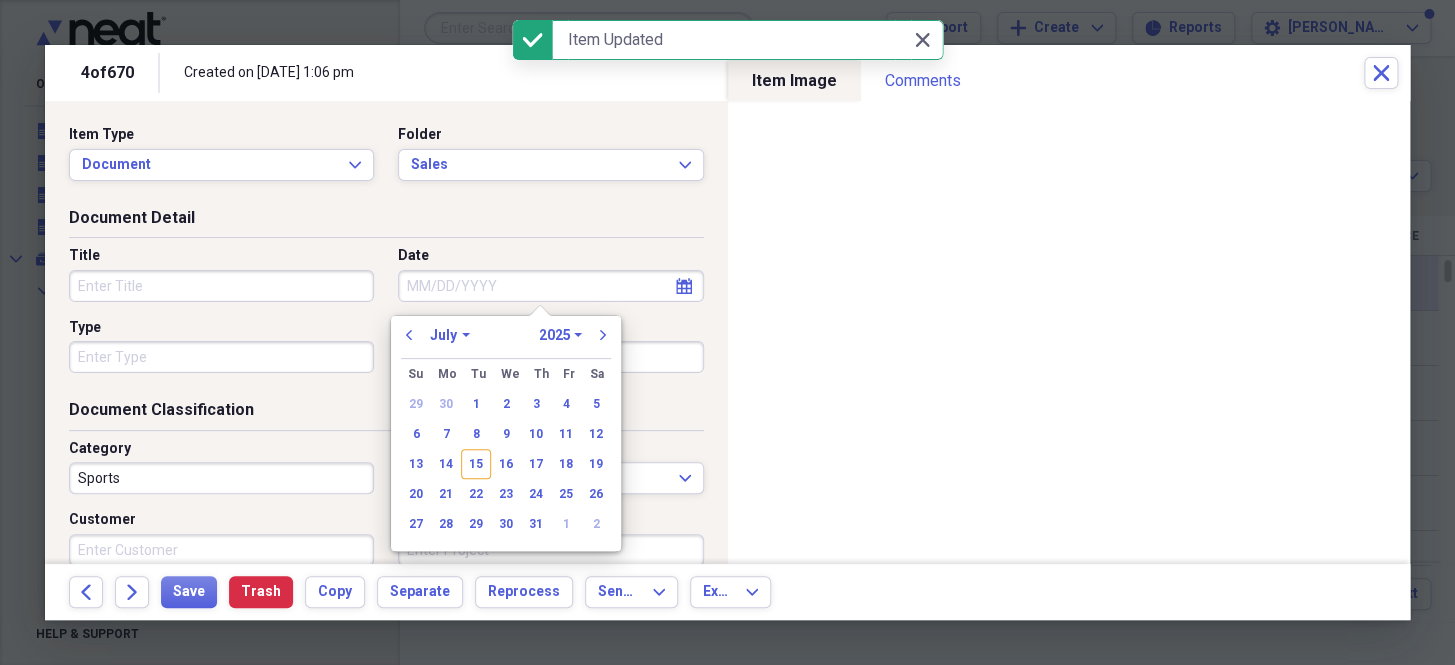 paste on "[DATE]" 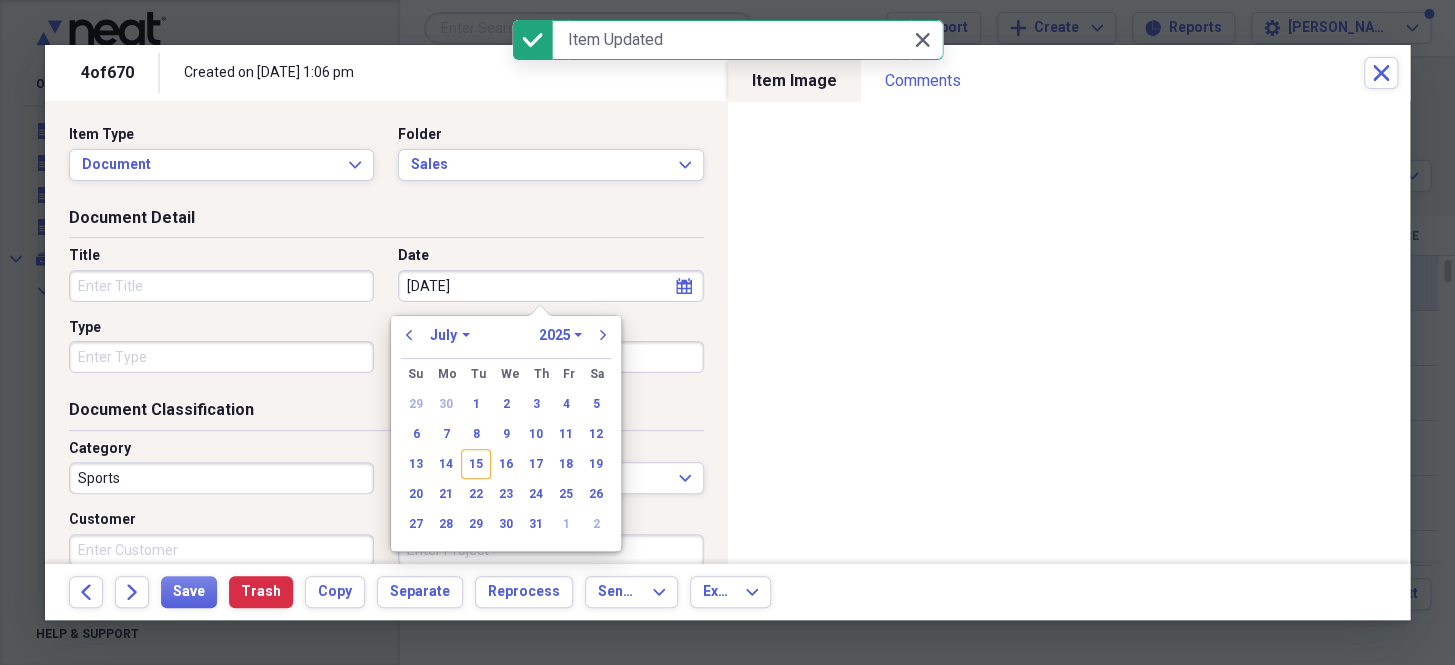 select on "5" 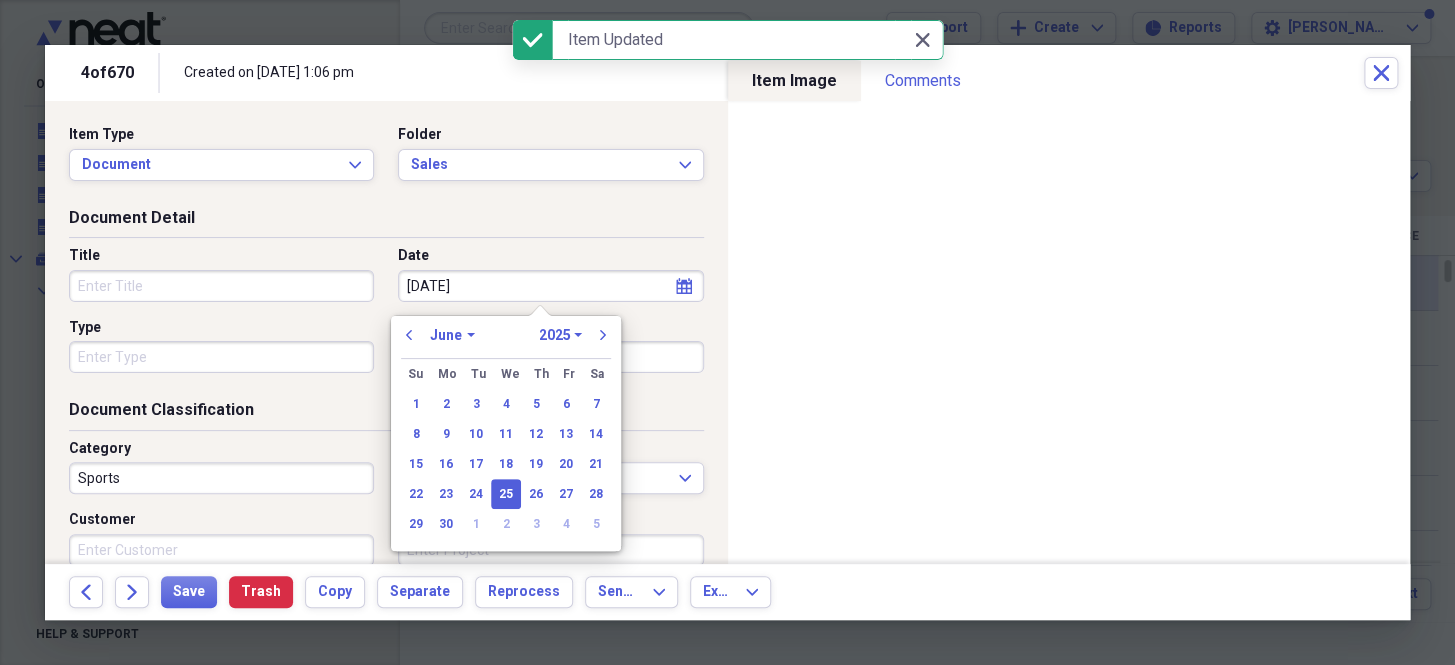 type on "[DATE]" 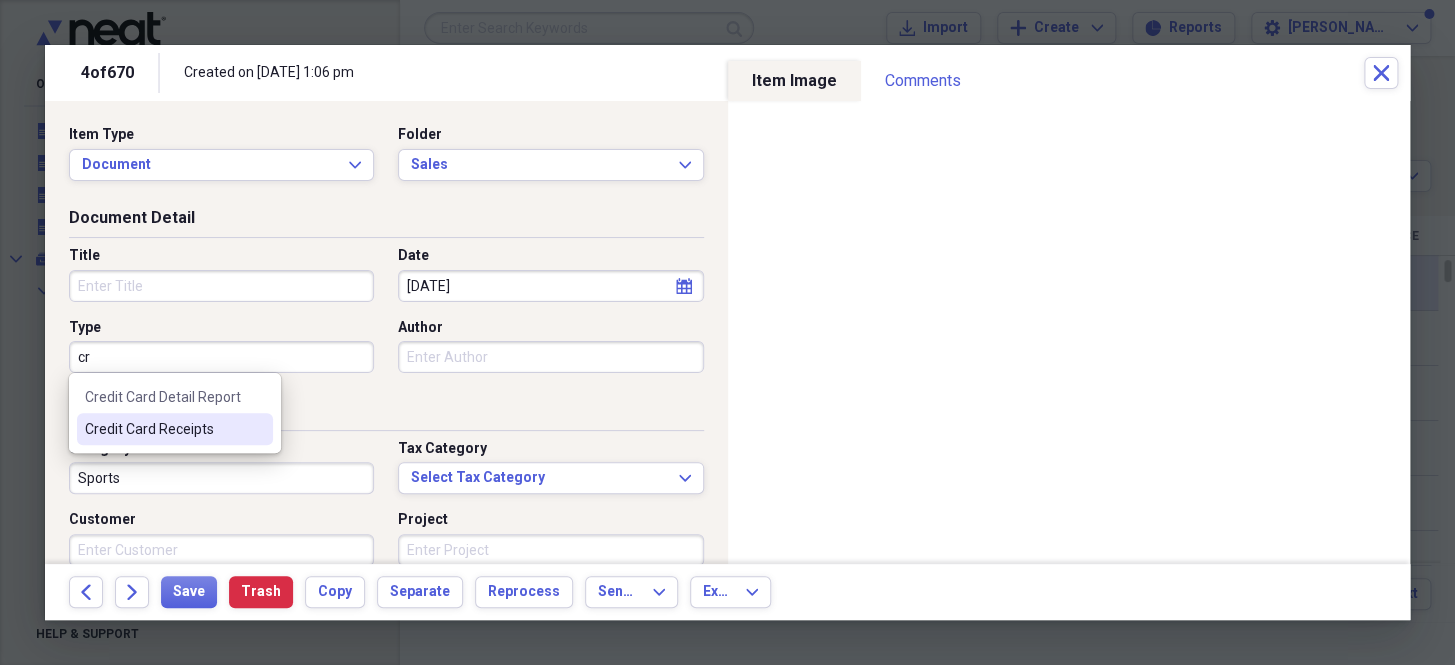 click on "Credit Card Receipts" at bounding box center (163, 429) 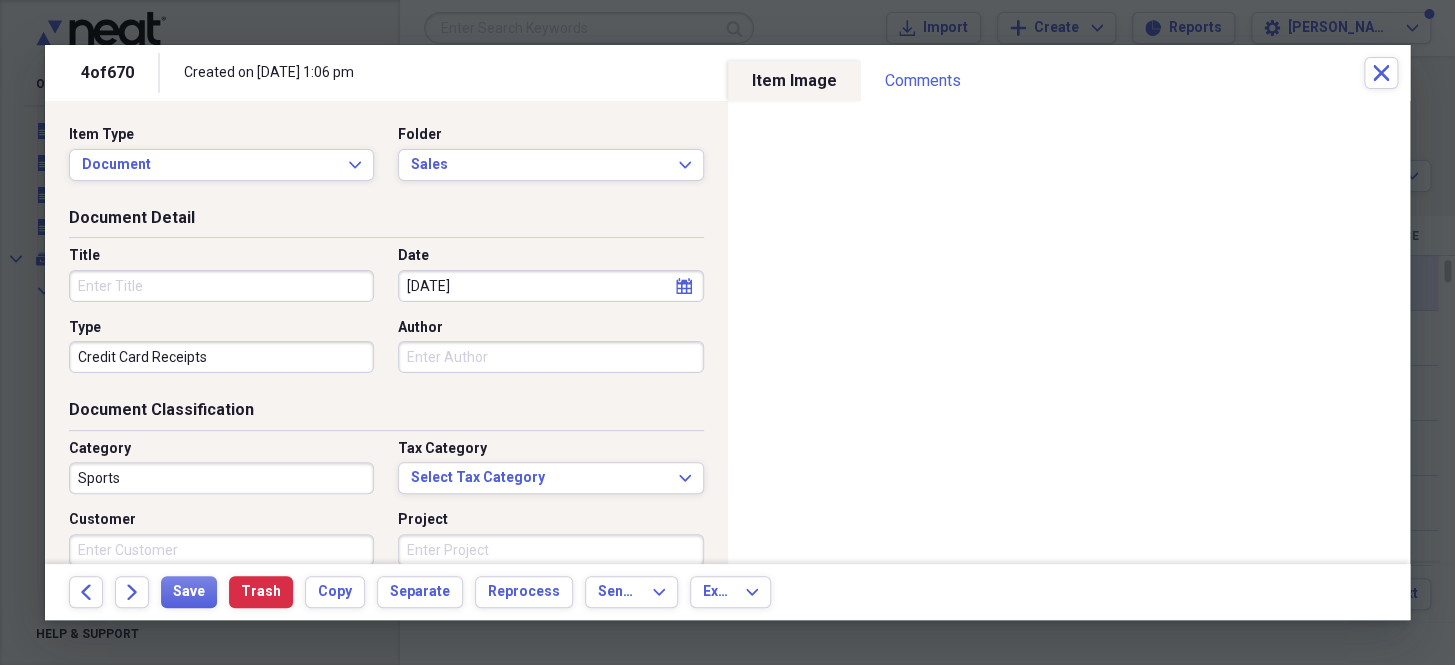 click on "Sports" at bounding box center (221, 478) 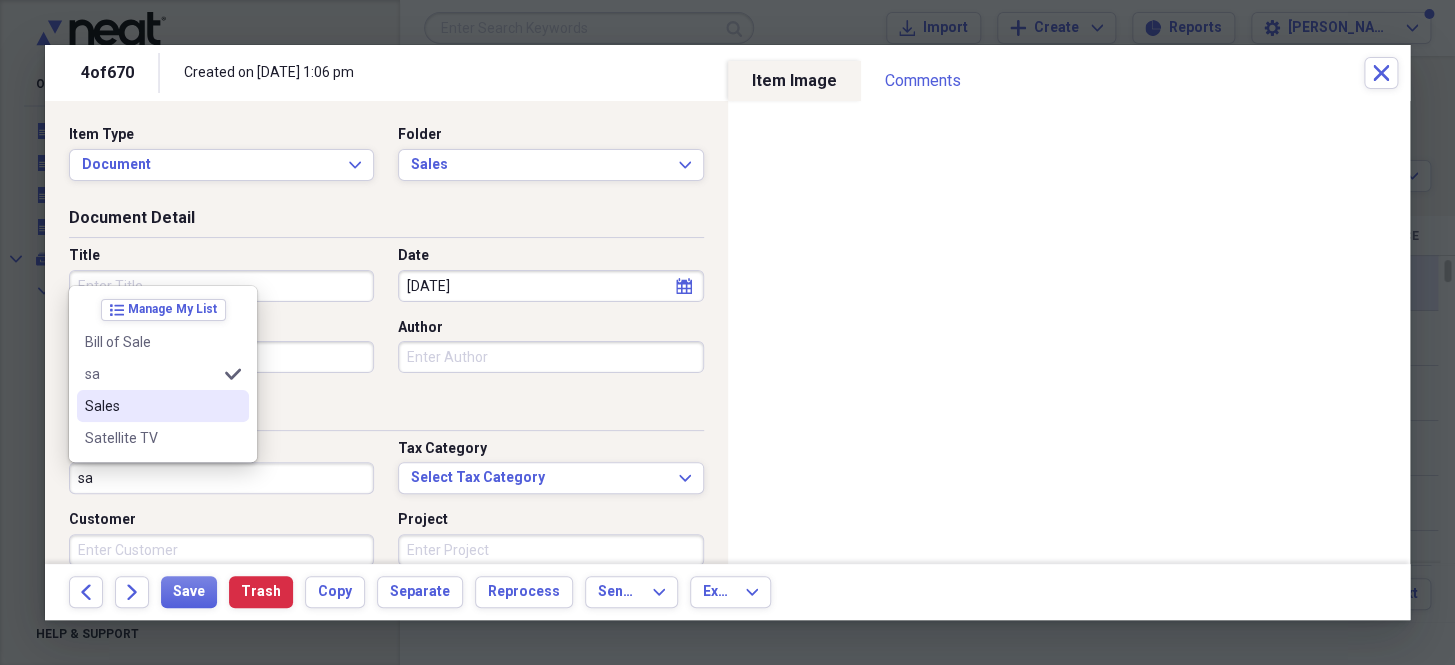click on "Sales" at bounding box center [151, 406] 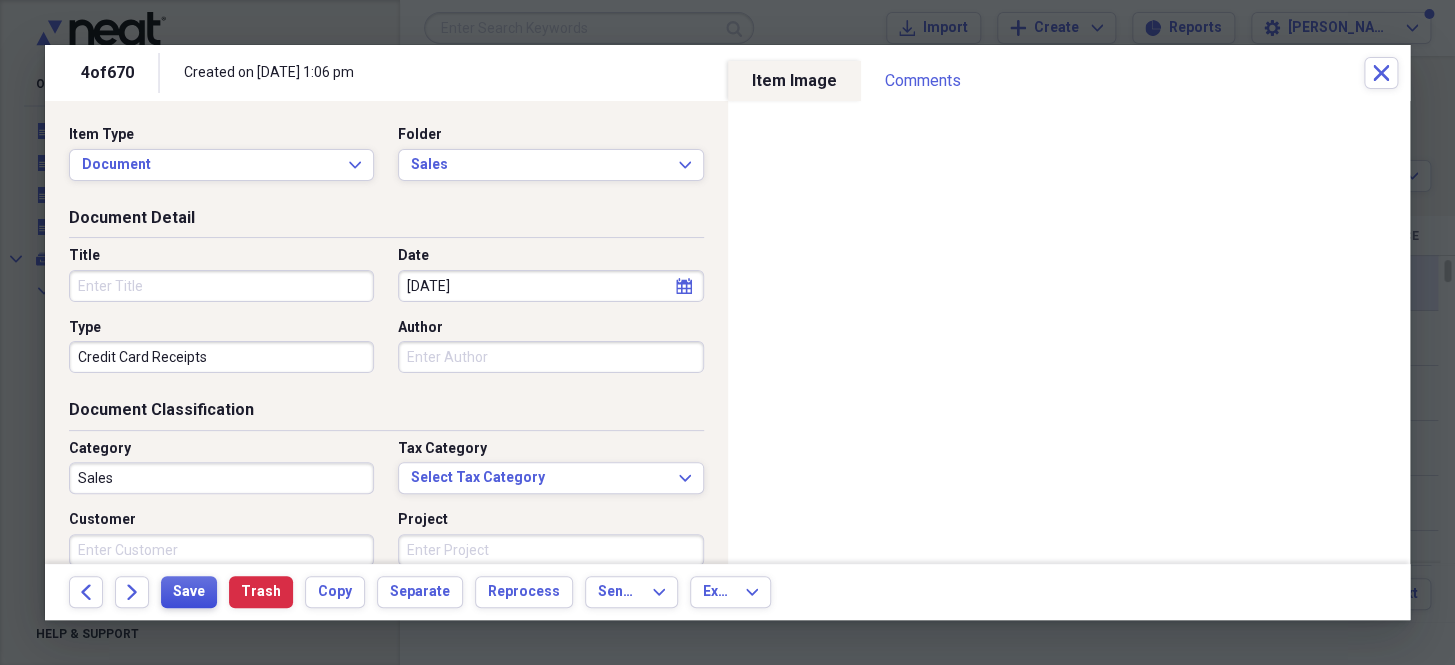 click on "Save" at bounding box center (189, 592) 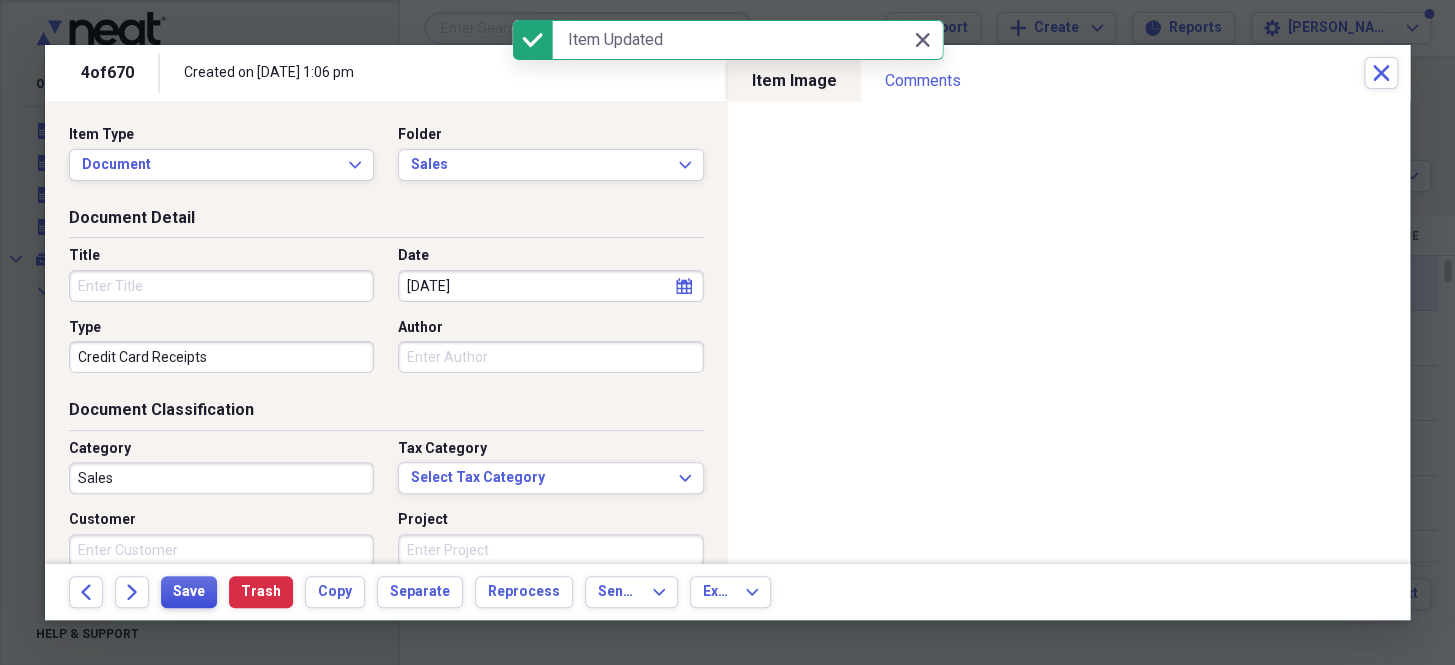 type 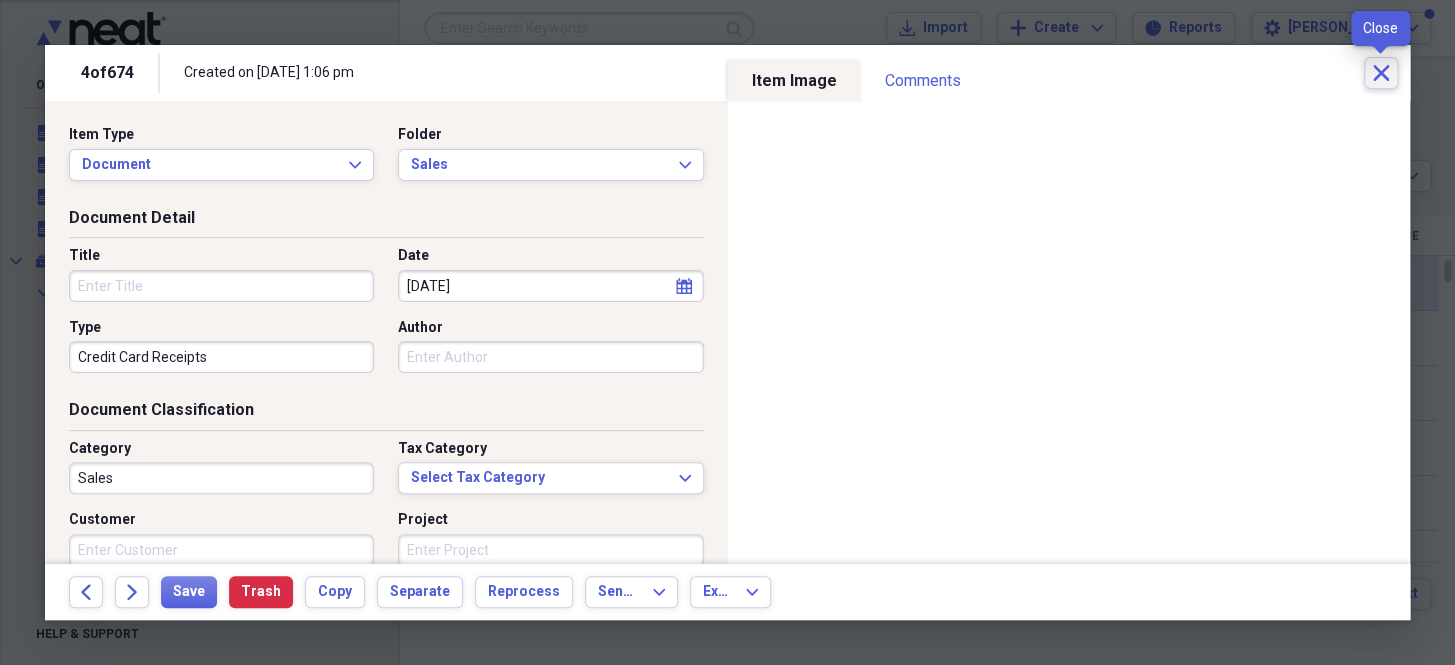 click 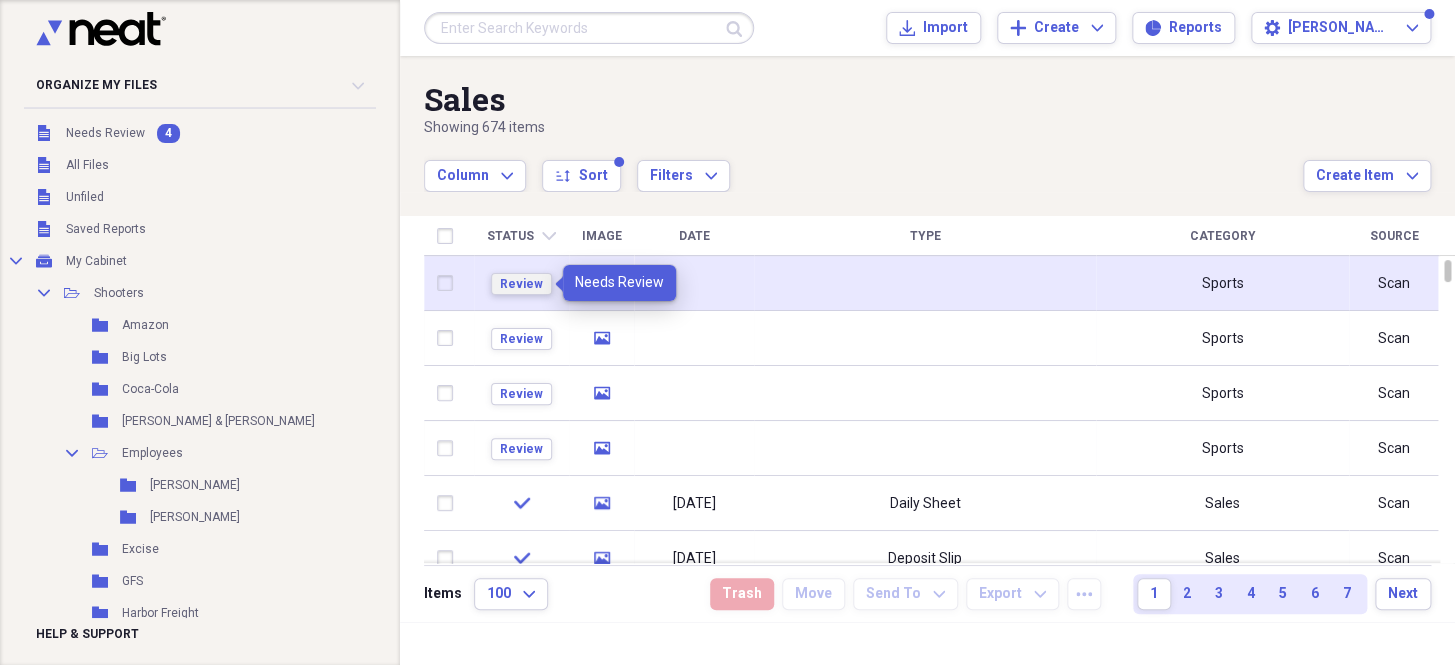 click on "Review" at bounding box center (521, 284) 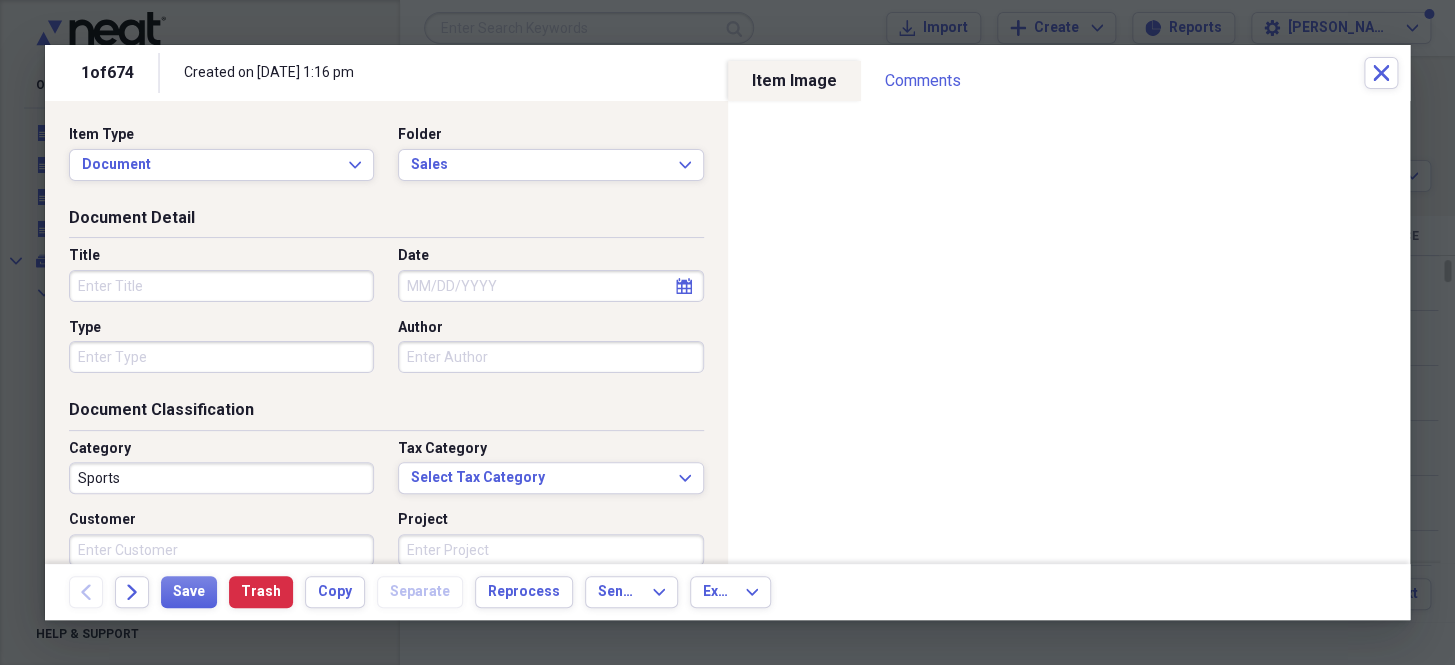 click on "Date" at bounding box center (550, 286) 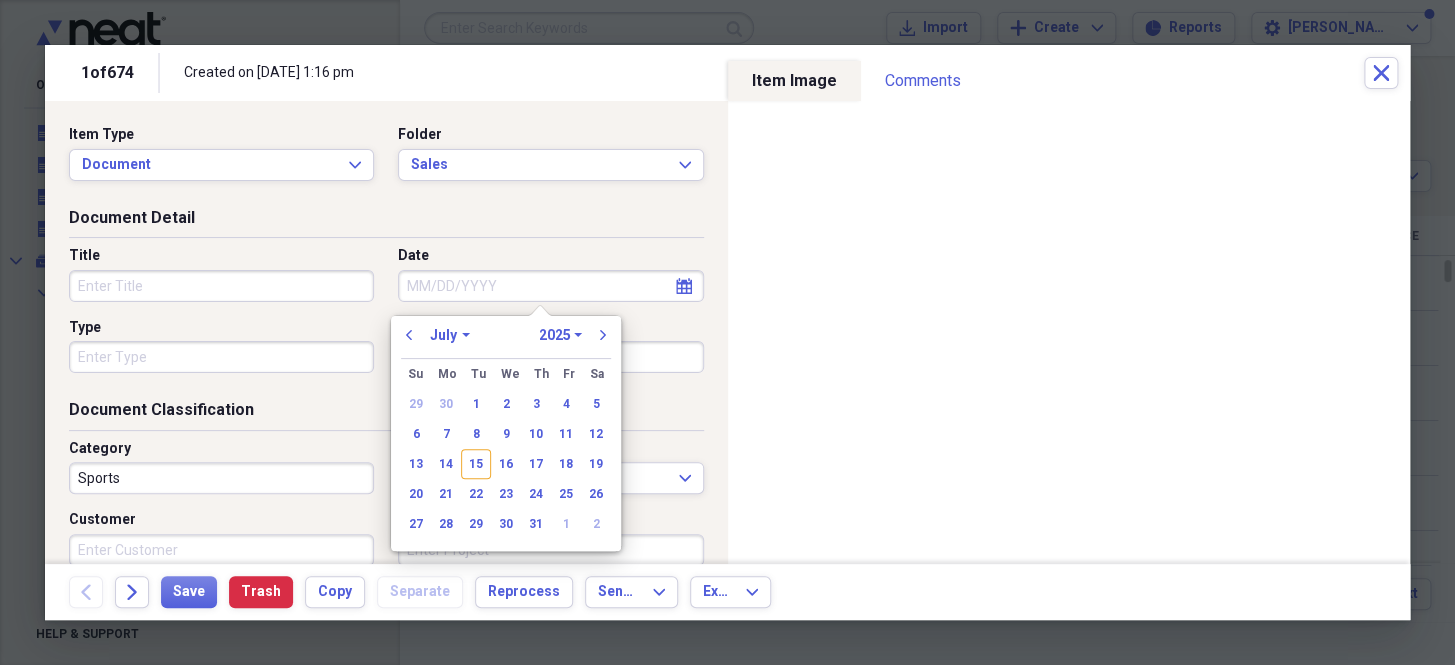 paste on "[DATE]" 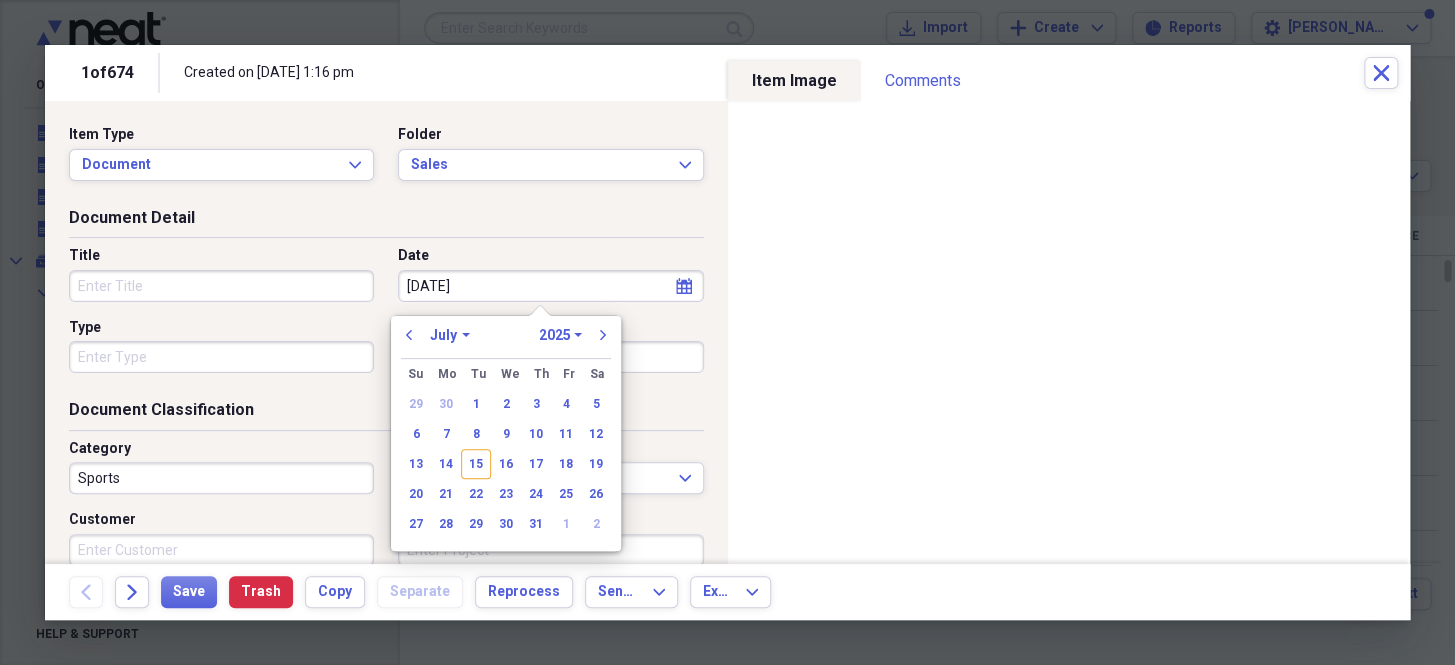 select on "5" 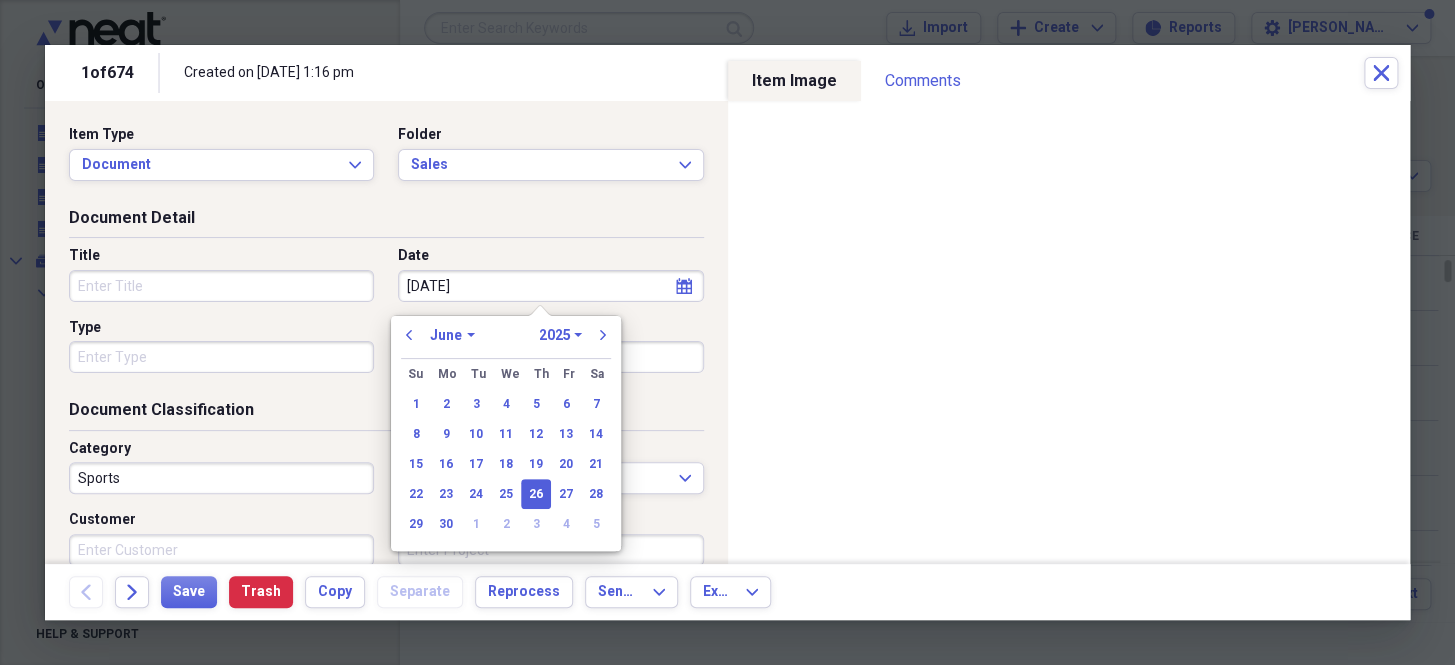drag, startPoint x: 487, startPoint y: 290, endPoint x: 339, endPoint y: 298, distance: 148.21606 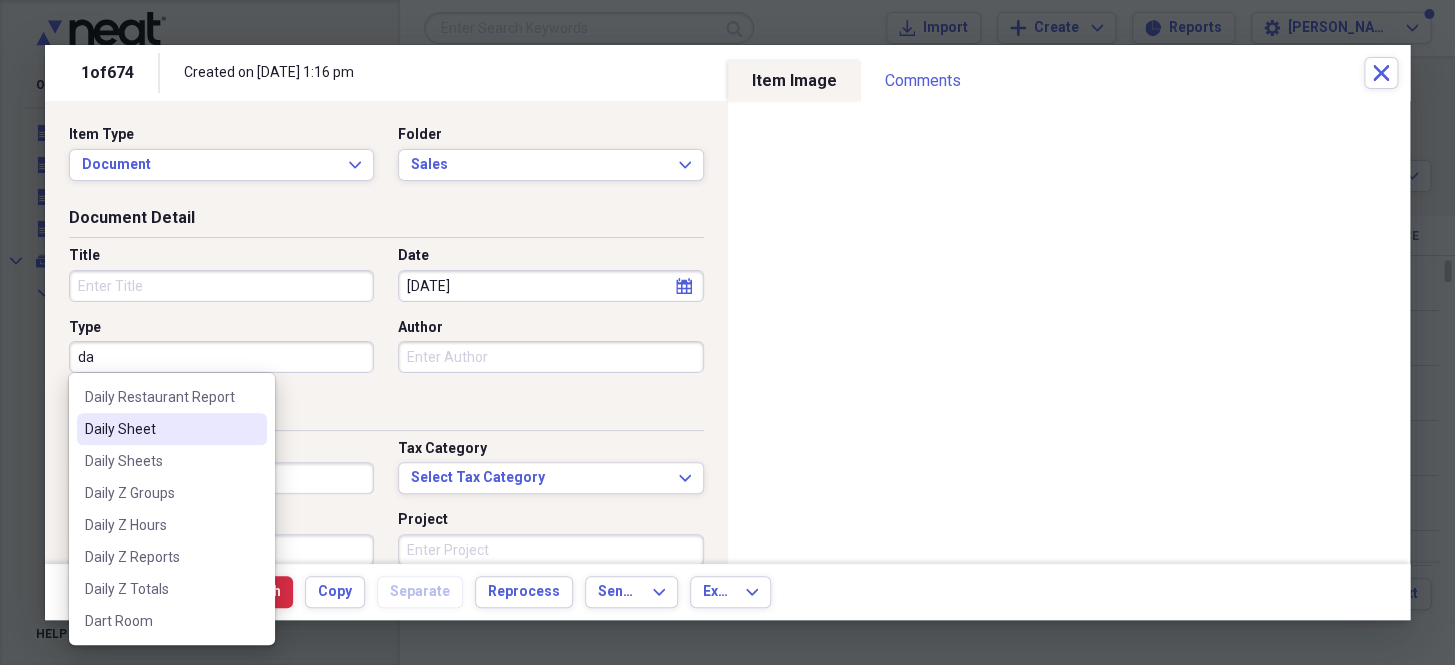 click on "Daily Sheet" at bounding box center (160, 429) 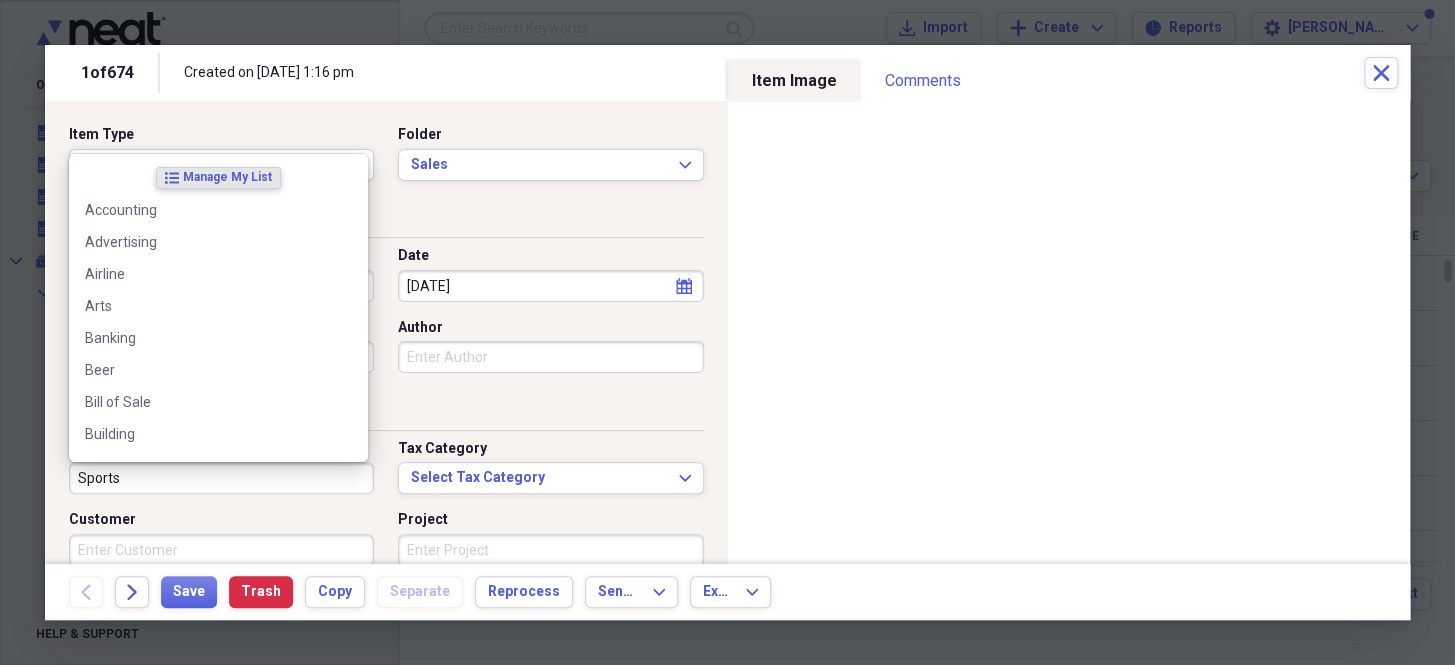click on "Sports" at bounding box center [221, 478] 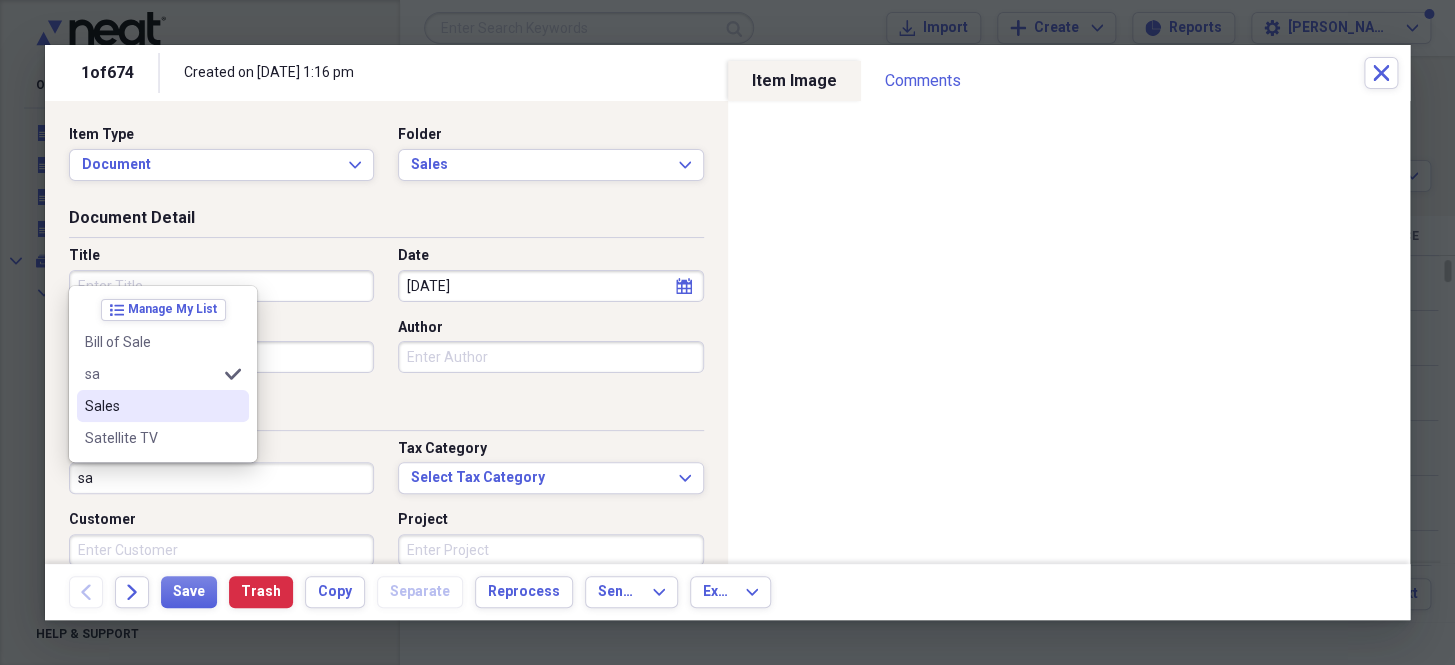 click on "Sales" at bounding box center [151, 406] 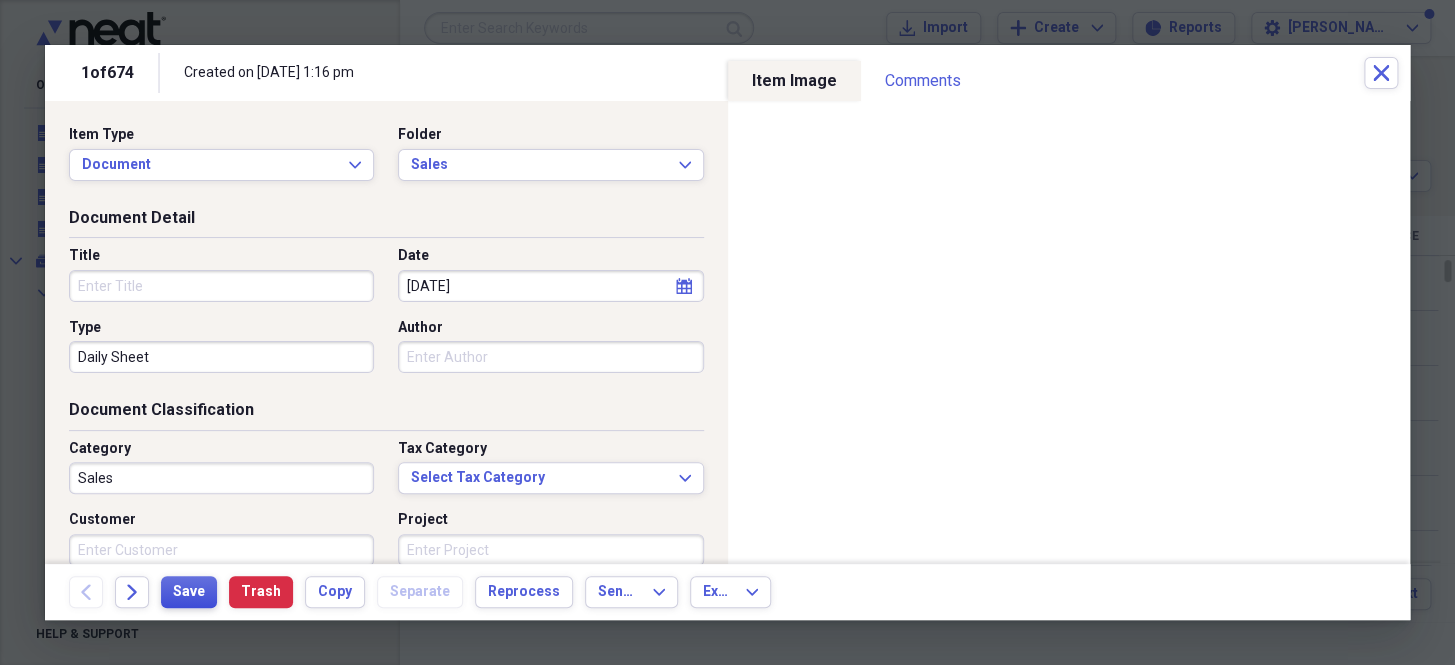 click on "Save" at bounding box center (189, 592) 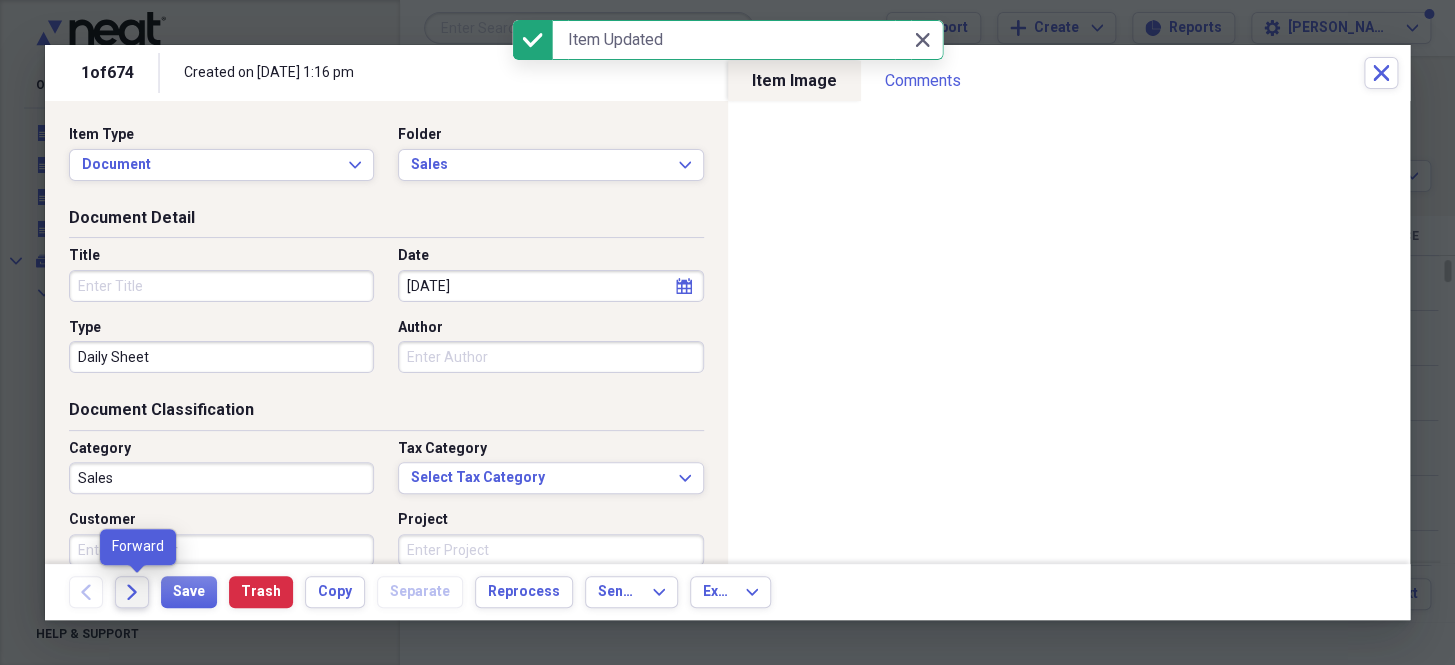 click on "Forward" at bounding box center [132, 592] 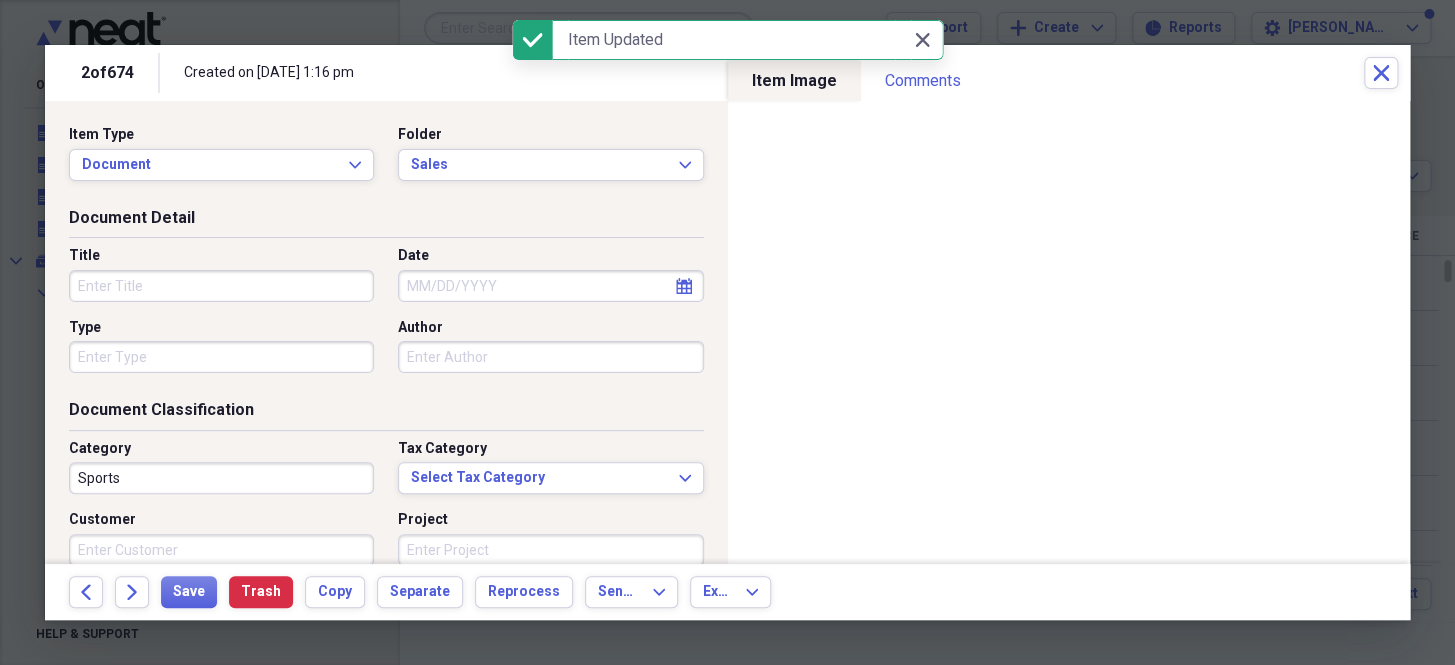 click on "Date" at bounding box center [550, 286] 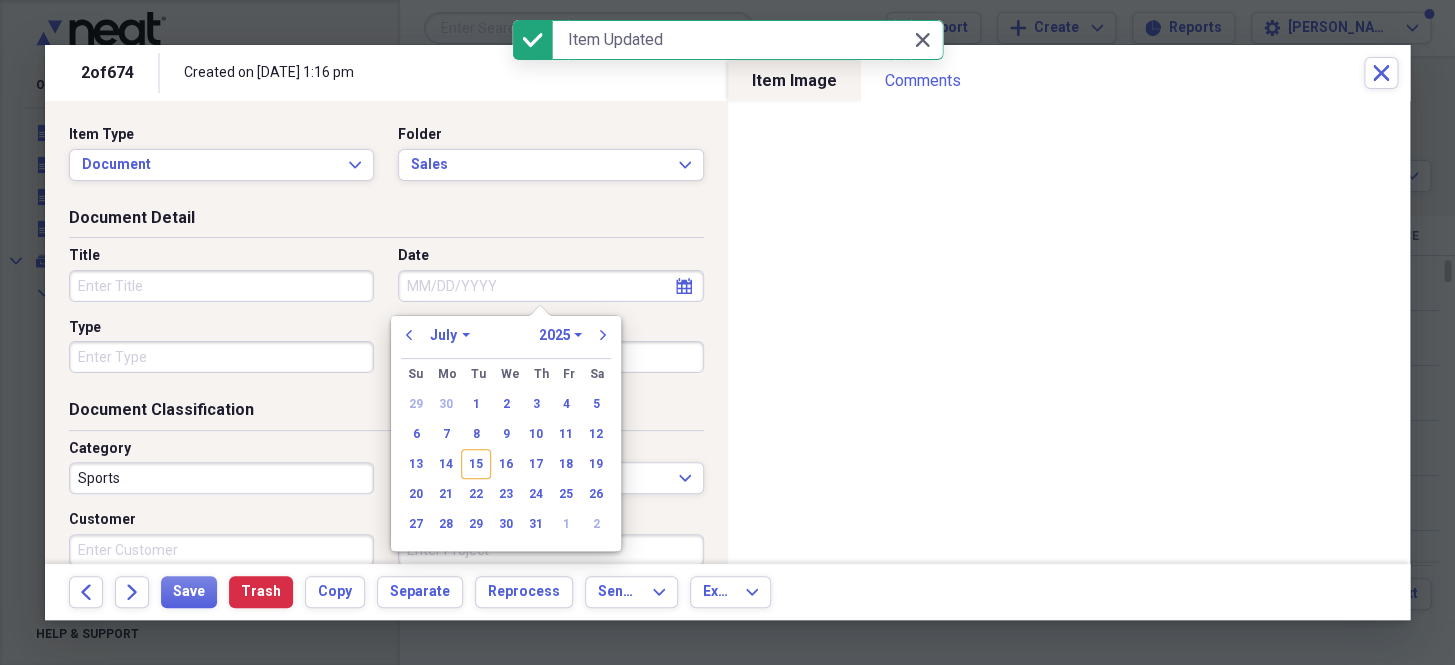 paste on "[DATE]" 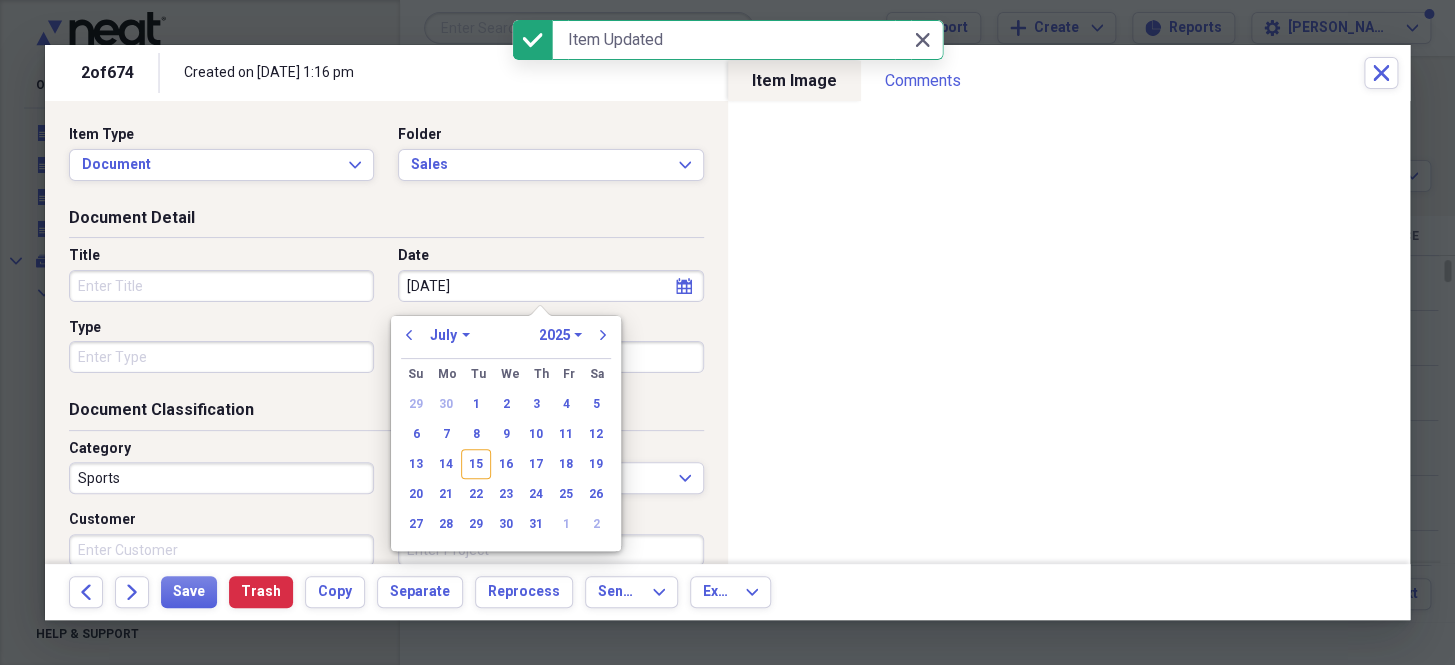 select on "5" 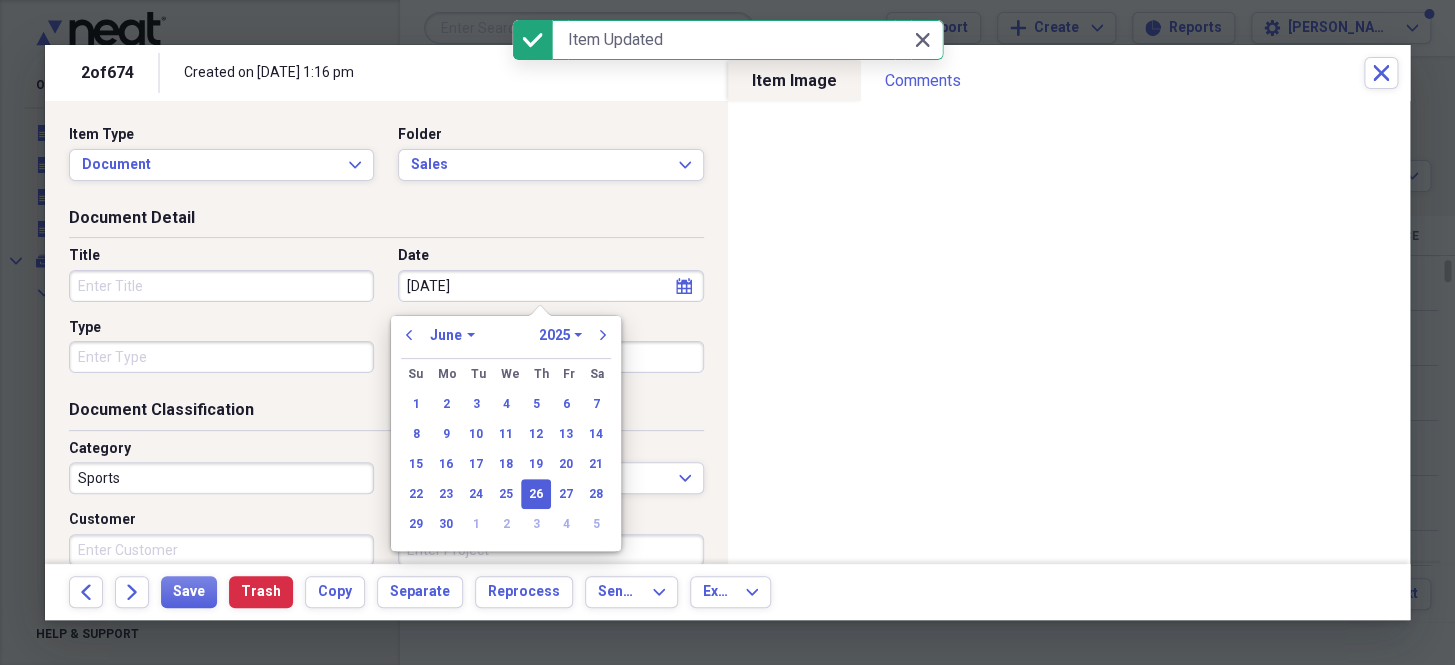 type on "6//25" 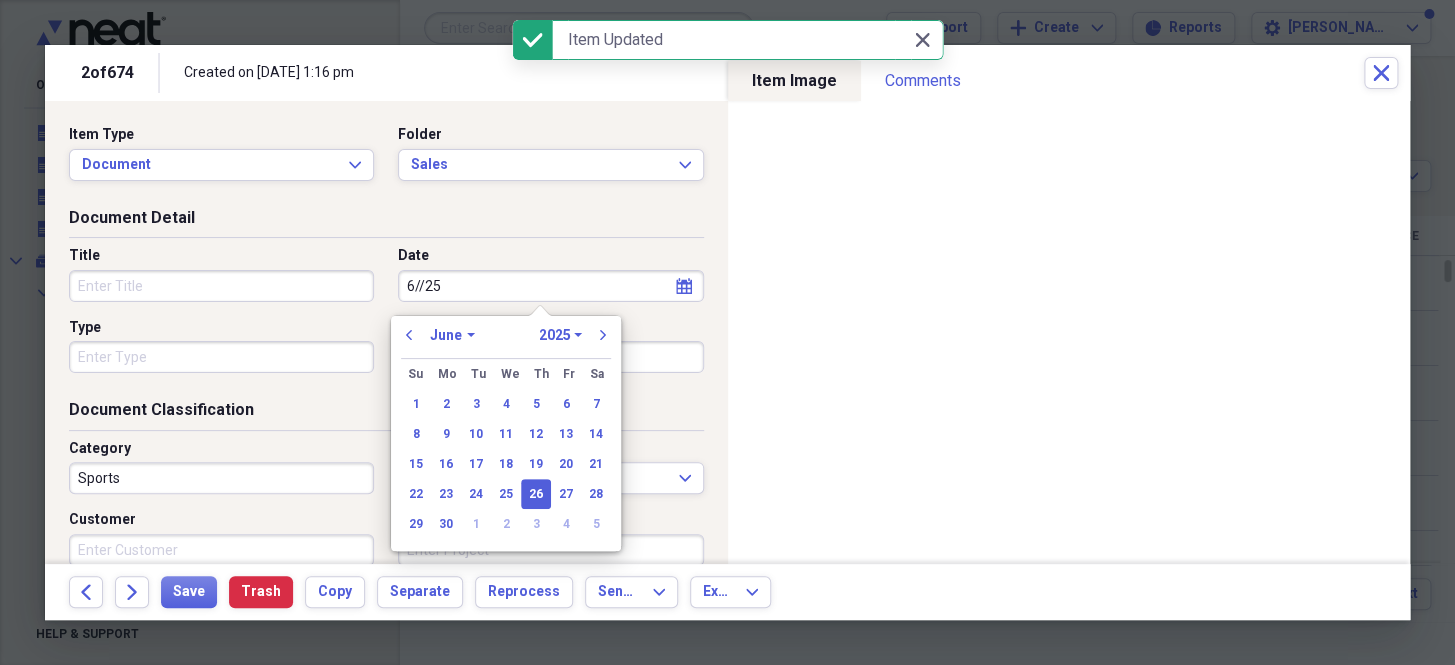 select on "2001" 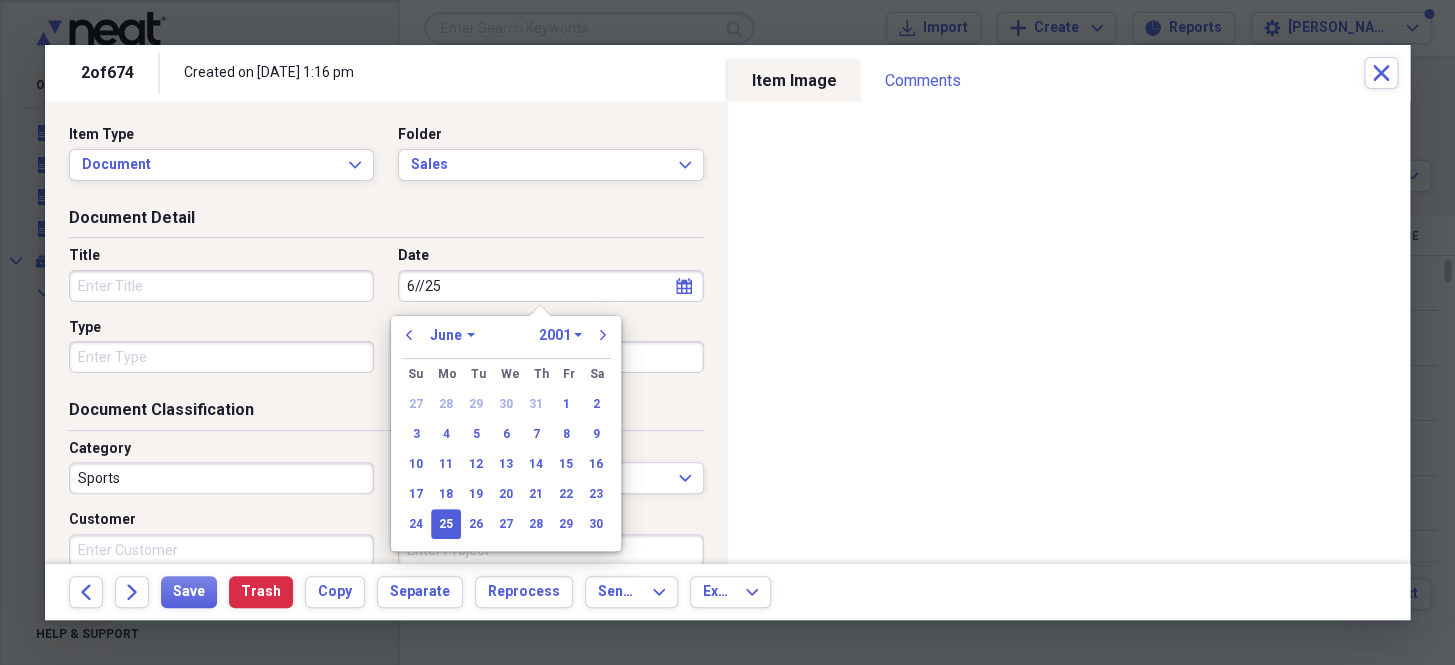 type on "[DATE]" 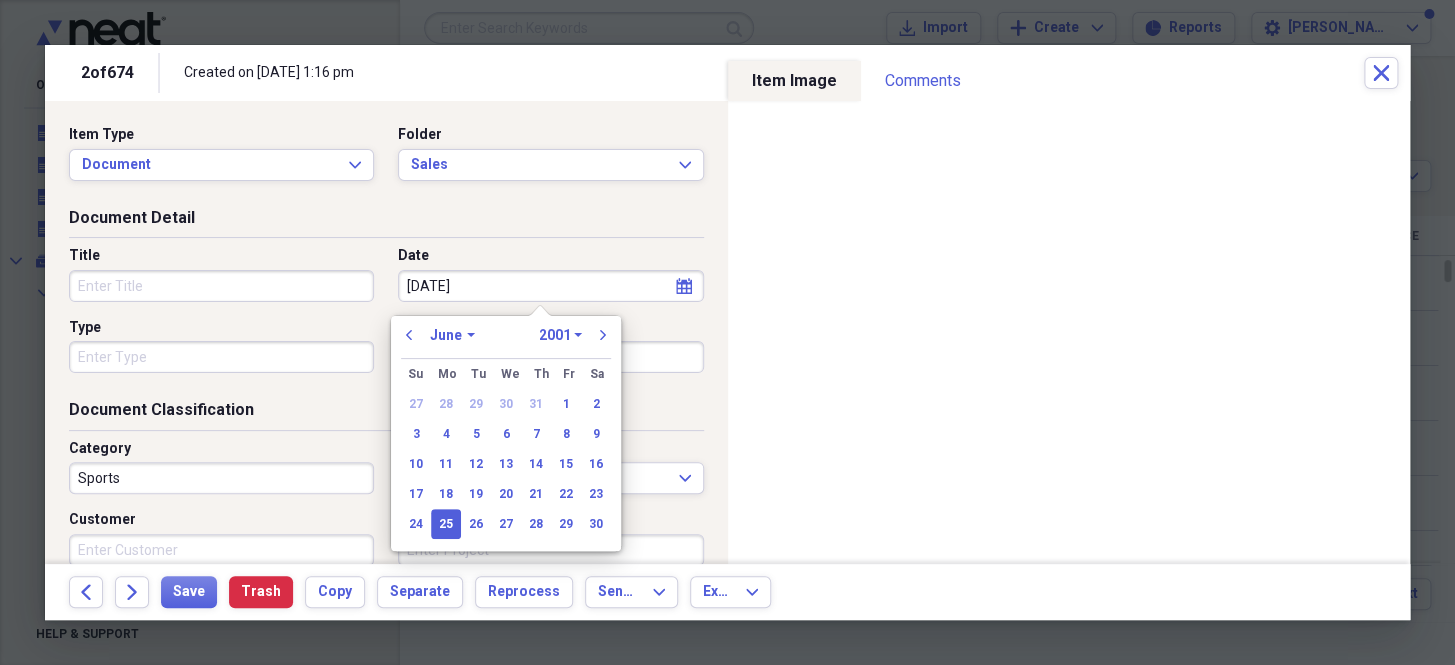 select on "2025" 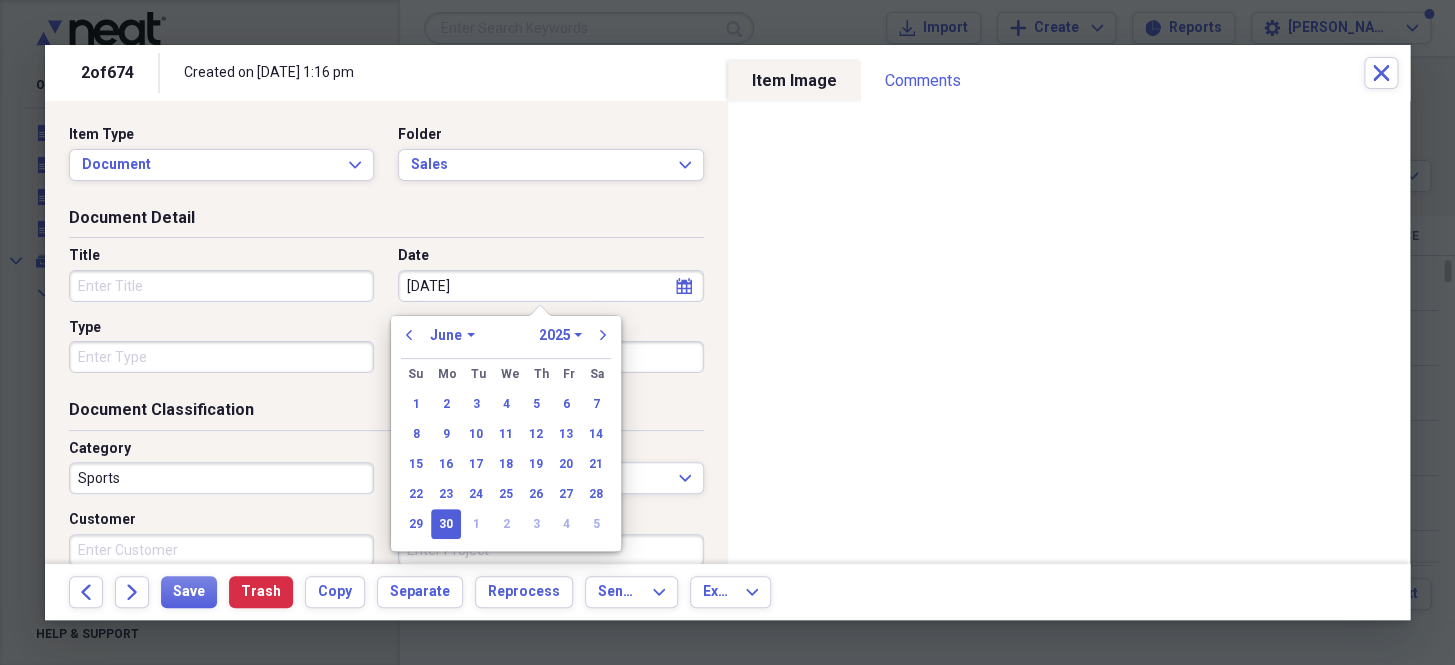 click on "Type" at bounding box center (221, 357) 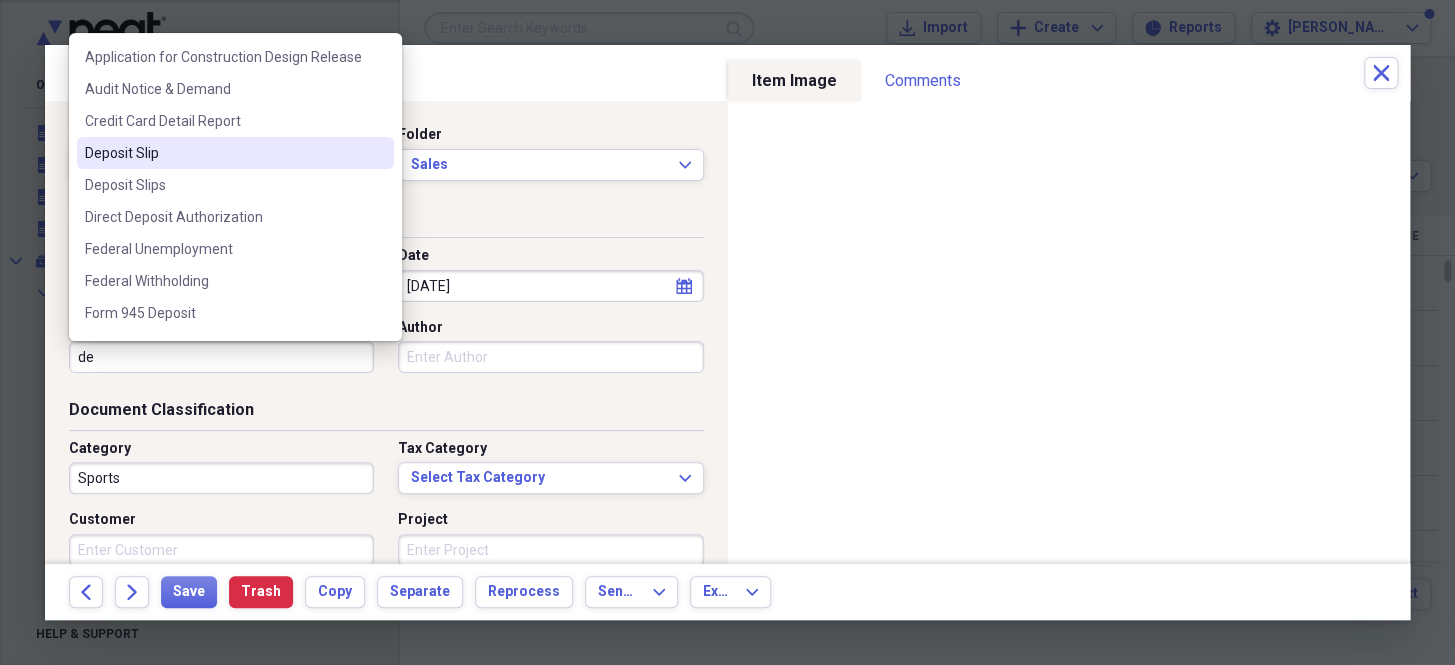 click on "Deposit Slip" at bounding box center (223, 153) 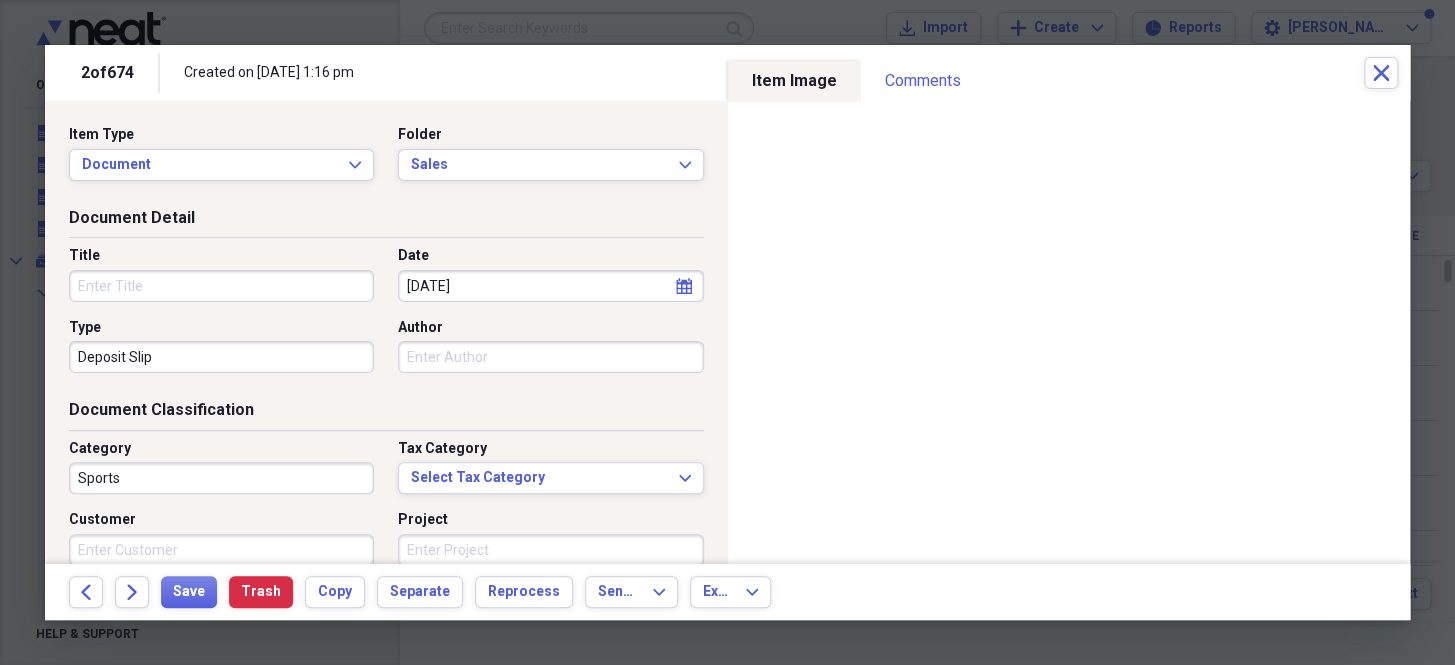 click on "Sports" at bounding box center [221, 478] 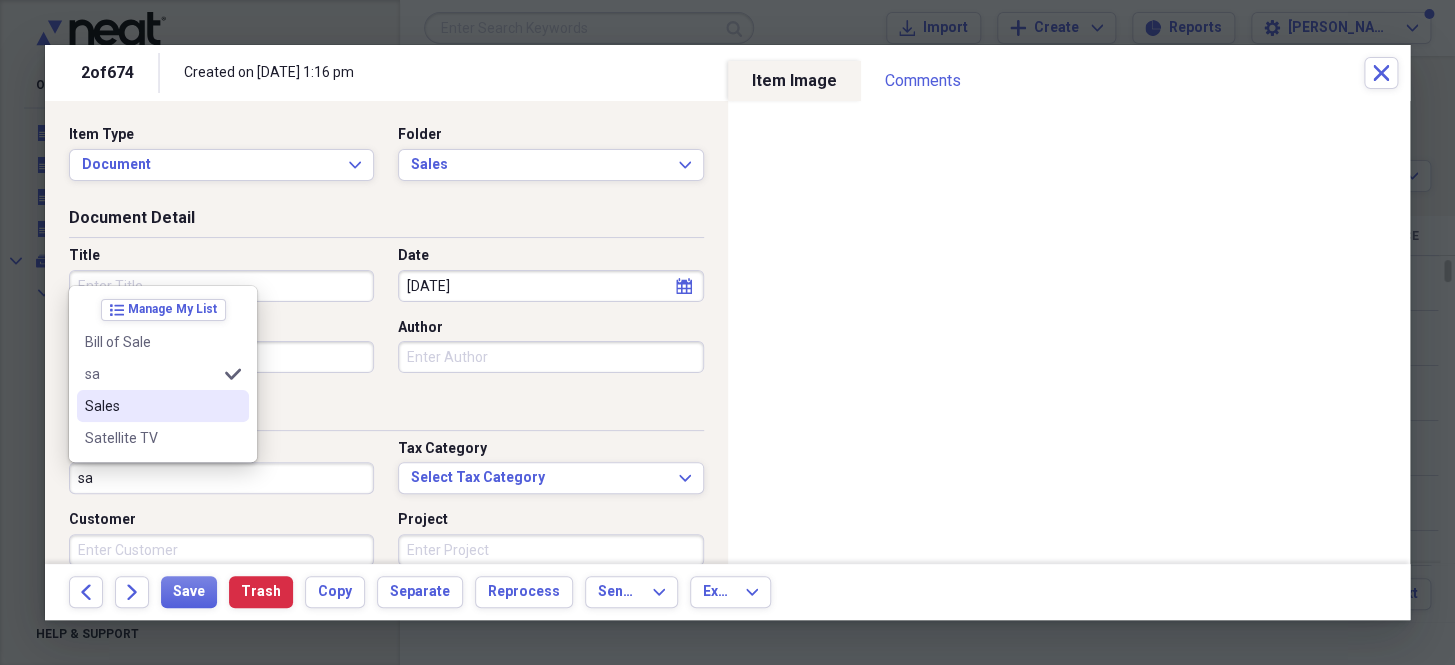 click on "Sales" at bounding box center [151, 406] 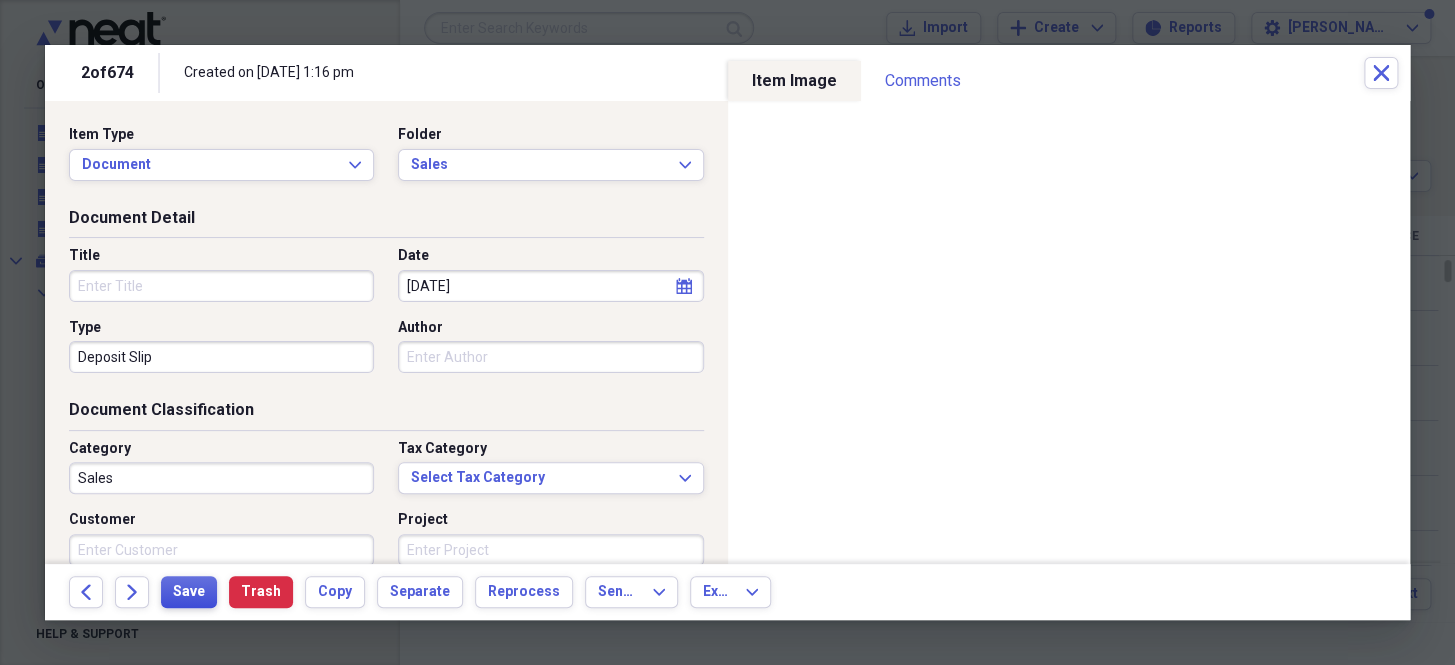 click on "Save" at bounding box center [189, 592] 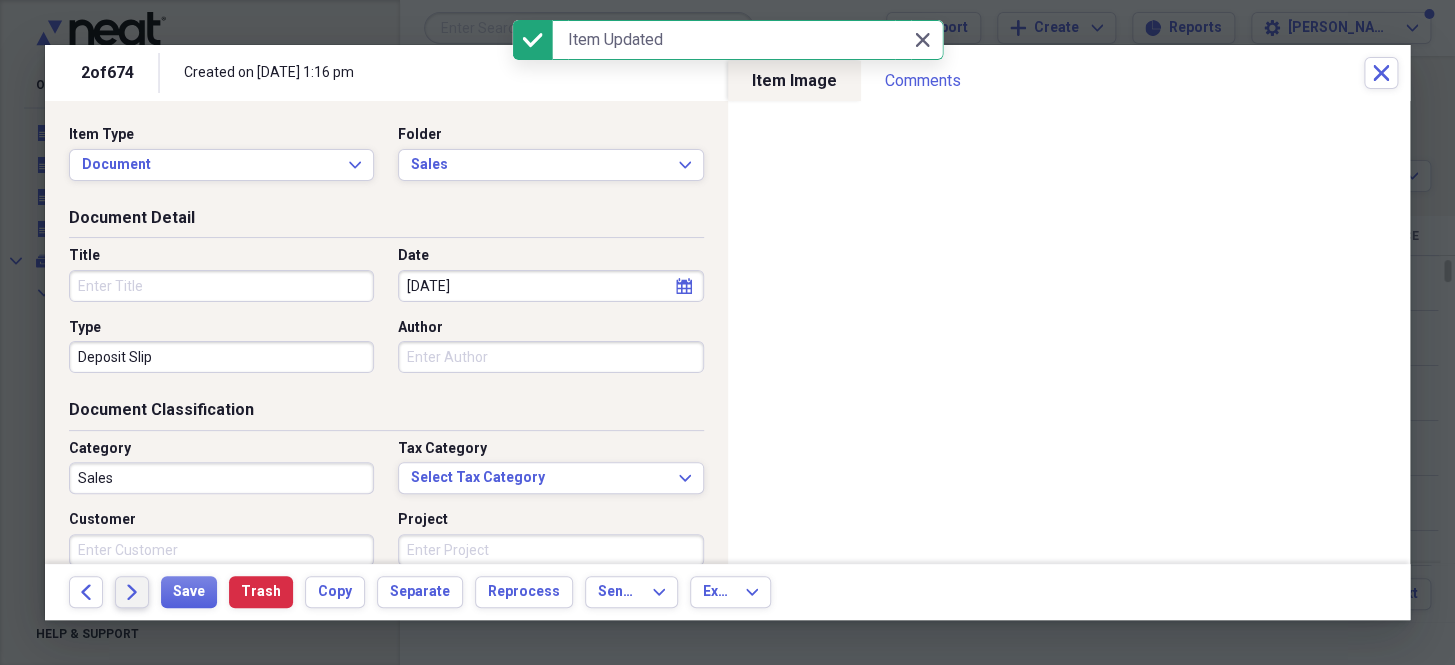 click on "Forward" at bounding box center (132, 592) 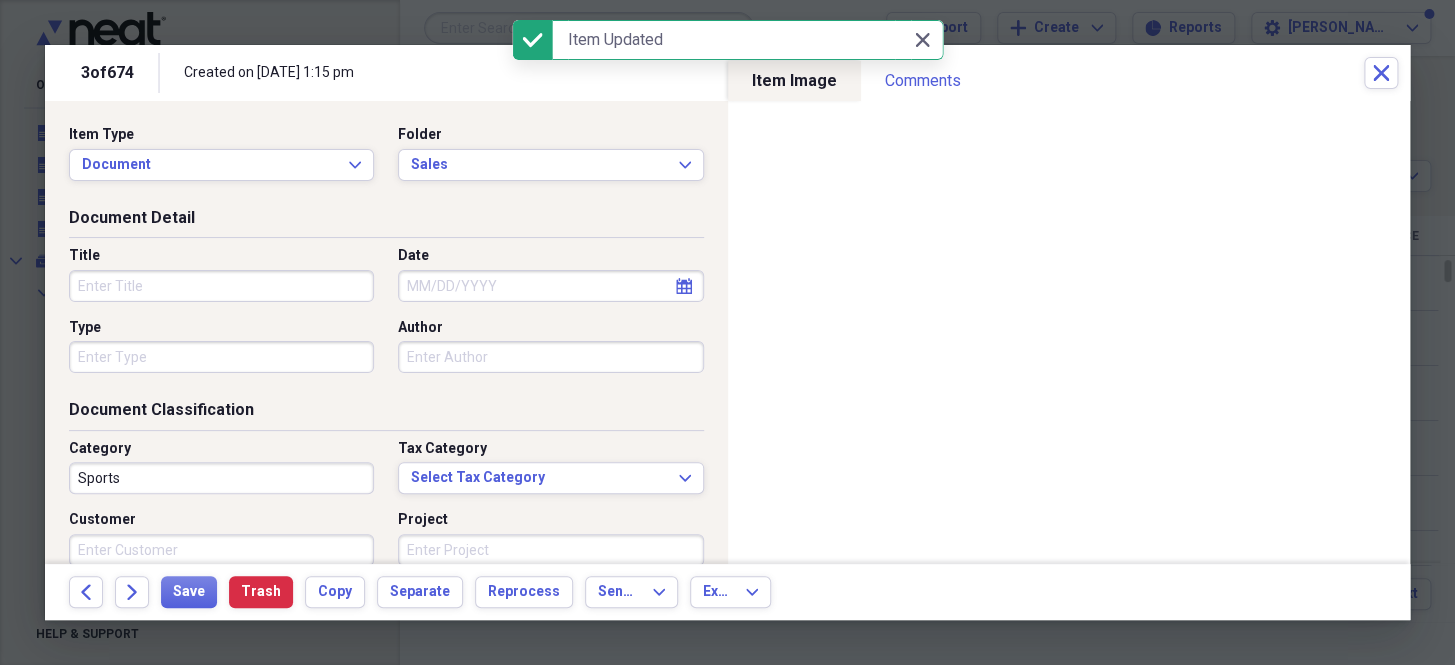 click on "Date" at bounding box center [550, 286] 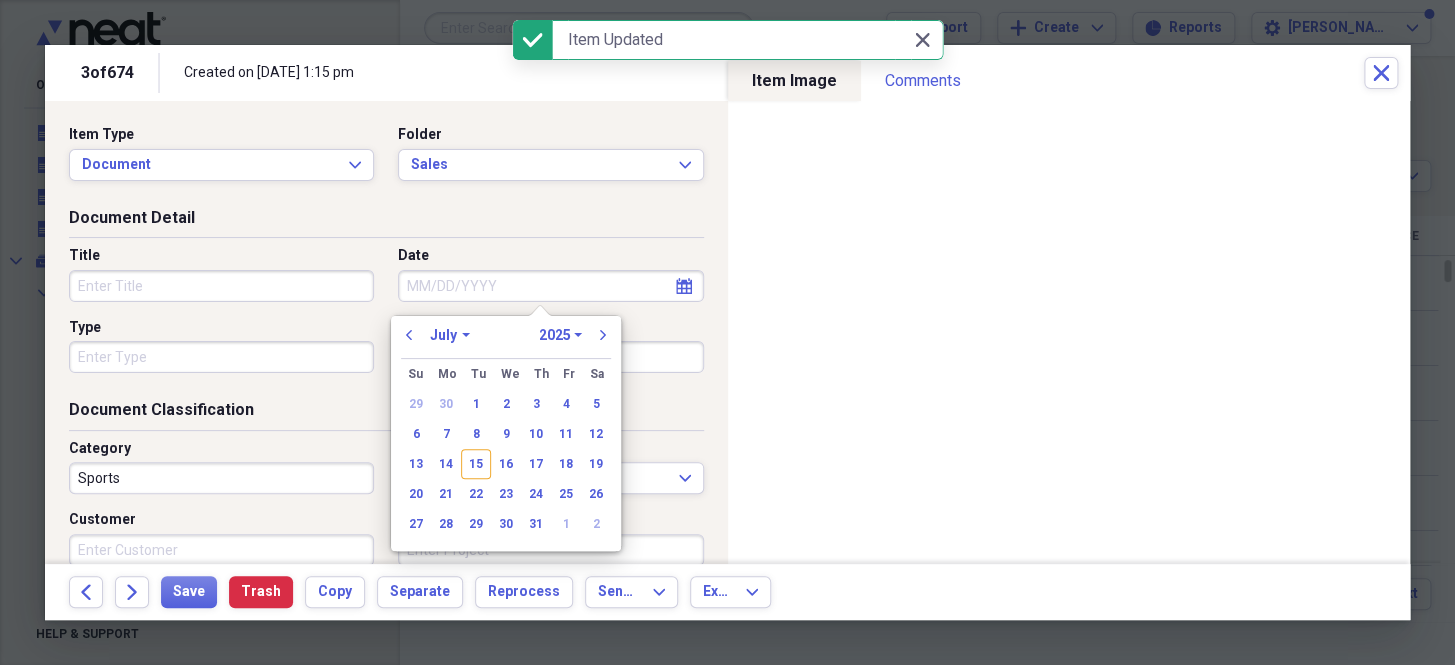 paste on "[DATE]" 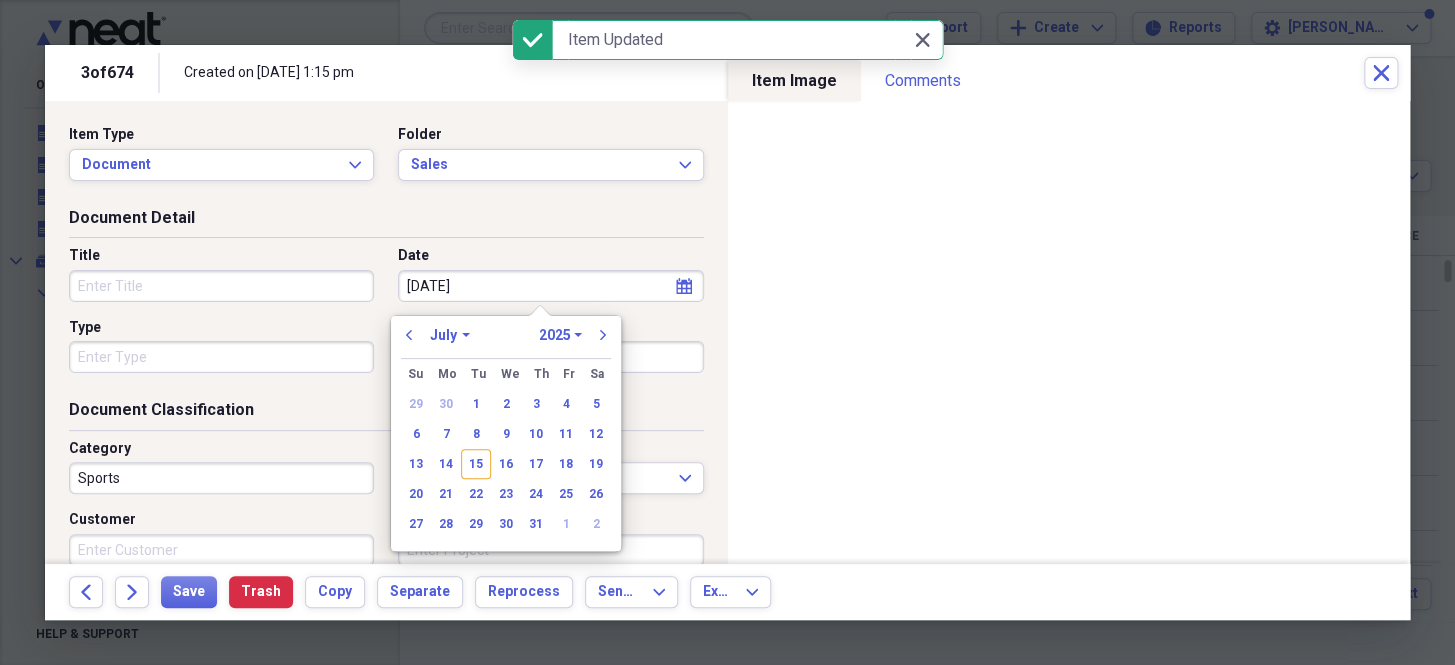 select on "5" 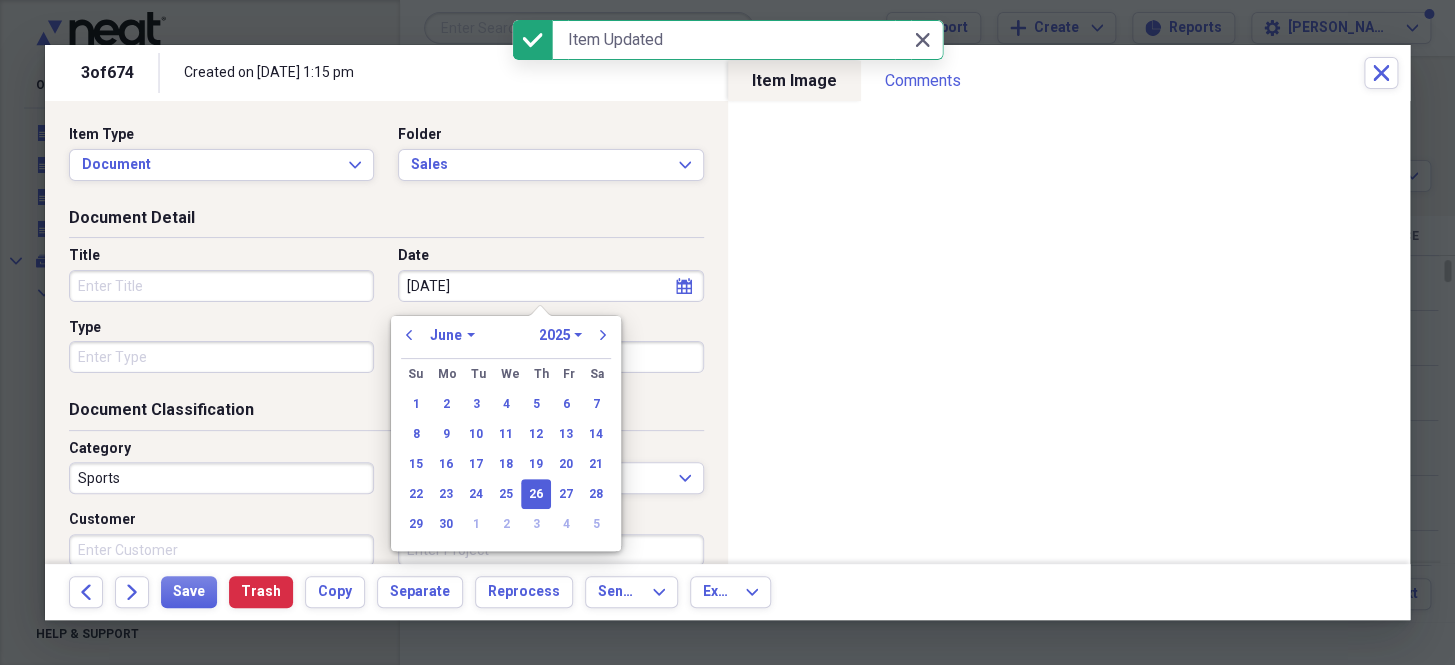 type on "[DATE]" 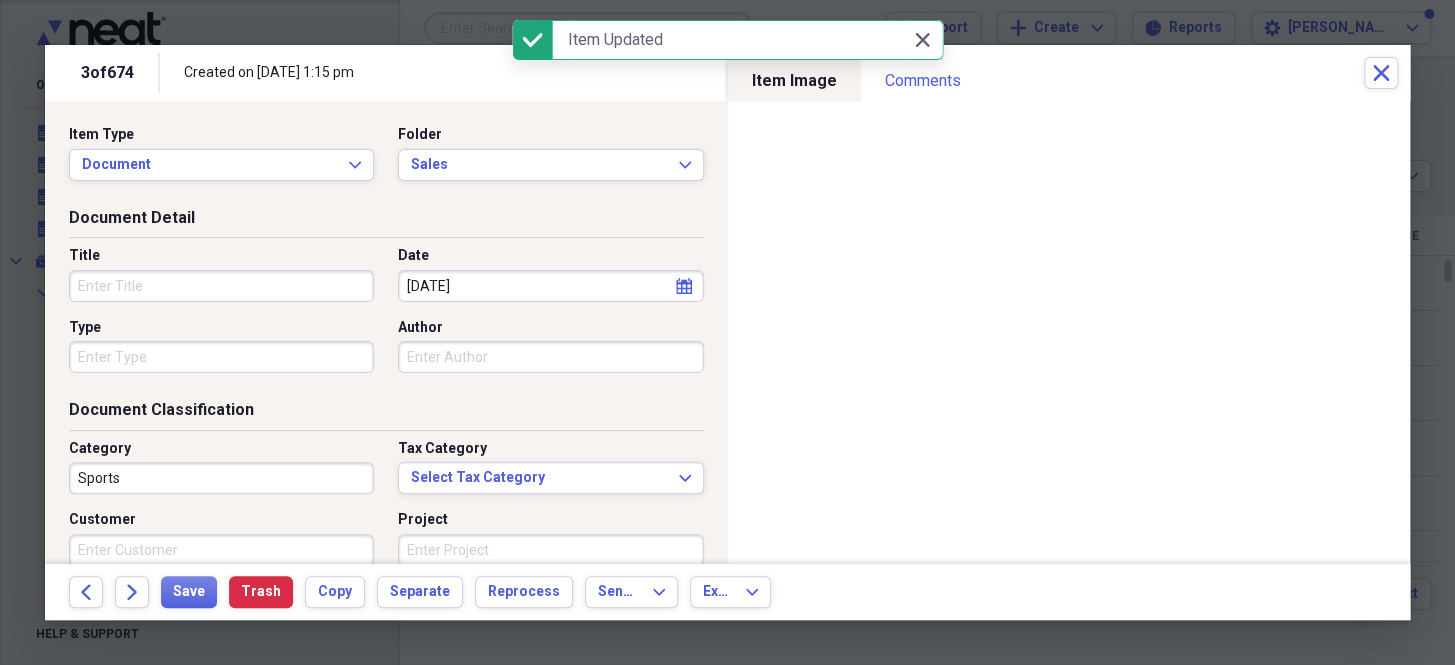 click on "Type" at bounding box center [221, 357] 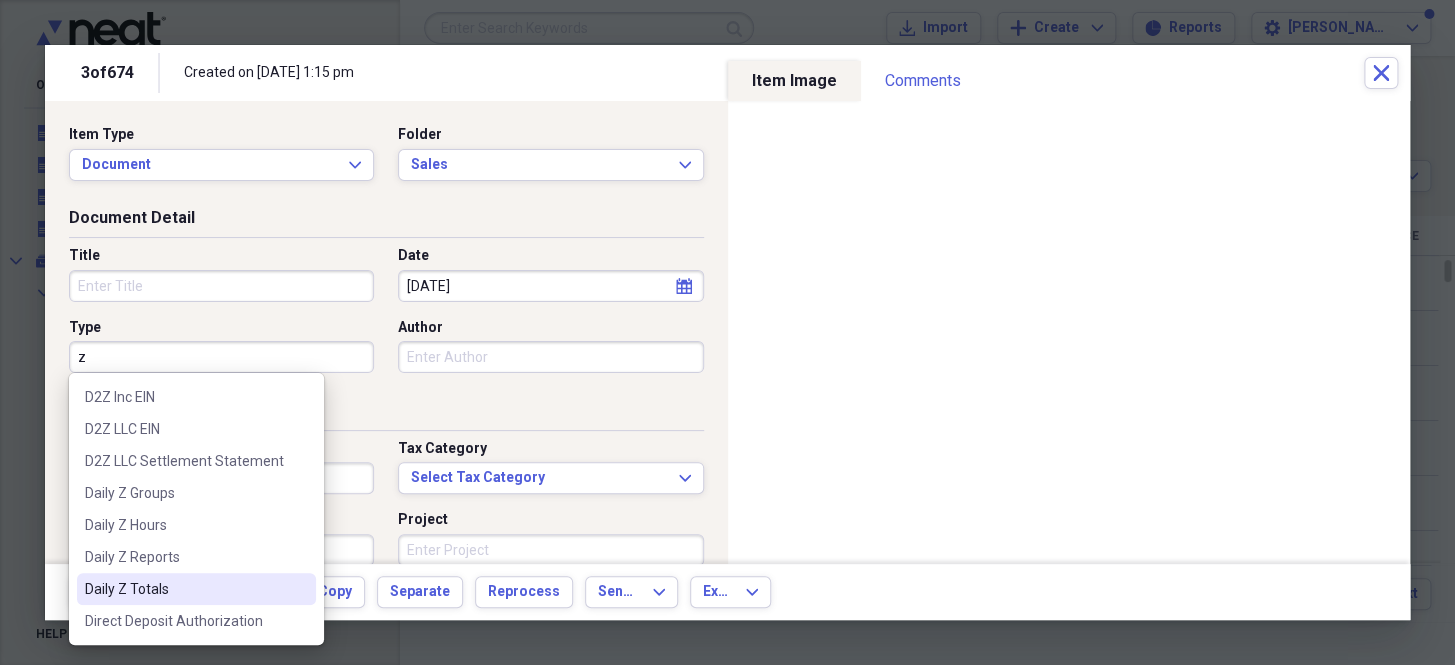 click on "Daily Z Totals" at bounding box center [196, 589] 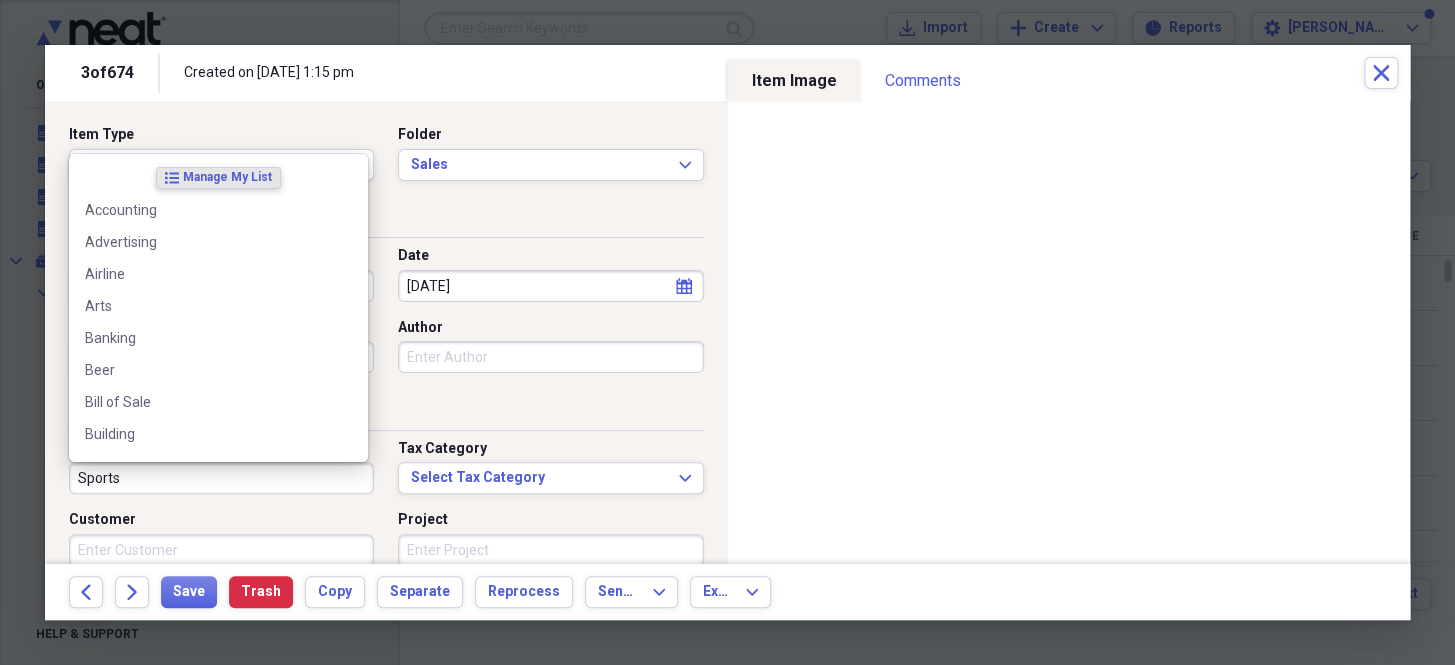 click on "Sports" at bounding box center (221, 478) 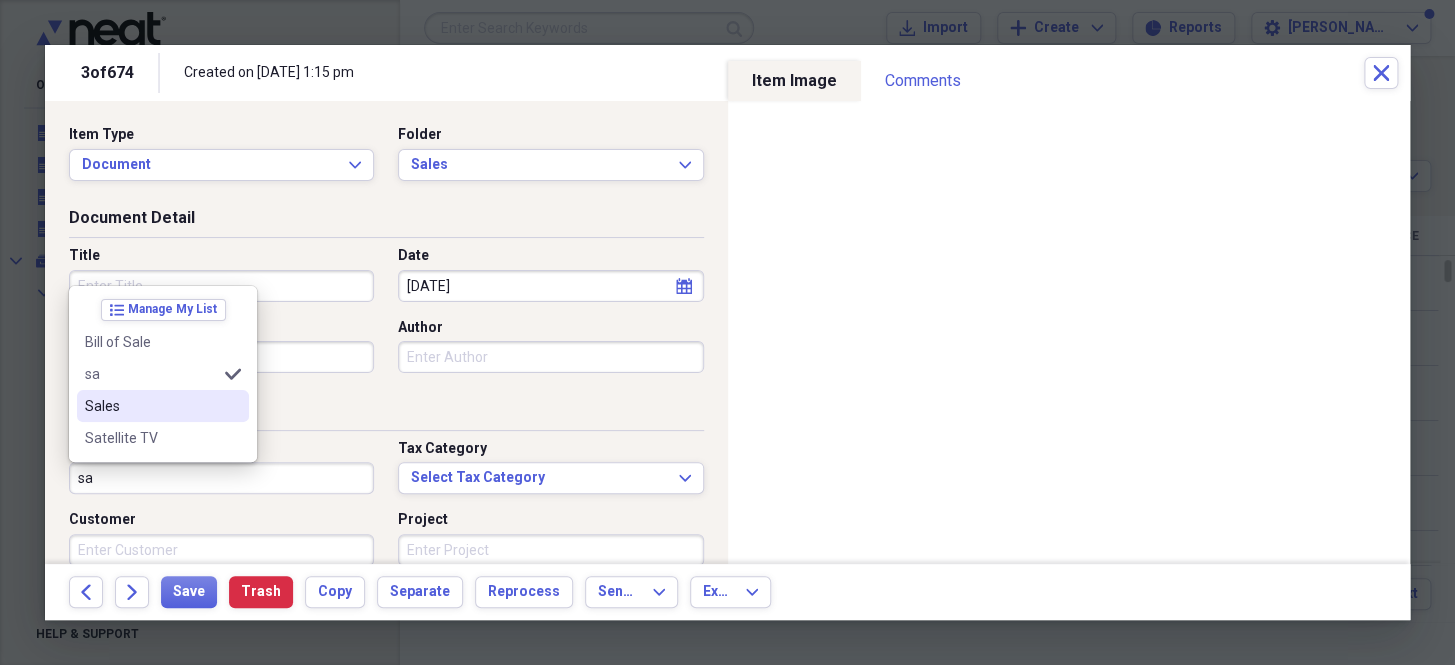click on "Sales" at bounding box center (151, 406) 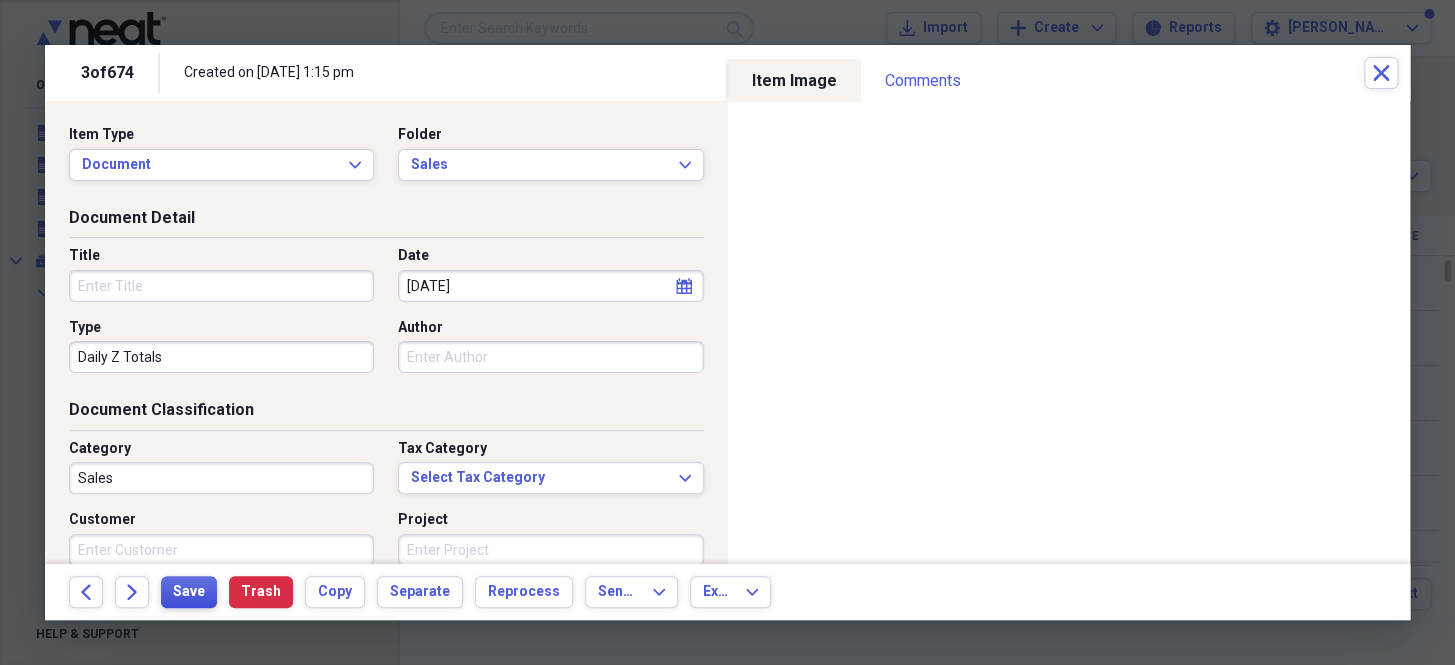 click on "Save" at bounding box center [189, 592] 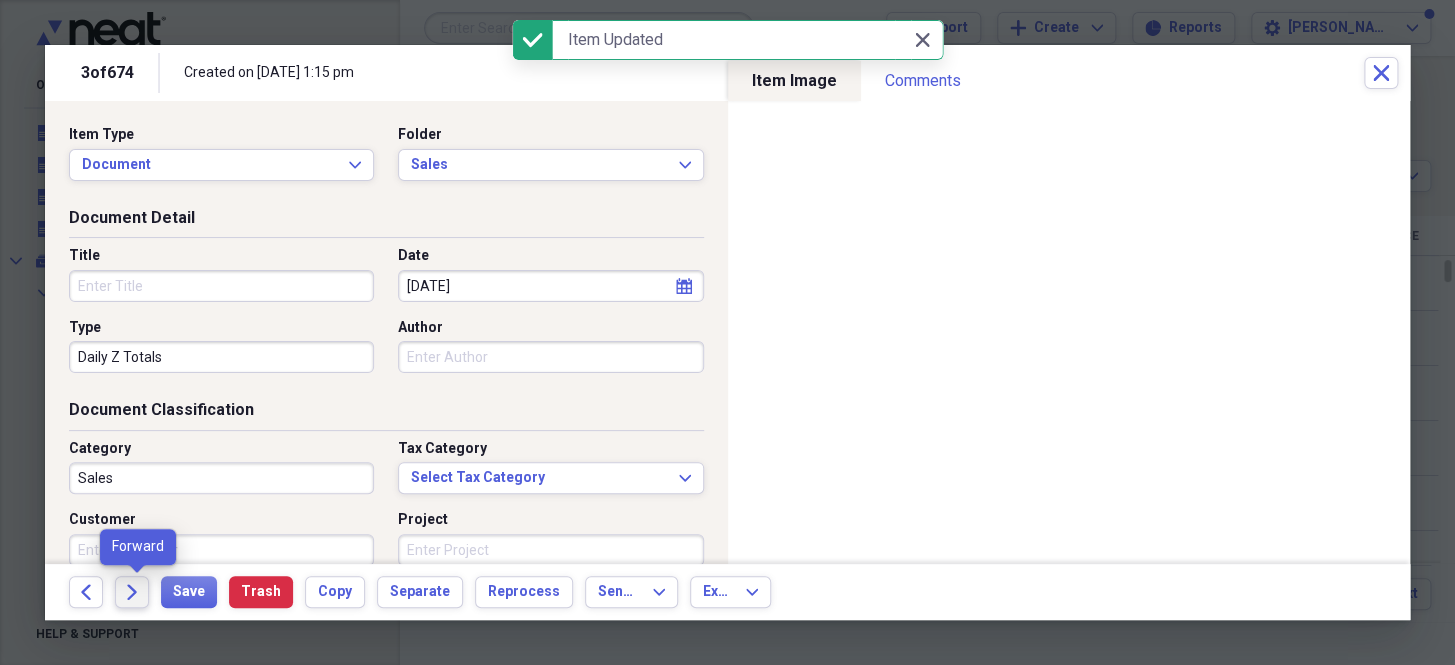 click on "Forward" 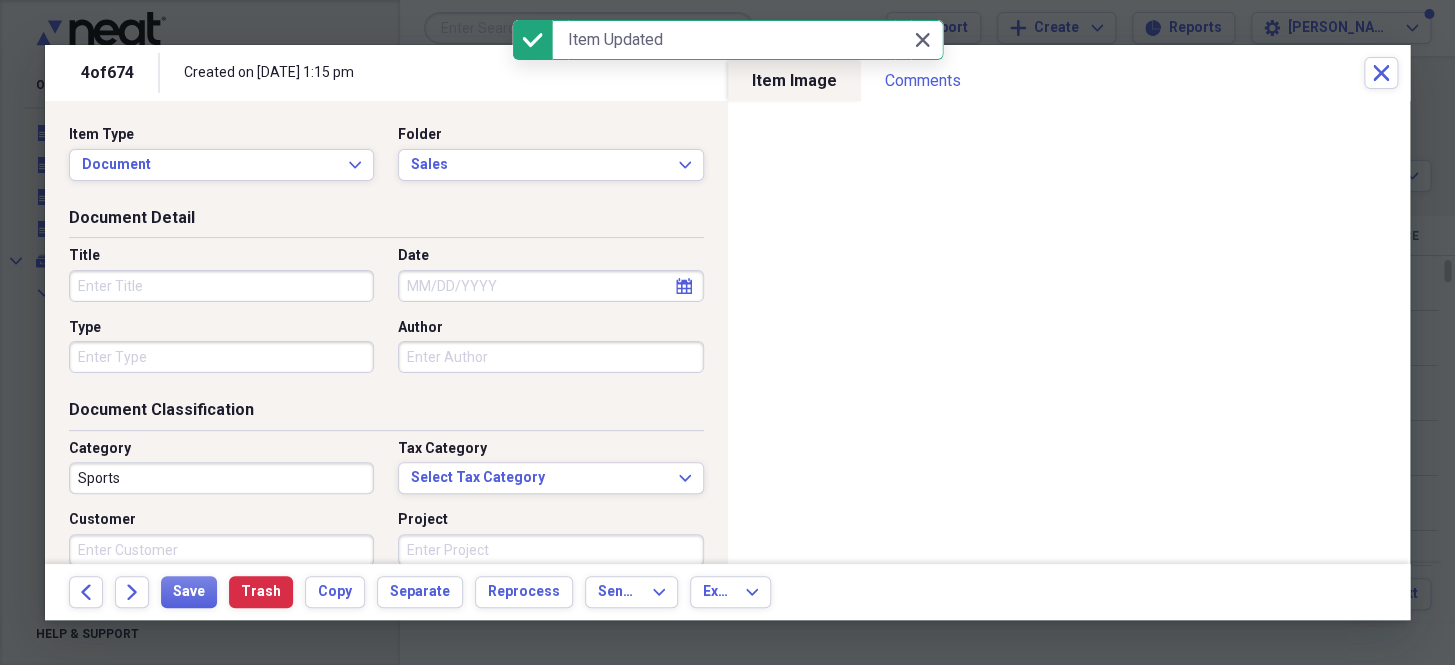 click on "Date" at bounding box center (550, 286) 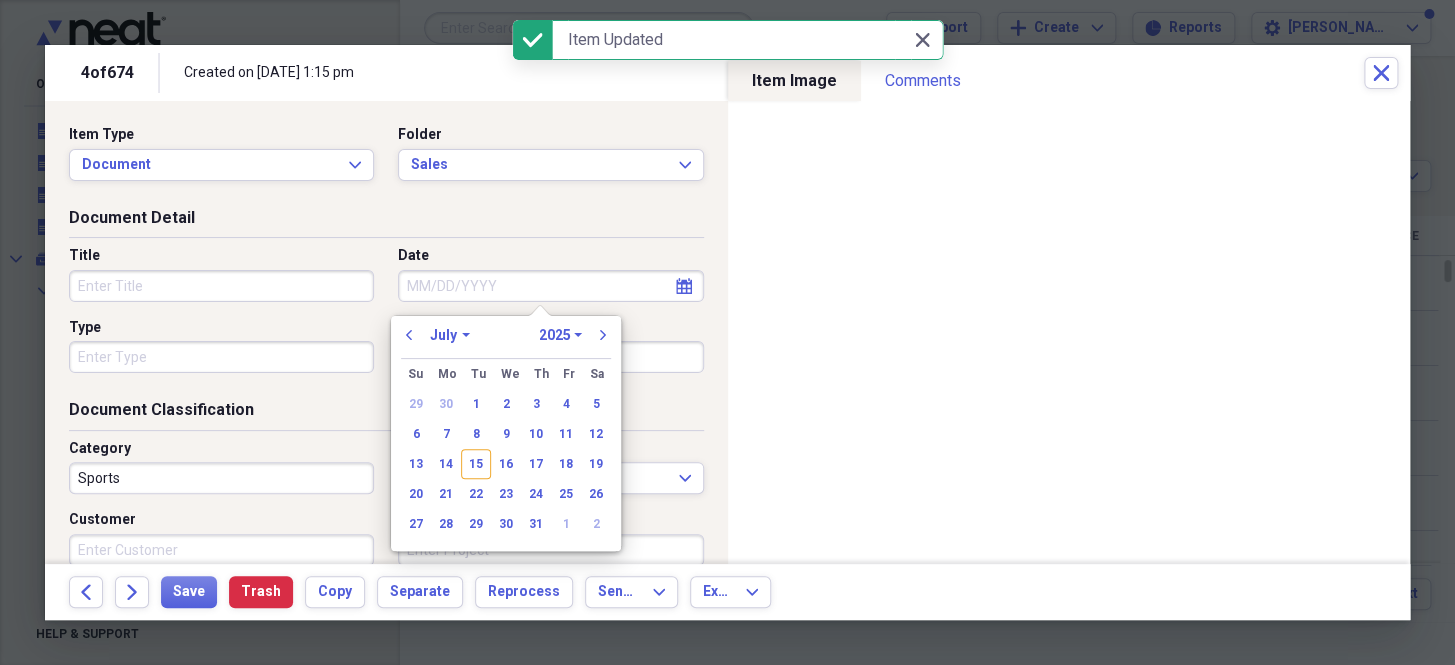 paste on "[DATE]" 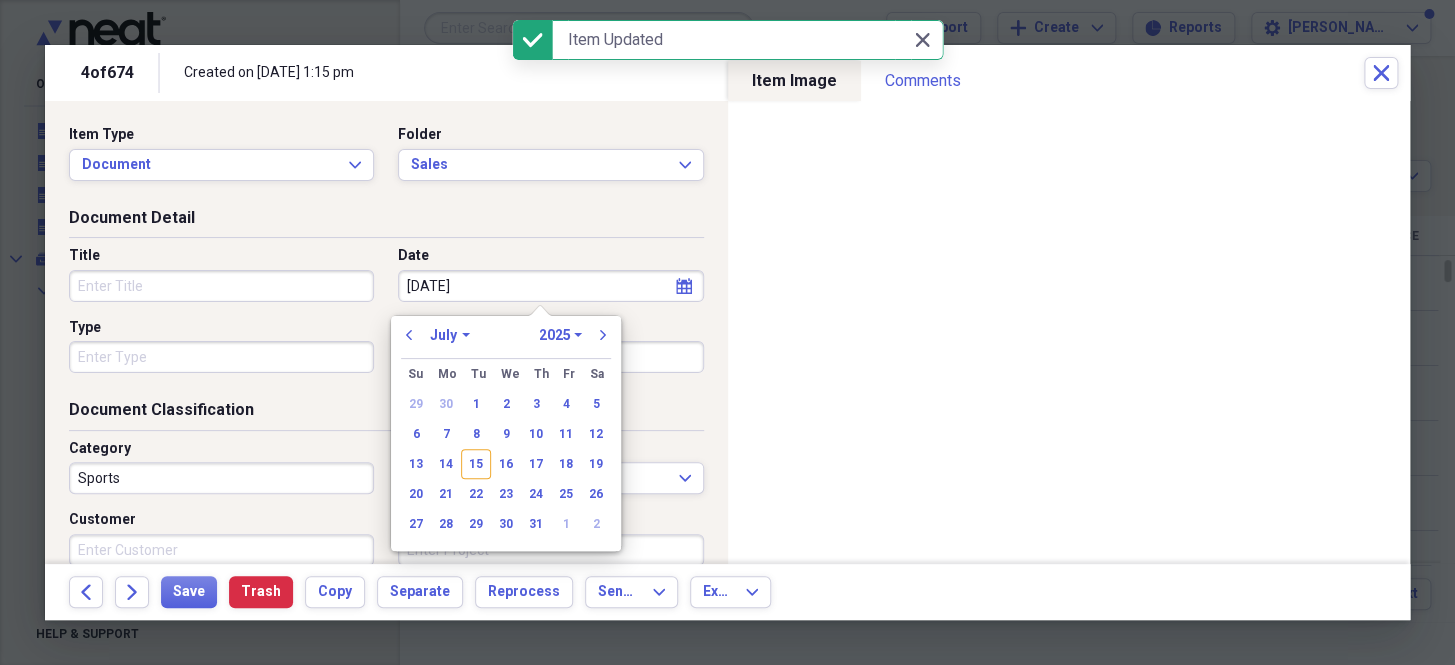 select on "5" 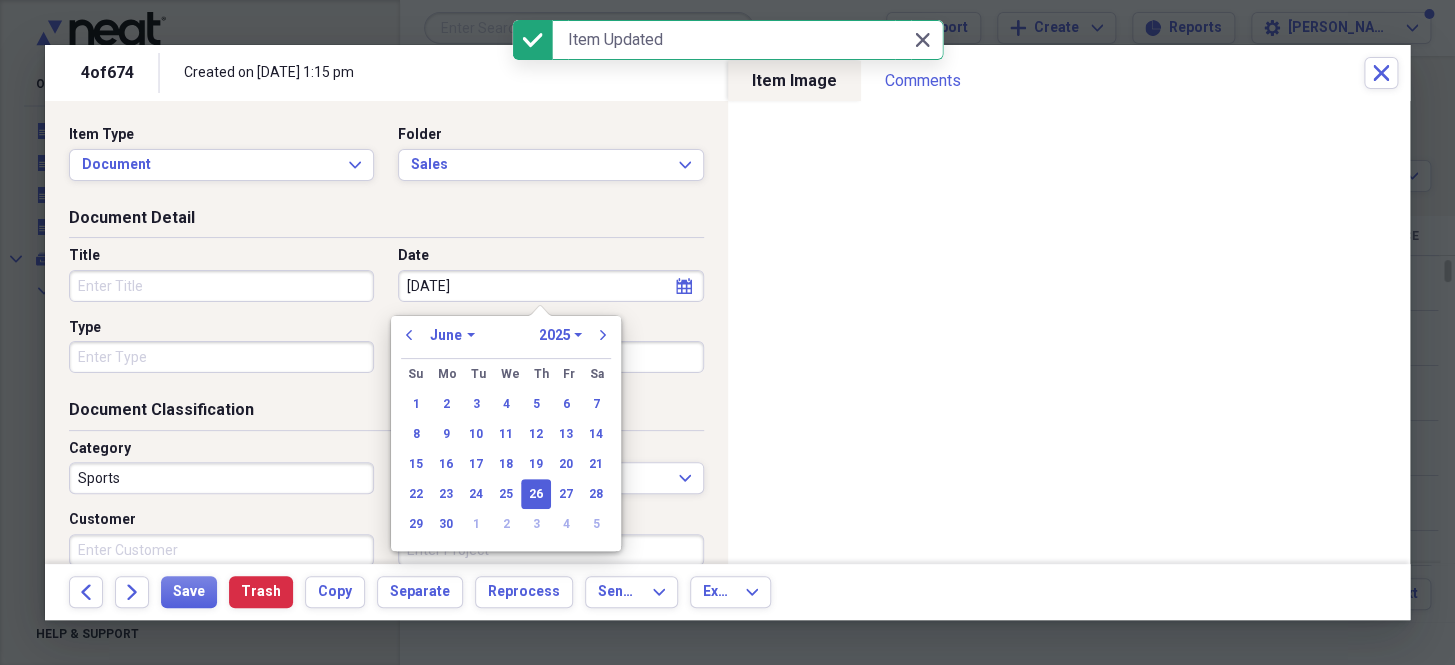 type on "[DATE]" 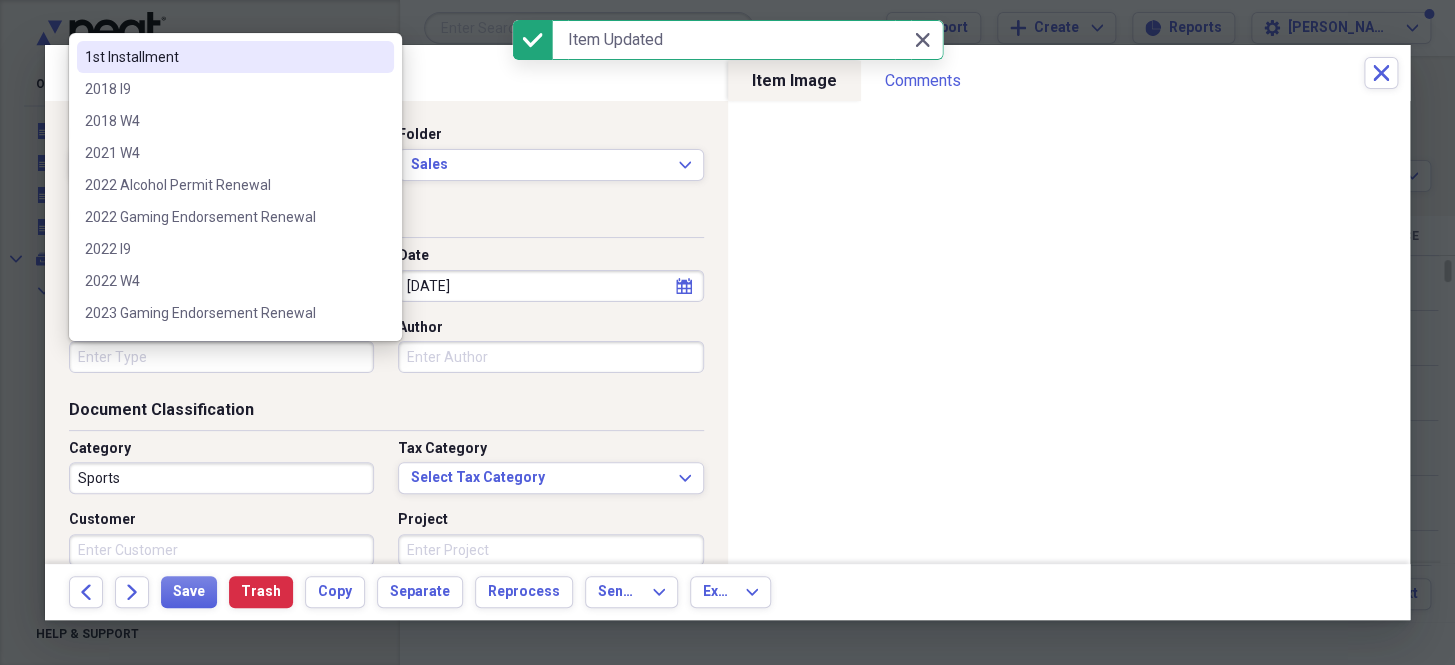 click on "Type" at bounding box center [221, 357] 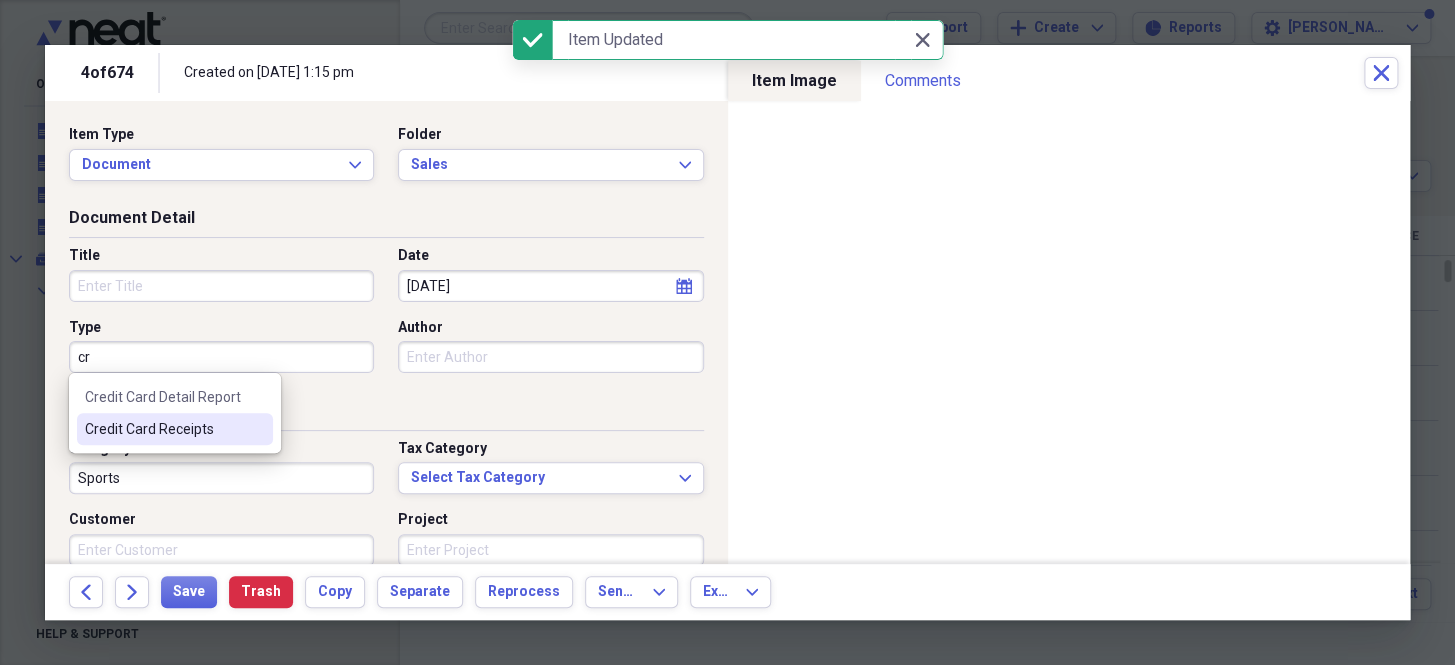click on "Credit Card Receipts" at bounding box center (163, 429) 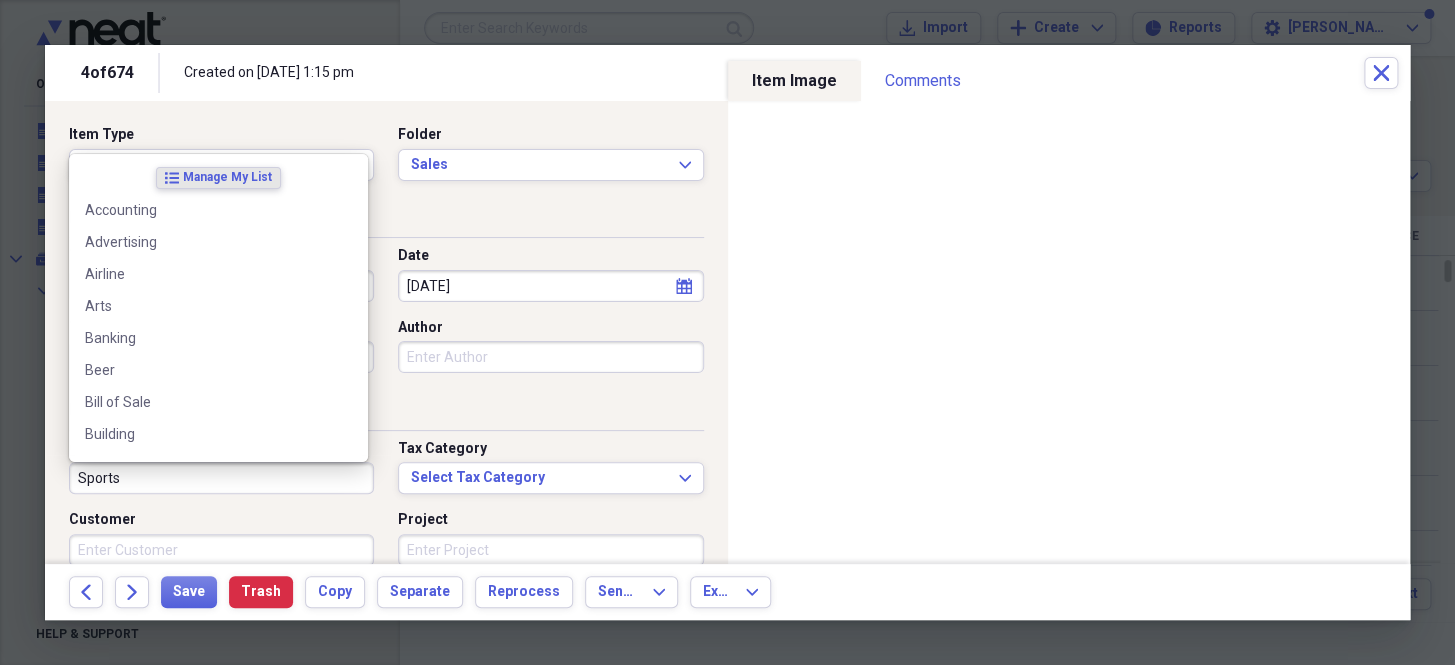 click on "Sports" at bounding box center [221, 478] 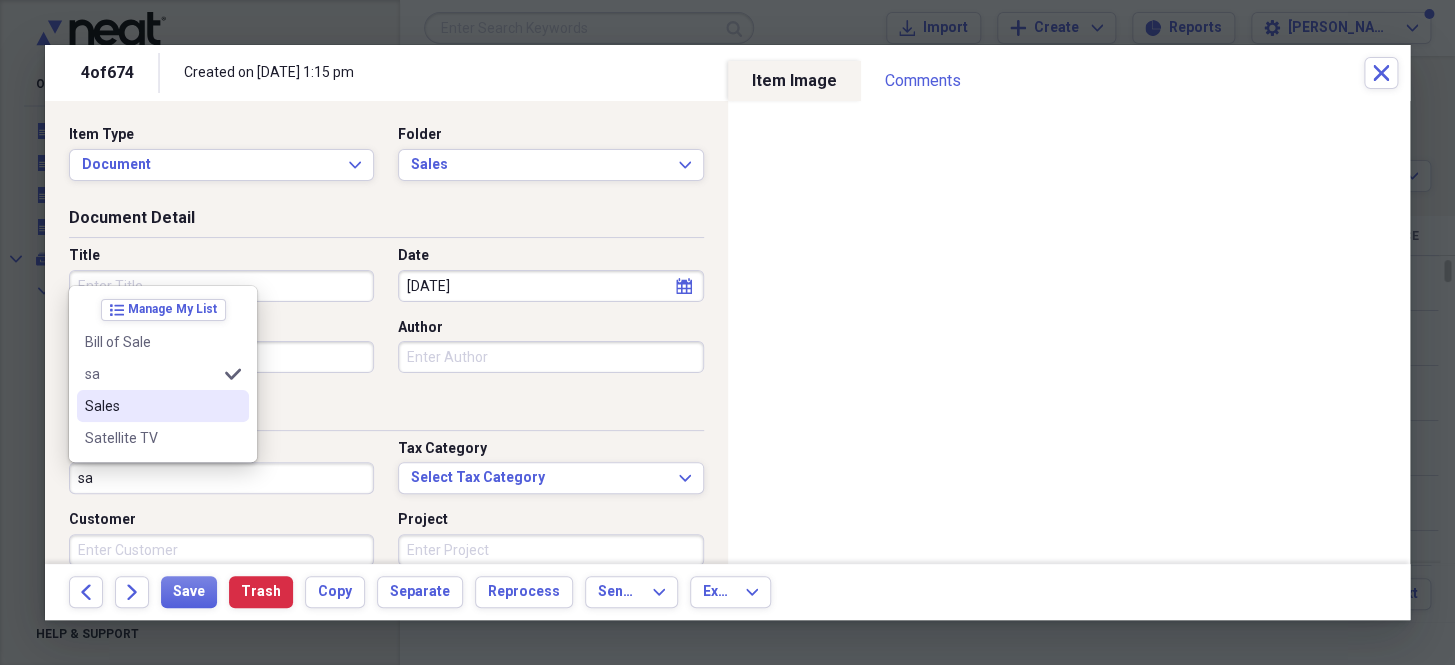 click on "Sales" at bounding box center [151, 406] 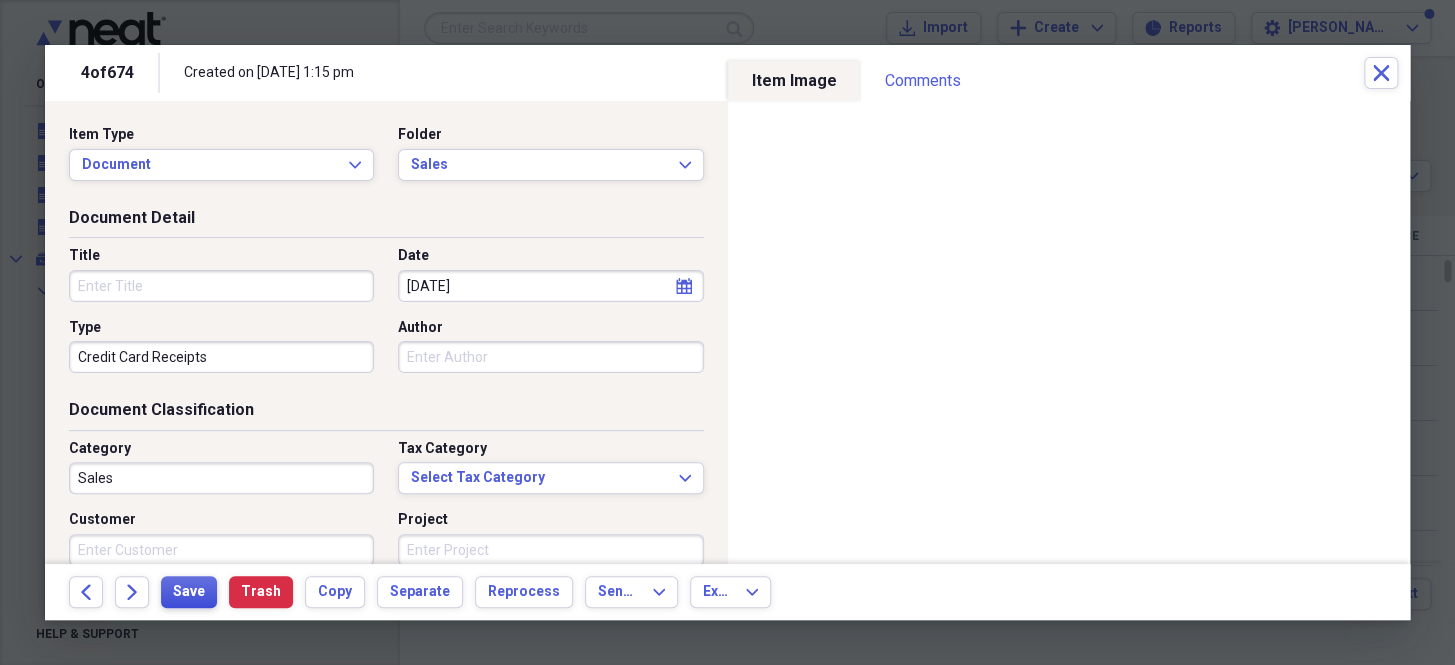 click on "Save" at bounding box center [189, 592] 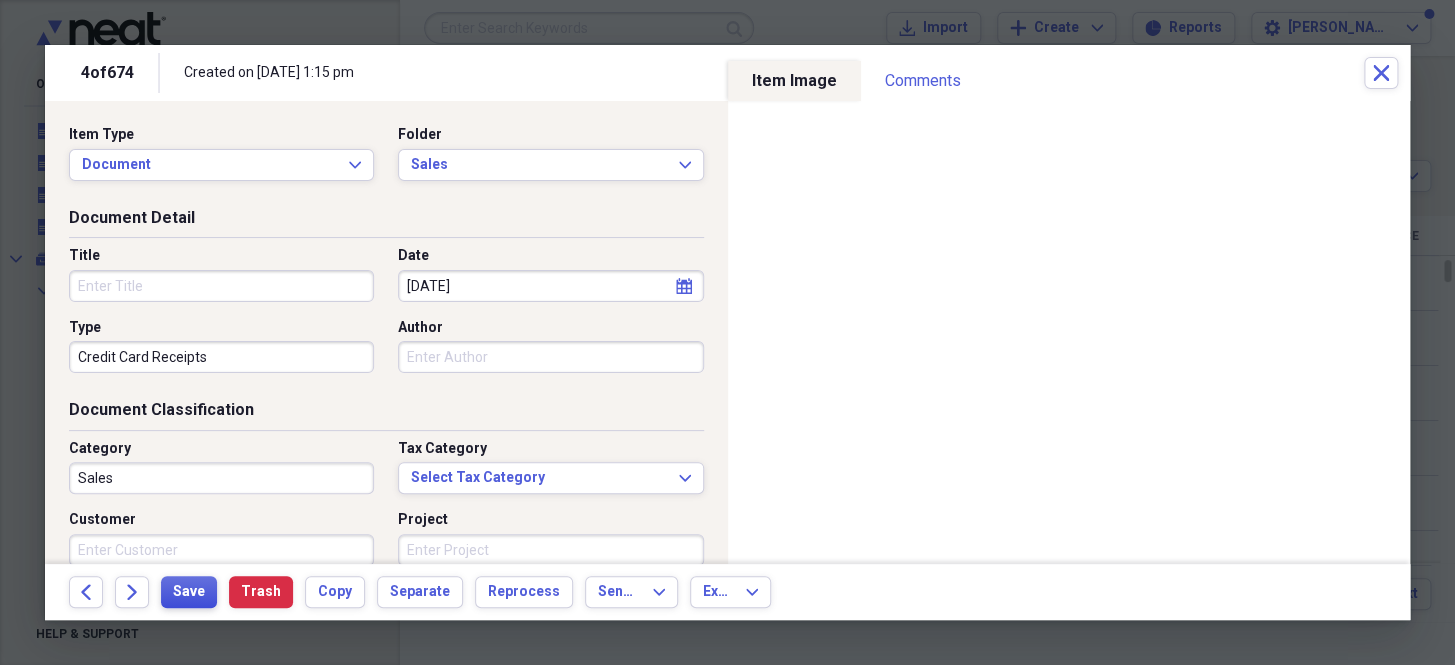 type 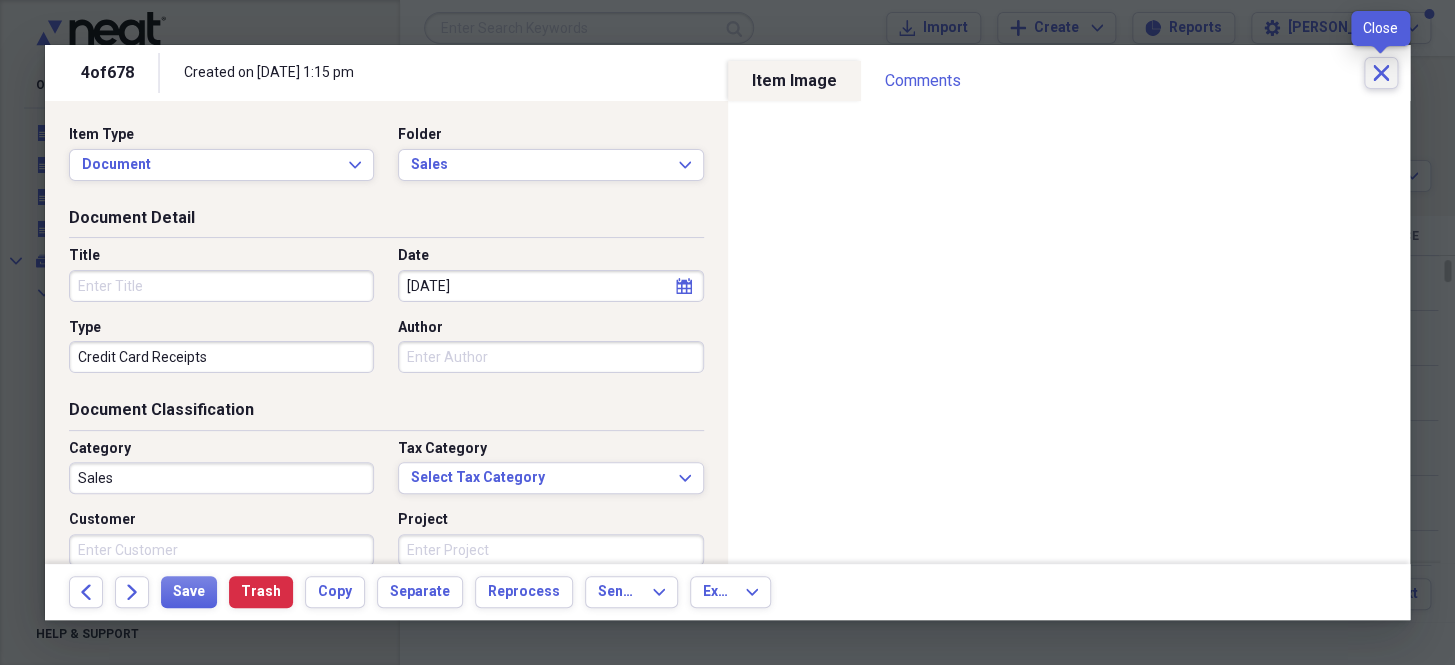 click on "Close" 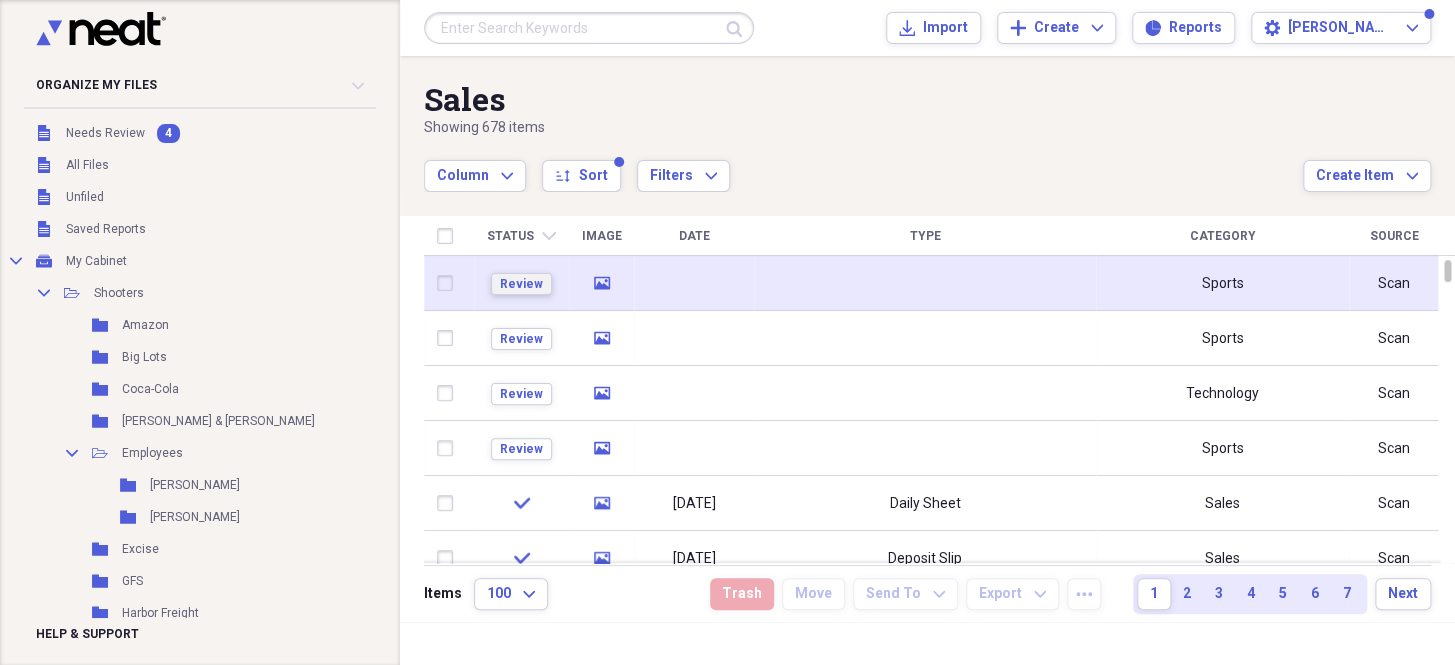 click on "Review" at bounding box center (521, 284) 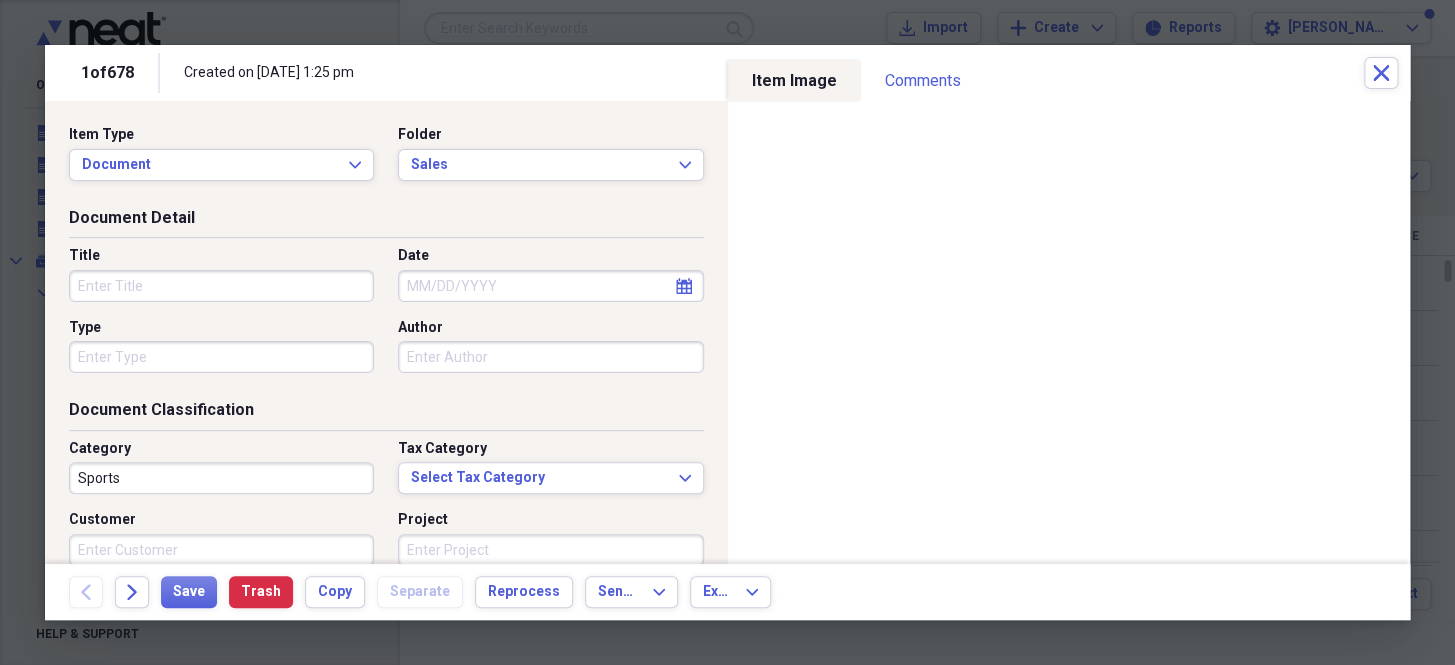click on "Date" at bounding box center (550, 286) 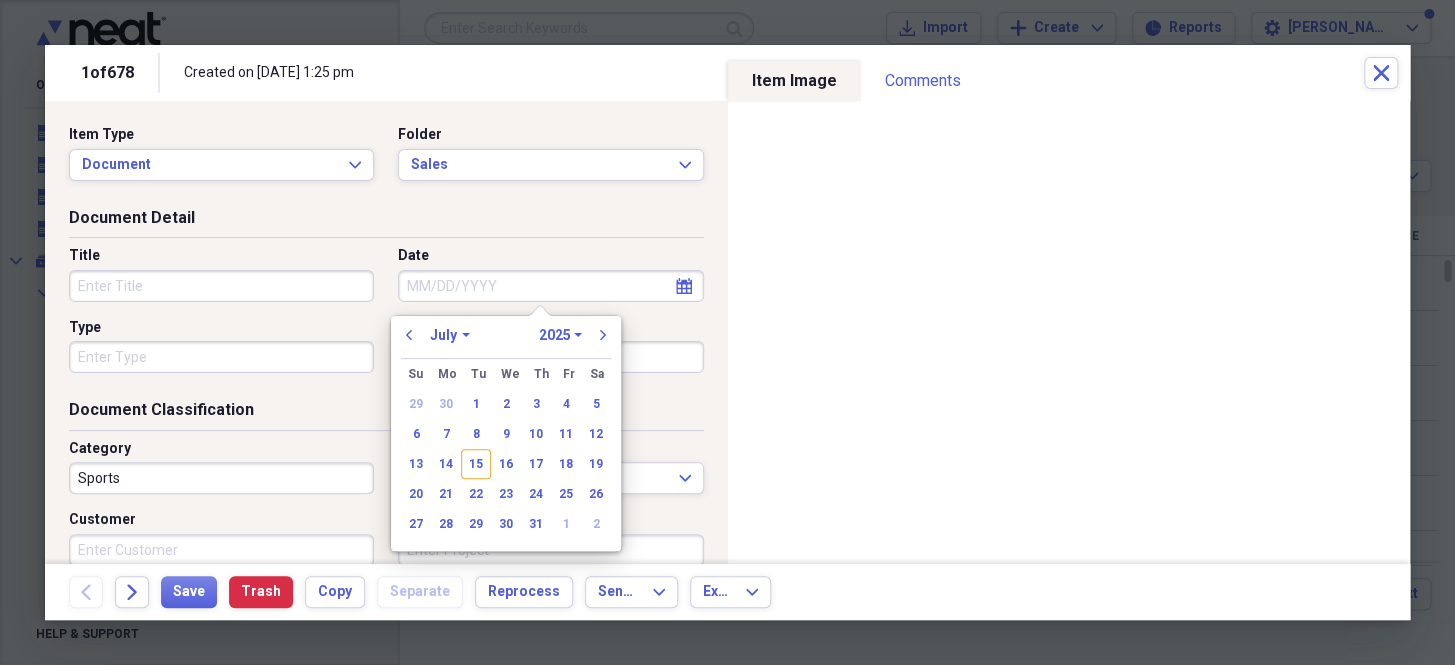 paste on "[DATE]" 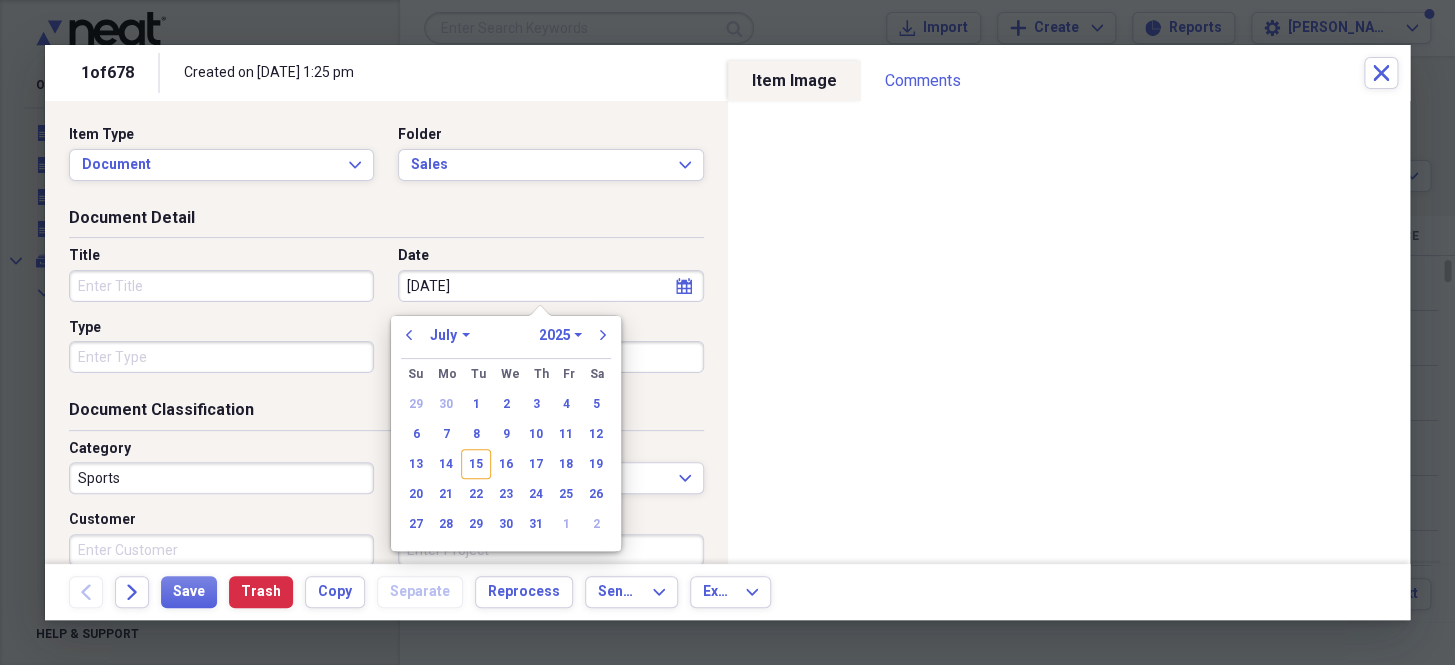type on "[DATE]" 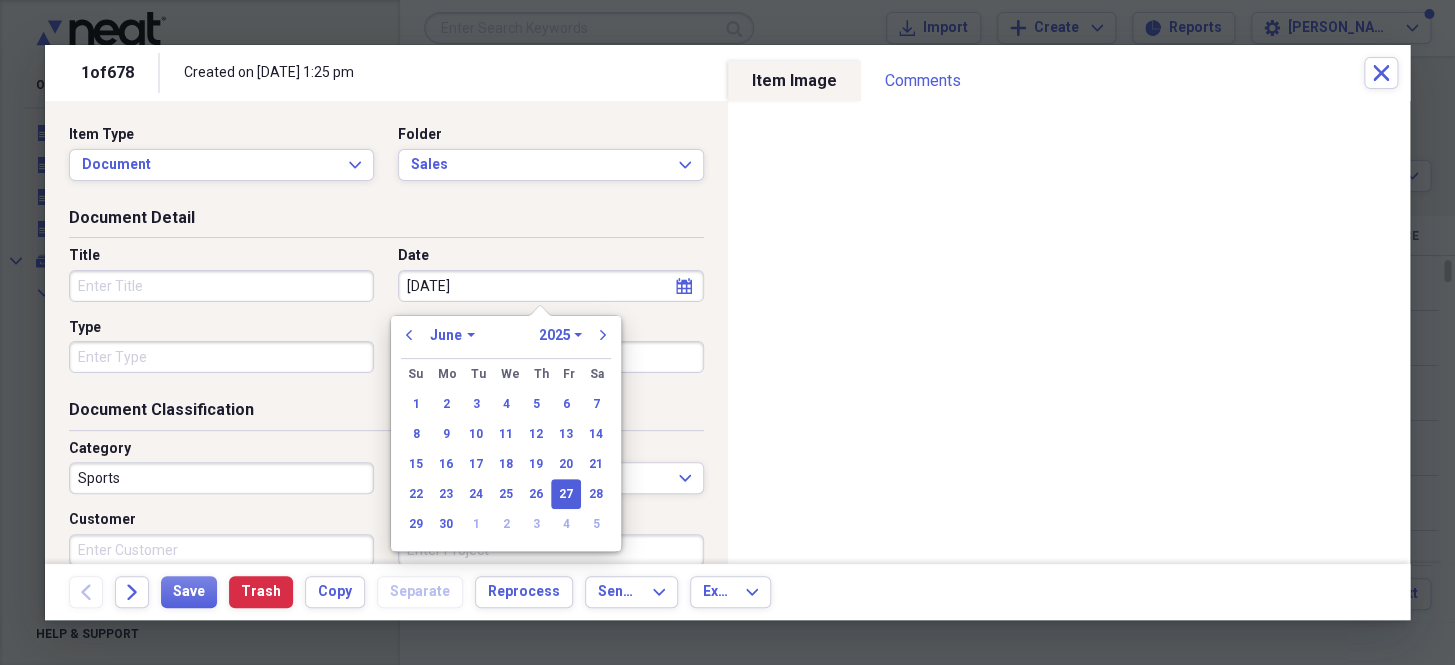 drag, startPoint x: 526, startPoint y: 290, endPoint x: 291, endPoint y: 300, distance: 235.21268 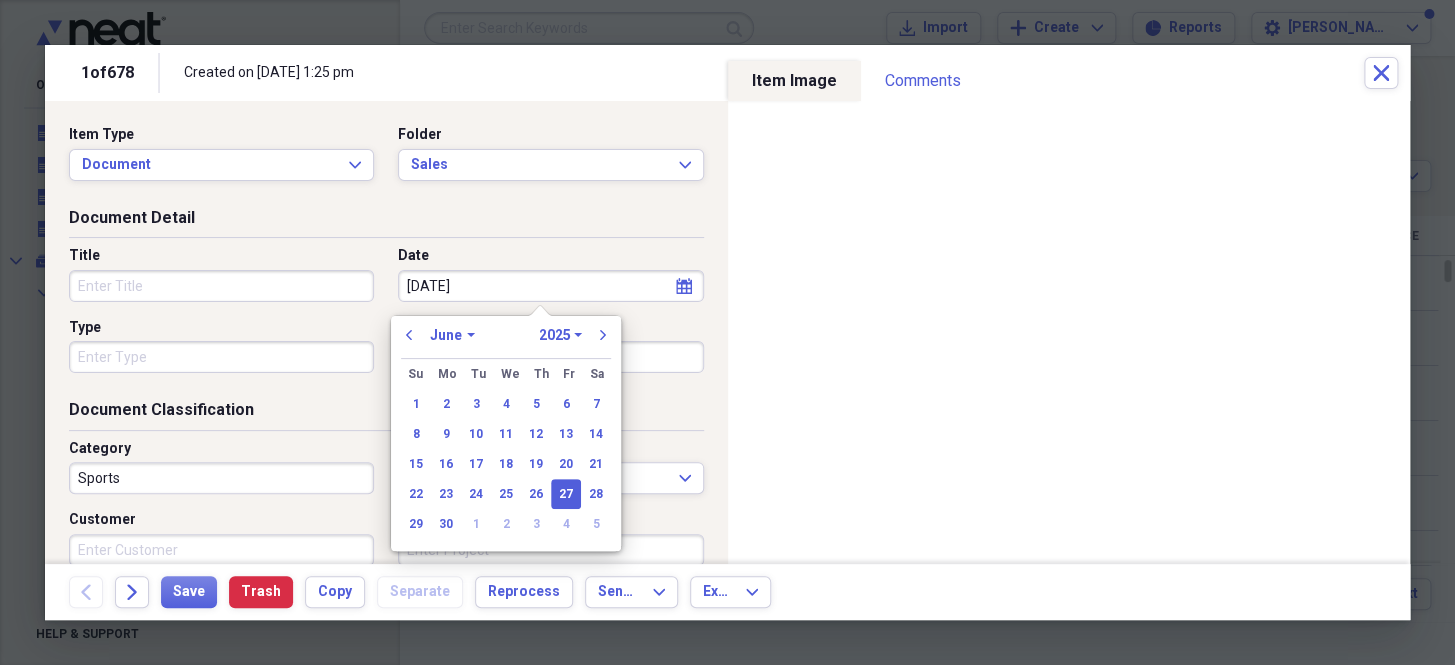 type on "[DATE]" 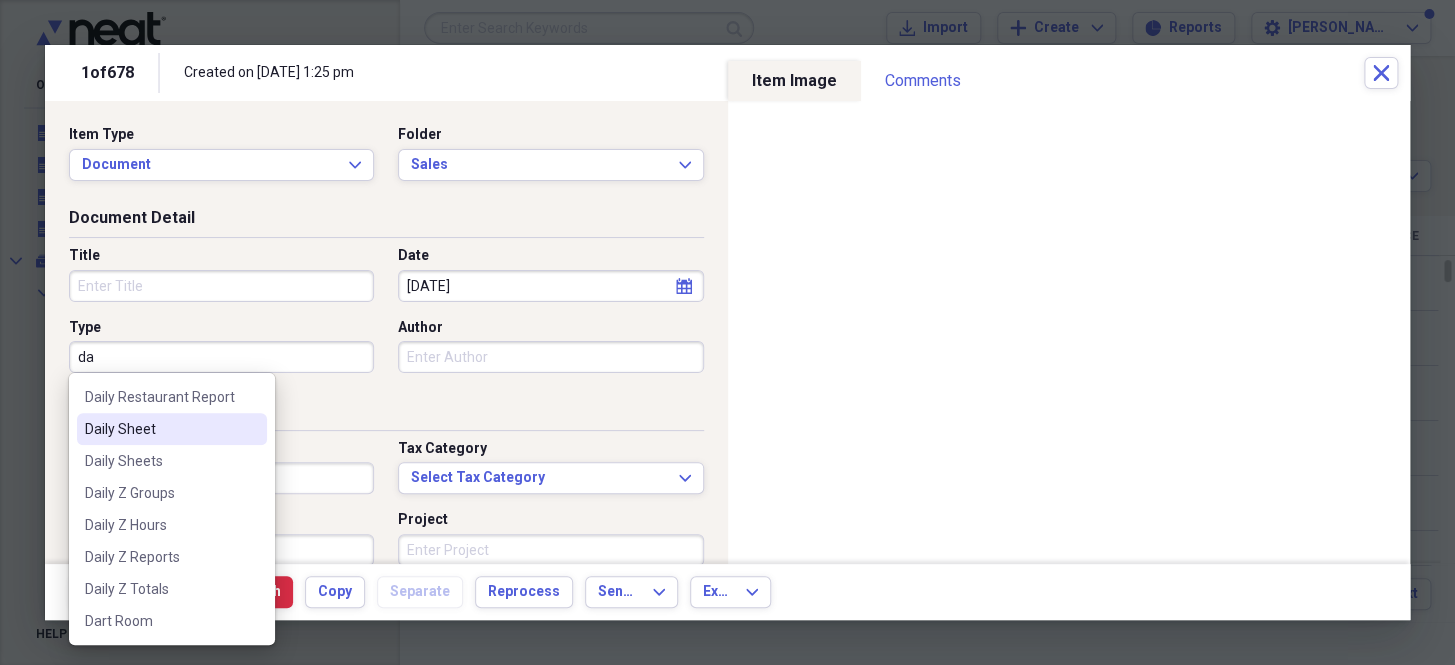 click on "Daily Sheet" at bounding box center [160, 429] 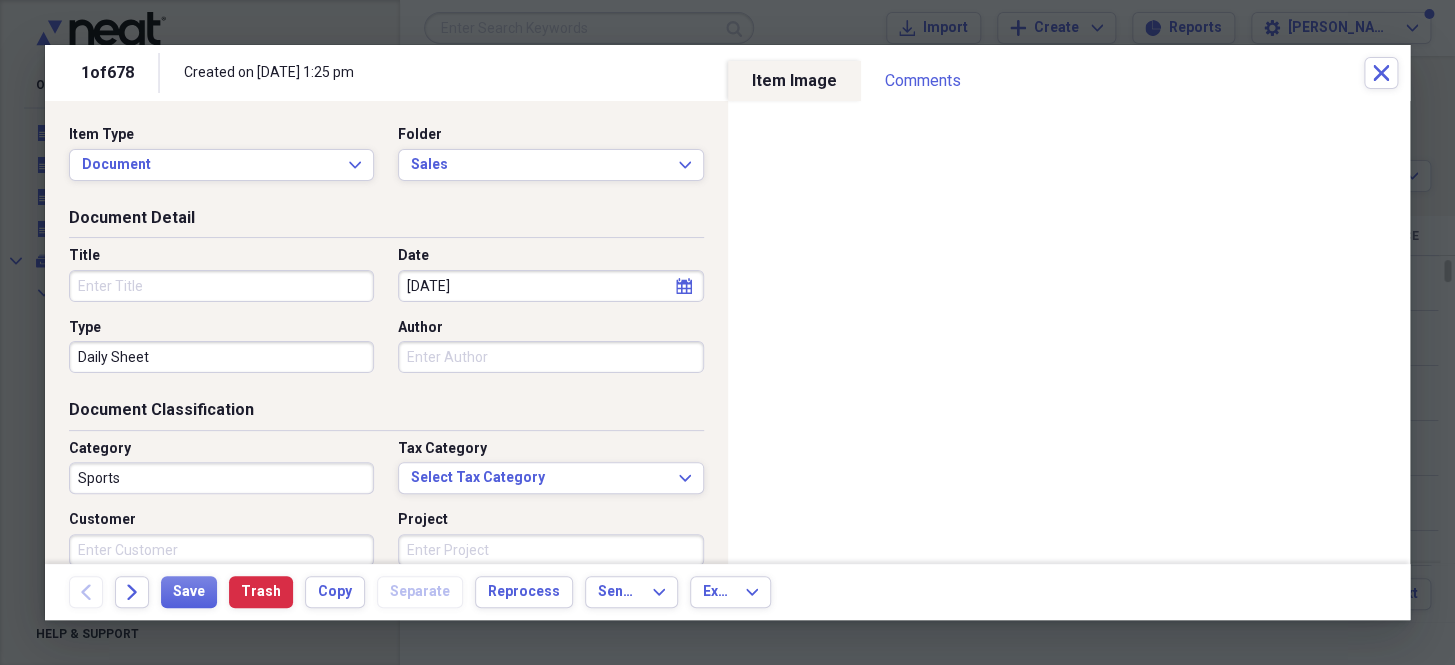 click on "Sports" at bounding box center (221, 478) 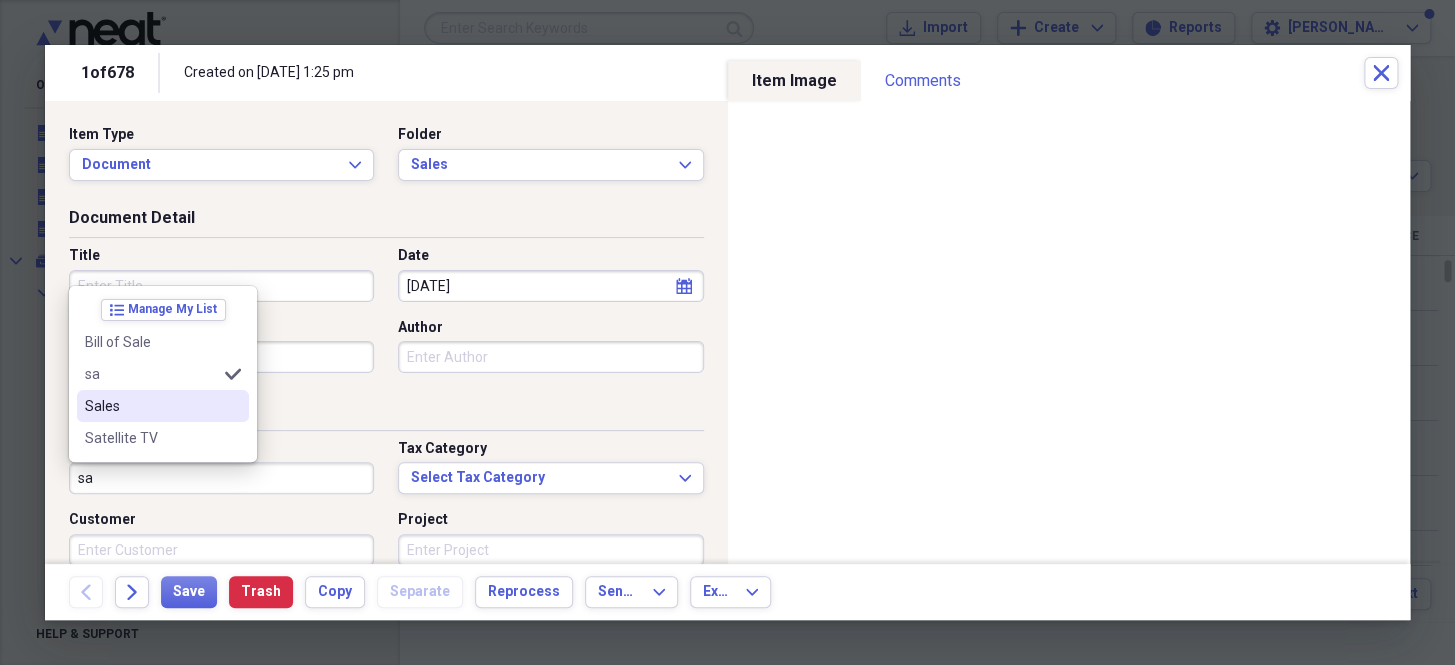 click on "Sales" at bounding box center [151, 406] 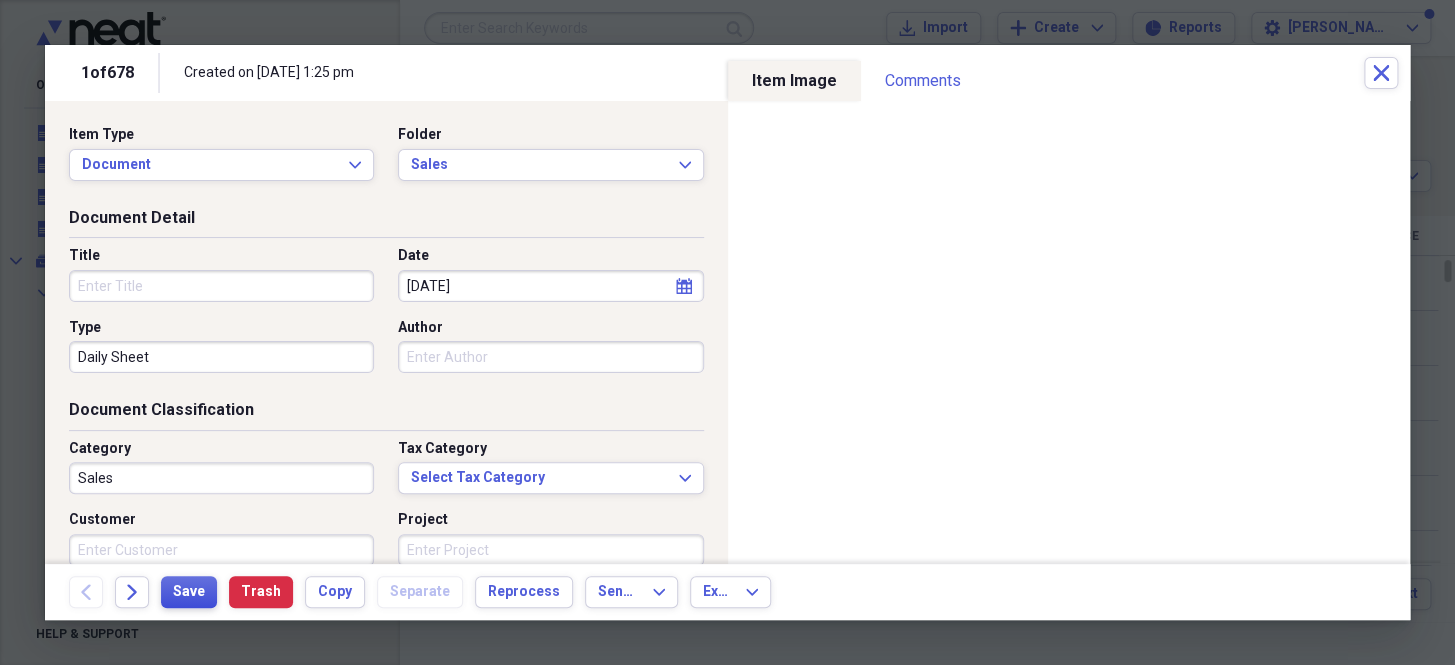 click on "Save" at bounding box center (189, 592) 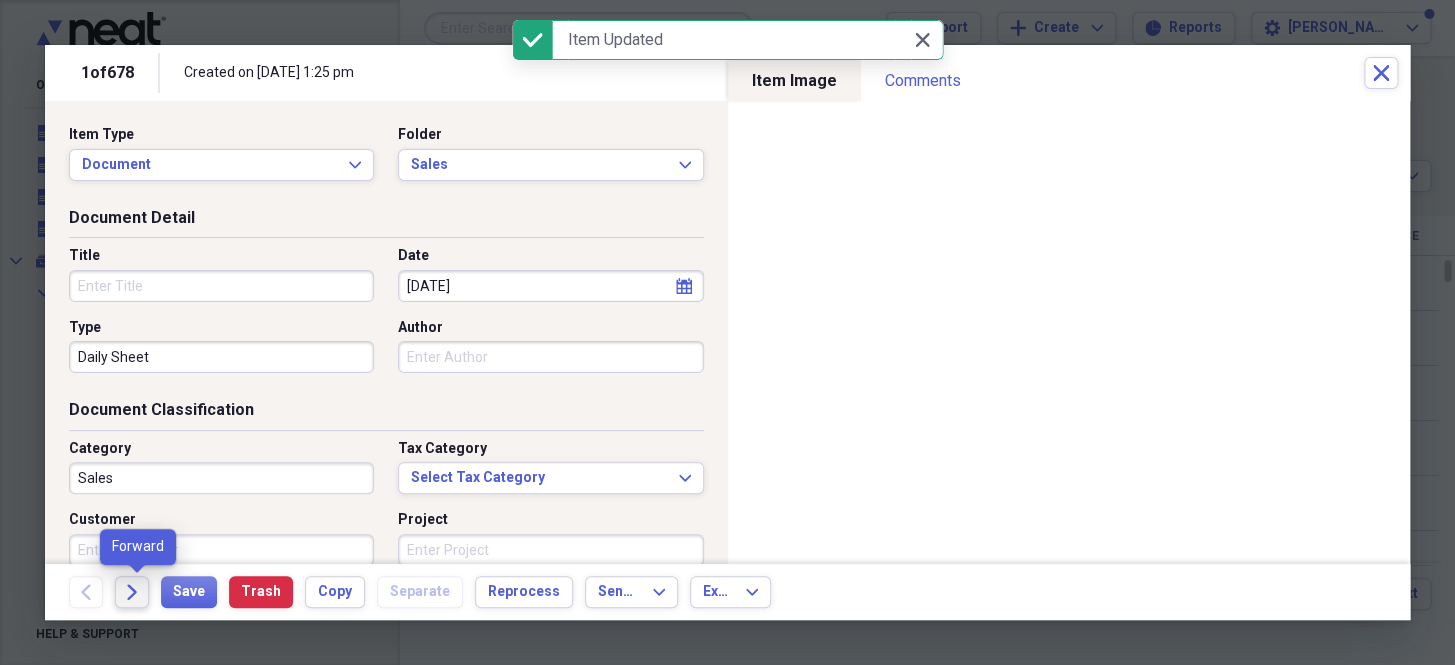 click on "Forward" 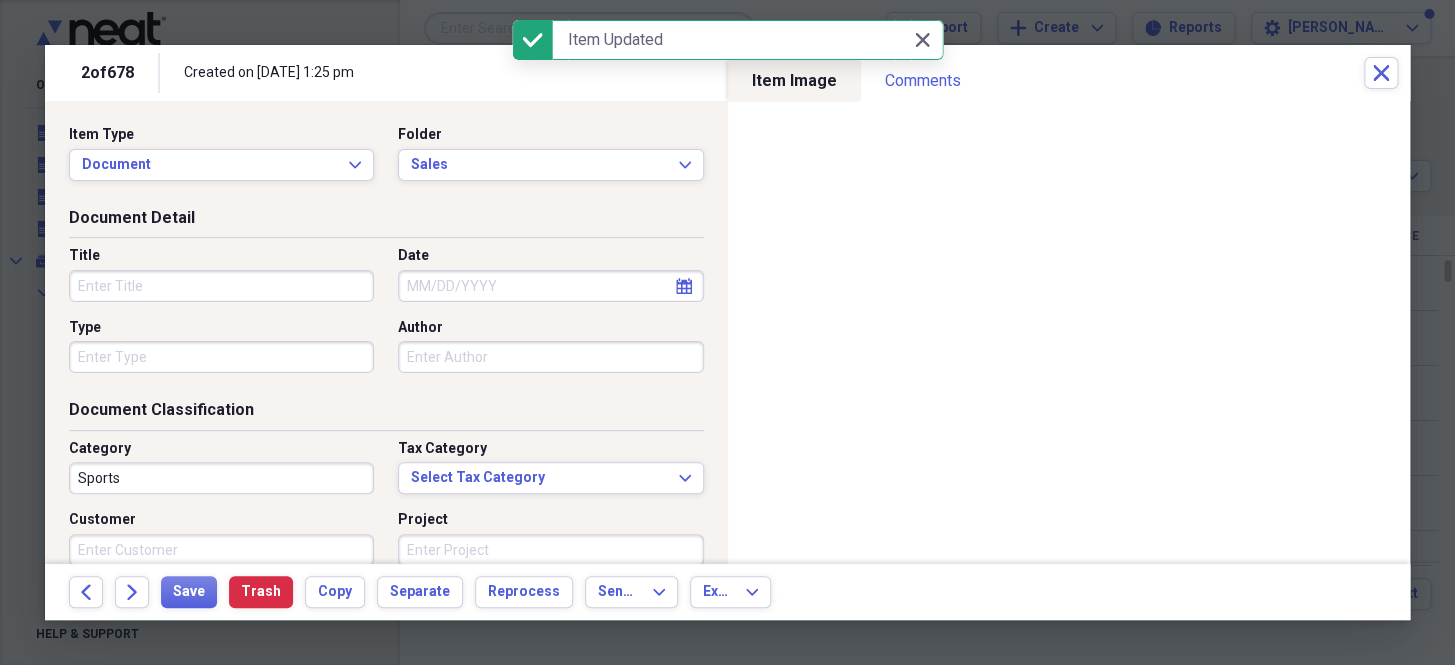 click on "Date" at bounding box center (550, 286) 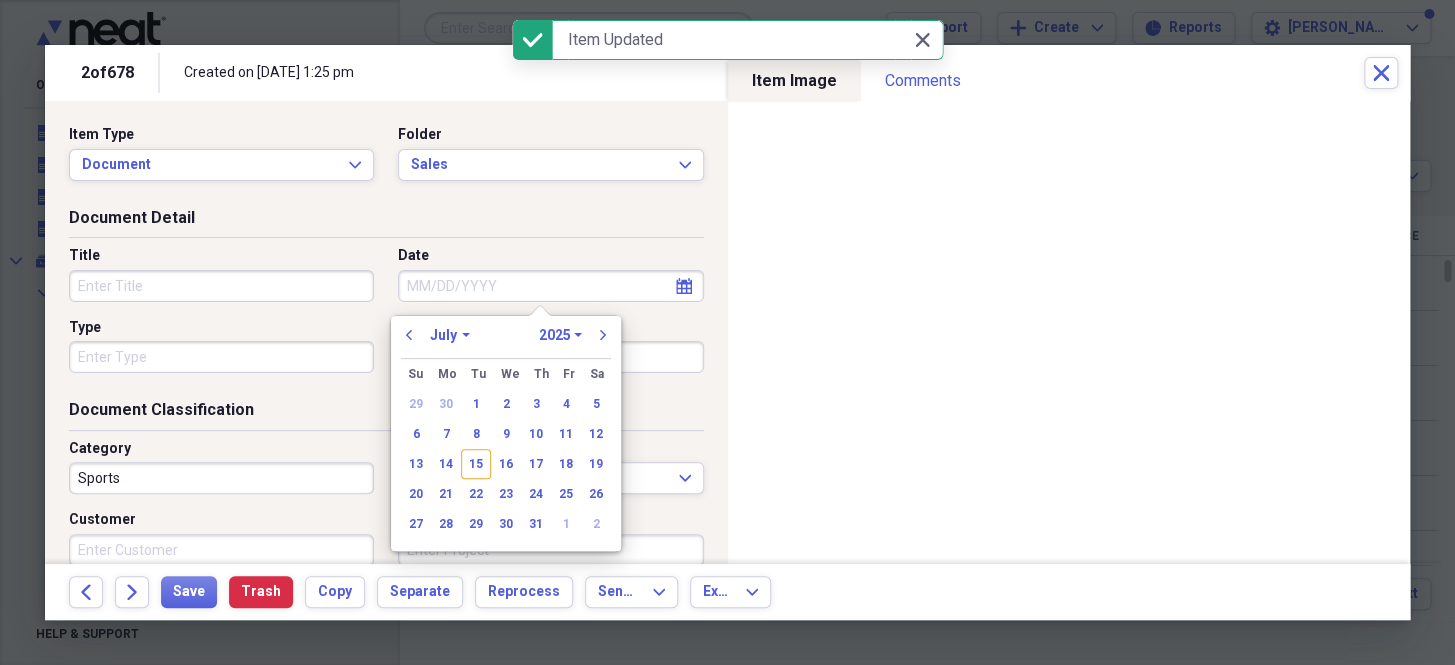 paste on "[DATE]" 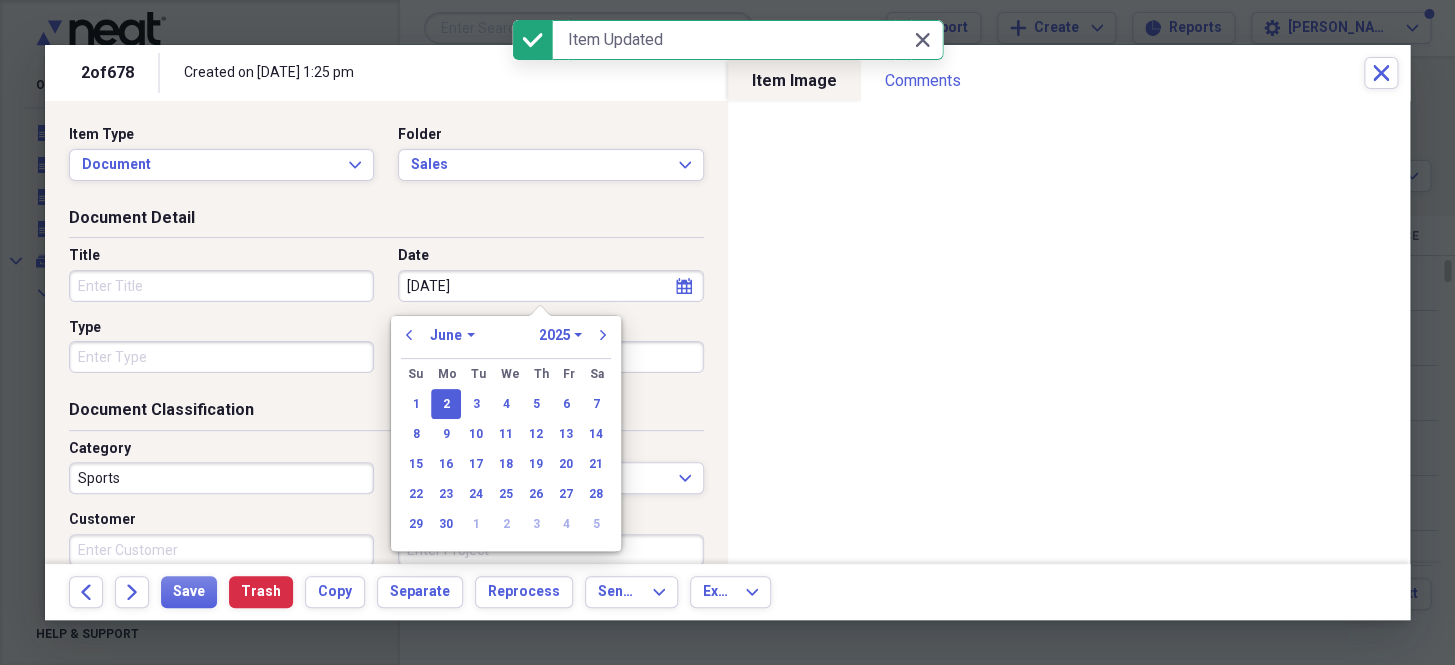 type on "6//25" 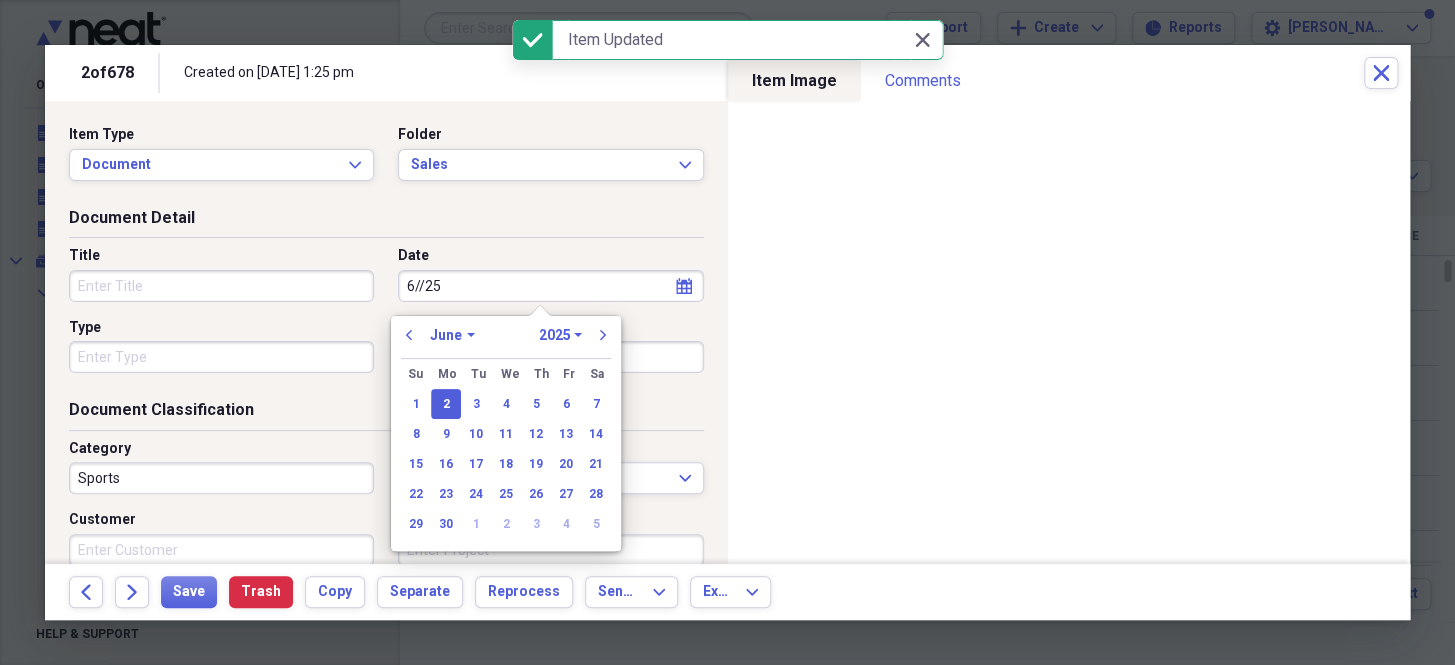 select on "2001" 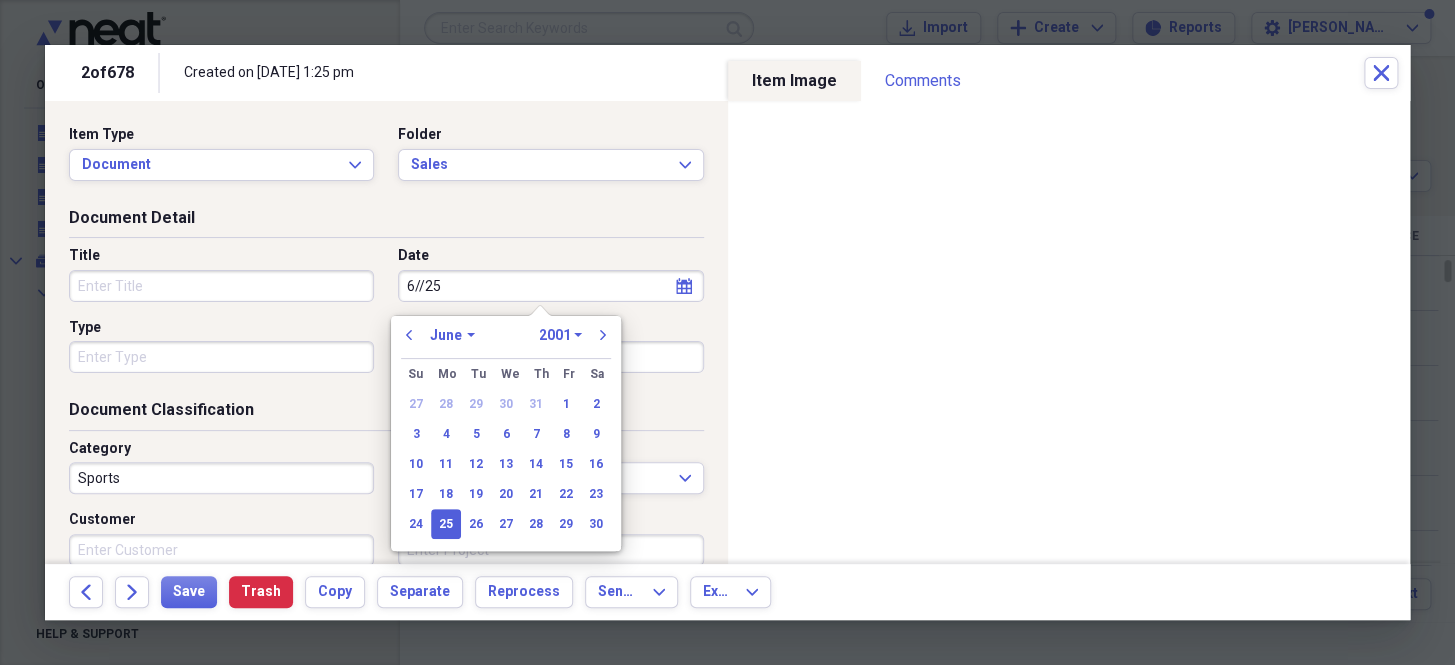 type on "[DATE]" 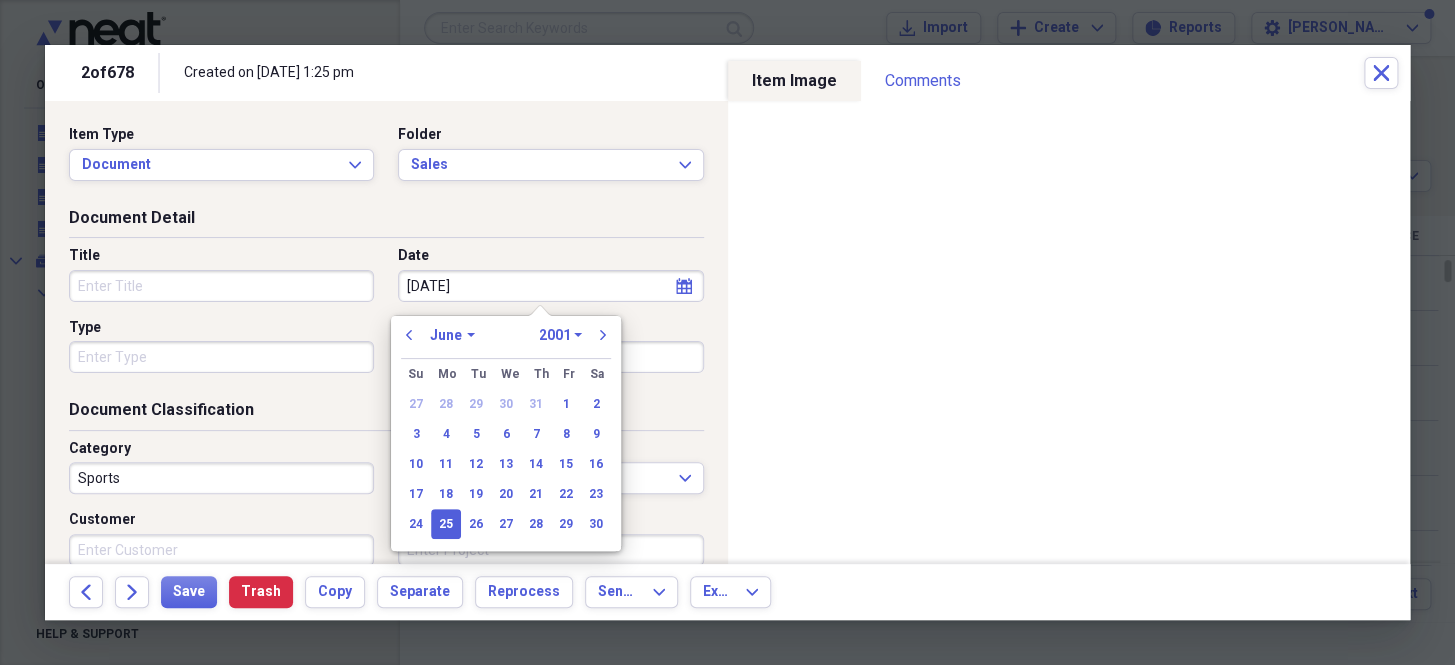 select on "2025" 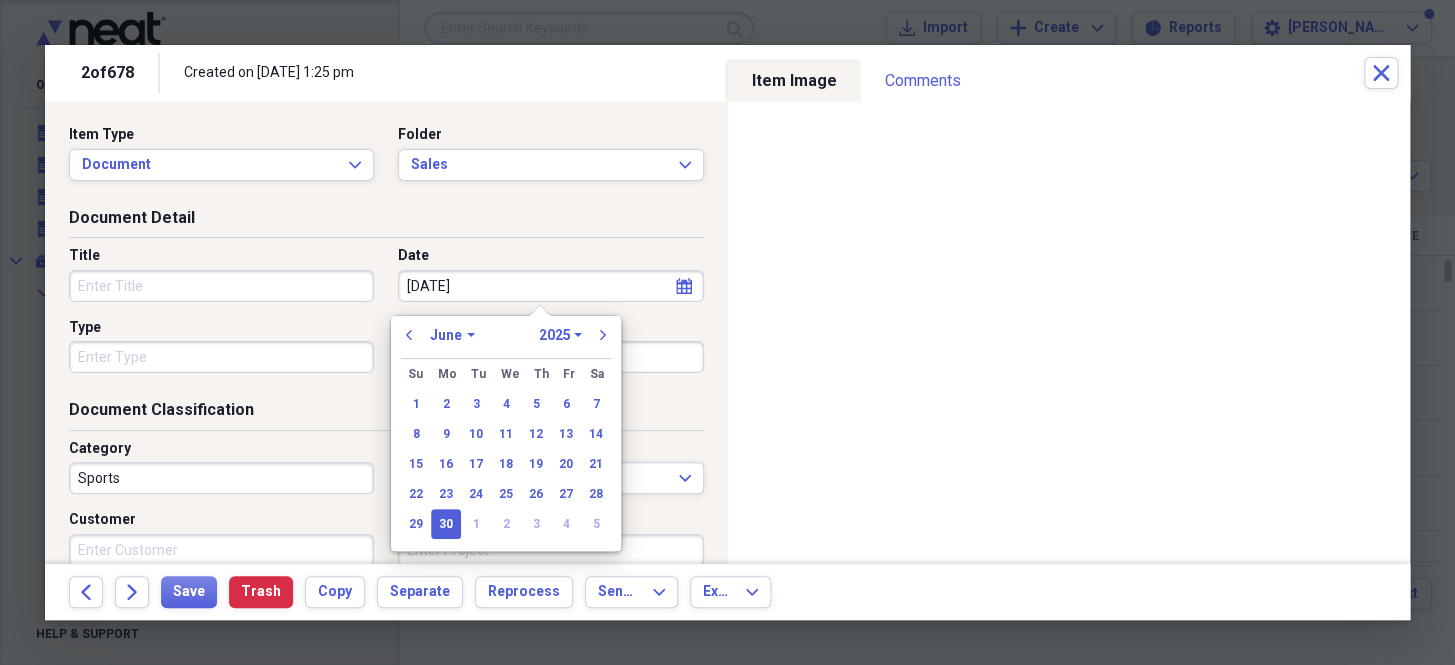 click on "Type" at bounding box center [221, 357] 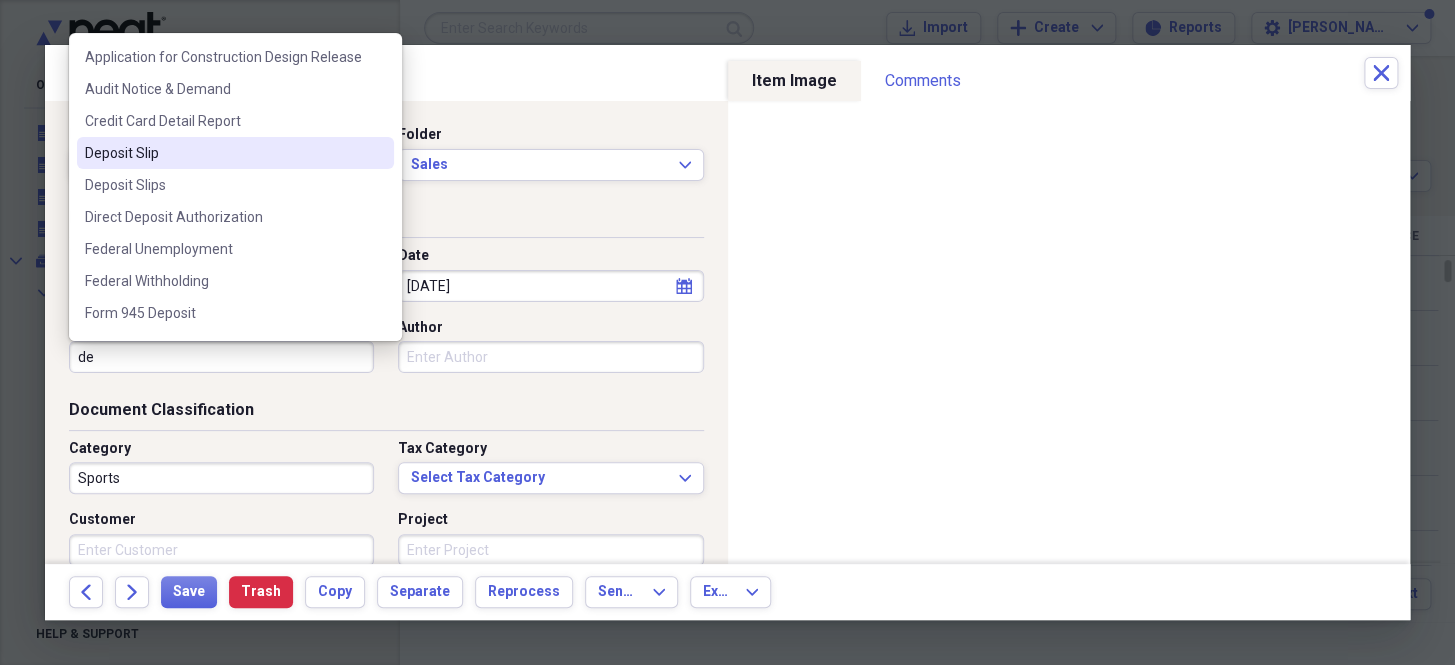 click on "Deposit Slip" at bounding box center (223, 153) 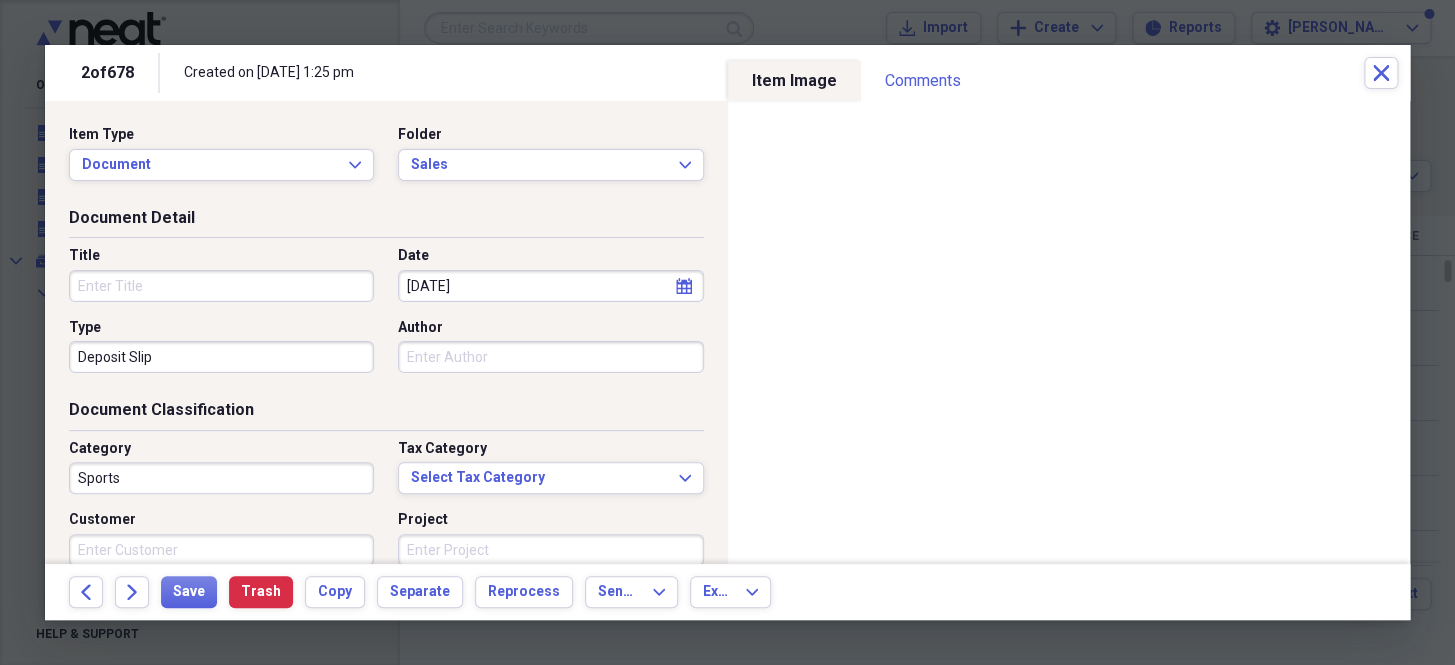 click on "Sports" at bounding box center (221, 478) 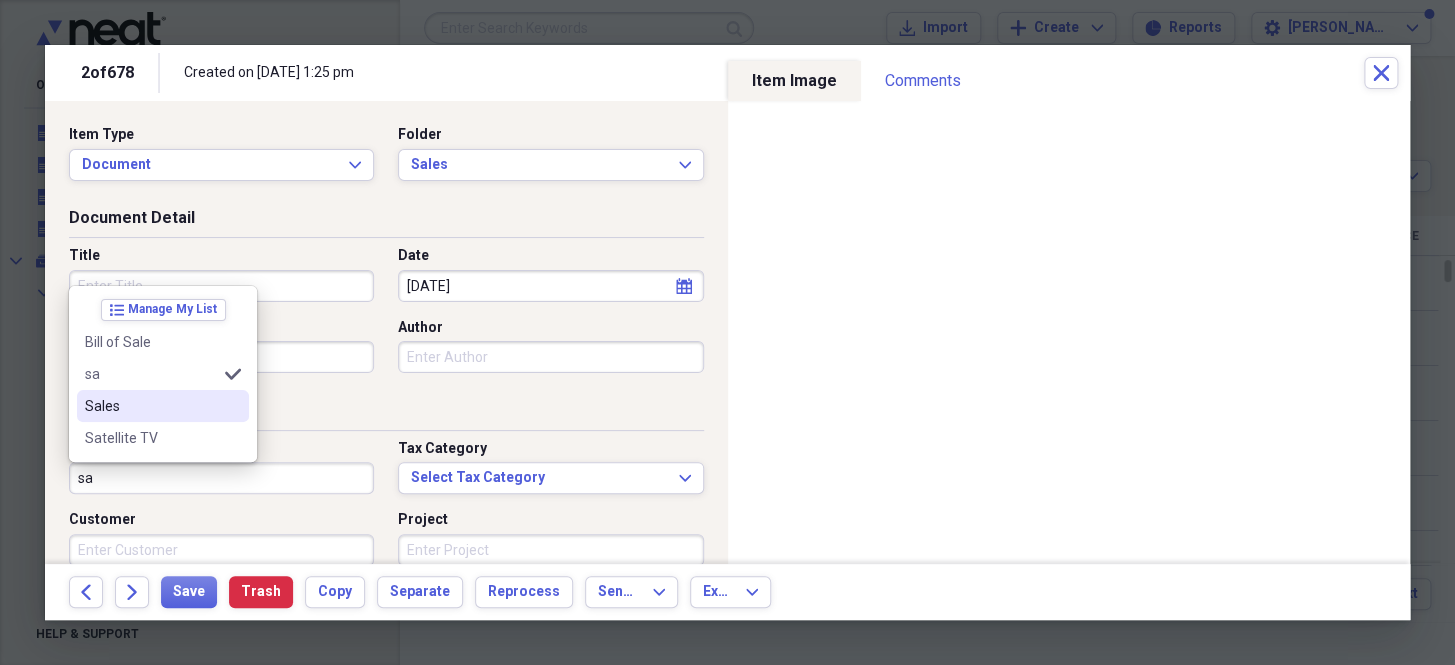 click on "Sales" at bounding box center (151, 406) 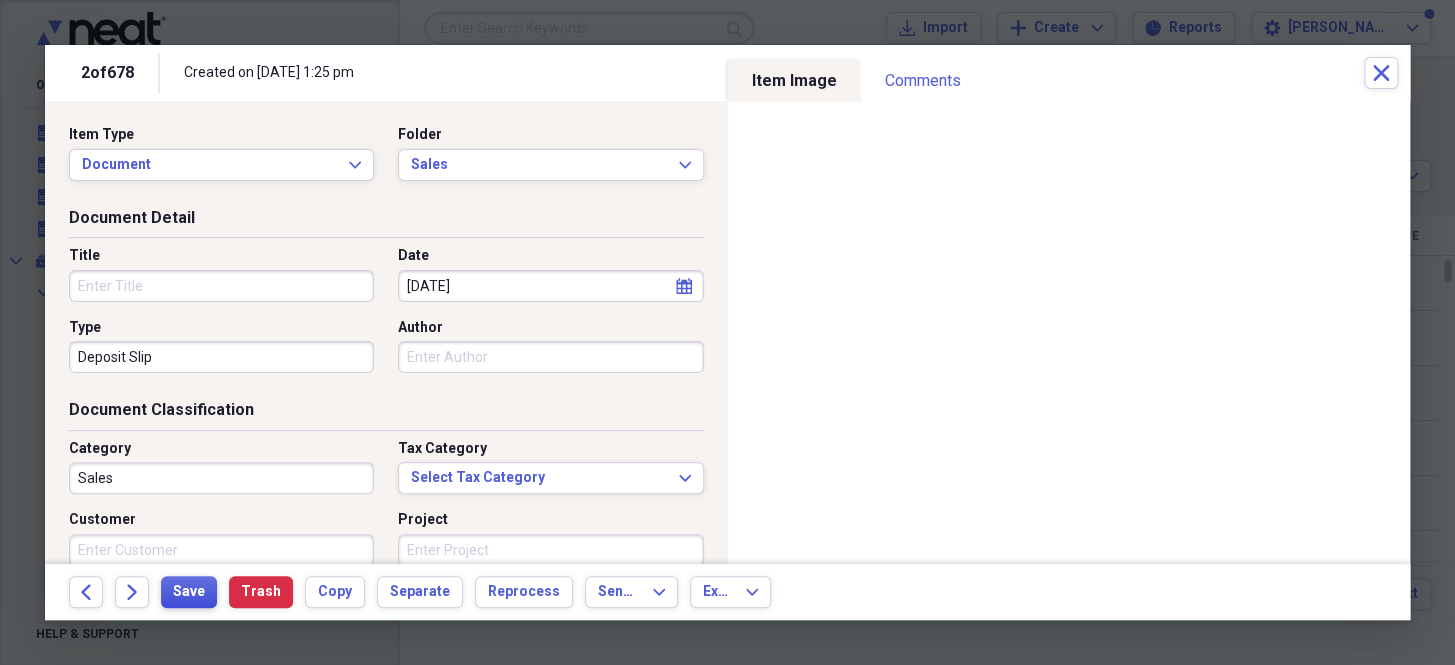 click on "Save" at bounding box center [189, 592] 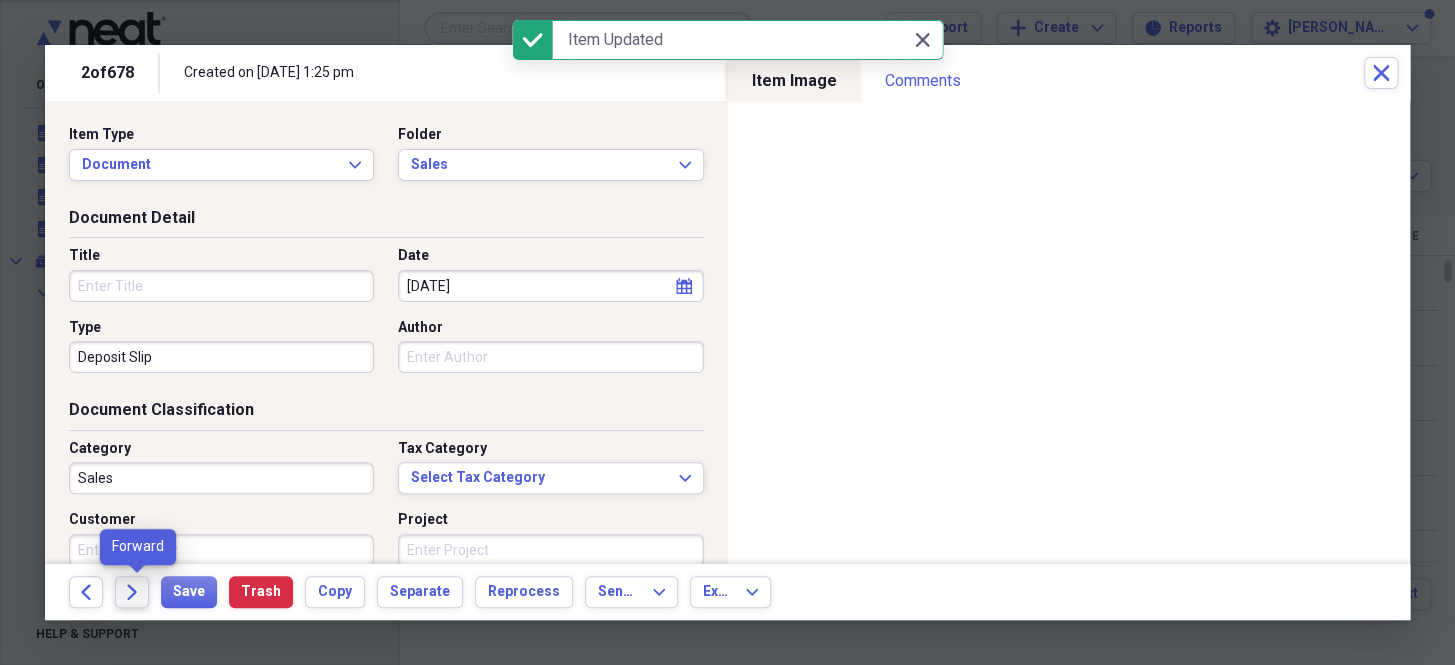 click on "Forward" 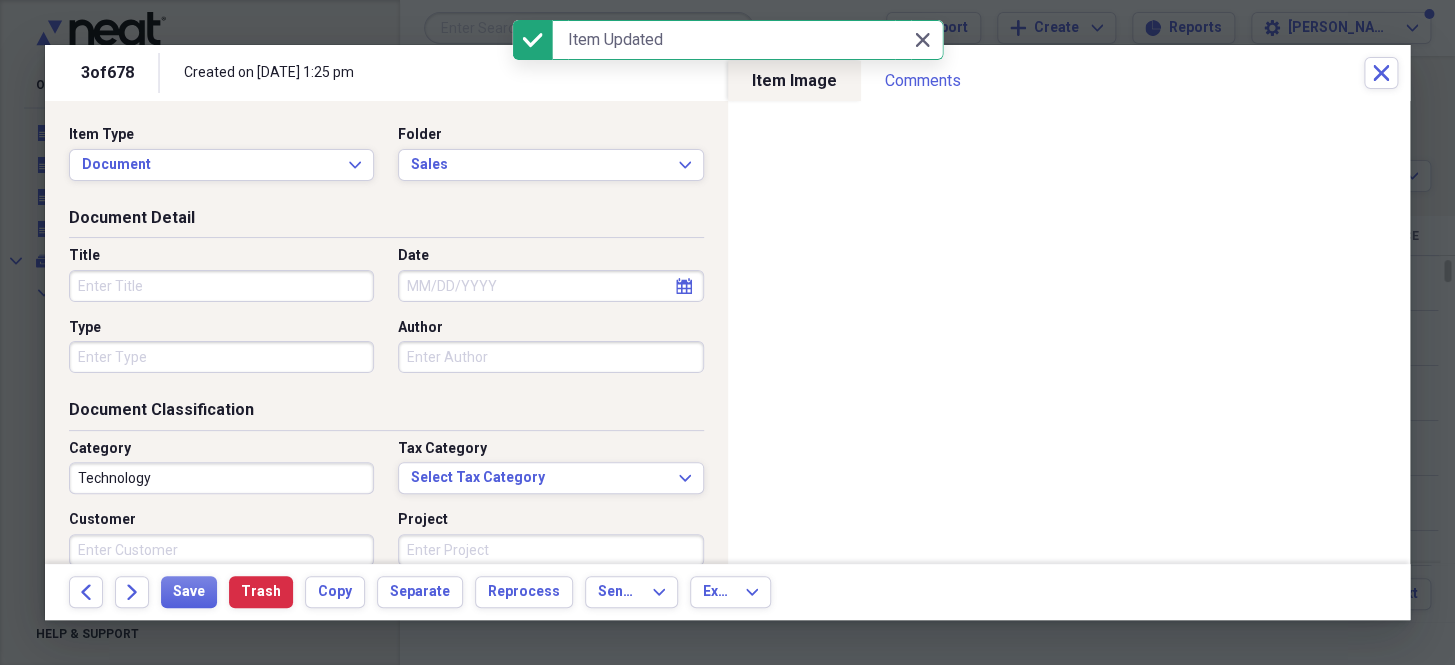 click on "Date" at bounding box center (550, 286) 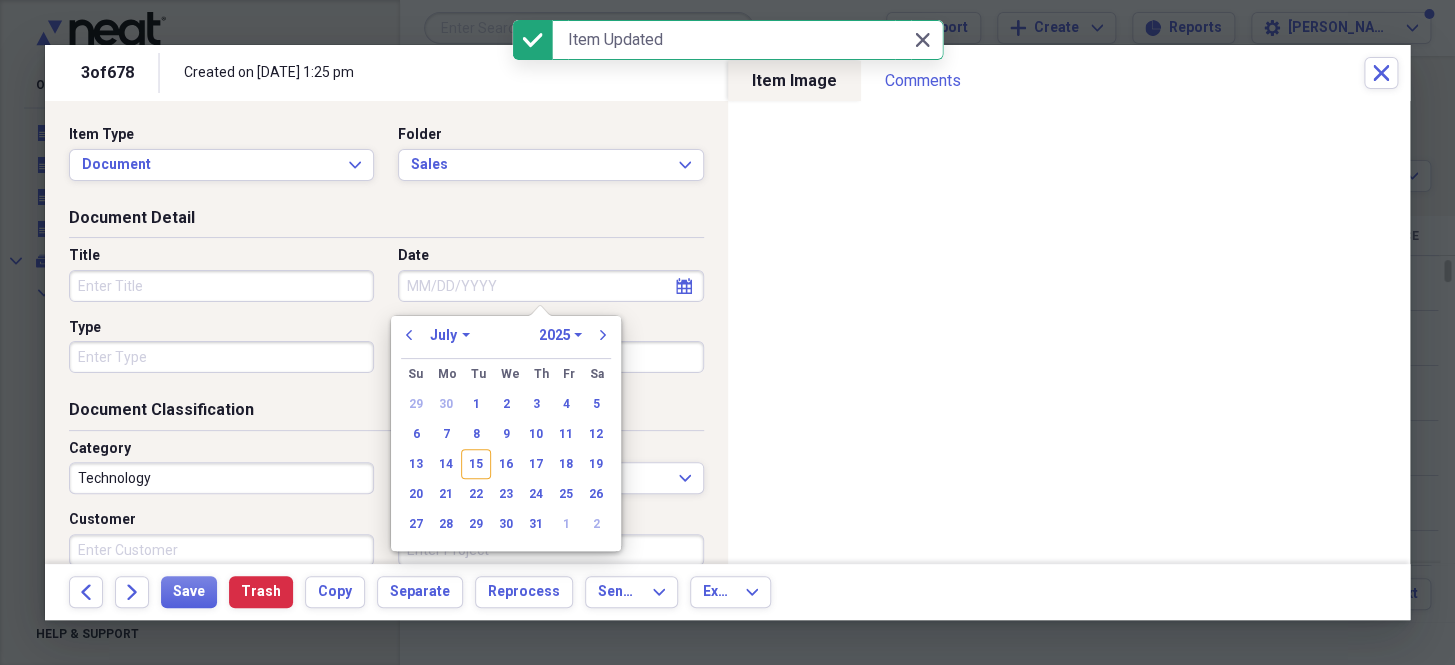 paste on "[DATE]" 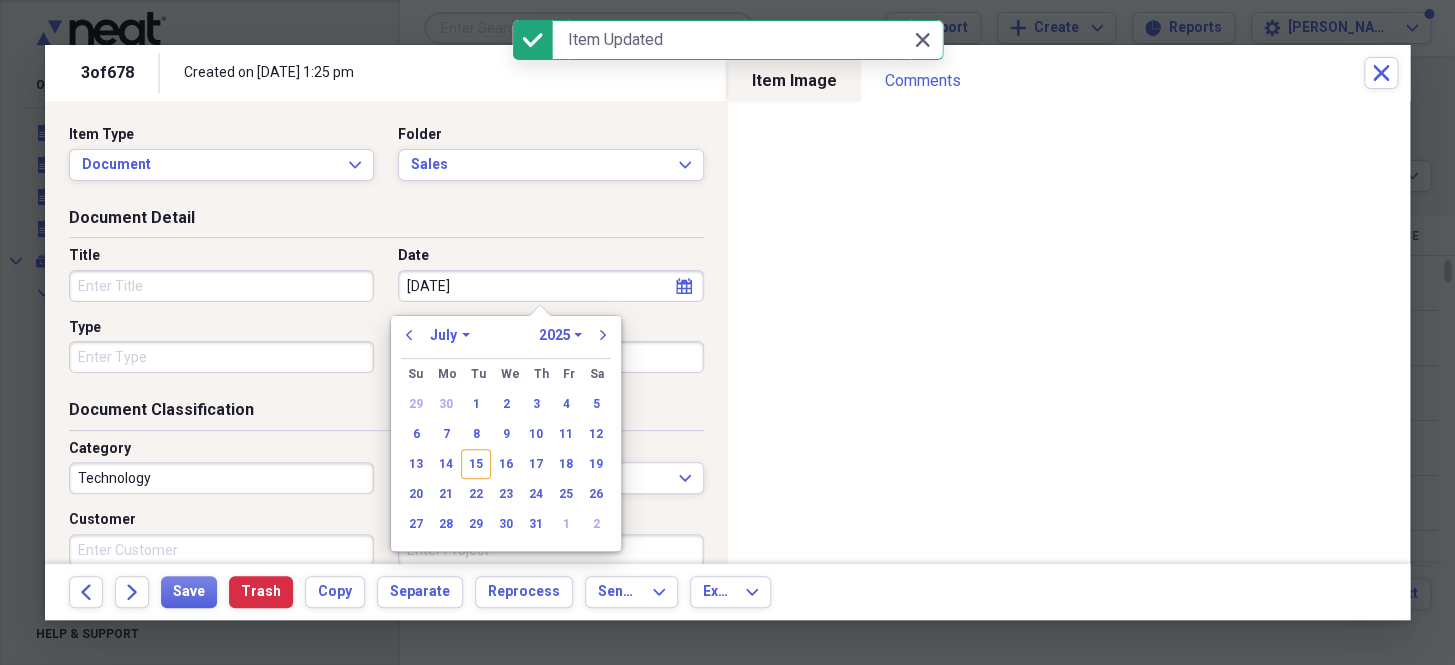 select on "5" 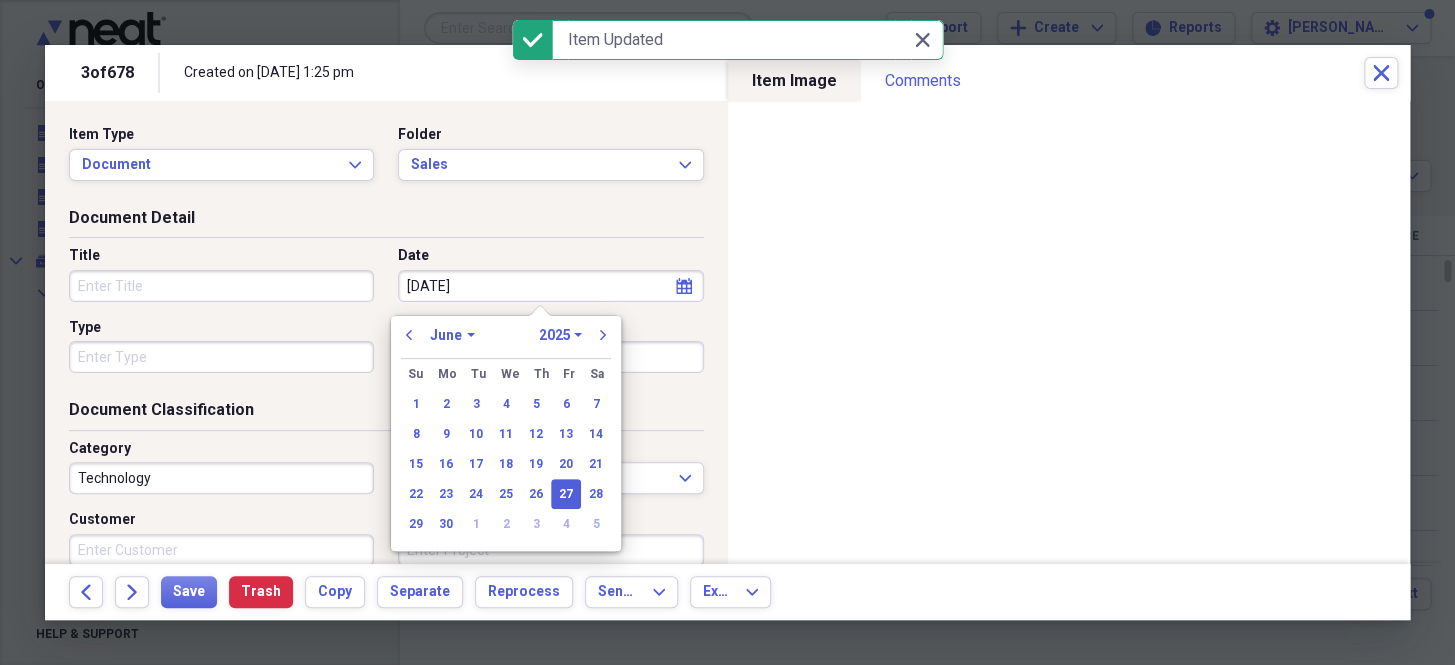 type on "[DATE]" 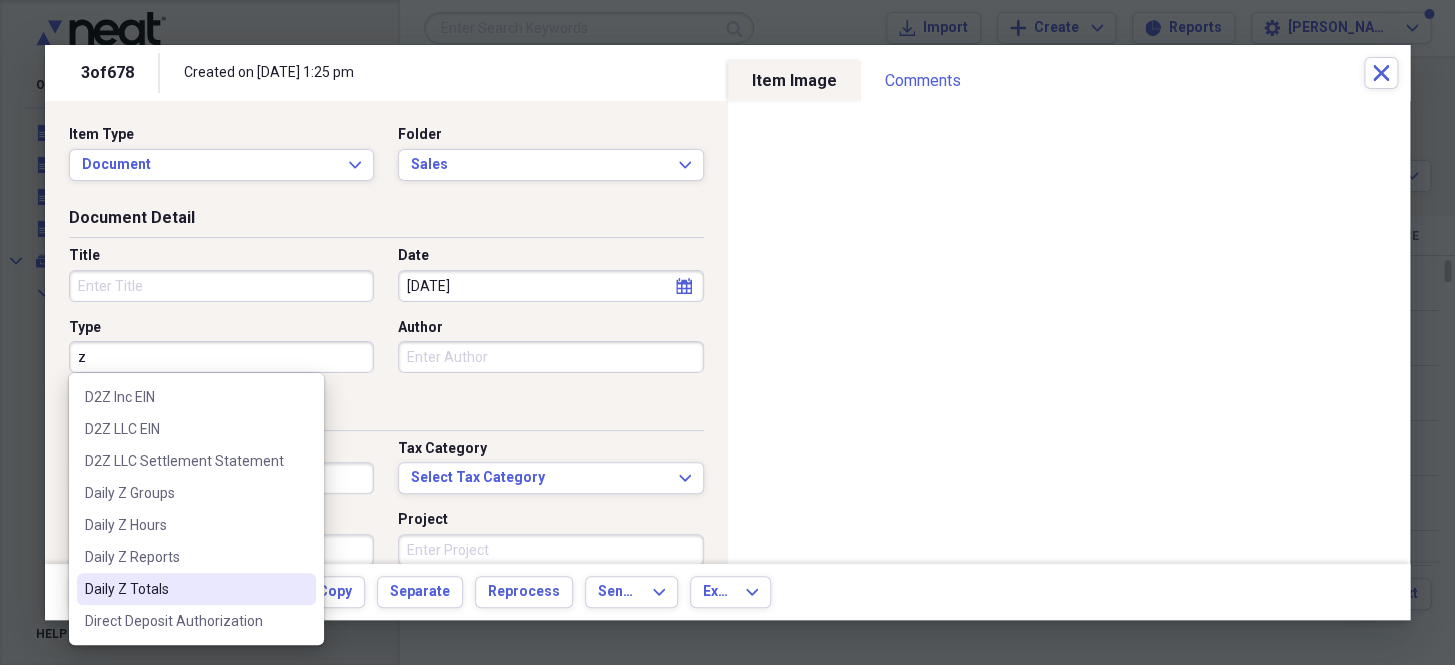 click on "Daily Z Totals" at bounding box center [184, 589] 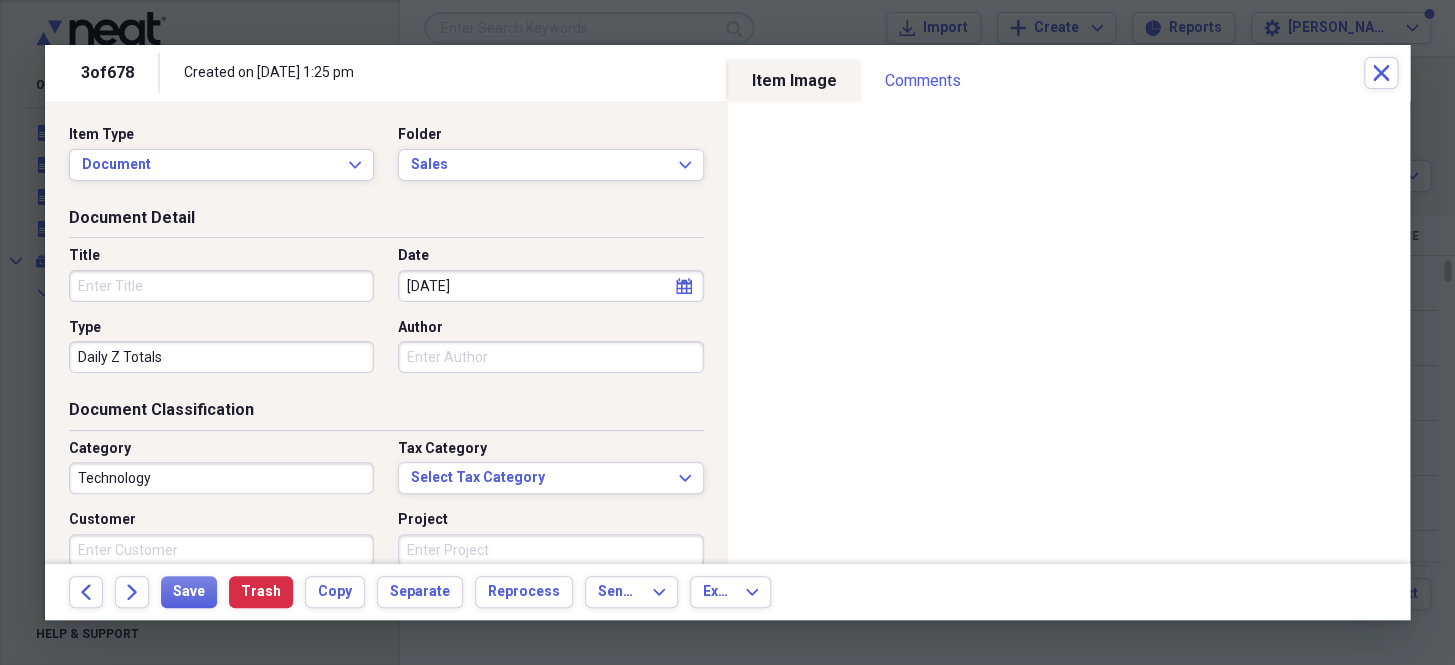 click on "Technology" at bounding box center (221, 478) 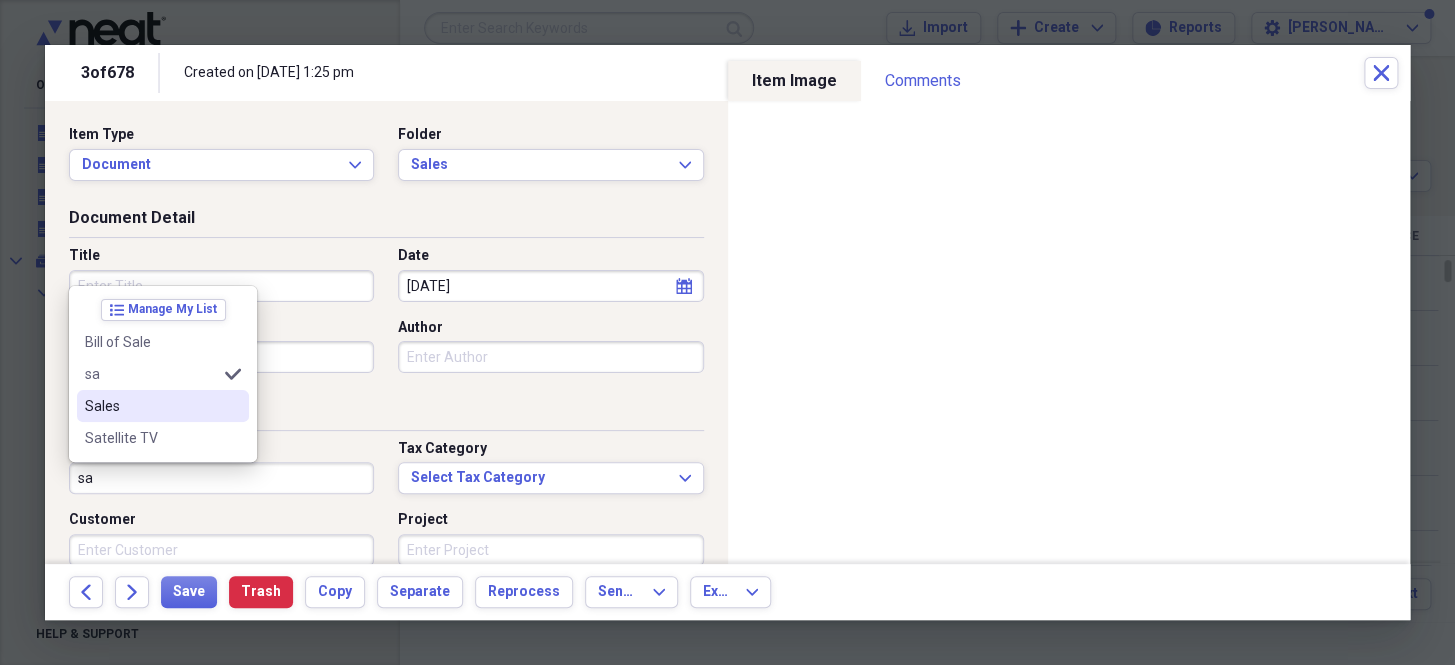 click on "Sales" at bounding box center [163, 406] 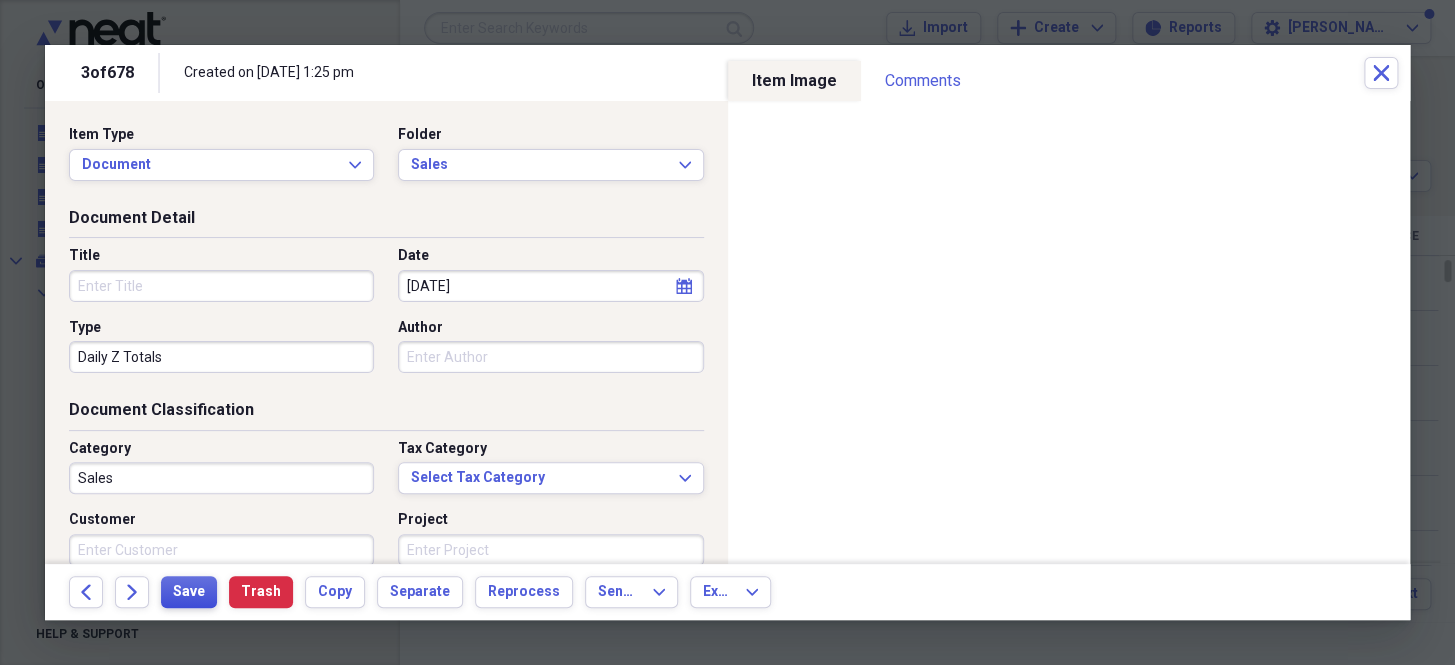 click on "Save" at bounding box center (189, 592) 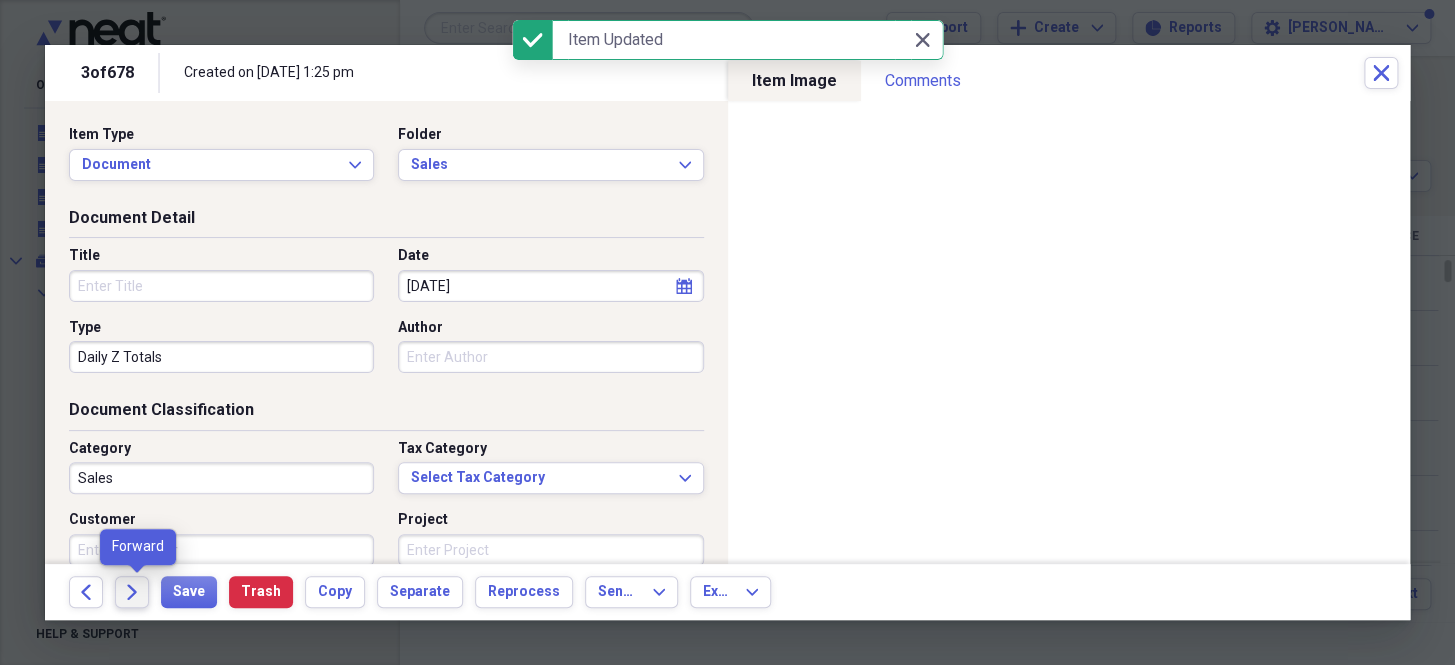 click on "Forward" 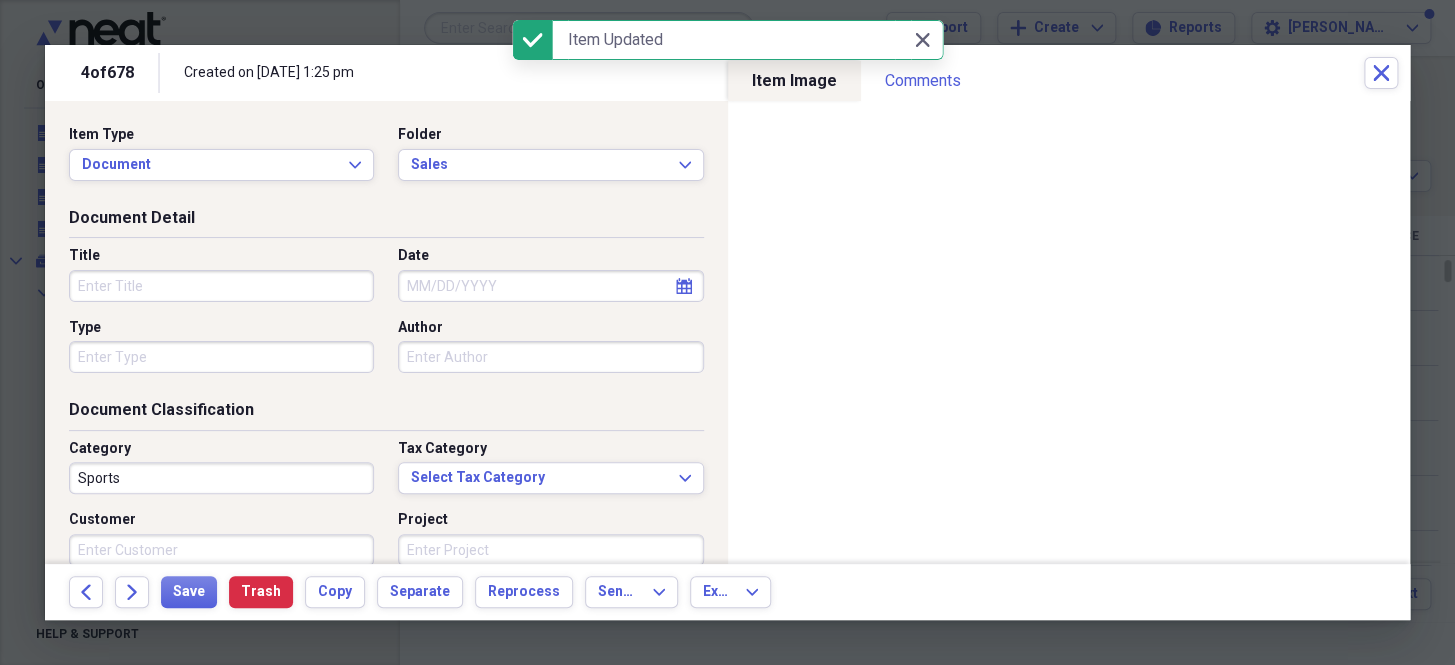 click on "Date" at bounding box center (550, 286) 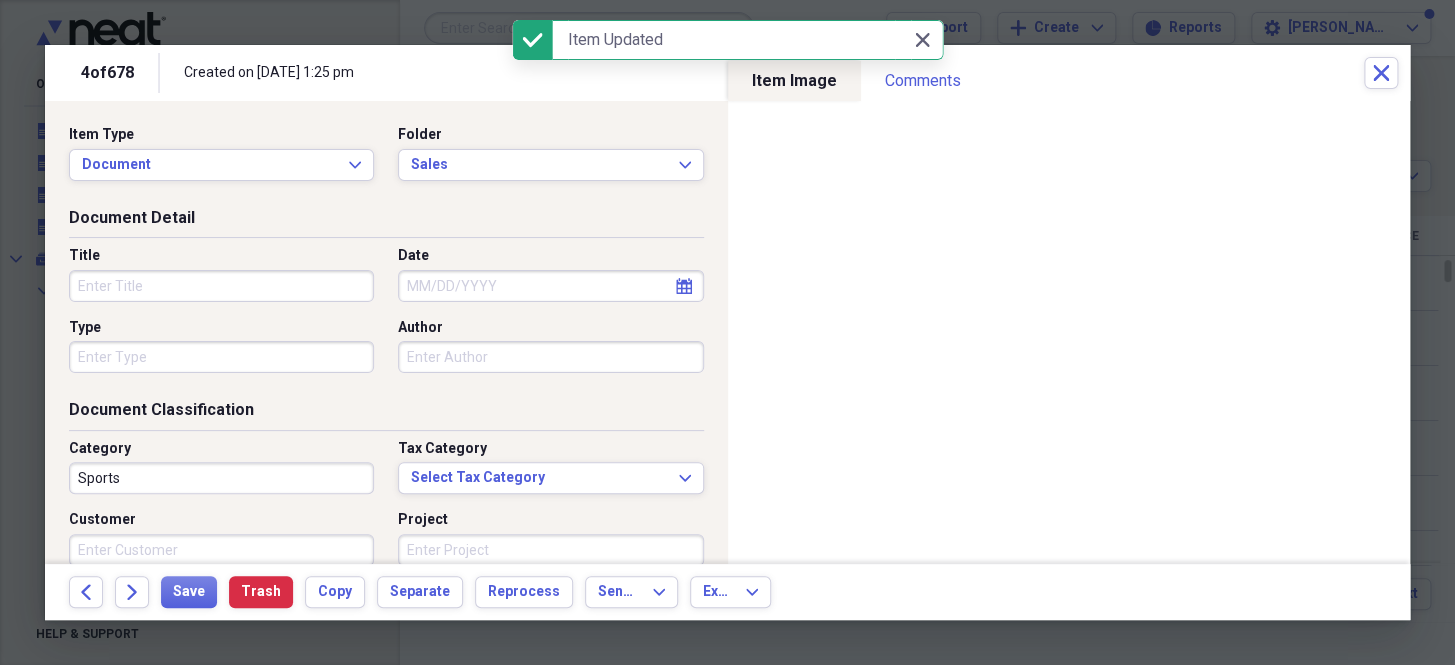 select on "6" 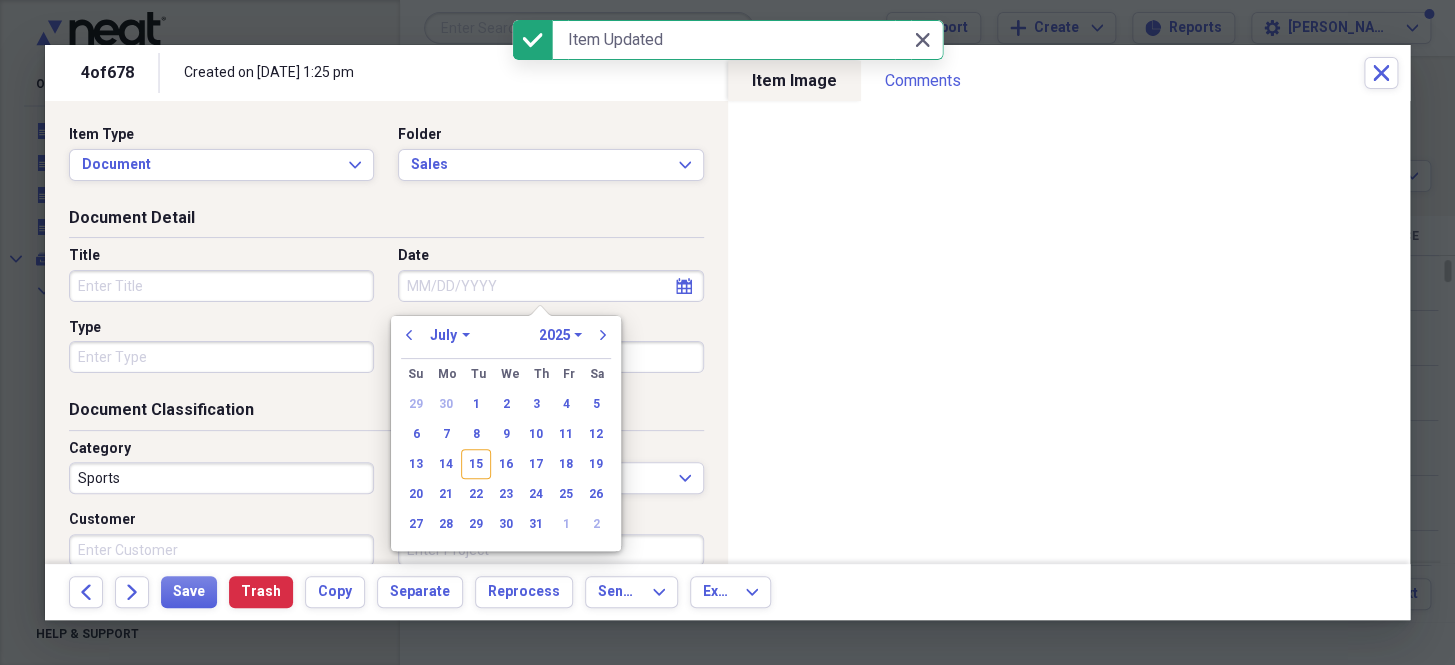 paste on "[DATE]" 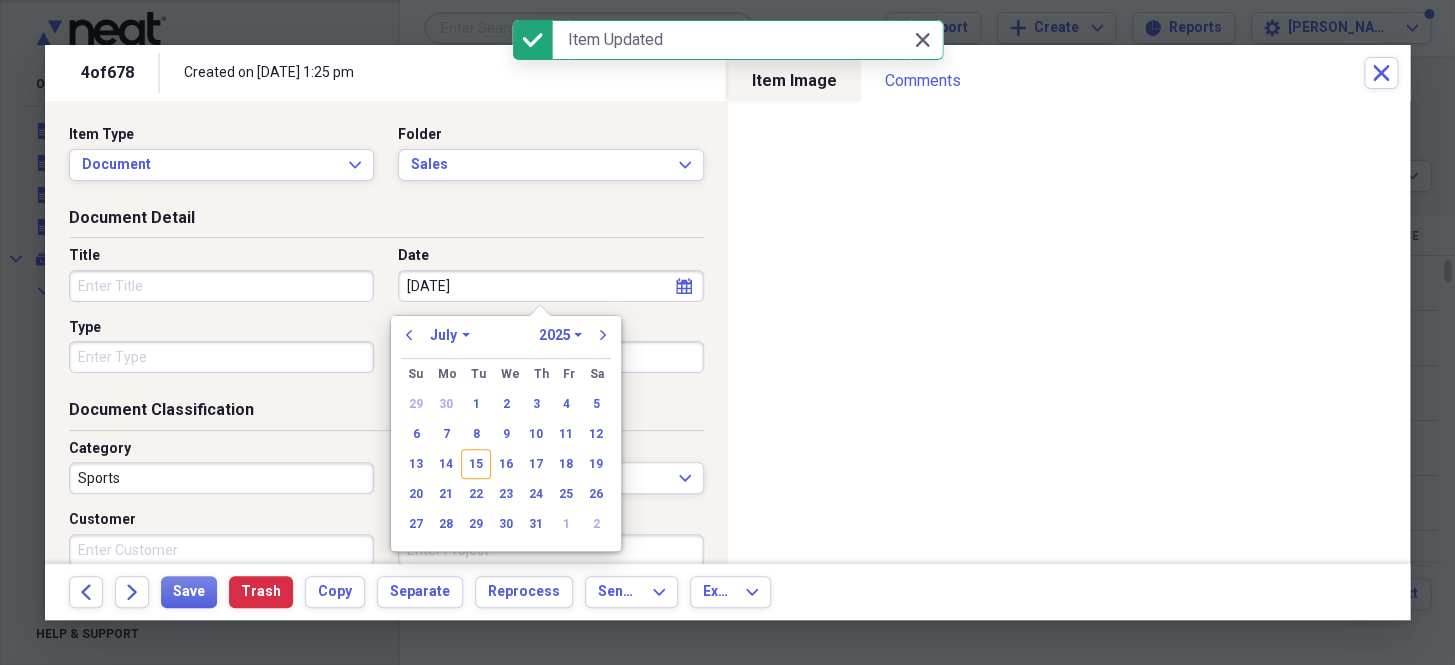 select on "5" 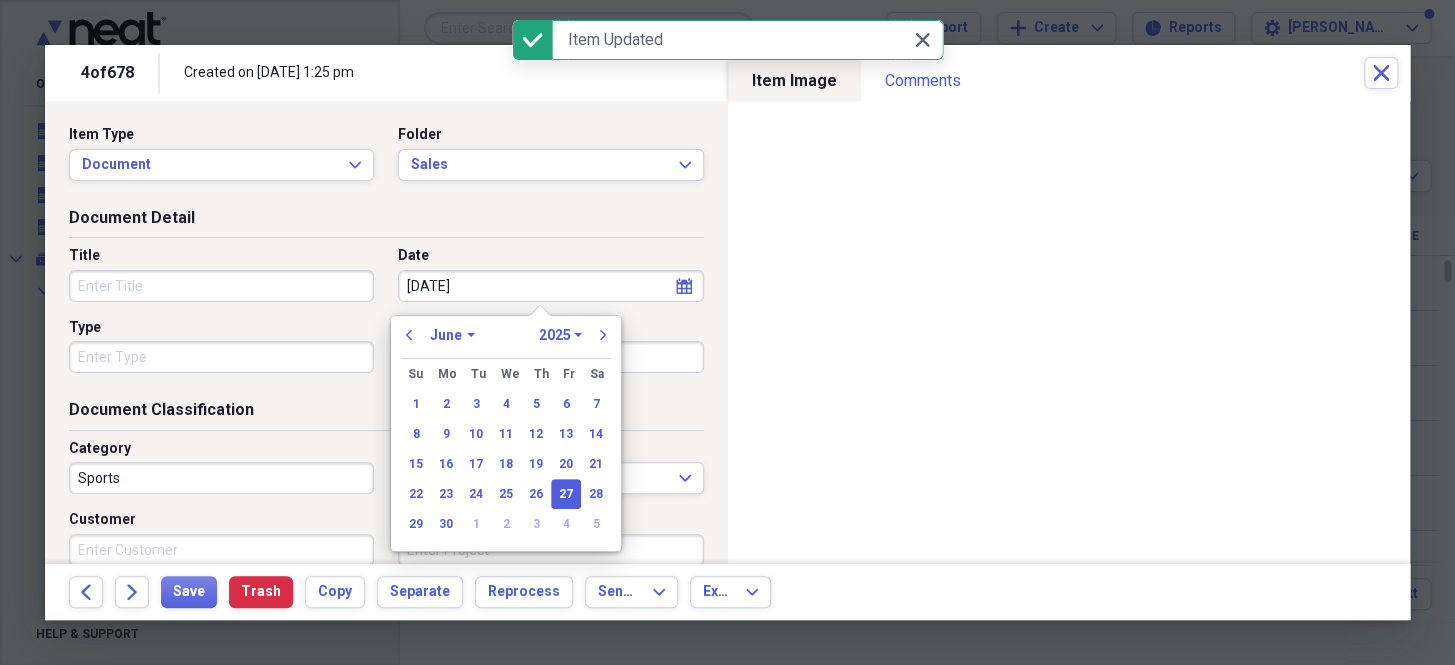 type on "[DATE]" 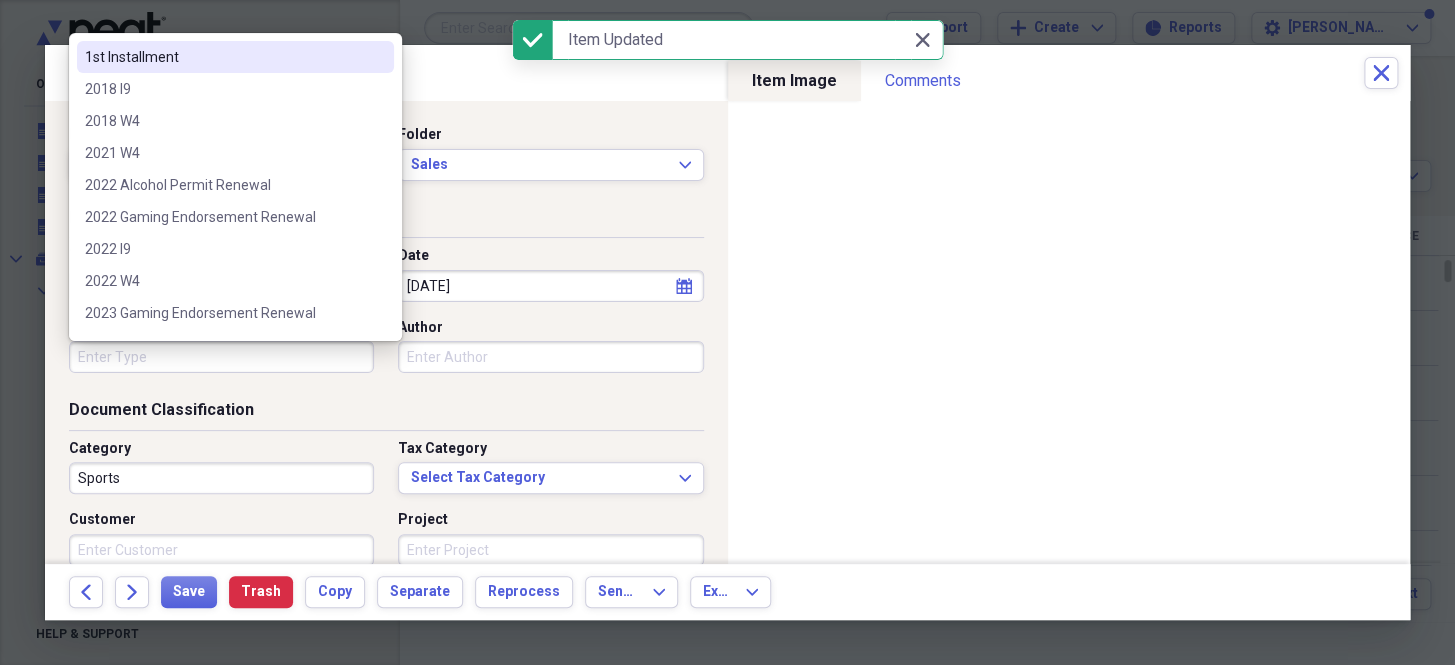click on "Type" at bounding box center (221, 357) 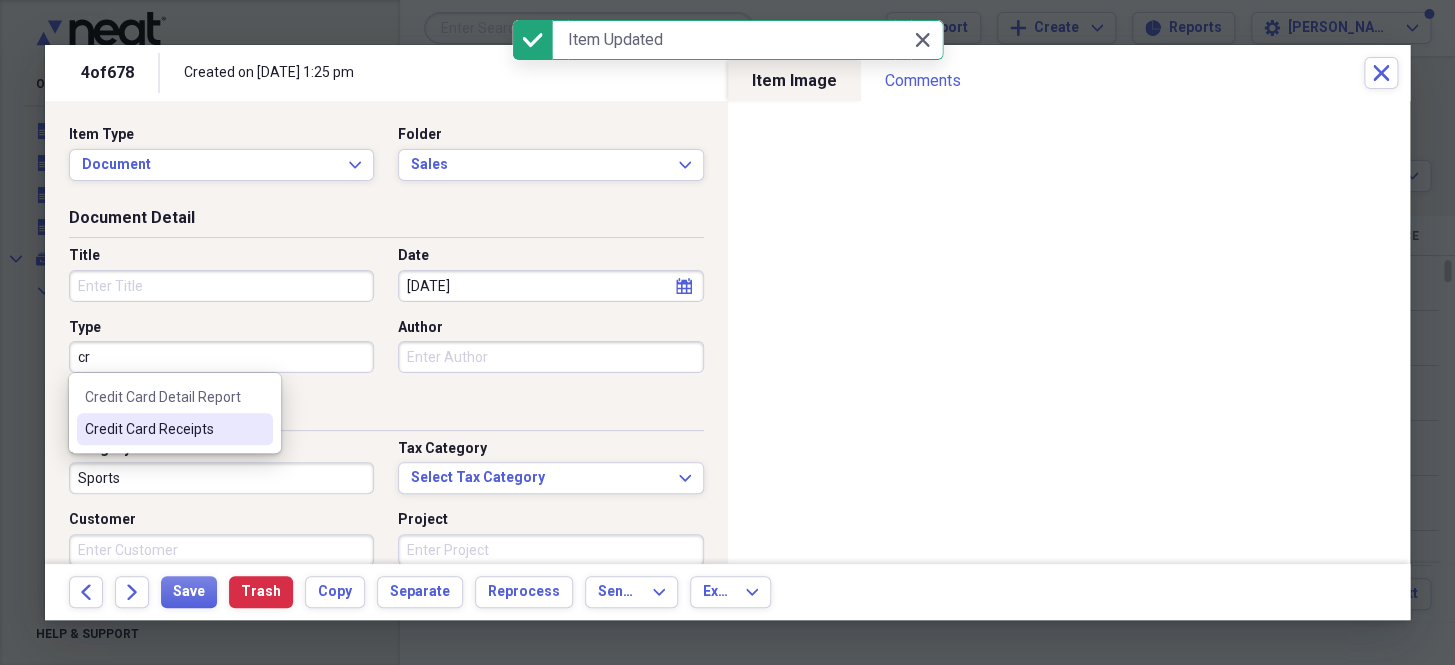 click on "Credit Card Receipts" at bounding box center [163, 429] 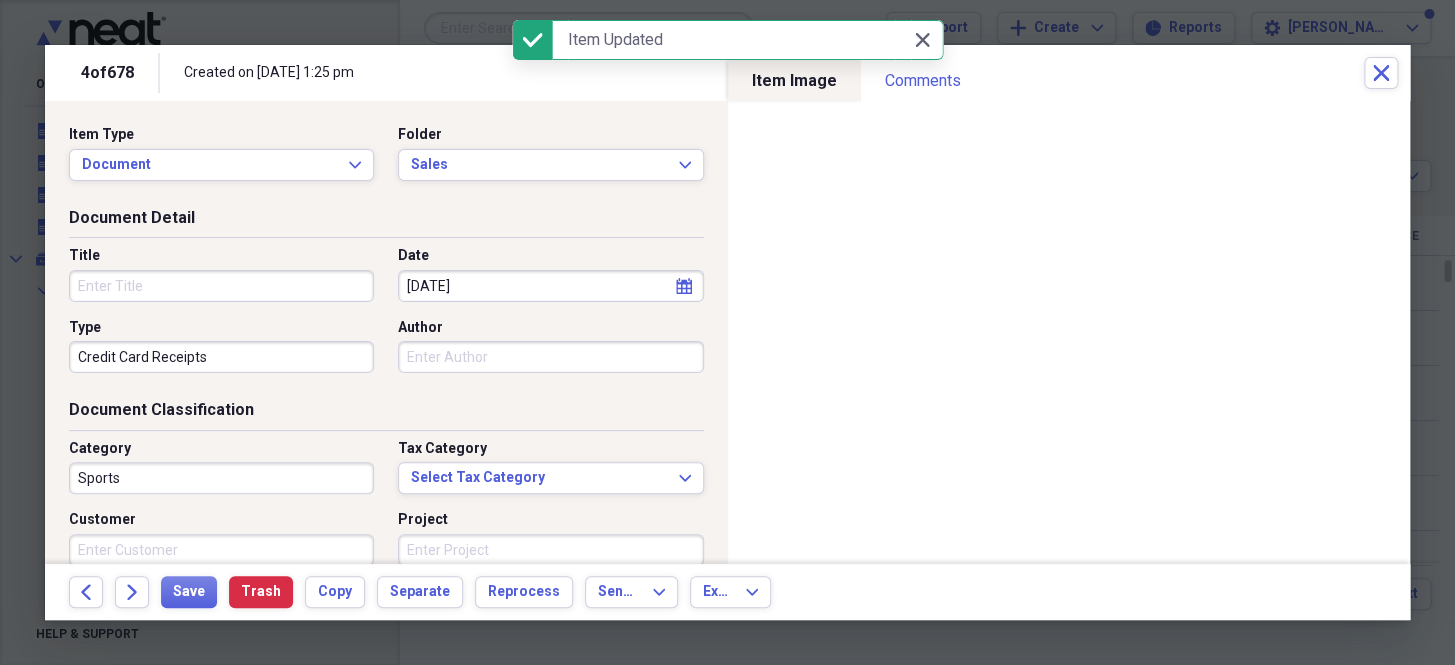 click on "Sports" at bounding box center [221, 478] 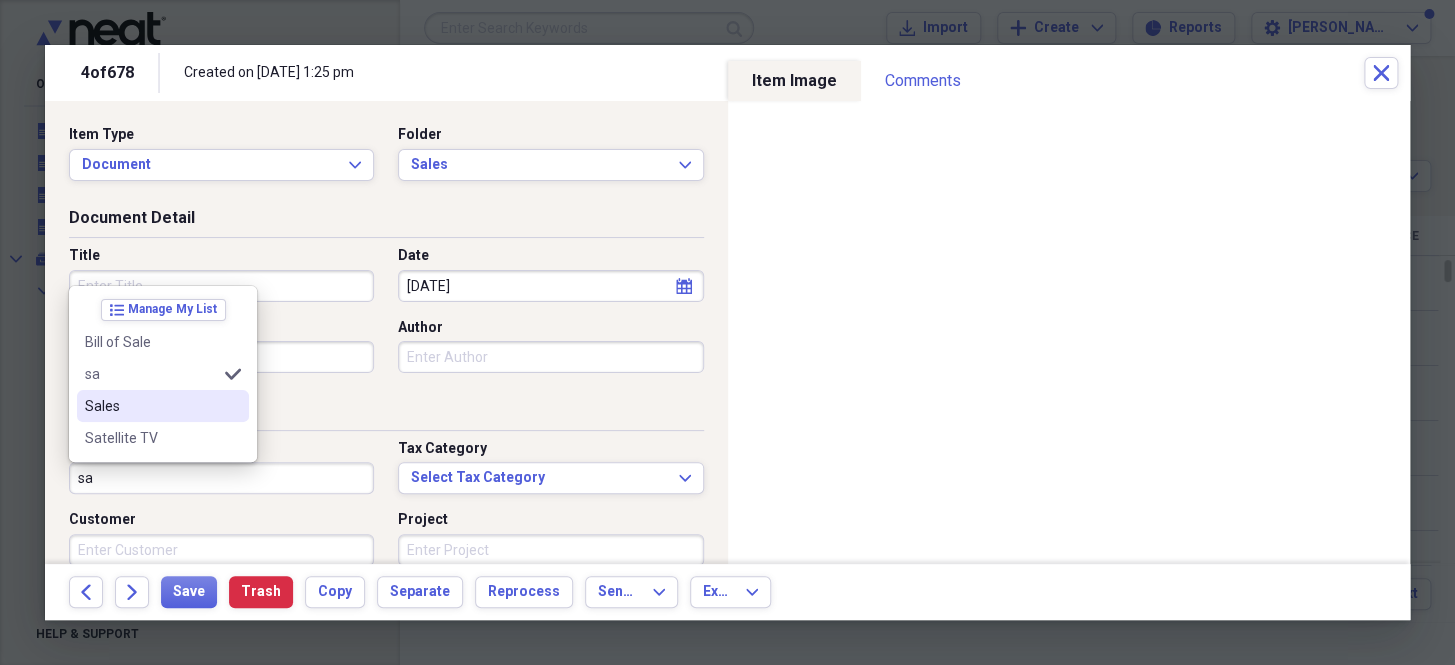 click on "Sales" at bounding box center (151, 406) 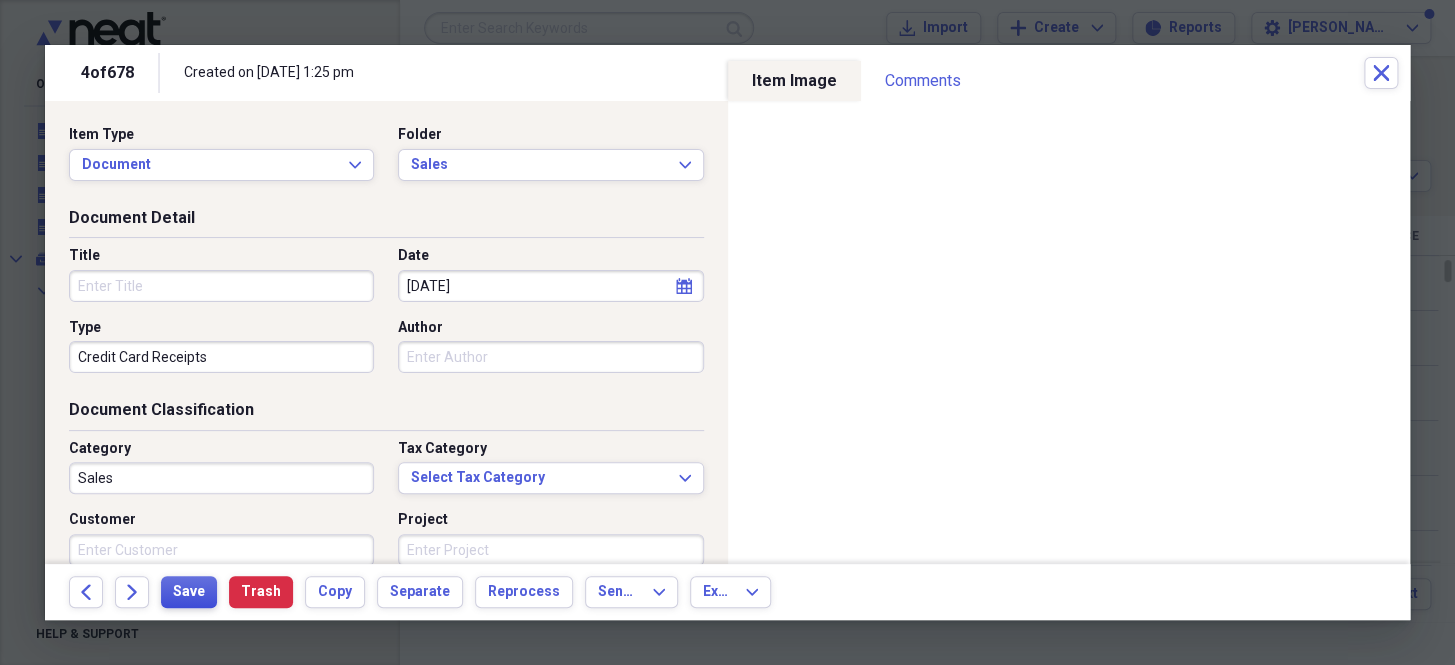 click on "Save" at bounding box center [189, 592] 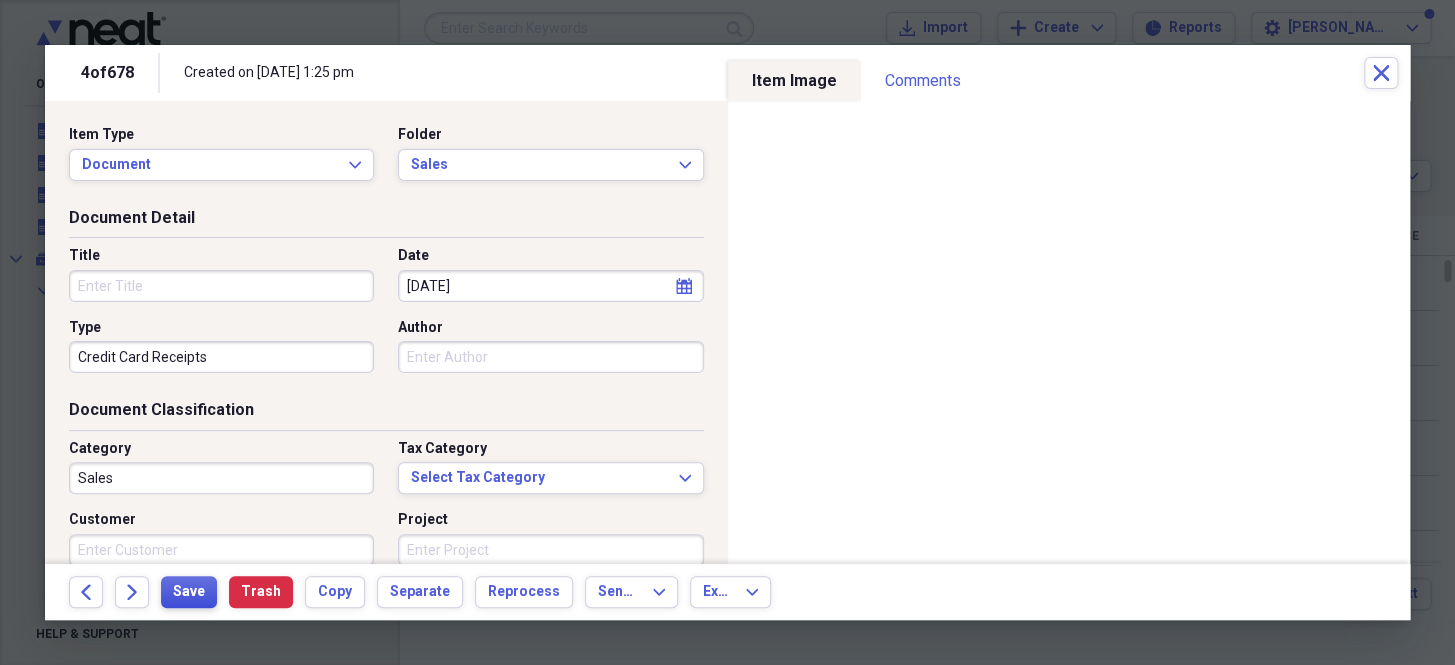 type 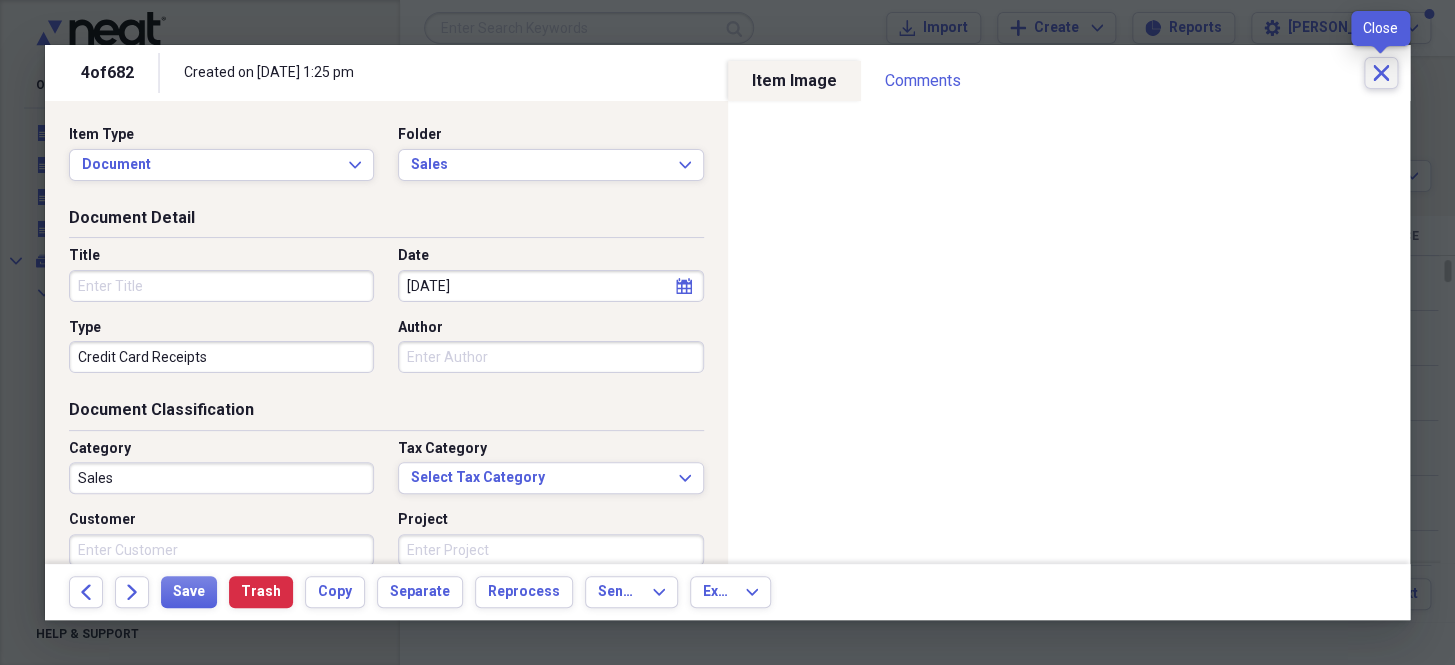 click on "Close" 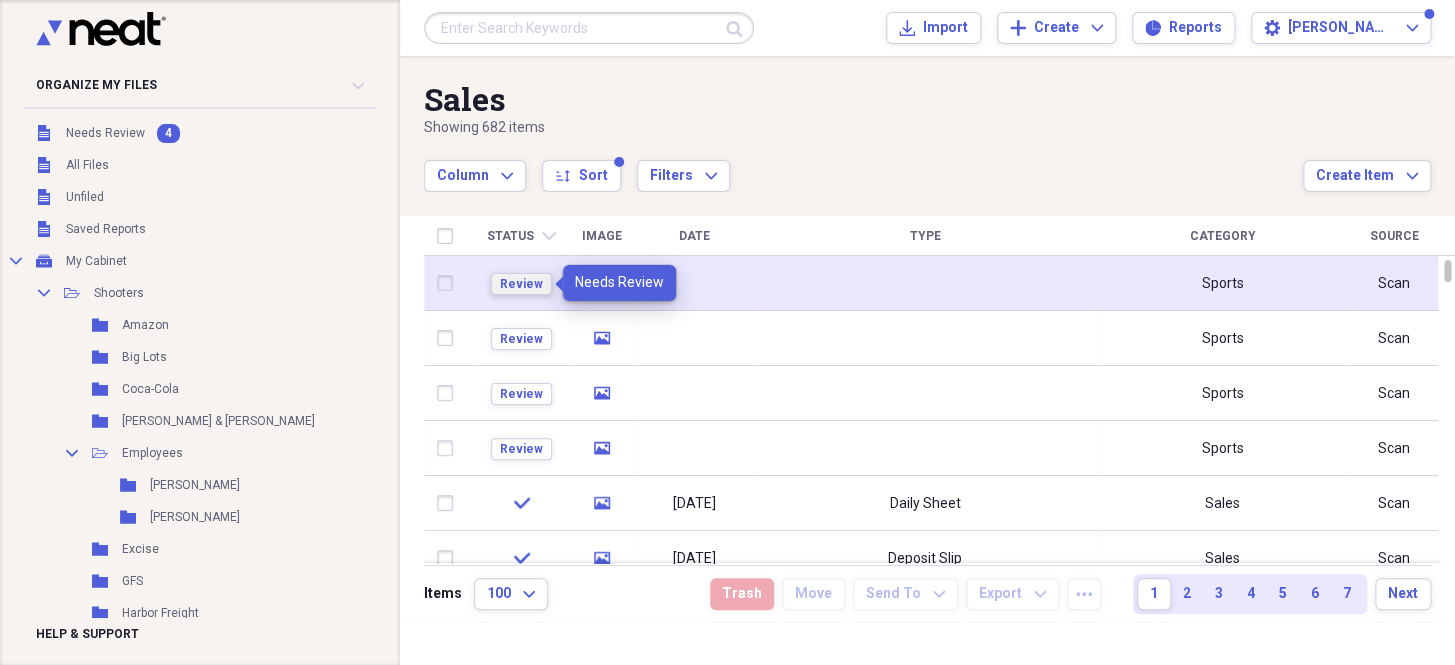 click on "Review" at bounding box center (521, 284) 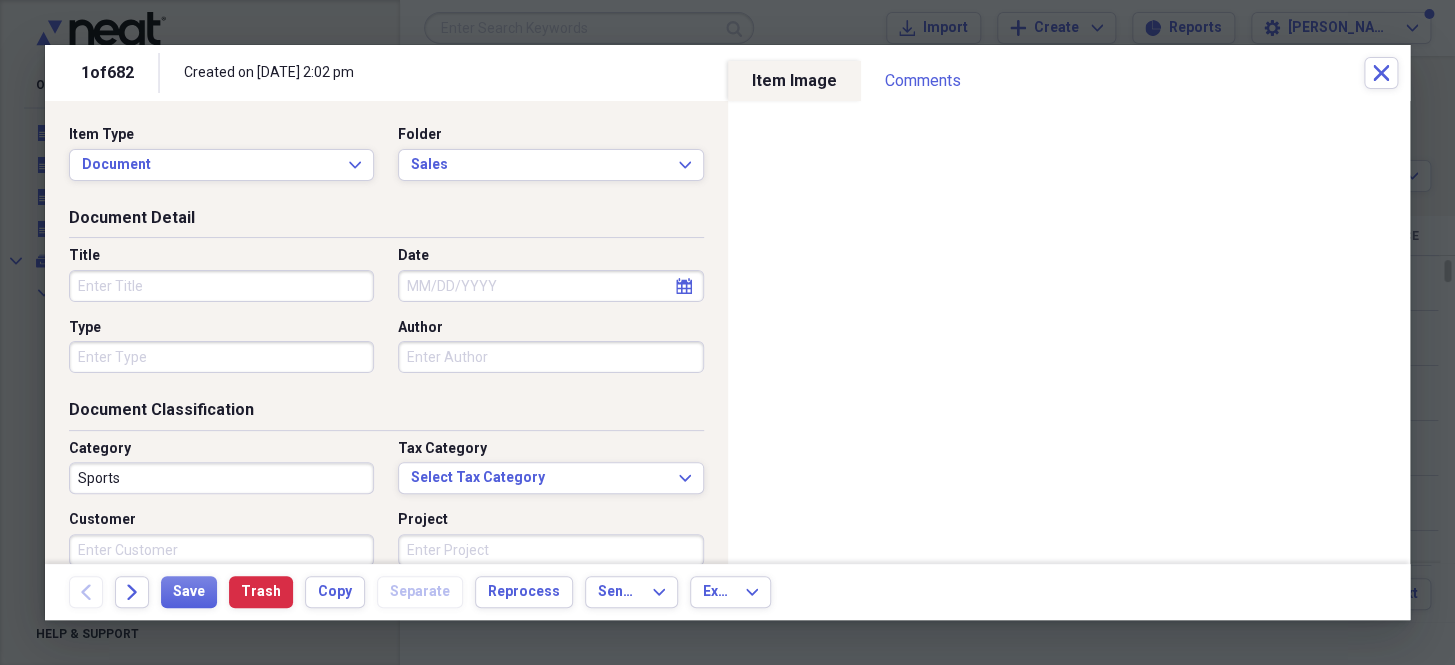 click on "Date" at bounding box center (550, 286) 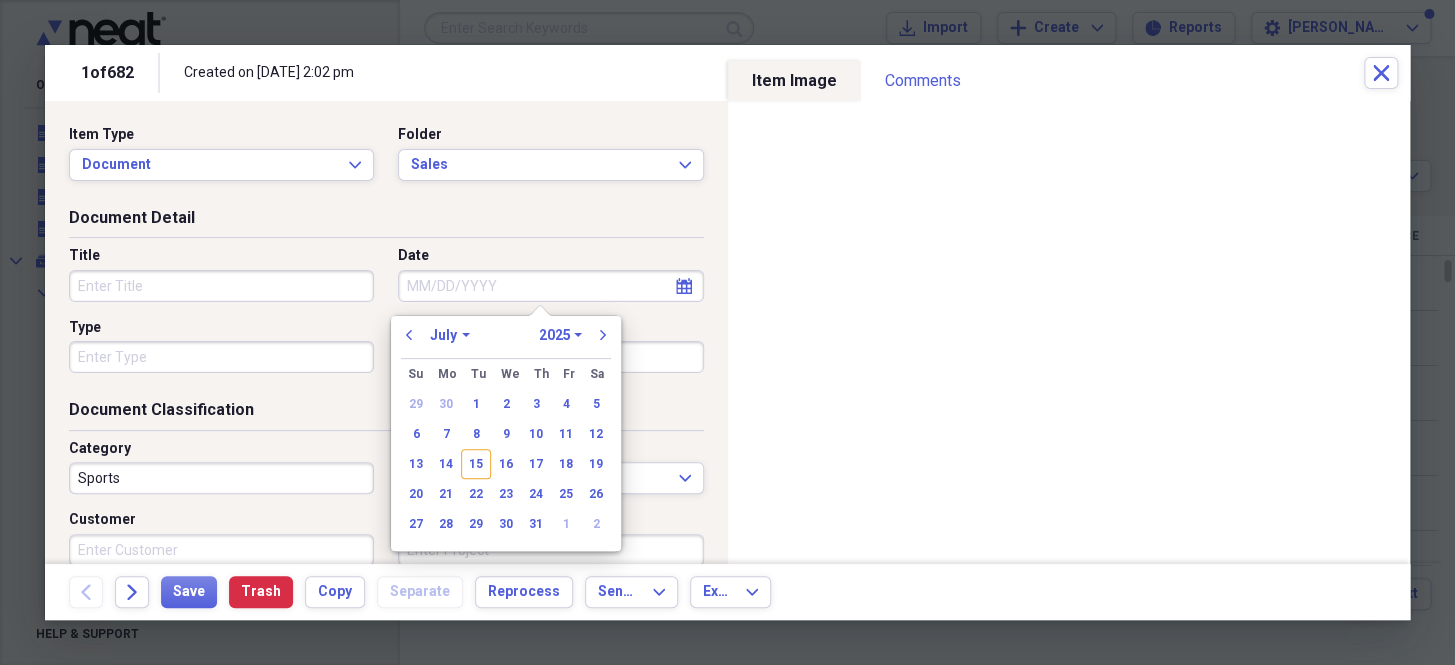 paste on "[DATE]" 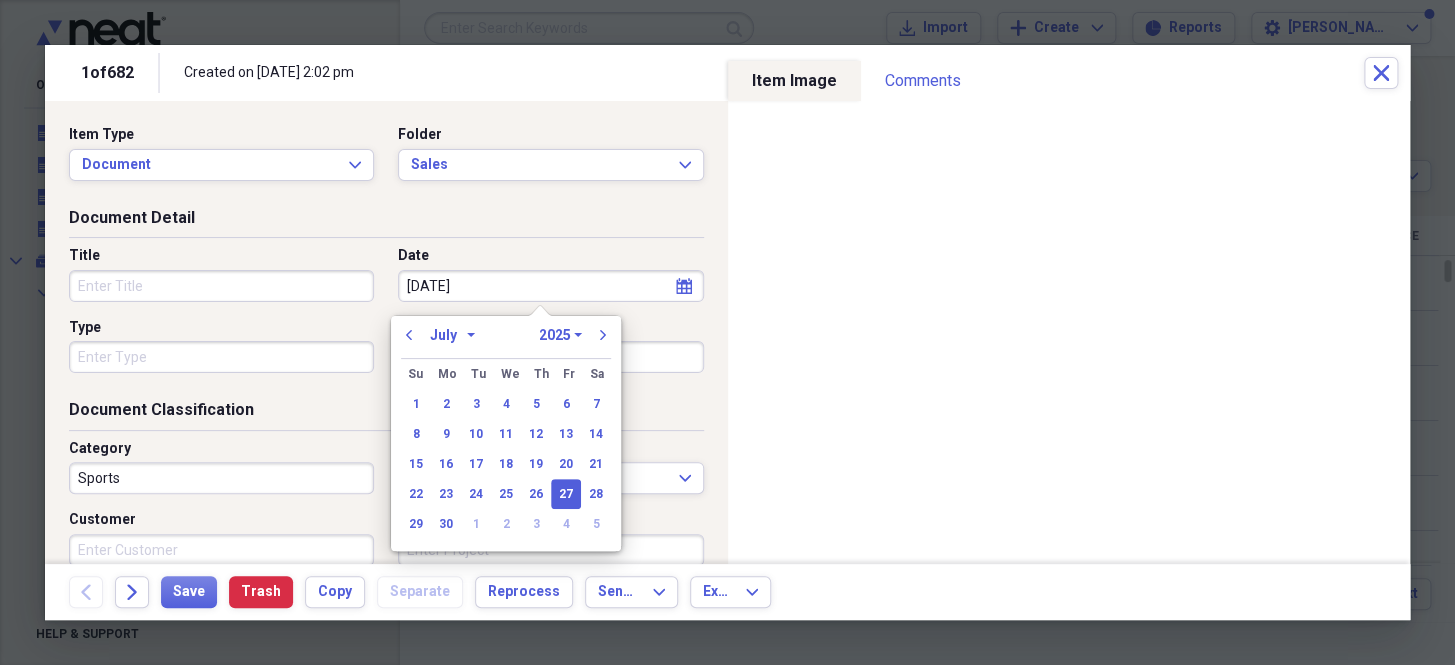 select on "5" 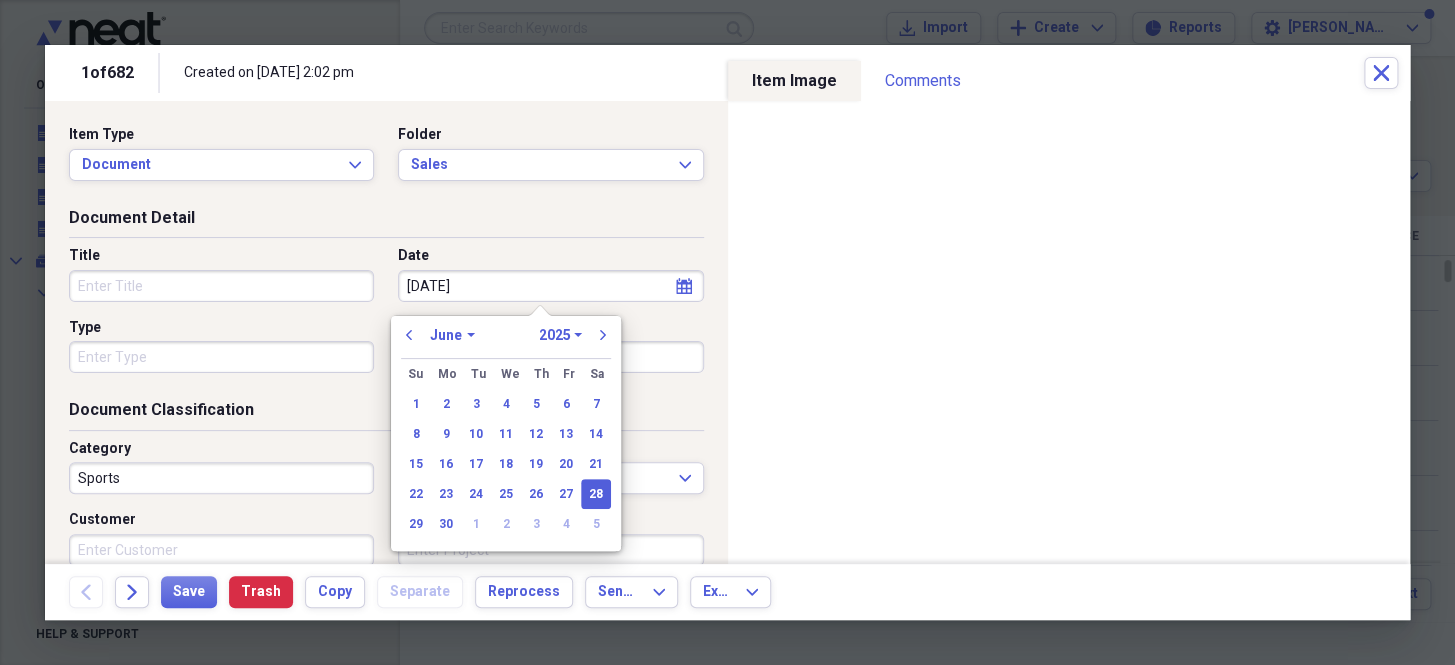 drag, startPoint x: 513, startPoint y: 285, endPoint x: 210, endPoint y: 317, distance: 304.6851 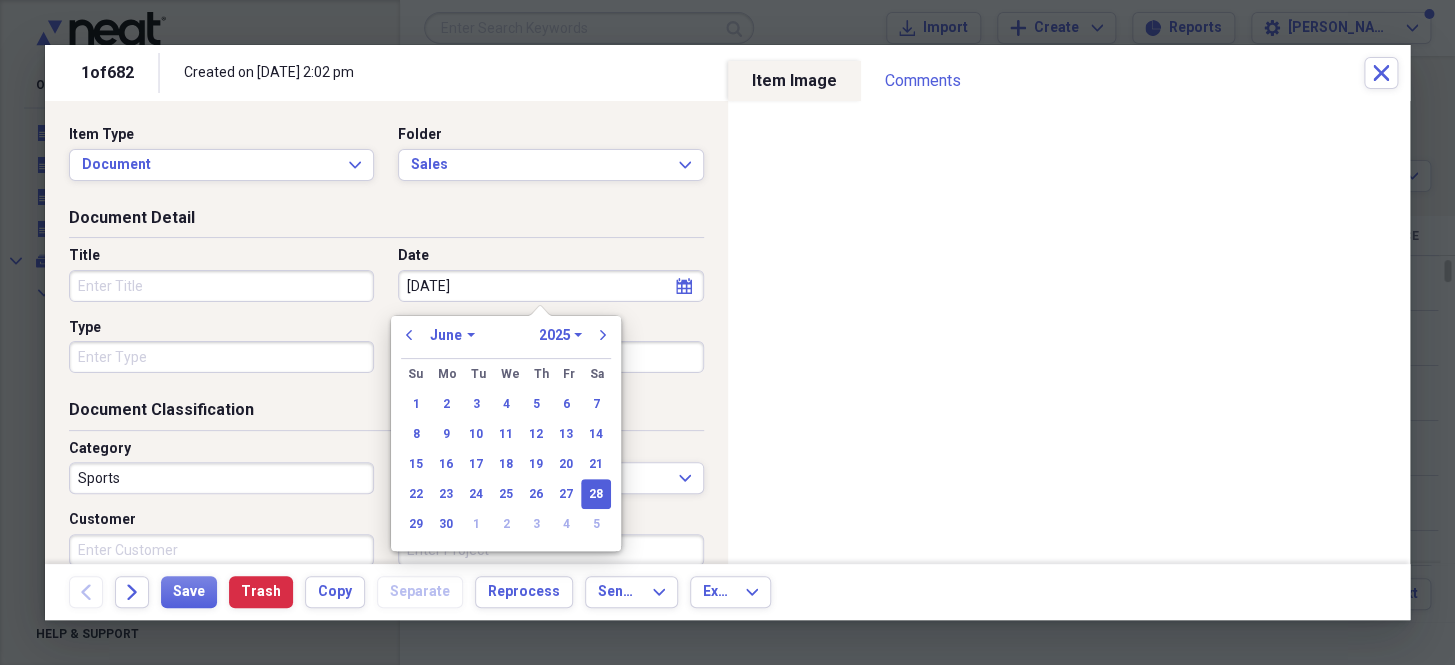type on "[DATE]" 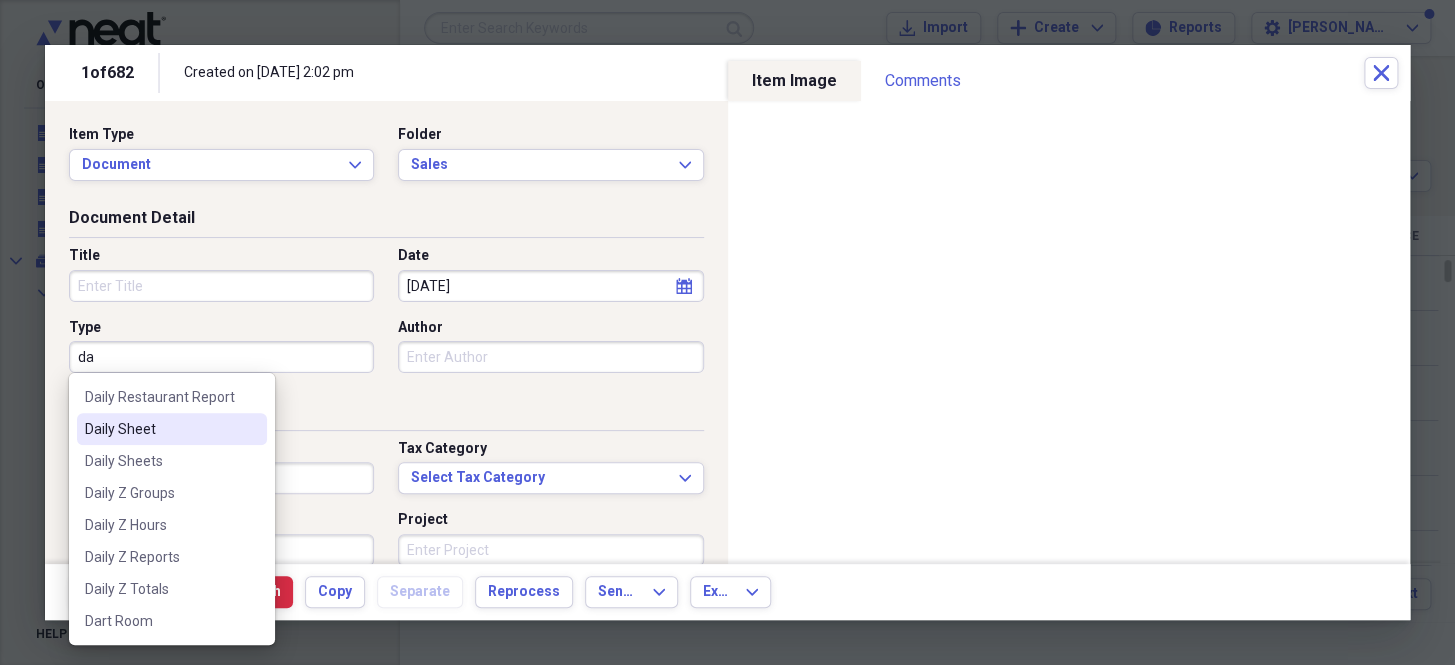 click on "Daily Sheet" at bounding box center [160, 429] 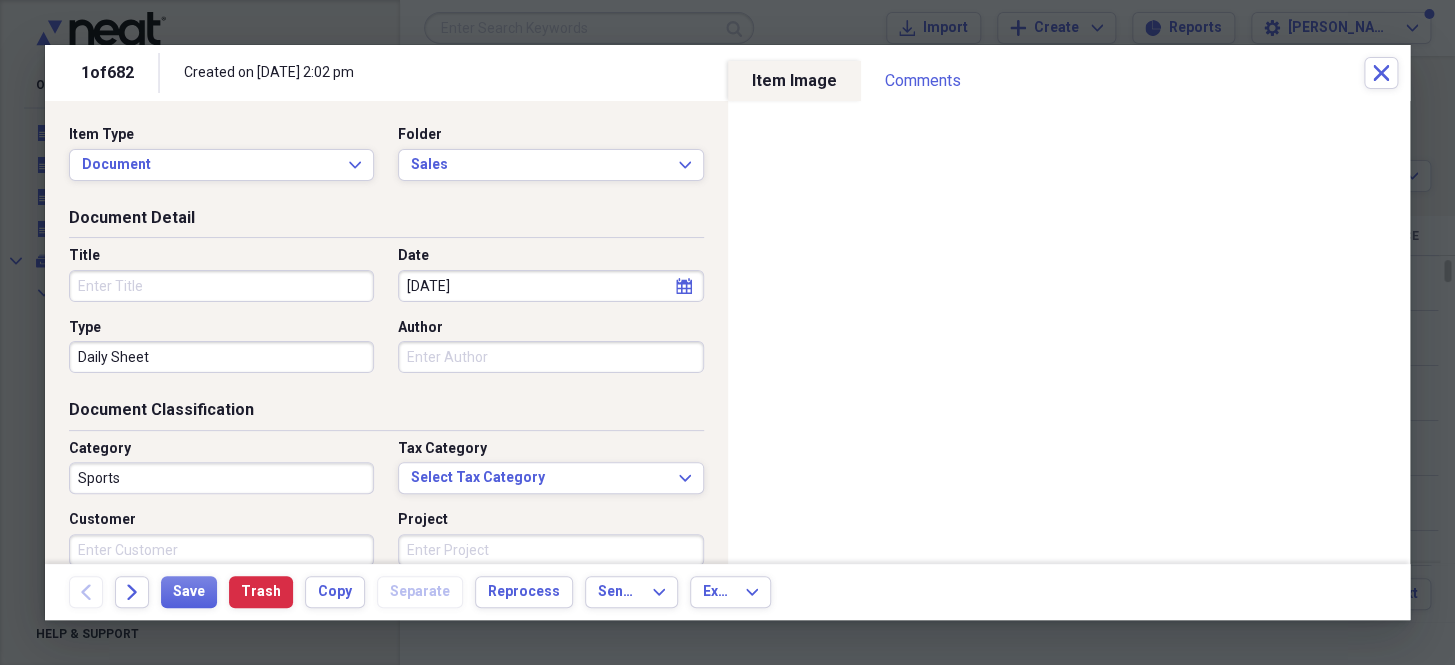 click on "Sports" at bounding box center [221, 478] 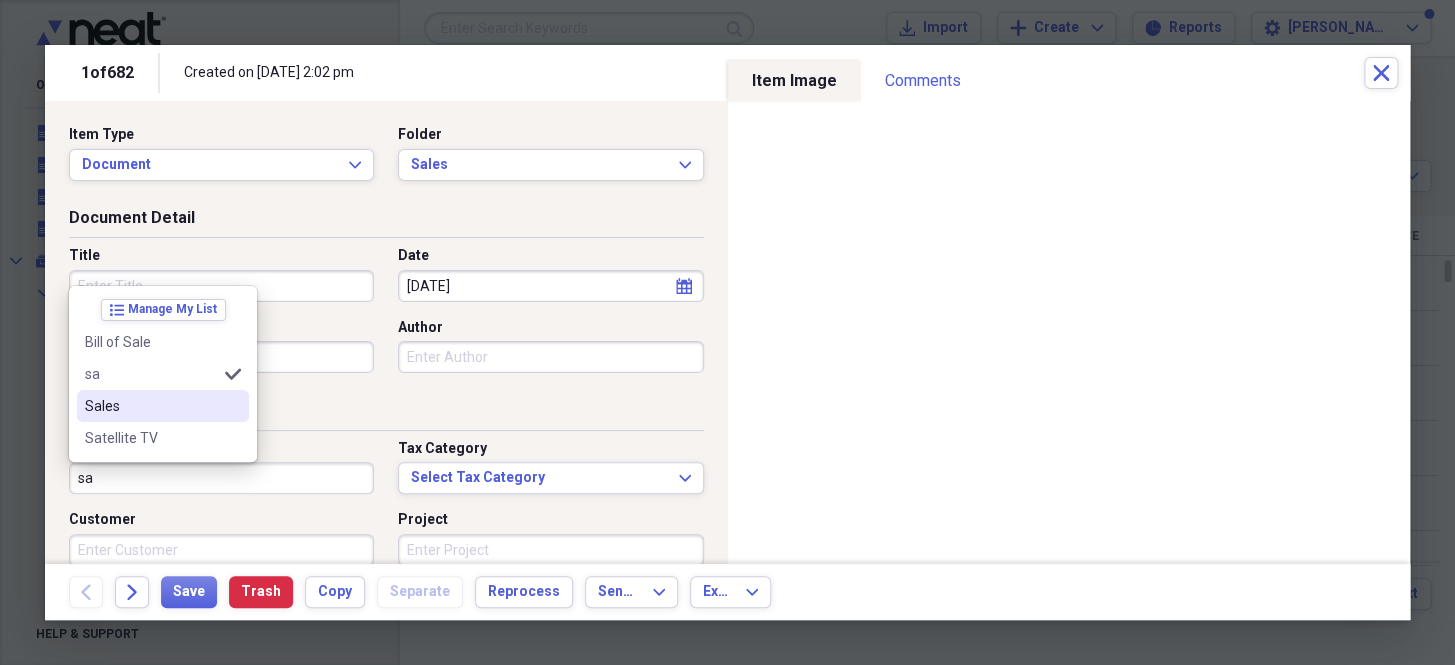 click on "Sales" at bounding box center [151, 406] 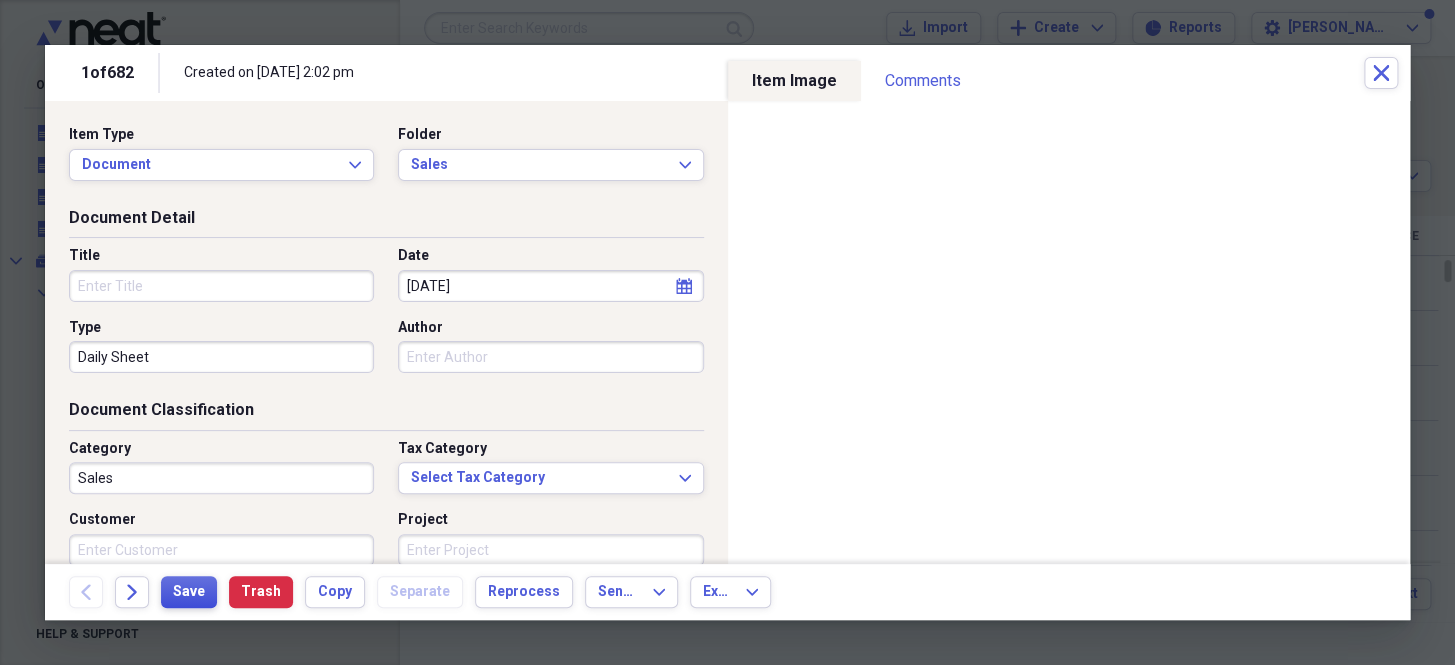 click on "Save" at bounding box center (189, 592) 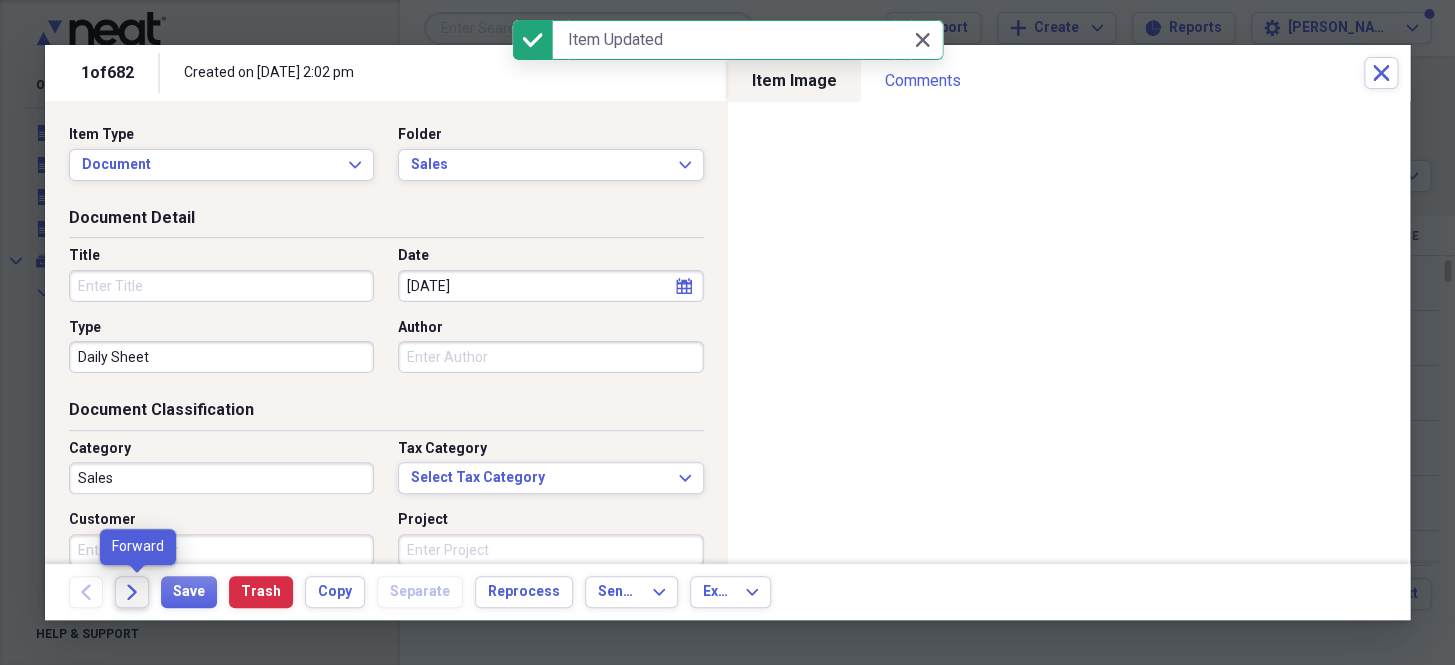 click 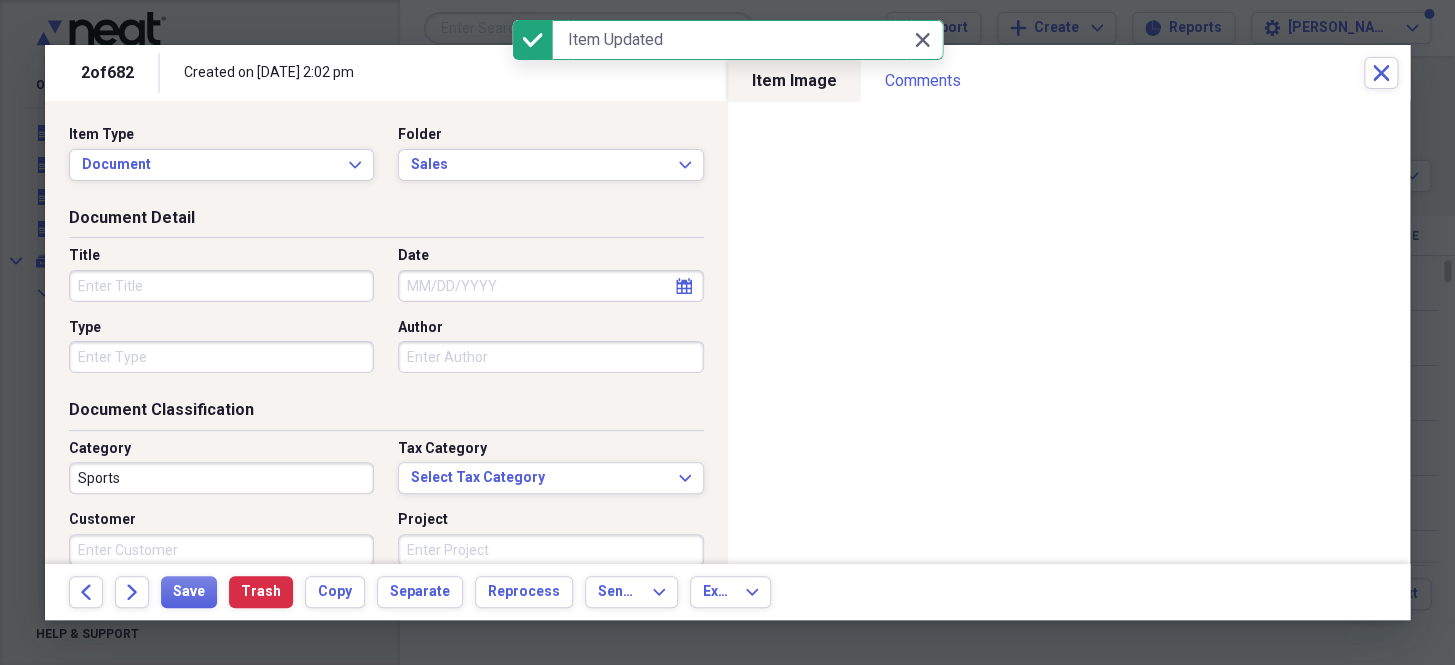 click on "Date" at bounding box center (550, 286) 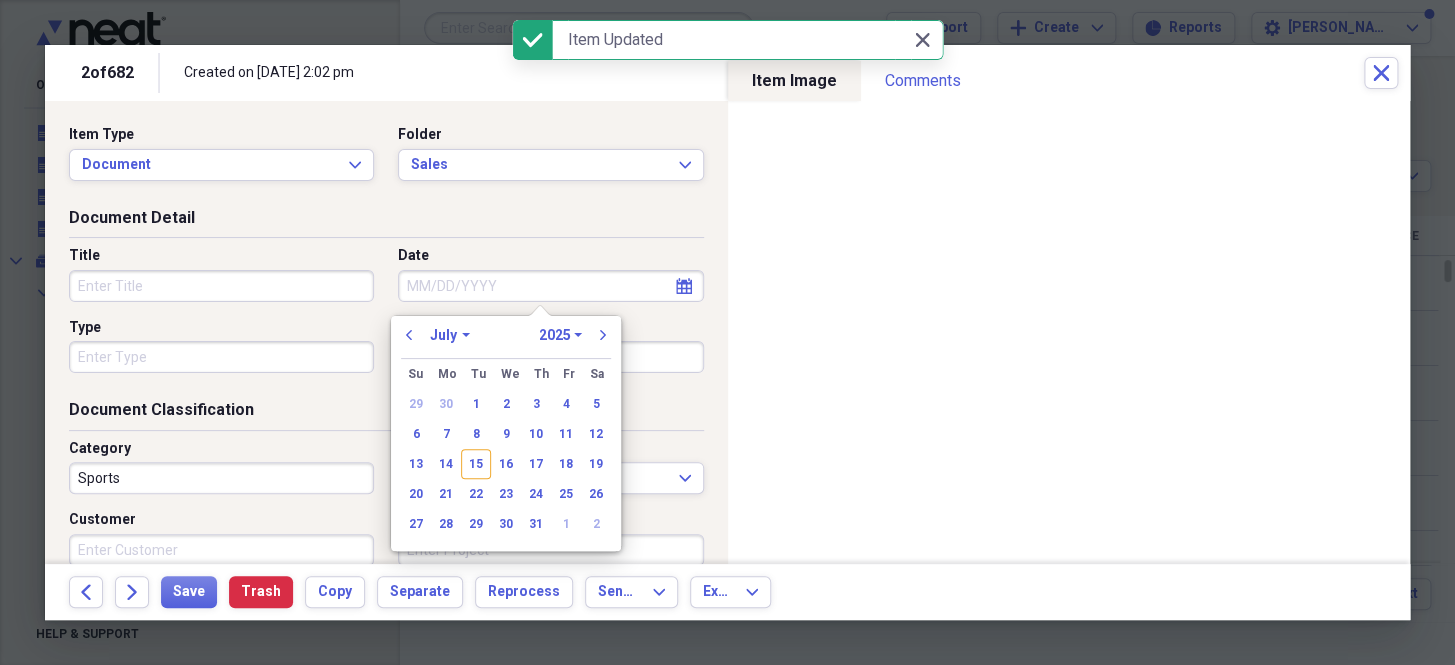 type on "[DATE]" 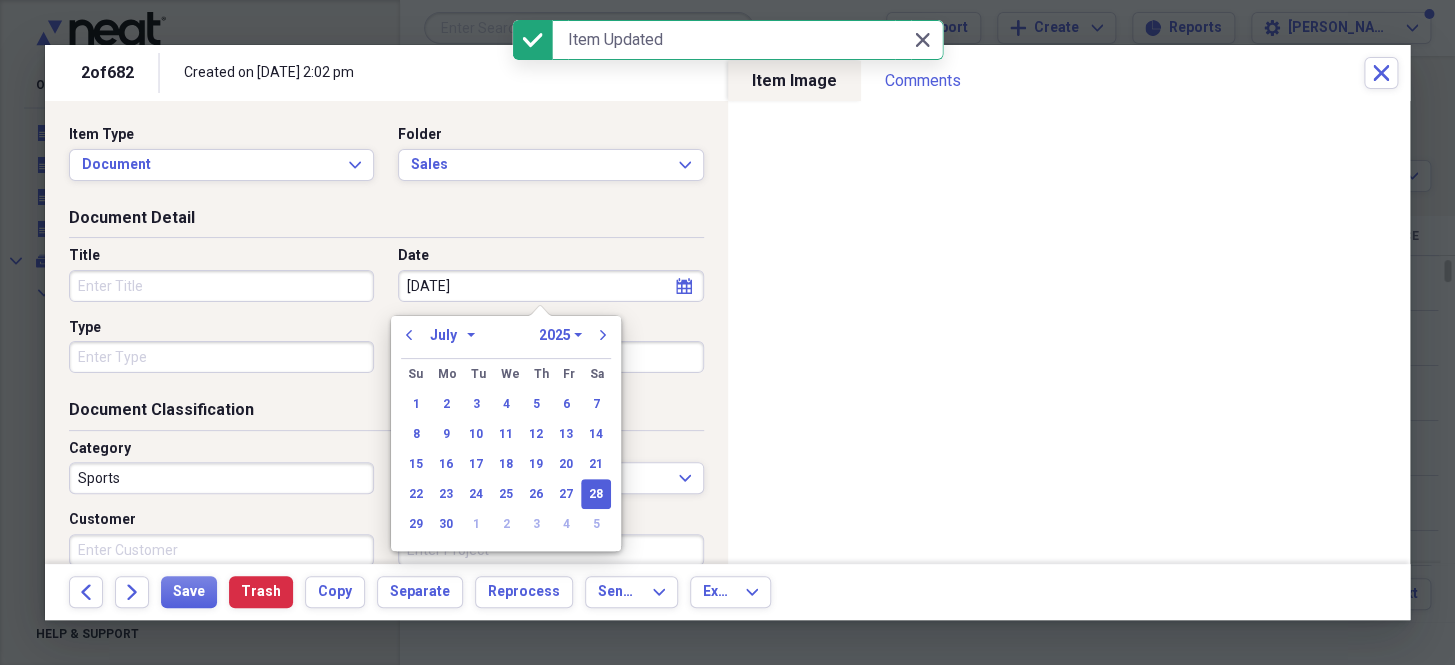 select on "5" 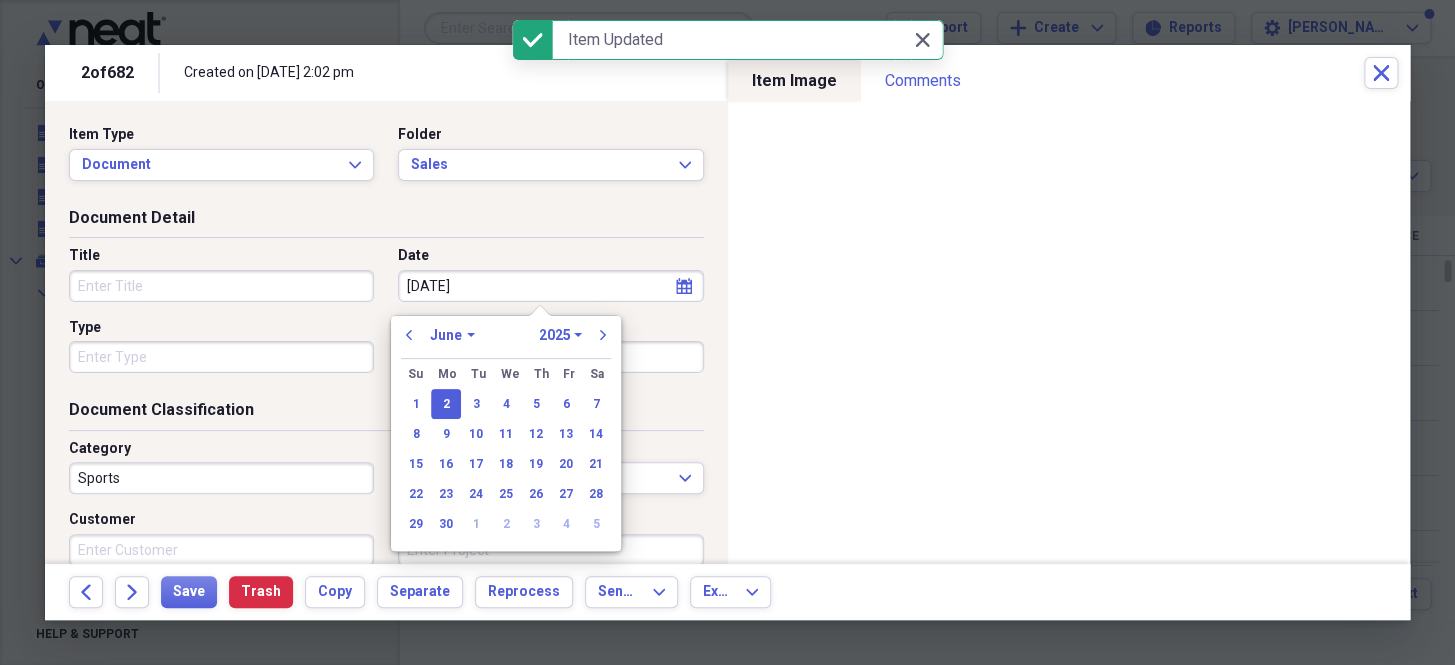 type on "6//25" 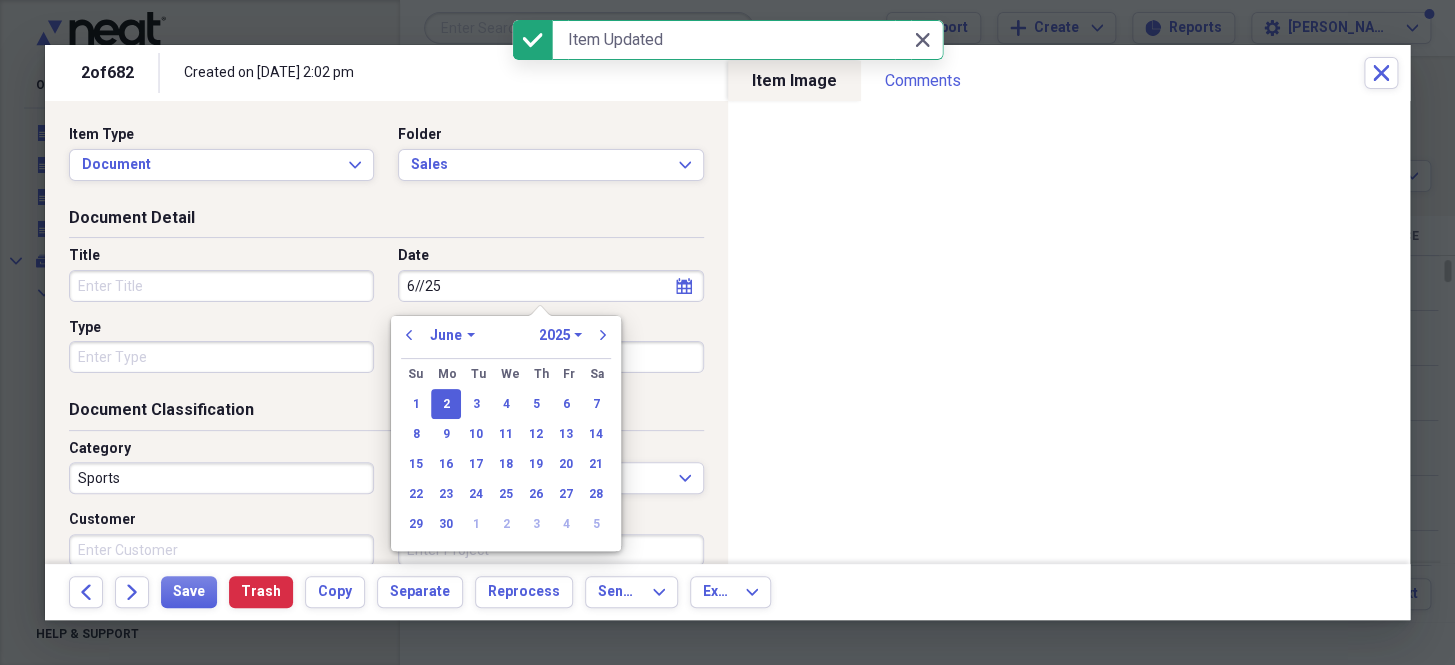 select on "2001" 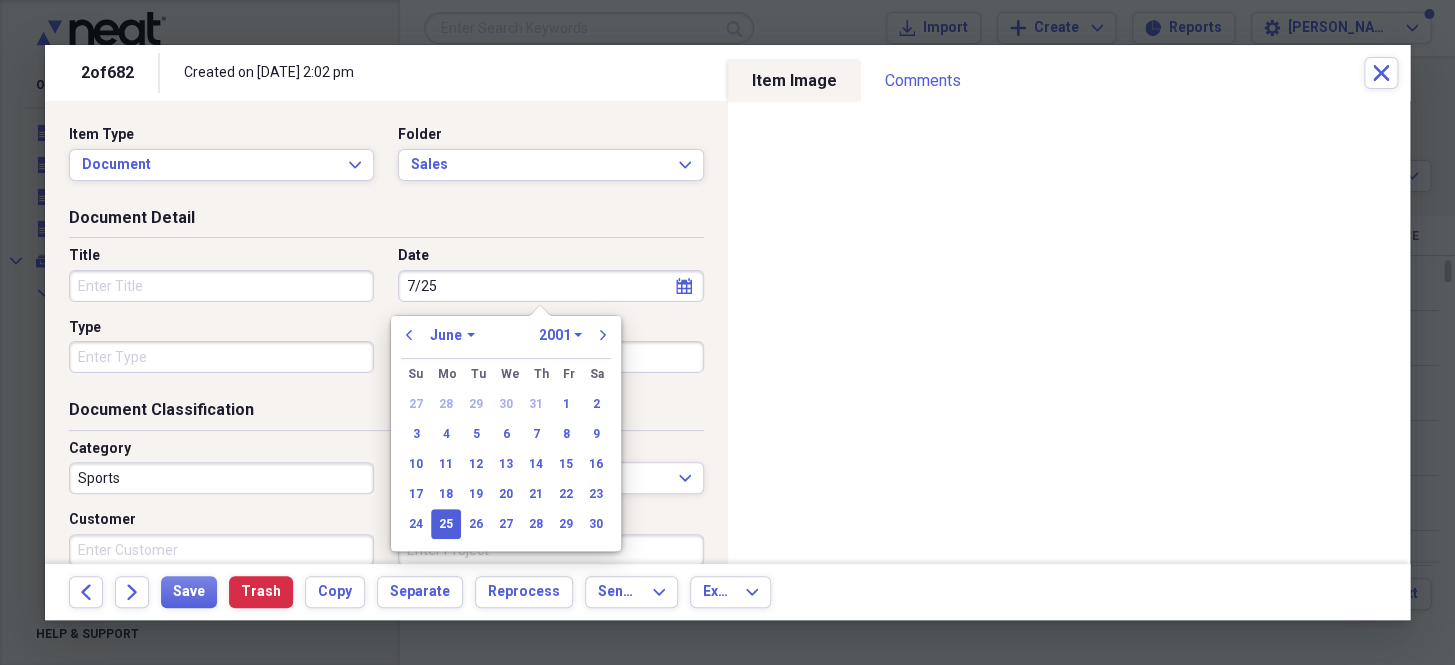 type on "7//25" 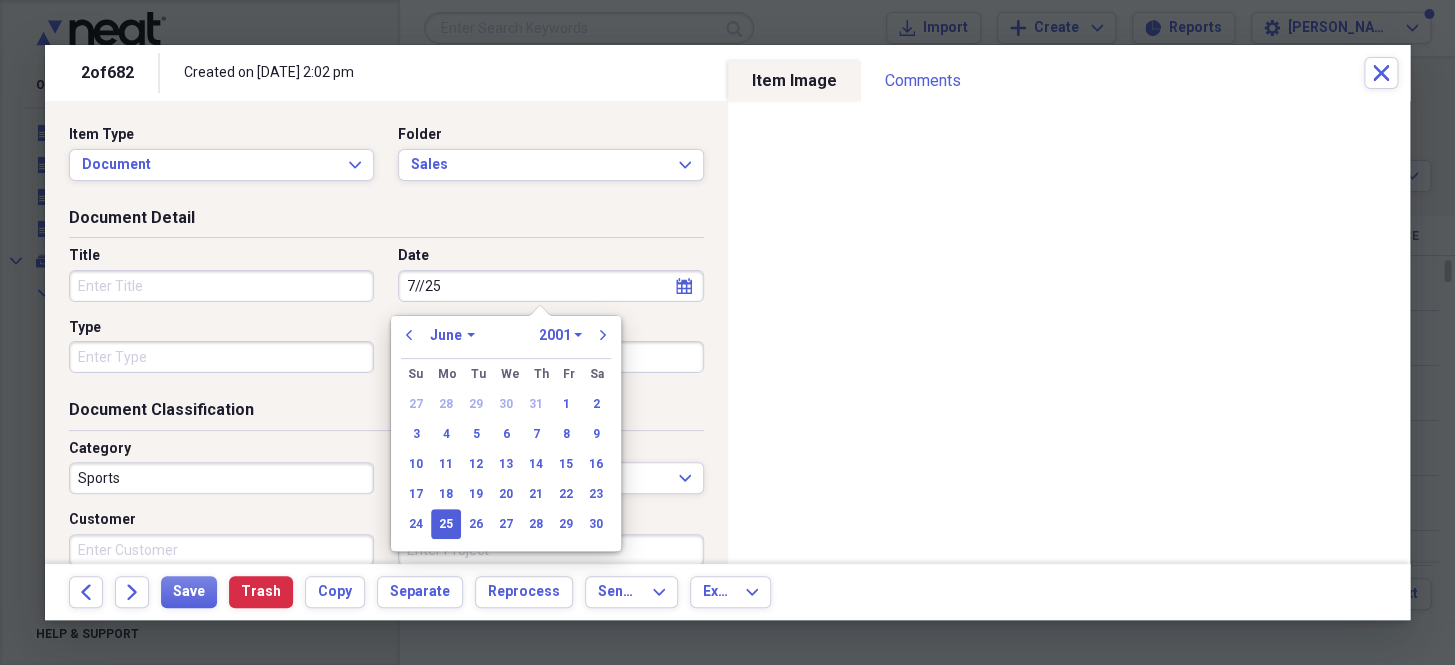 select on "6" 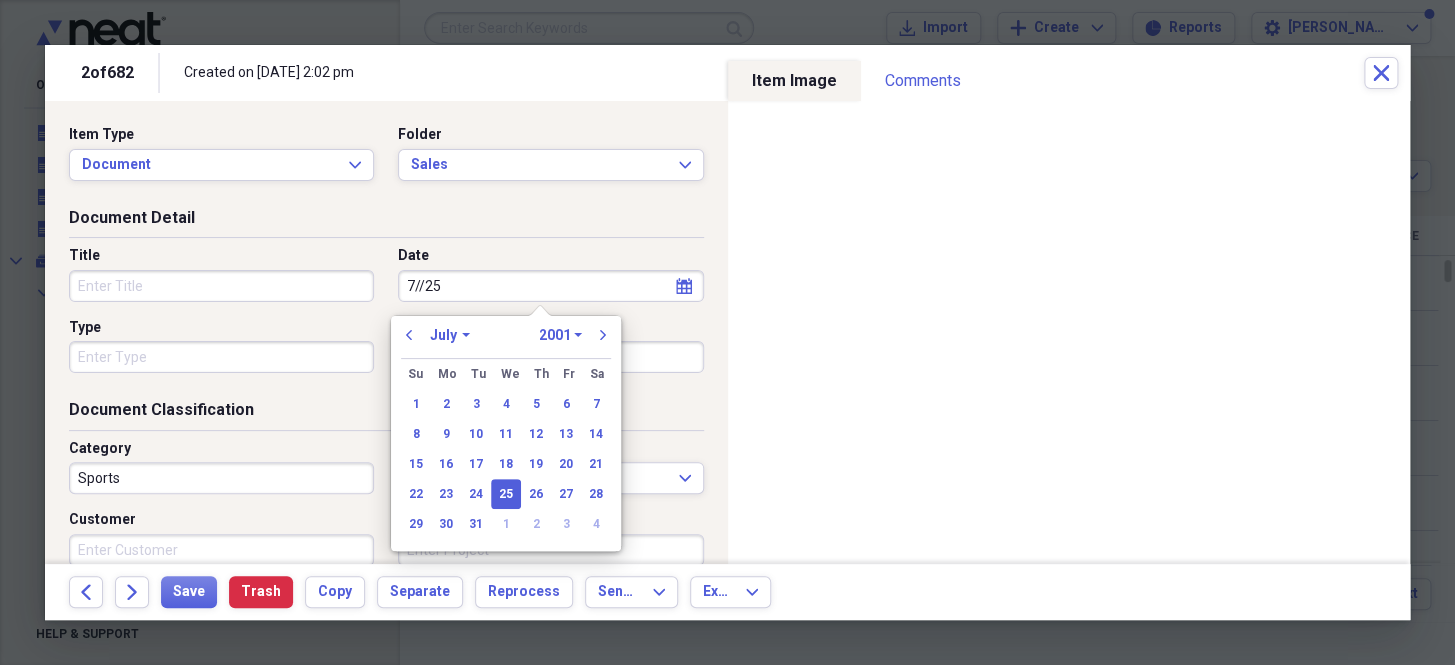 type on "[DATE]" 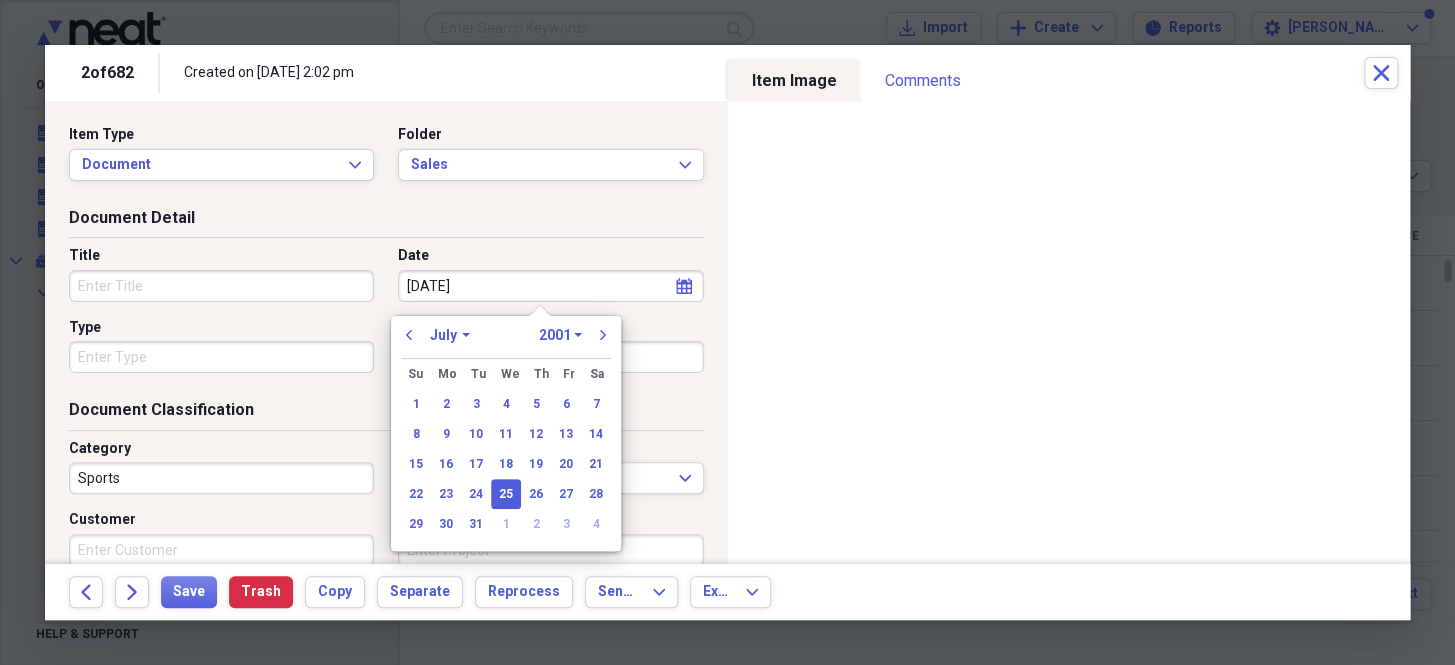 select on "2025" 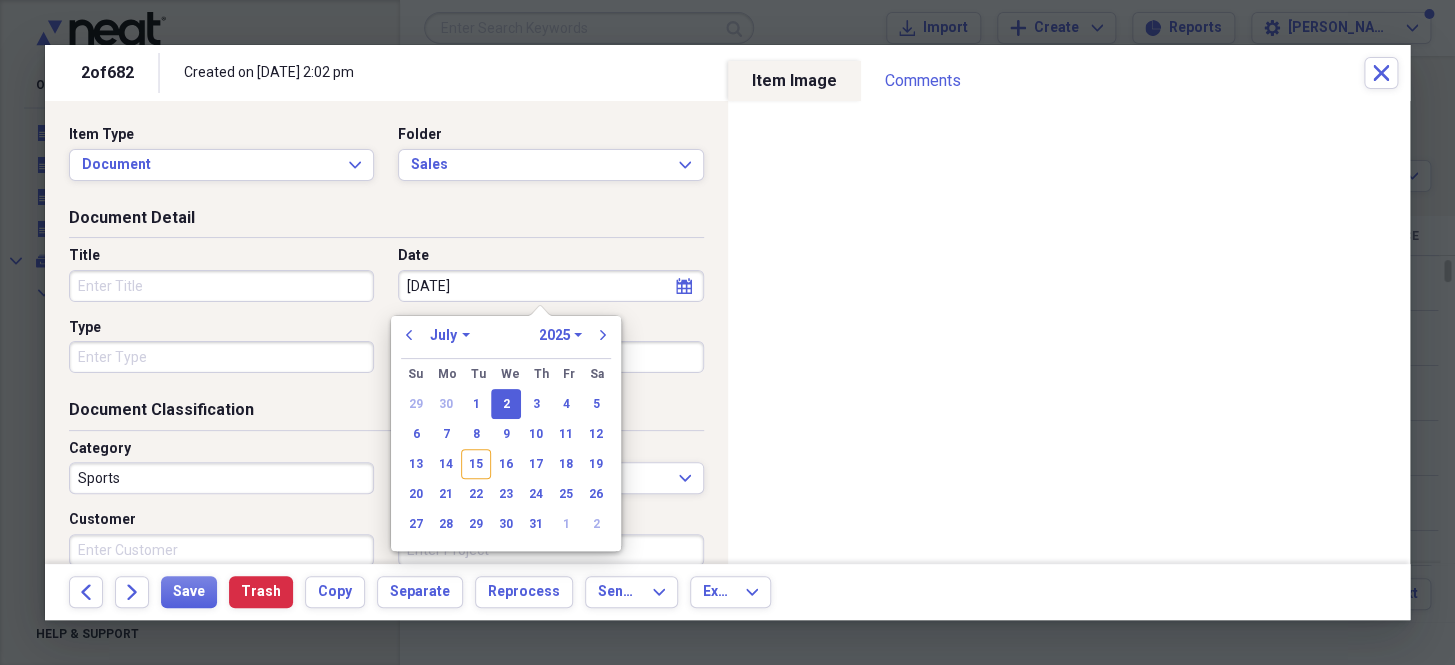 click on "Type" at bounding box center (221, 357) 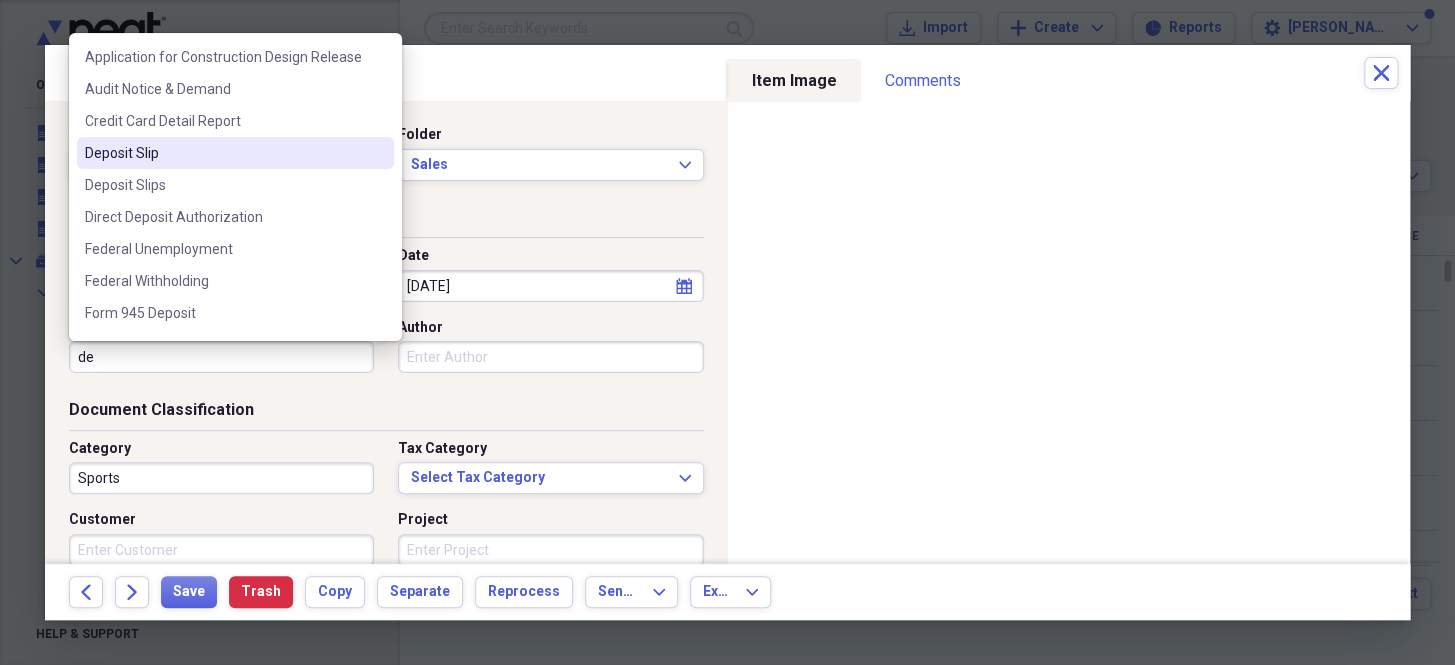 click on "Deposit Slip" at bounding box center [223, 153] 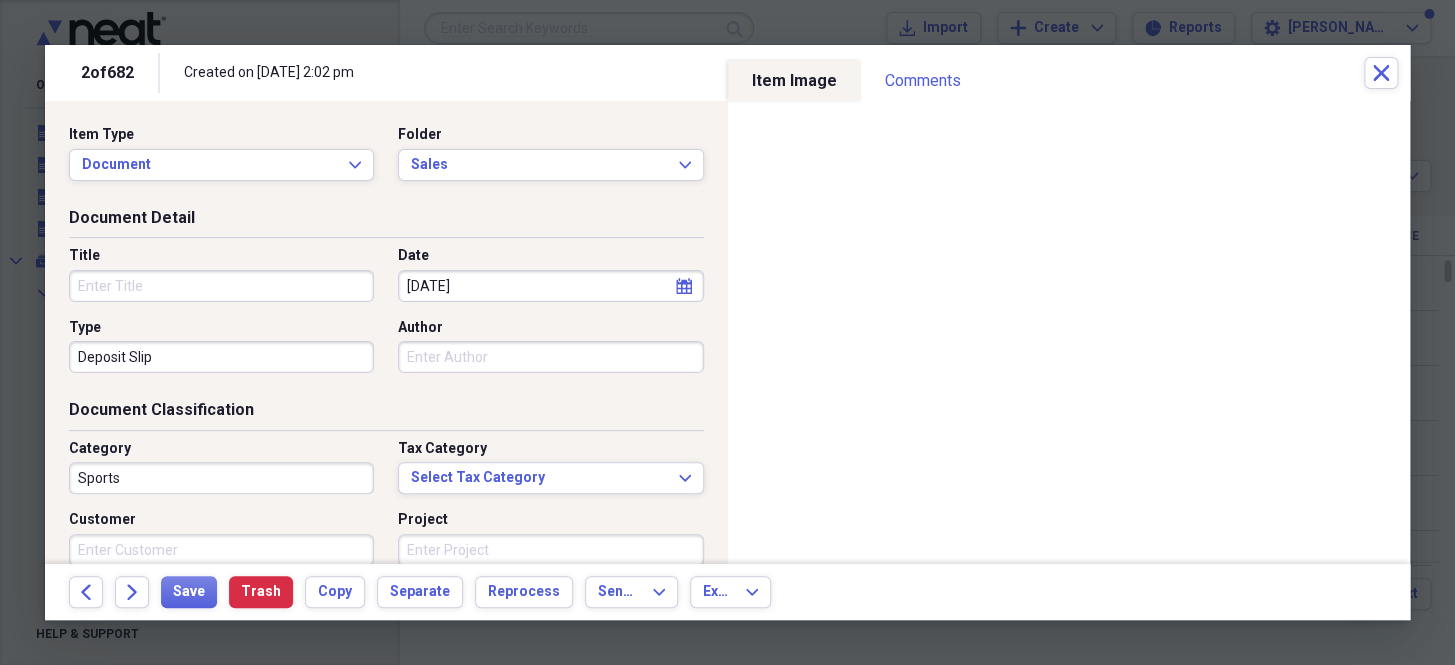 click on "Sports" at bounding box center (221, 478) 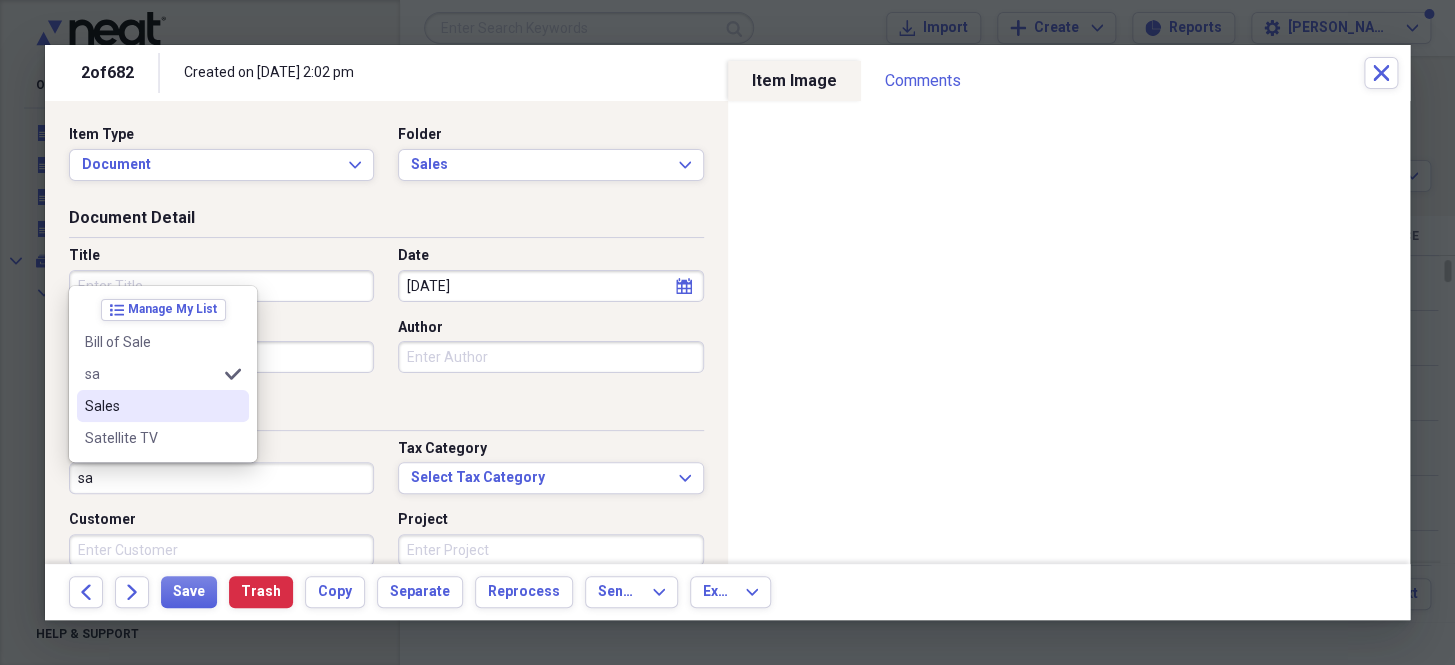 click on "Sales" at bounding box center [151, 406] 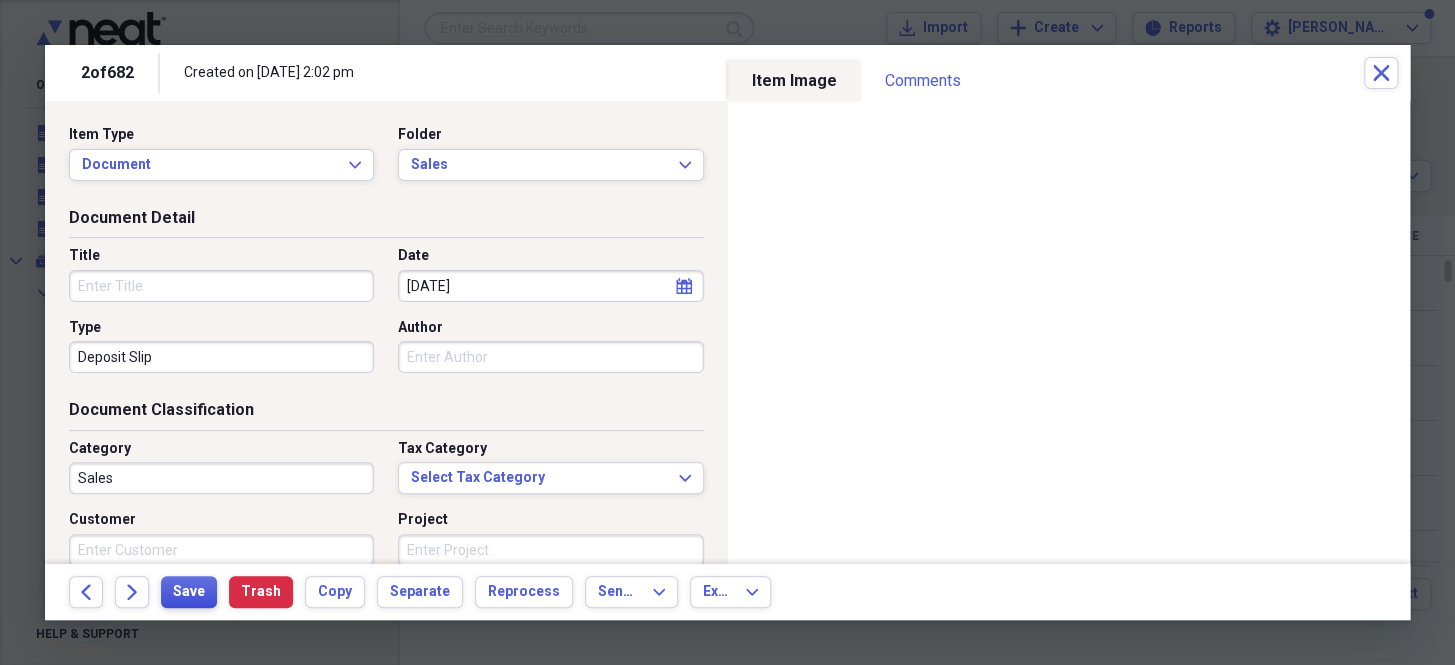 click on "Save" at bounding box center [189, 592] 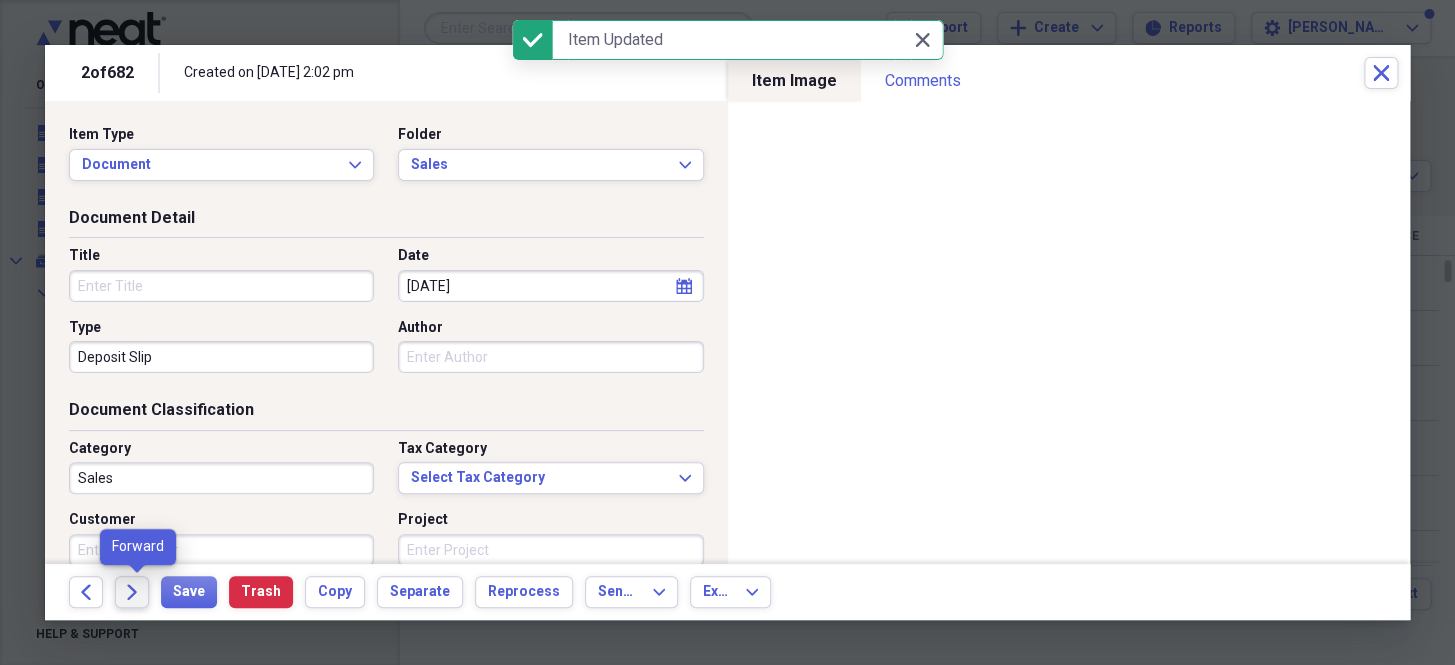 click on "Forward" 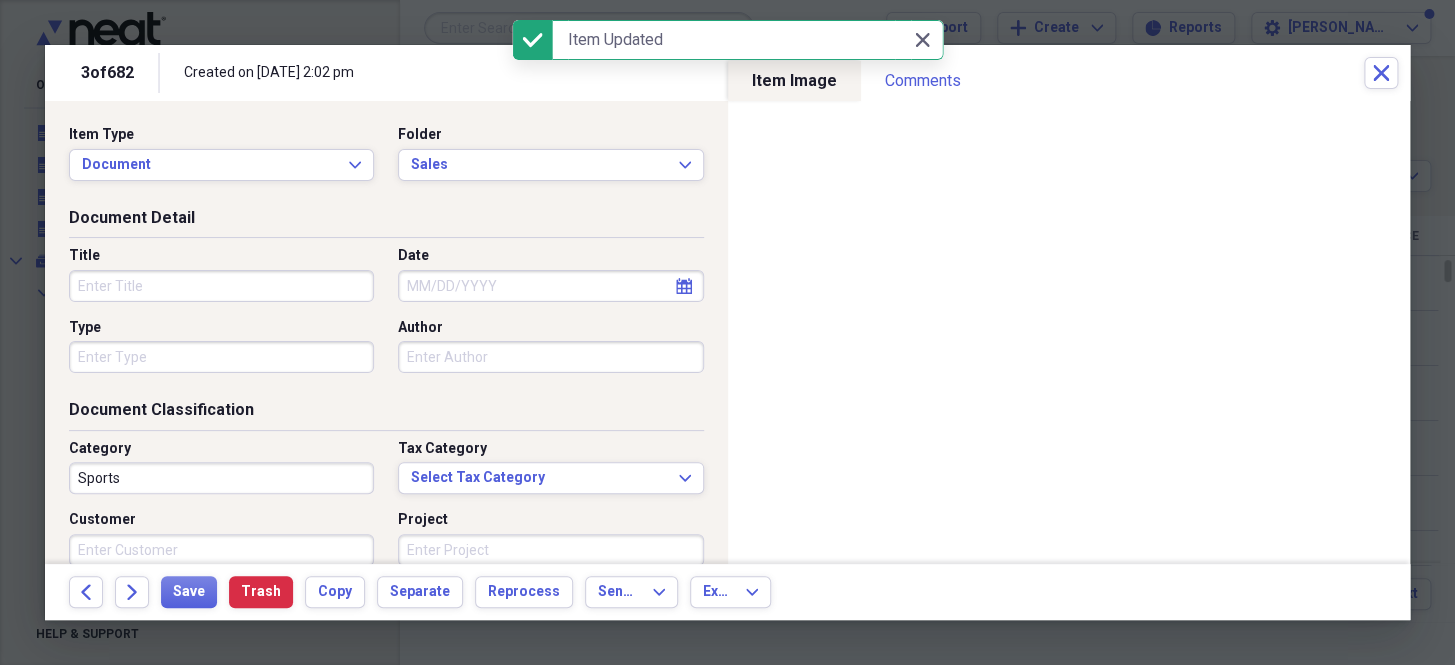 click on "Date" at bounding box center (550, 286) 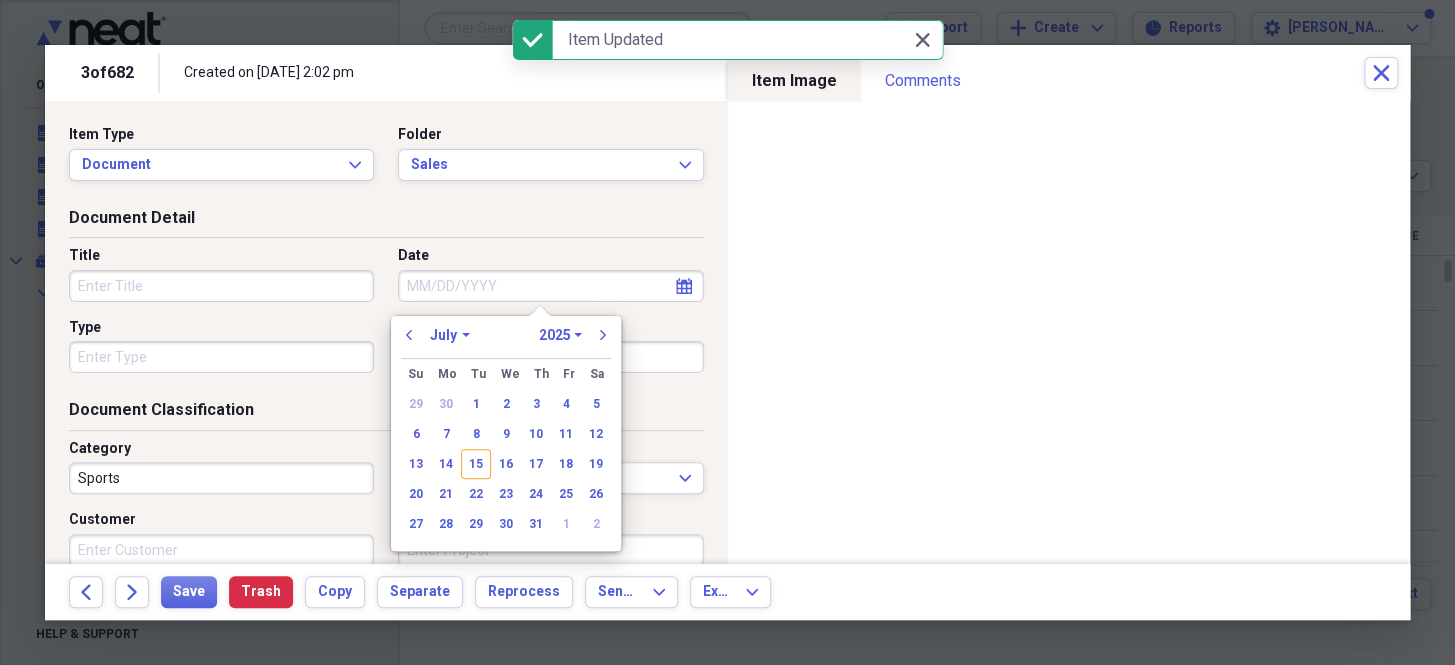 paste on "[DATE]" 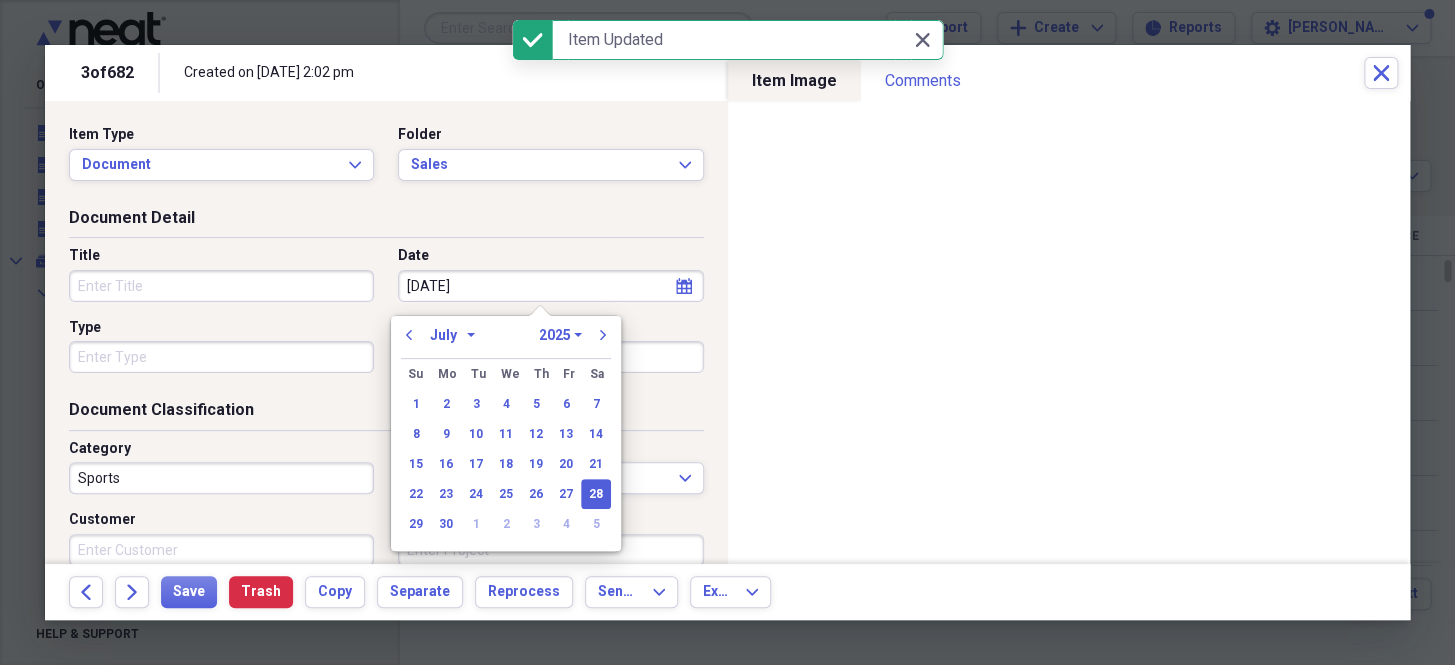 select on "5" 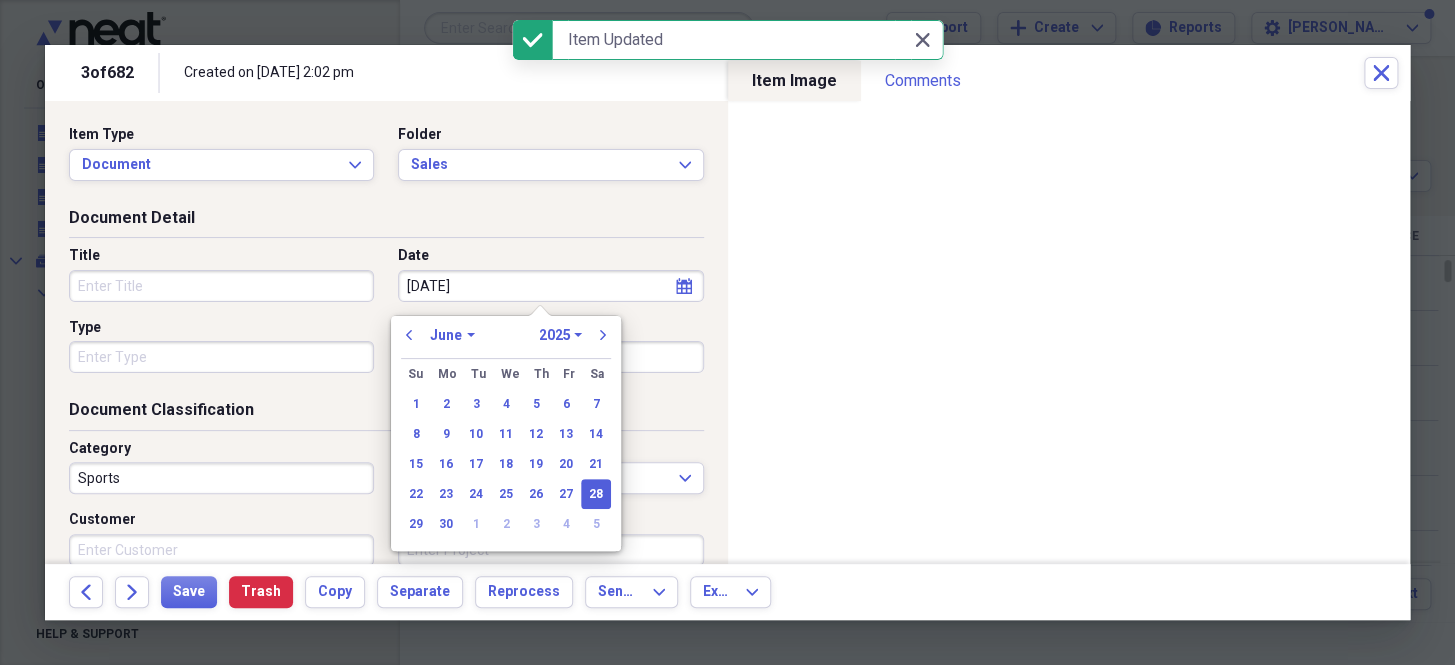 type on "[DATE]" 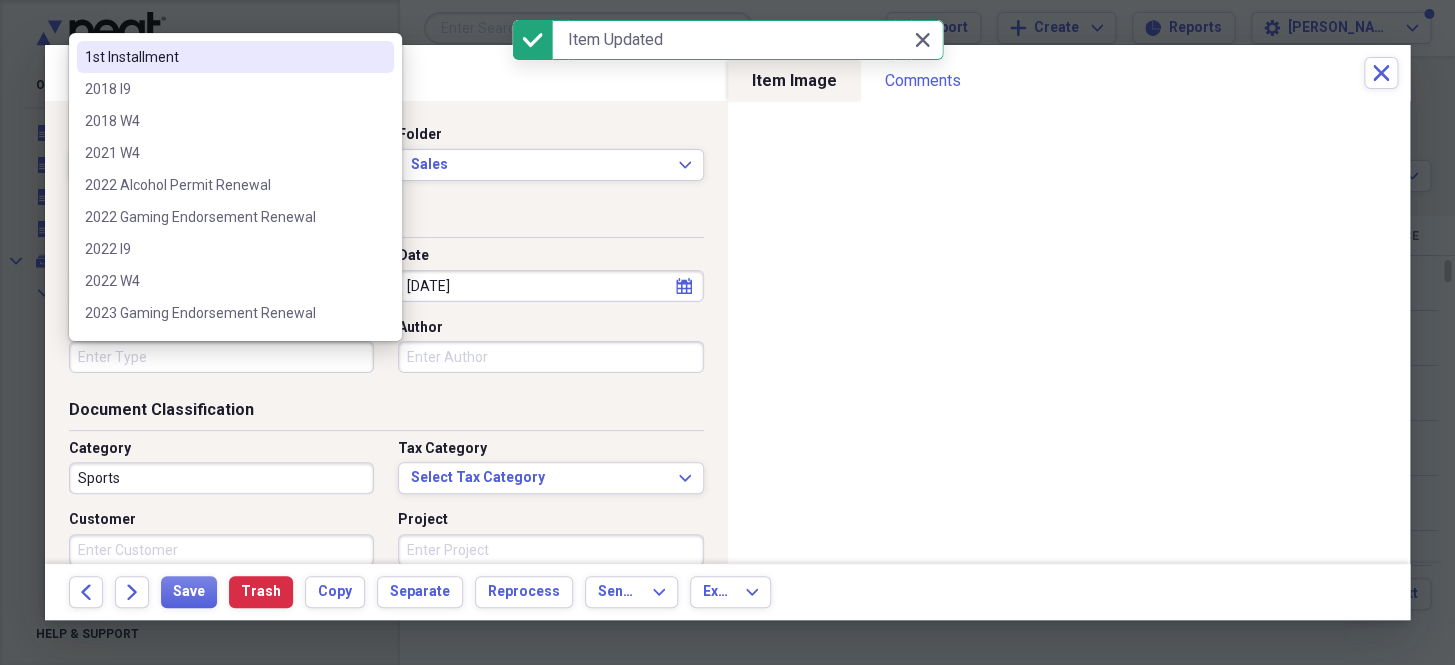 click on "Type" at bounding box center (221, 357) 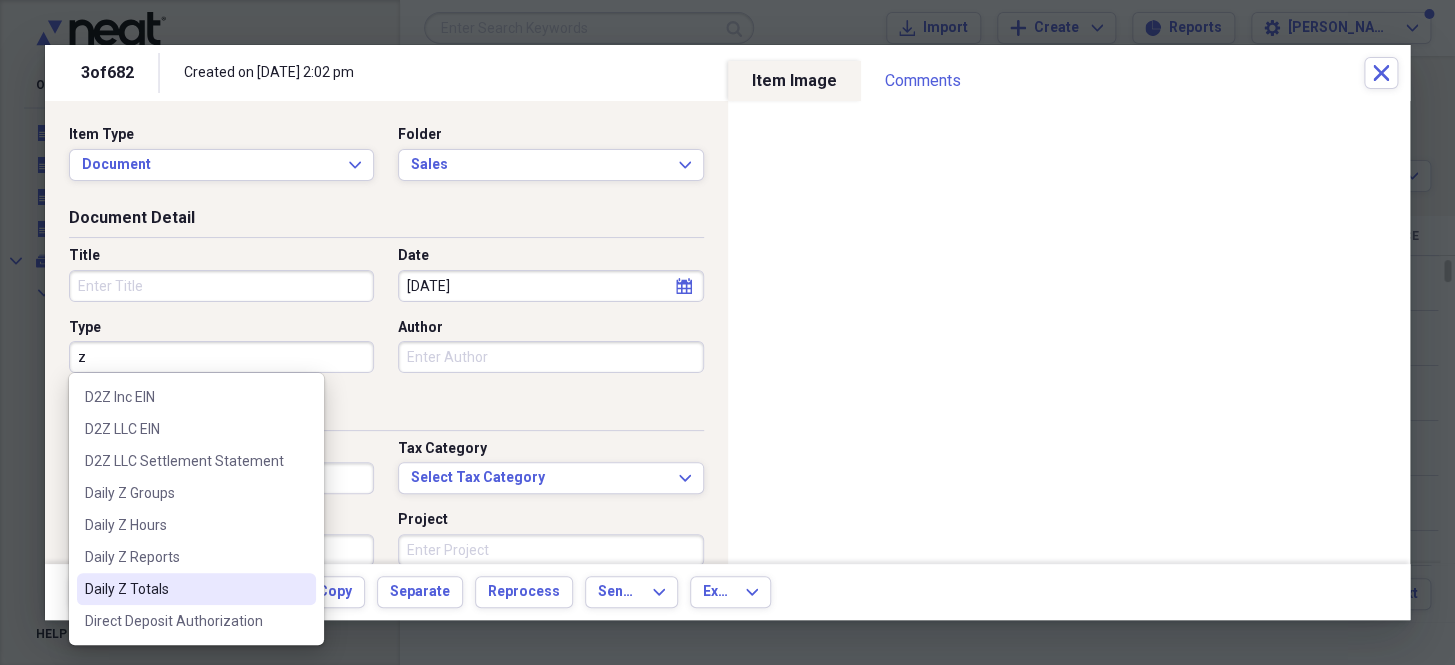click on "Daily Z Totals" at bounding box center (184, 589) 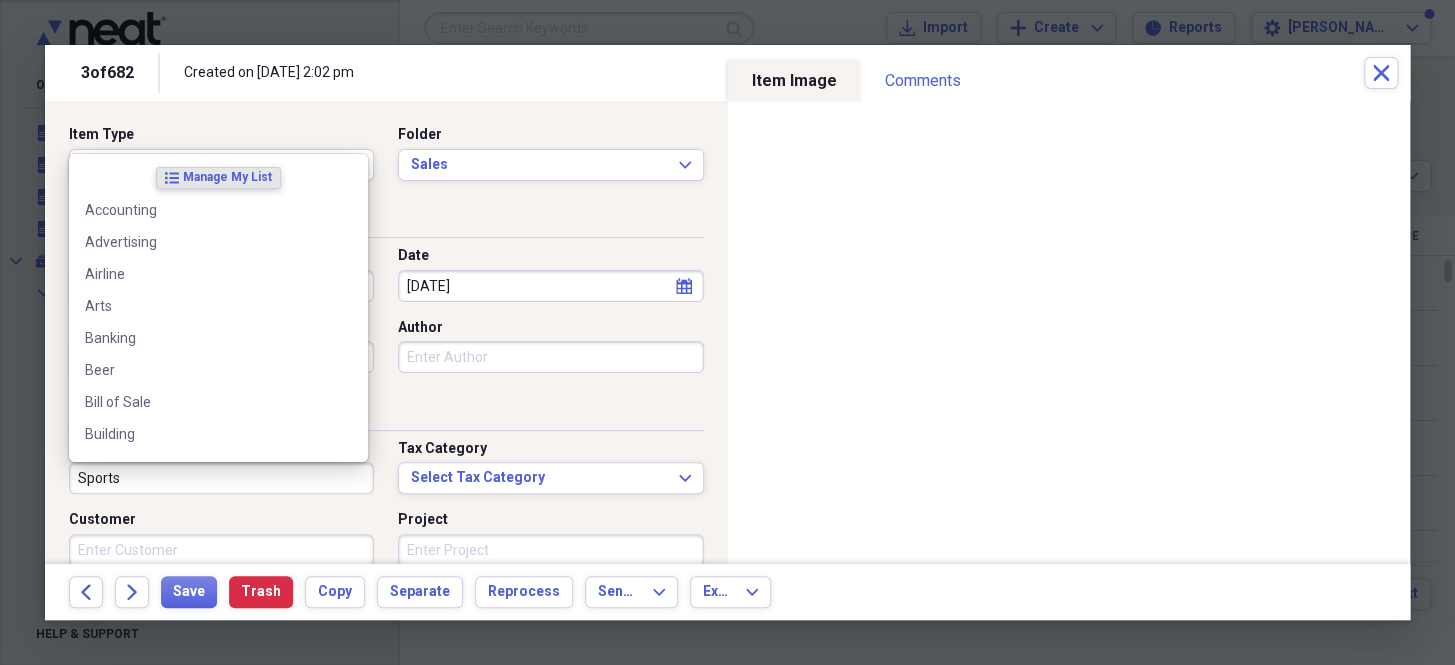 click on "Sports" at bounding box center [221, 478] 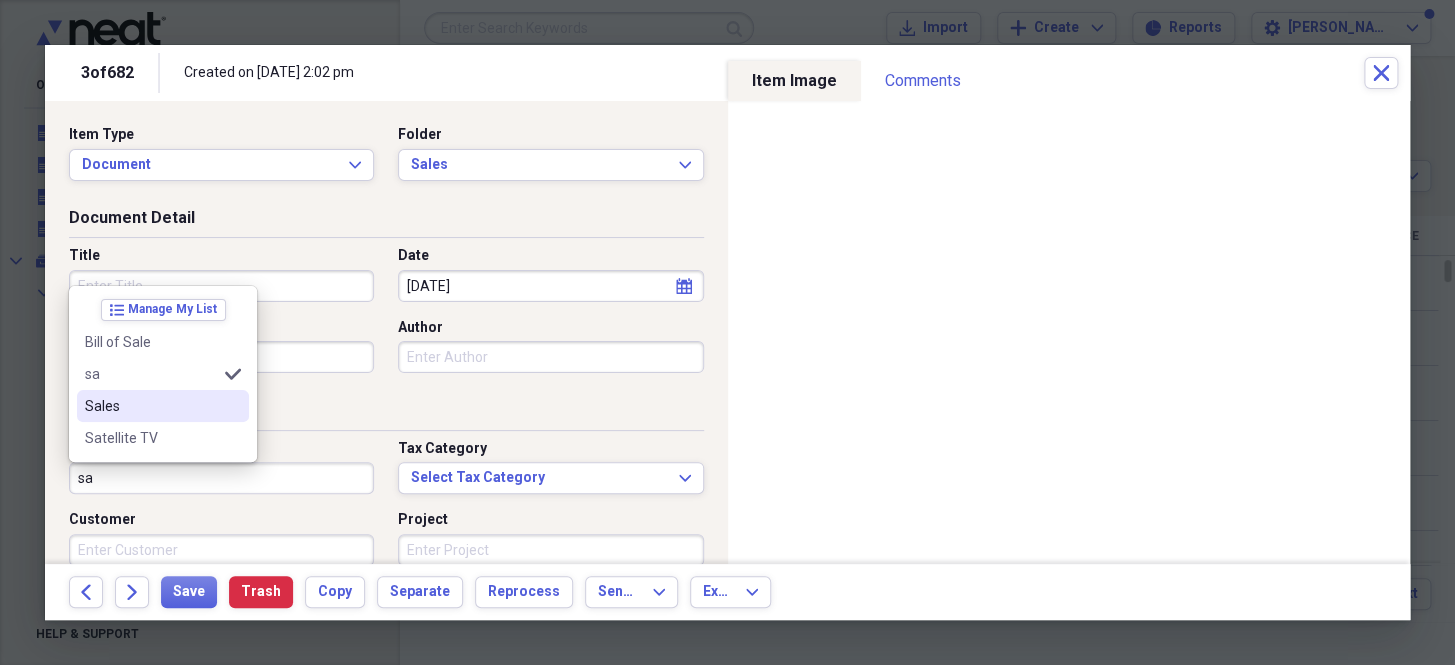 click on "Sales" at bounding box center [151, 406] 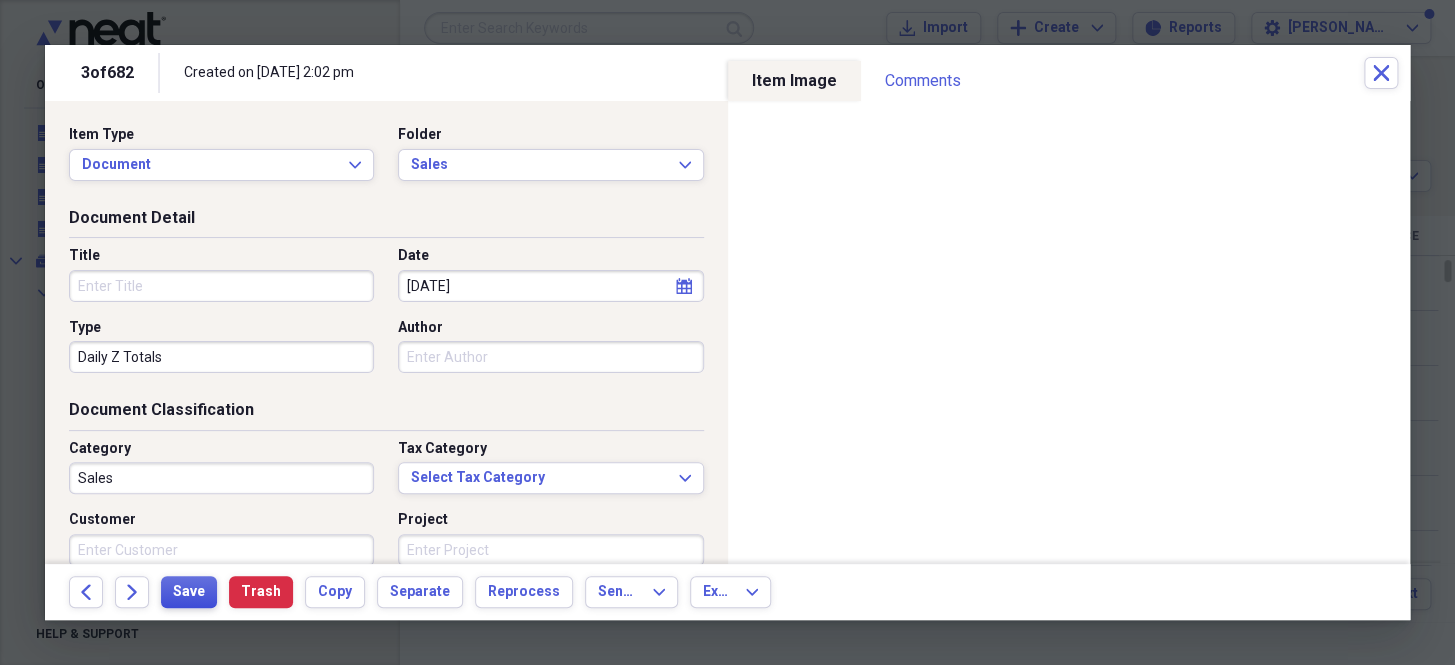 click on "Save" at bounding box center (189, 592) 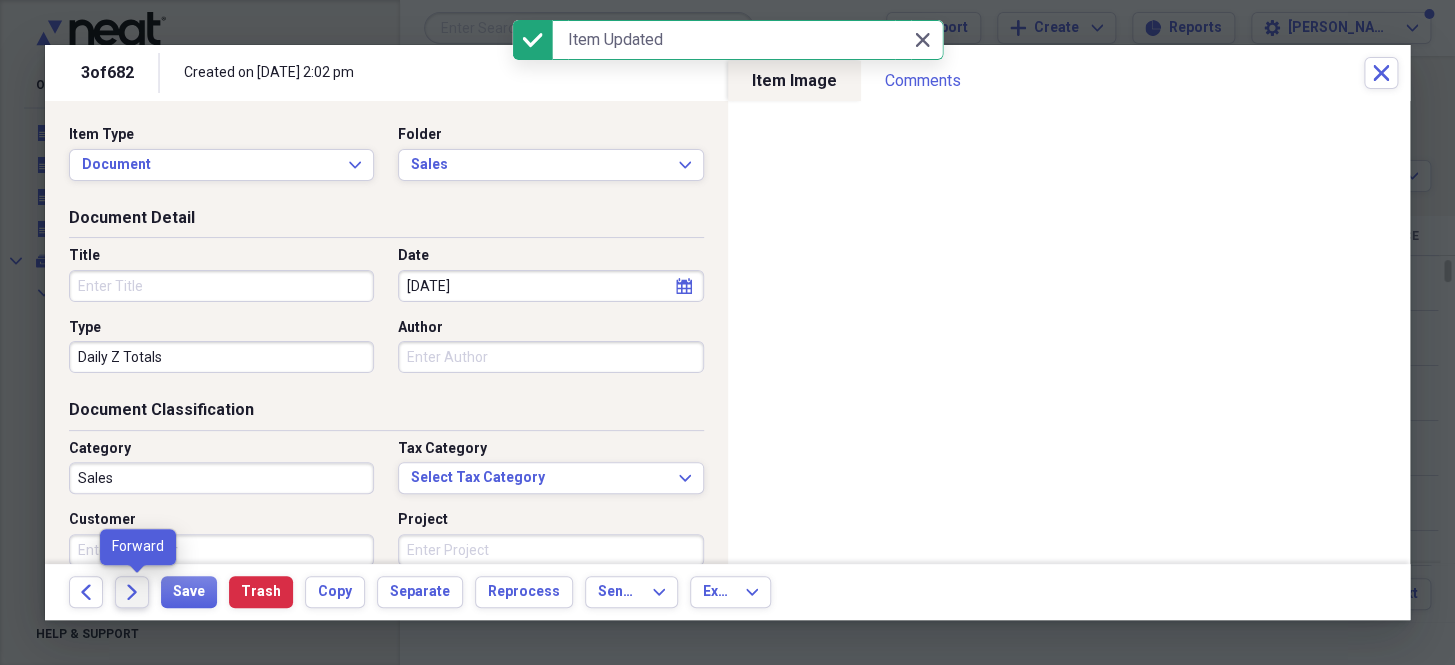 click on "Forward" 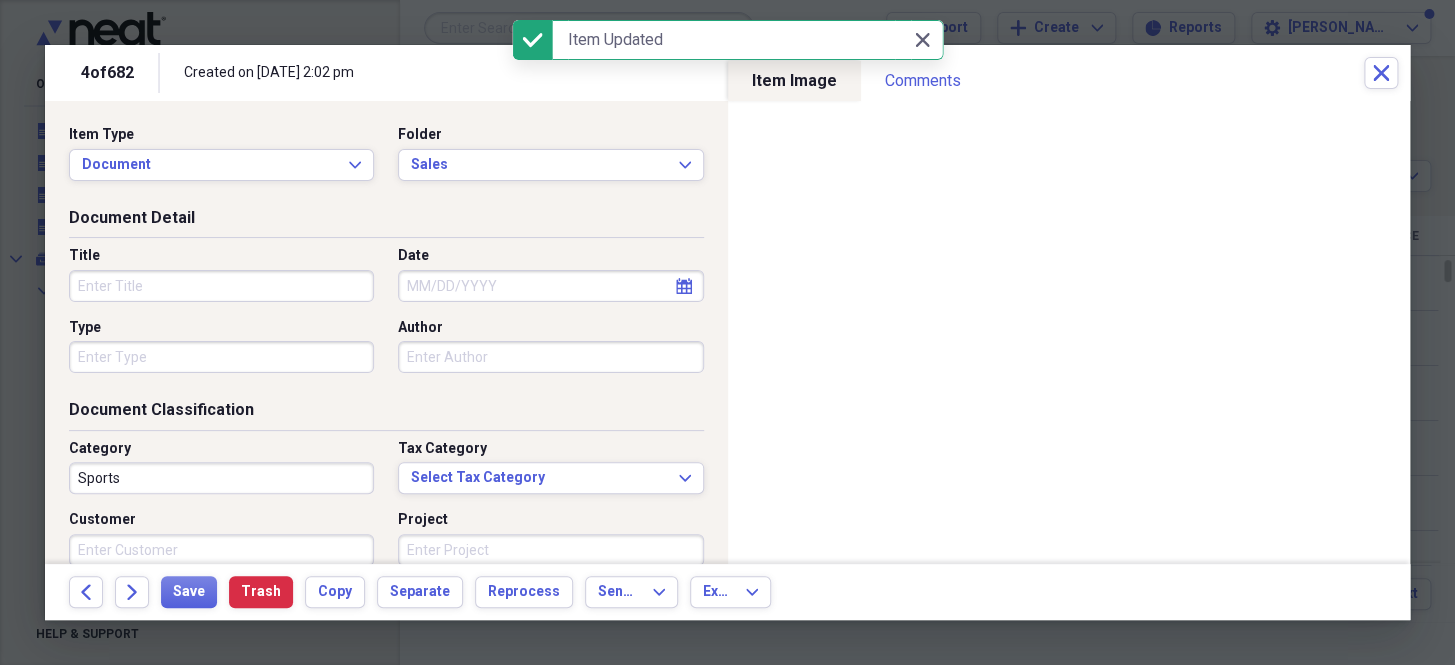 click on "Date" at bounding box center [550, 286] 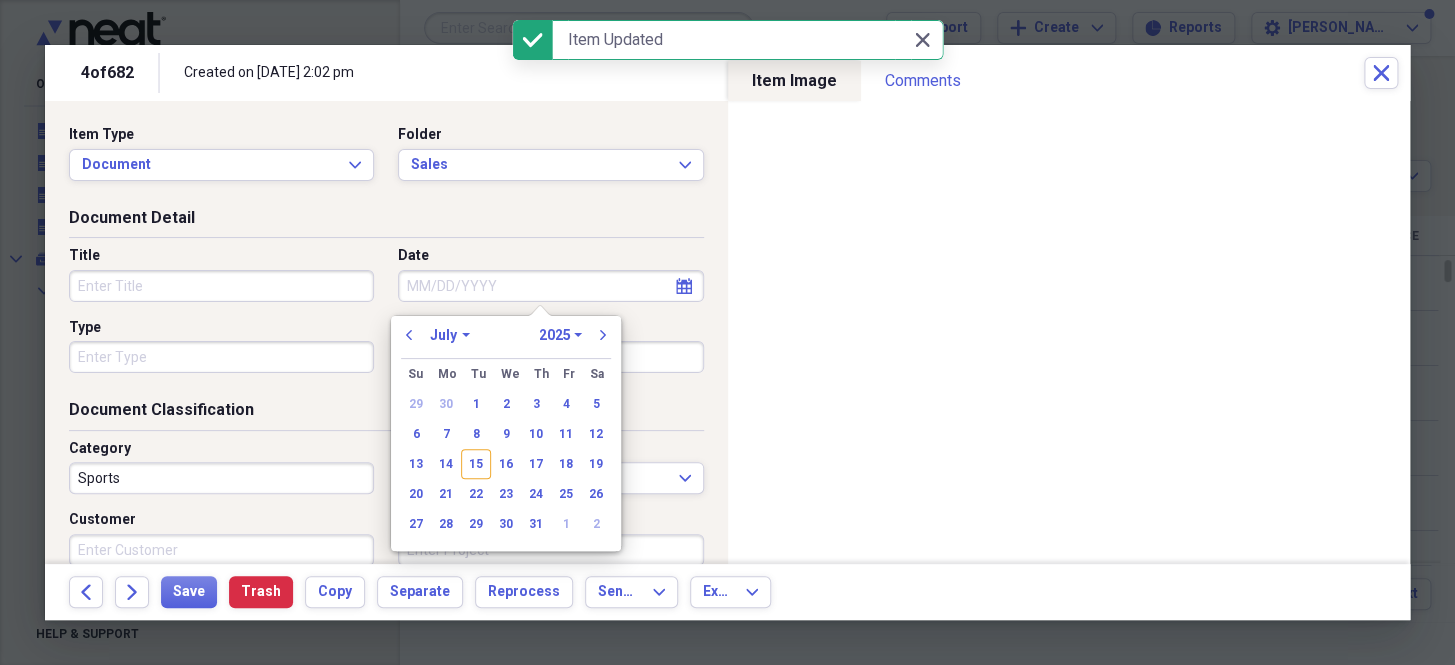 paste on "[DATE]" 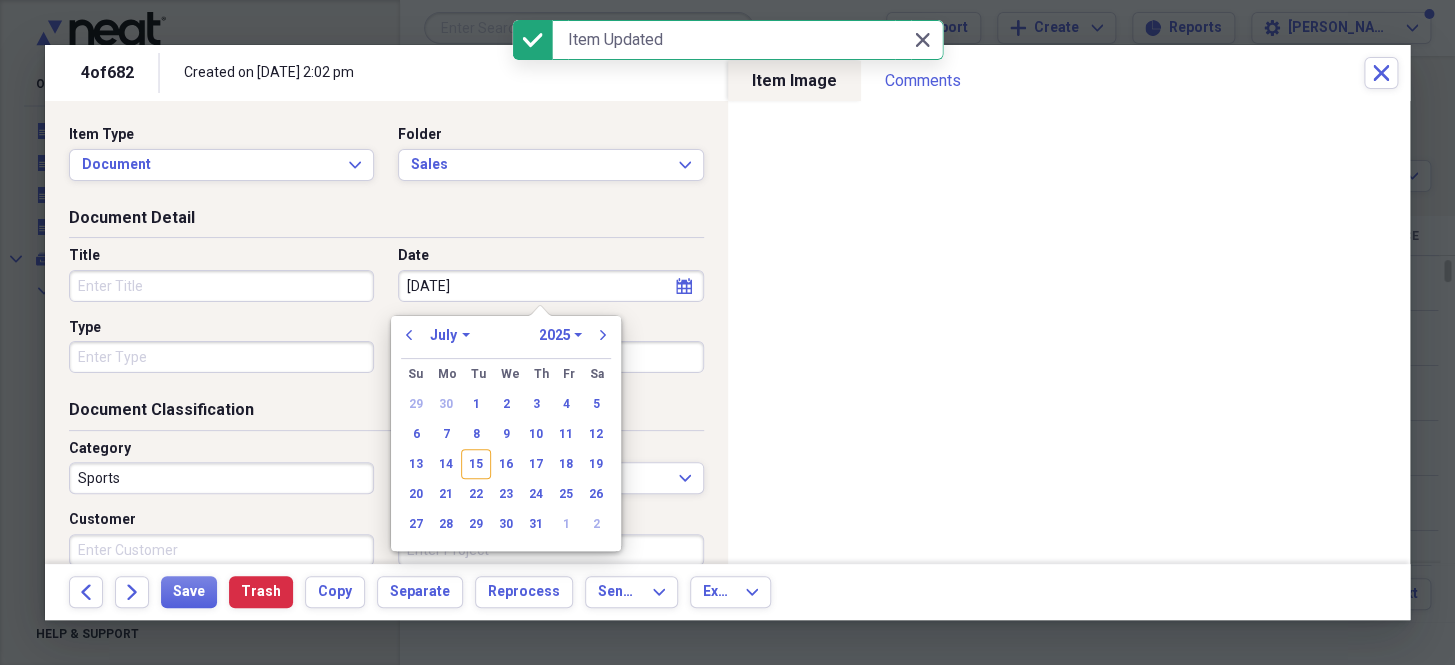select on "5" 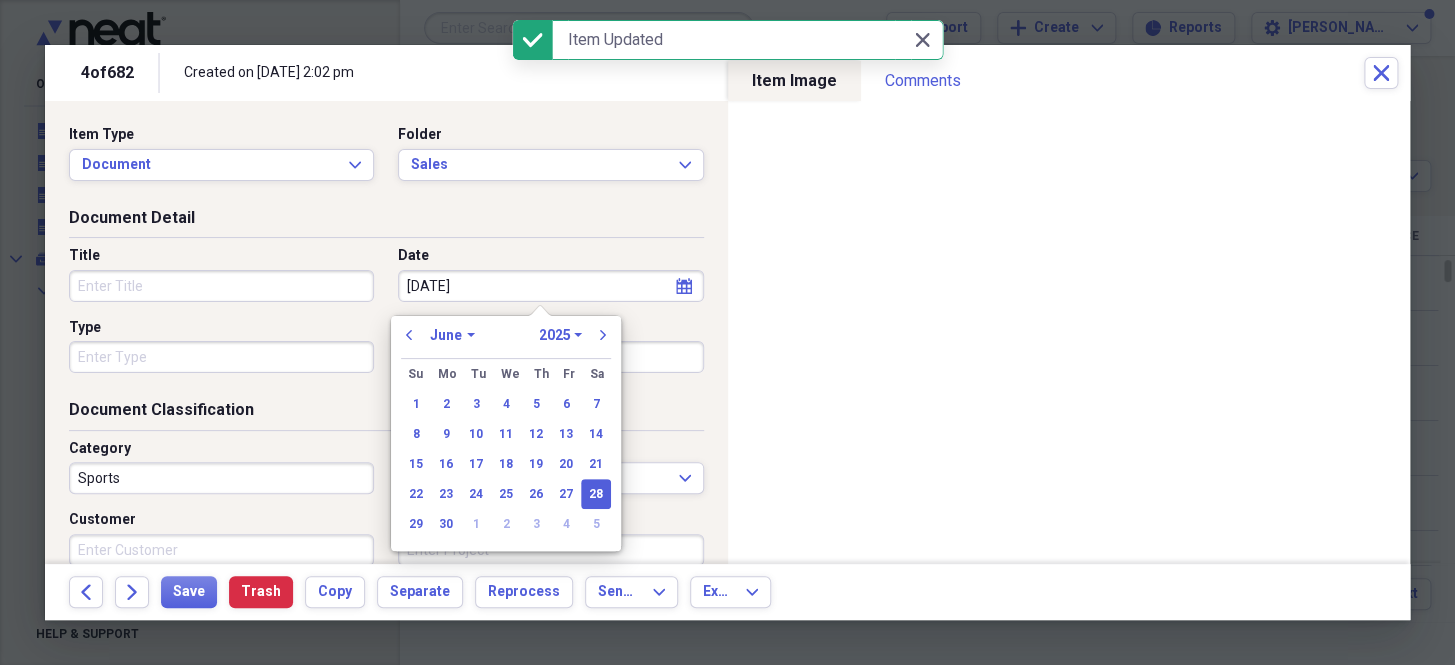 type on "[DATE]" 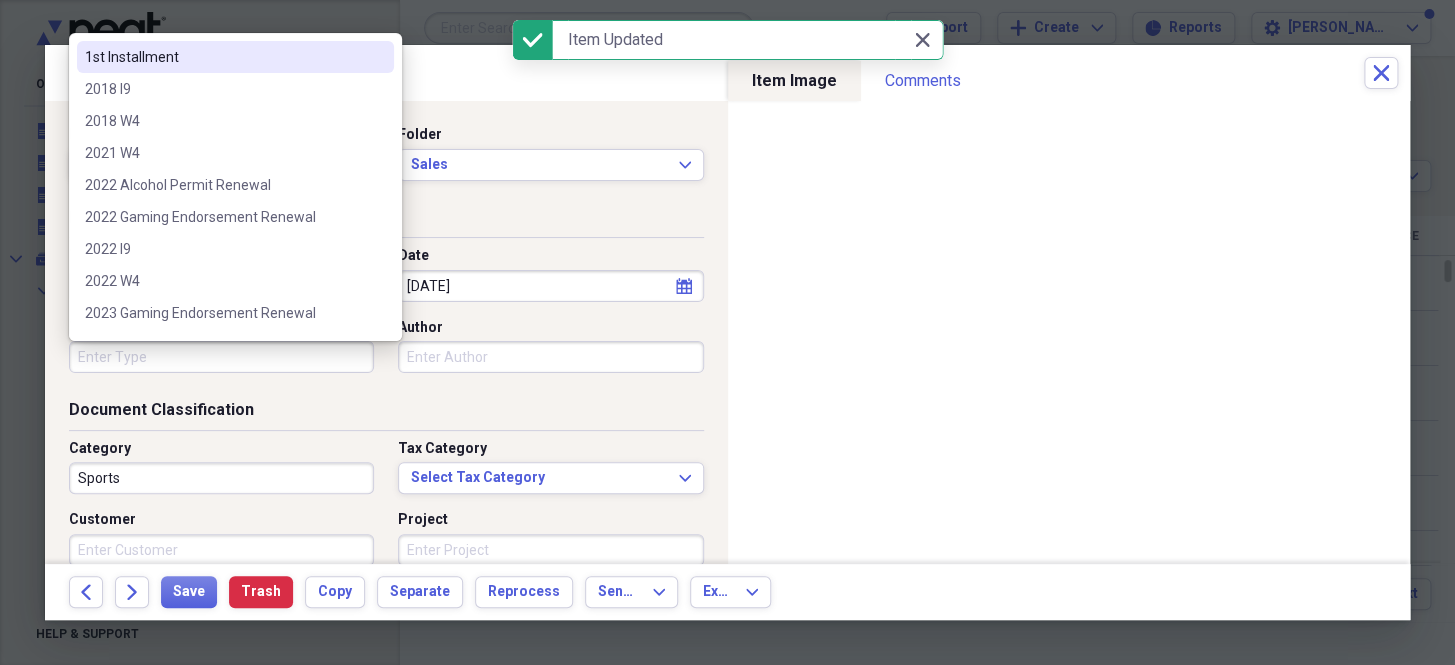 click on "Type" at bounding box center (221, 357) 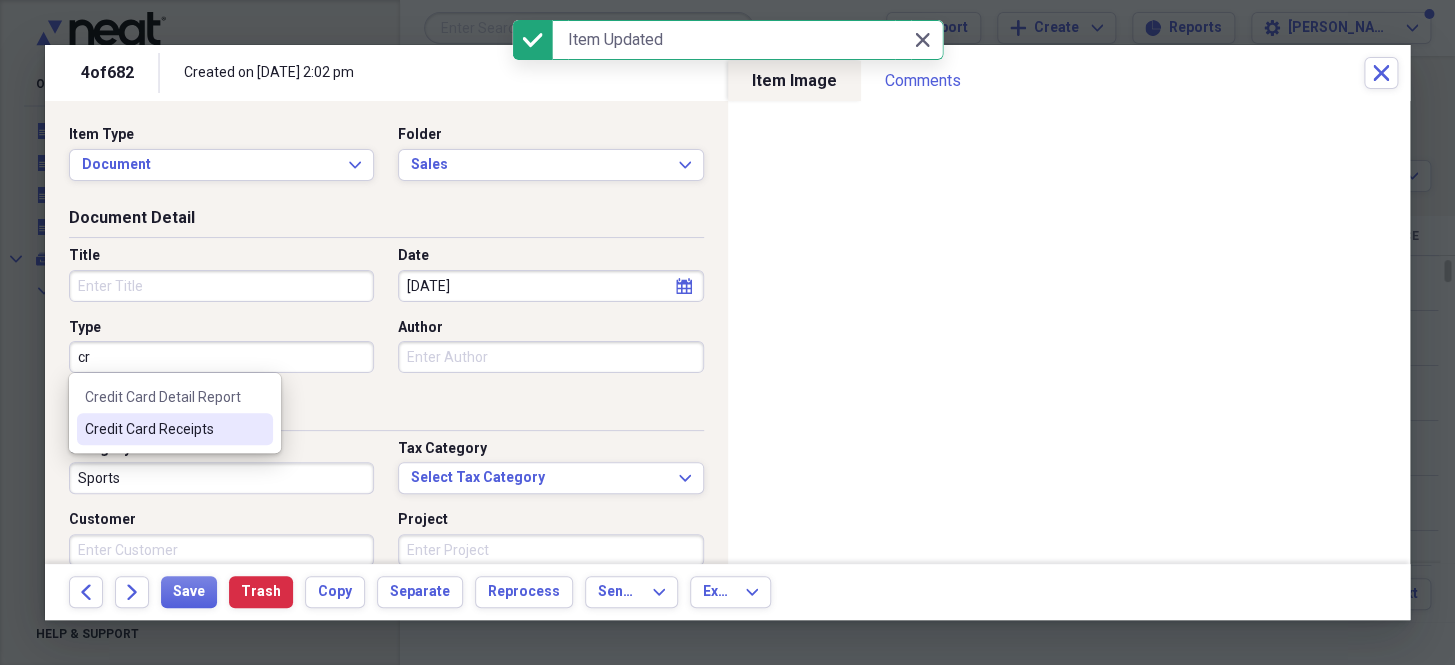 click on "Credit Card Receipts" at bounding box center (163, 429) 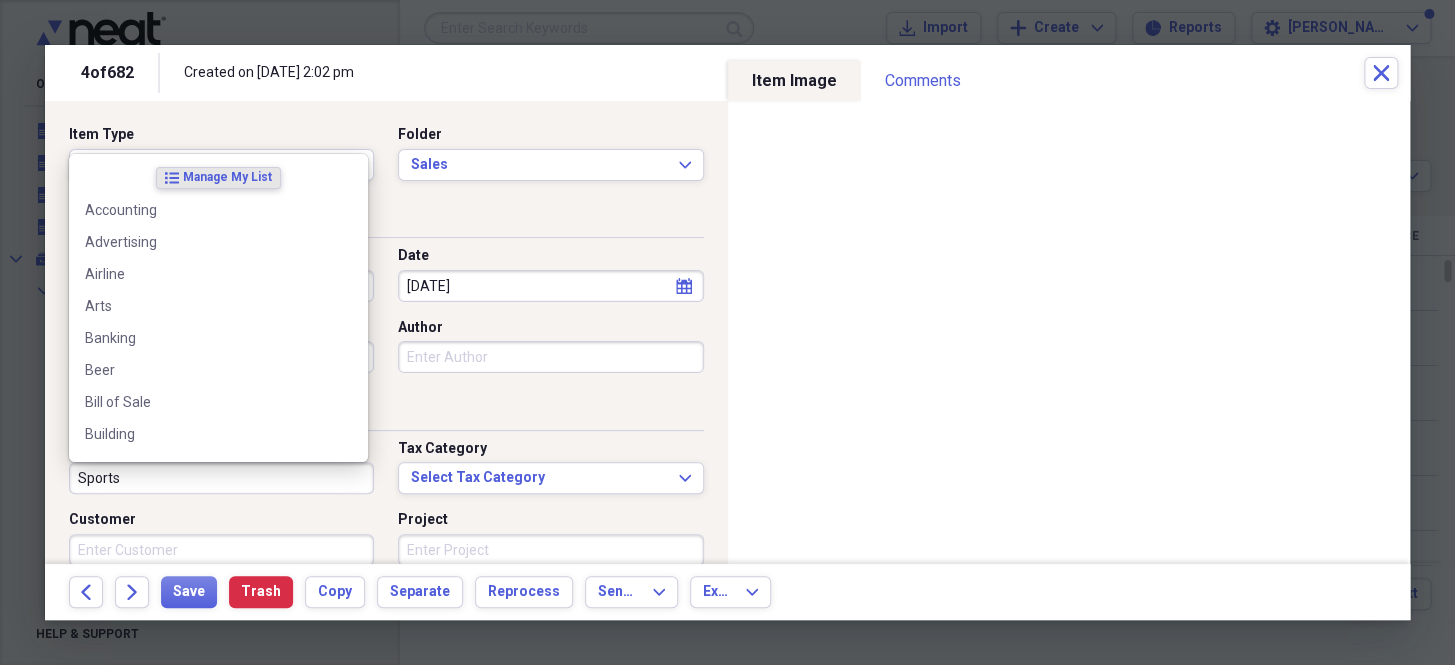 click on "Sports" at bounding box center (221, 478) 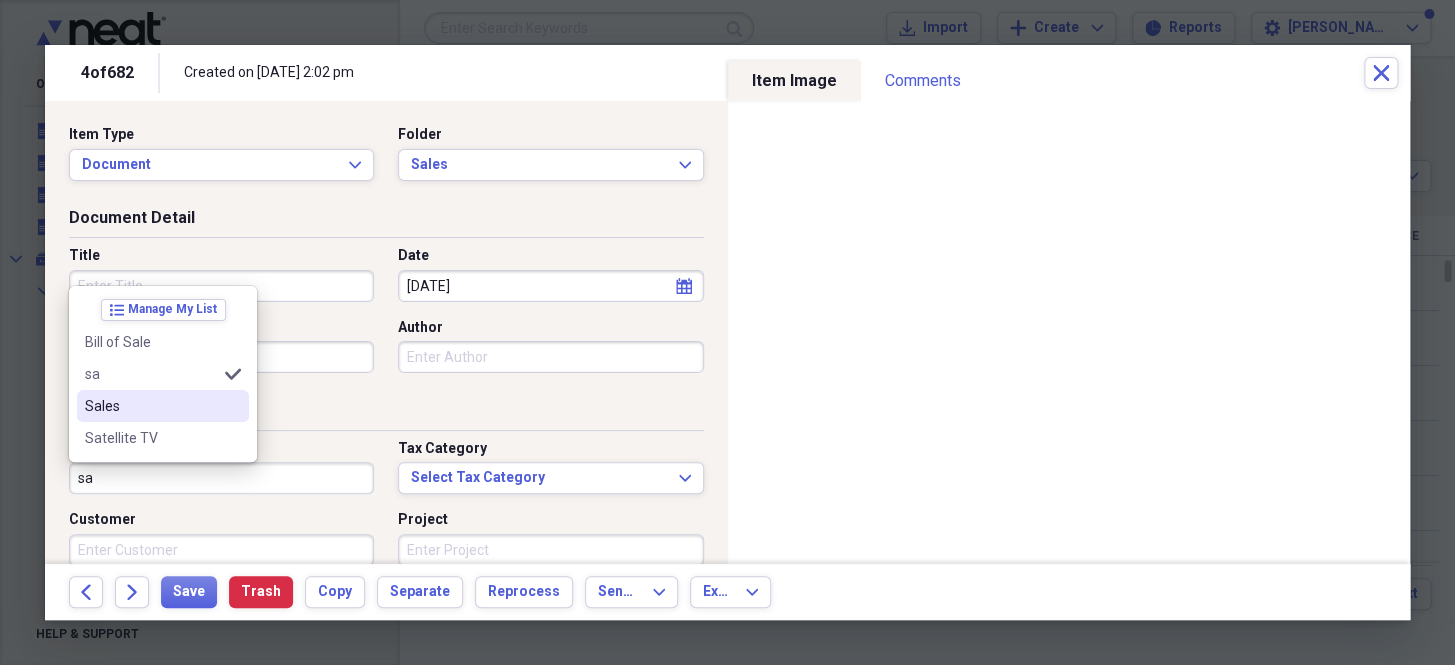 click on "Sales" at bounding box center [151, 406] 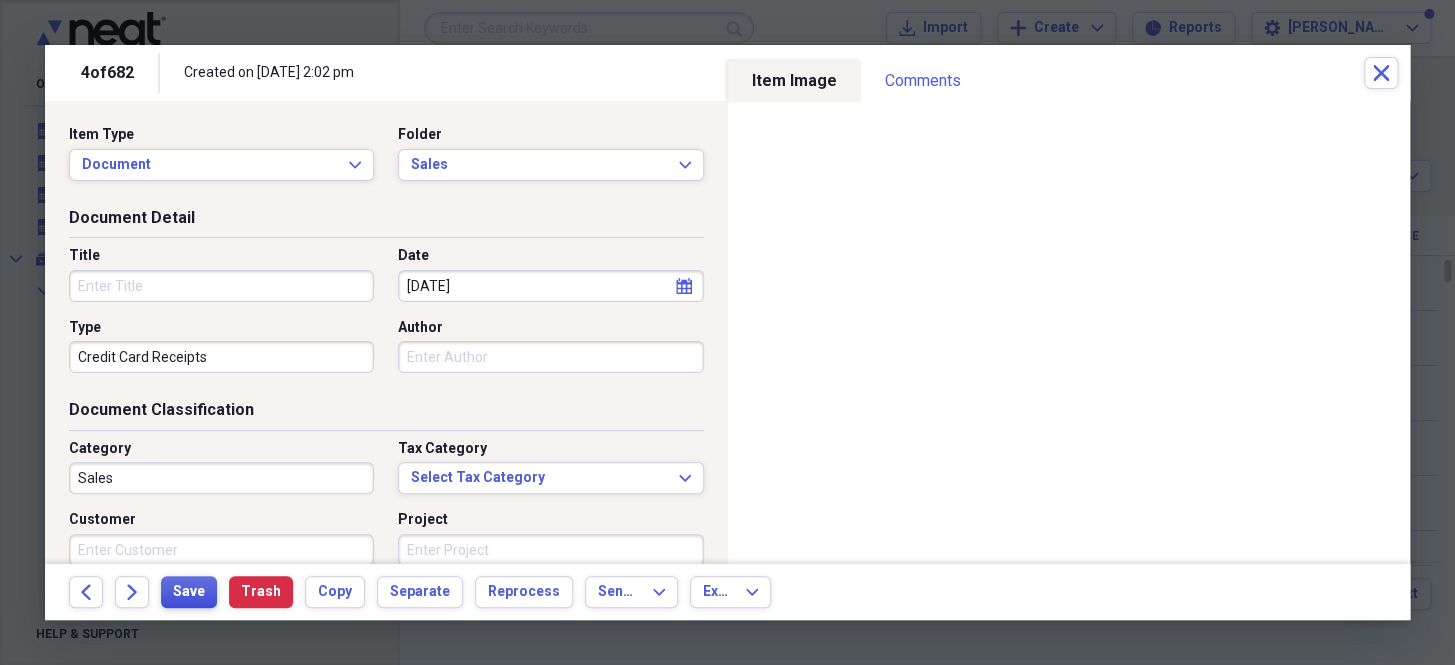 click on "Save" at bounding box center (189, 592) 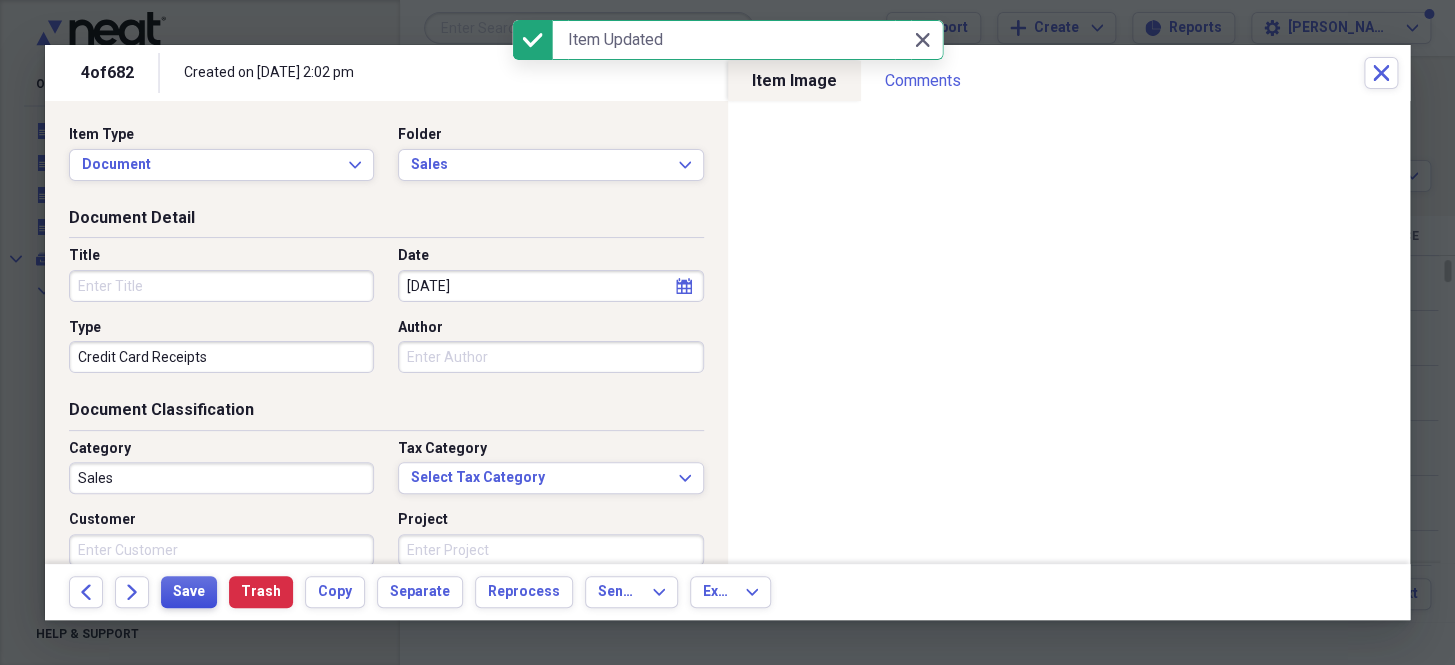 type 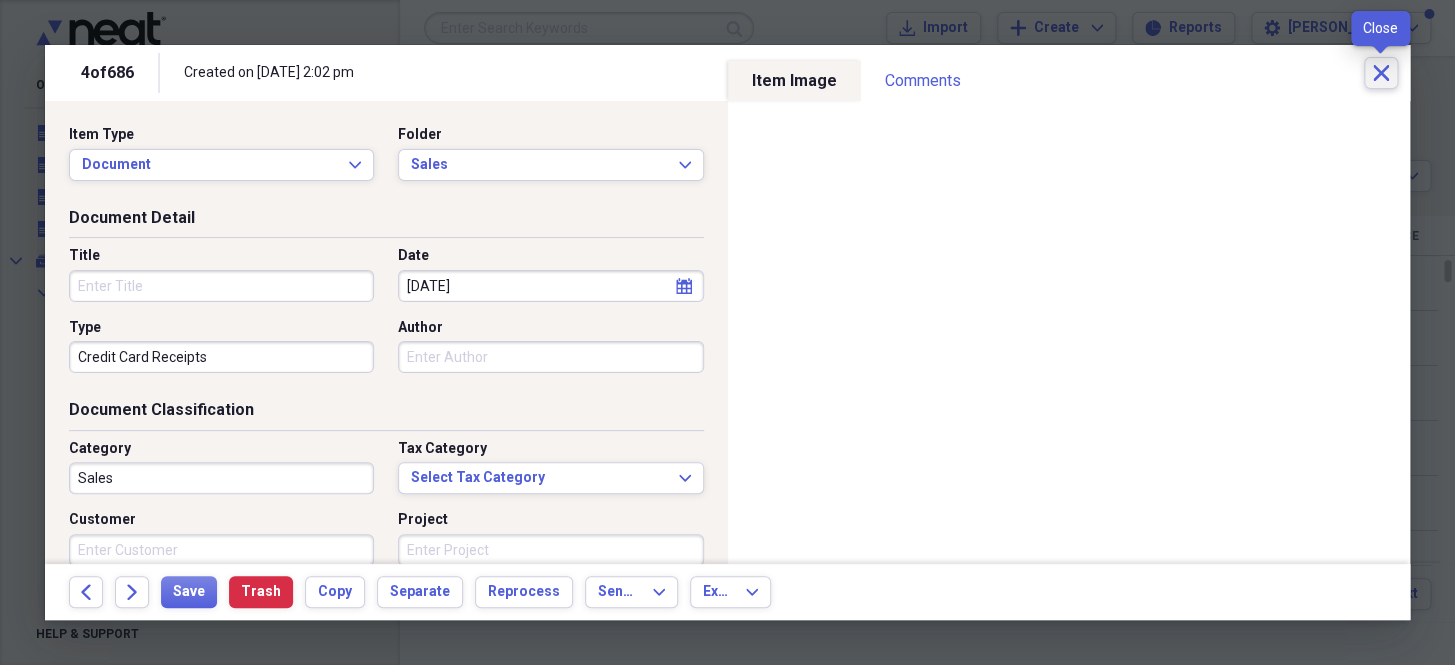 click on "Close" 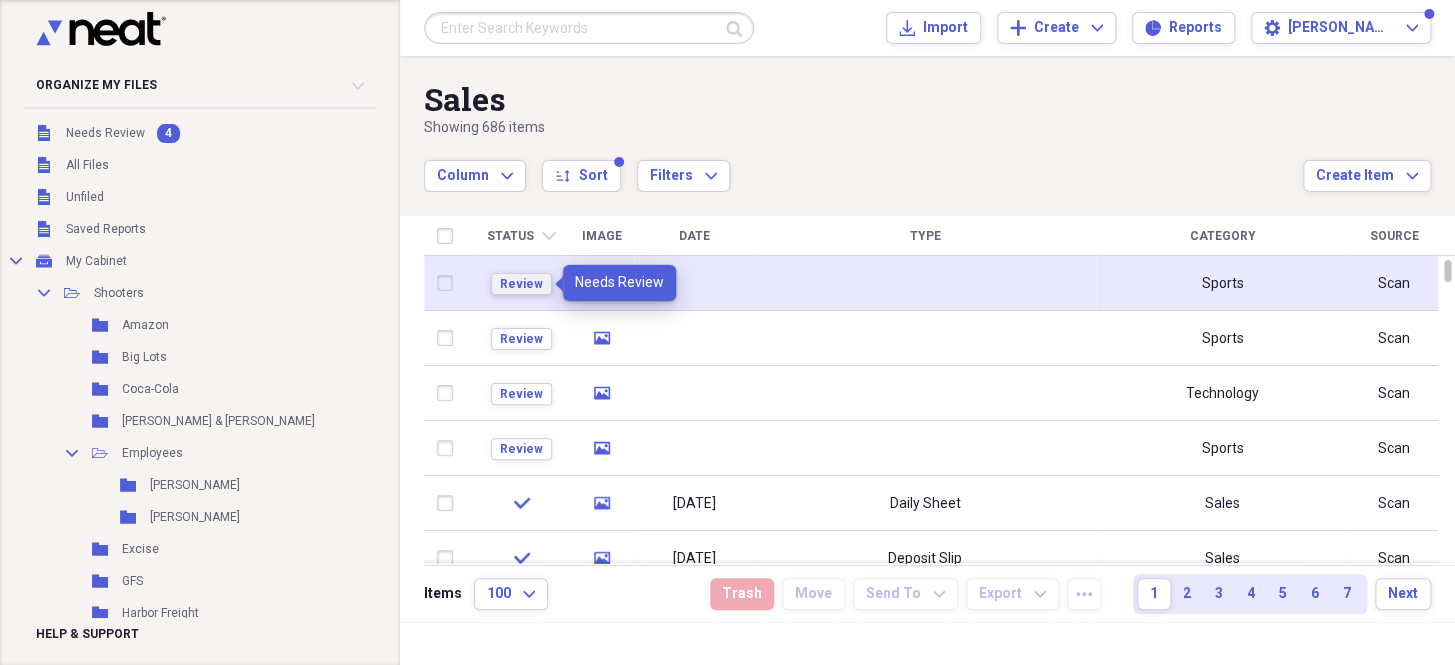 click on "Review" at bounding box center [521, 284] 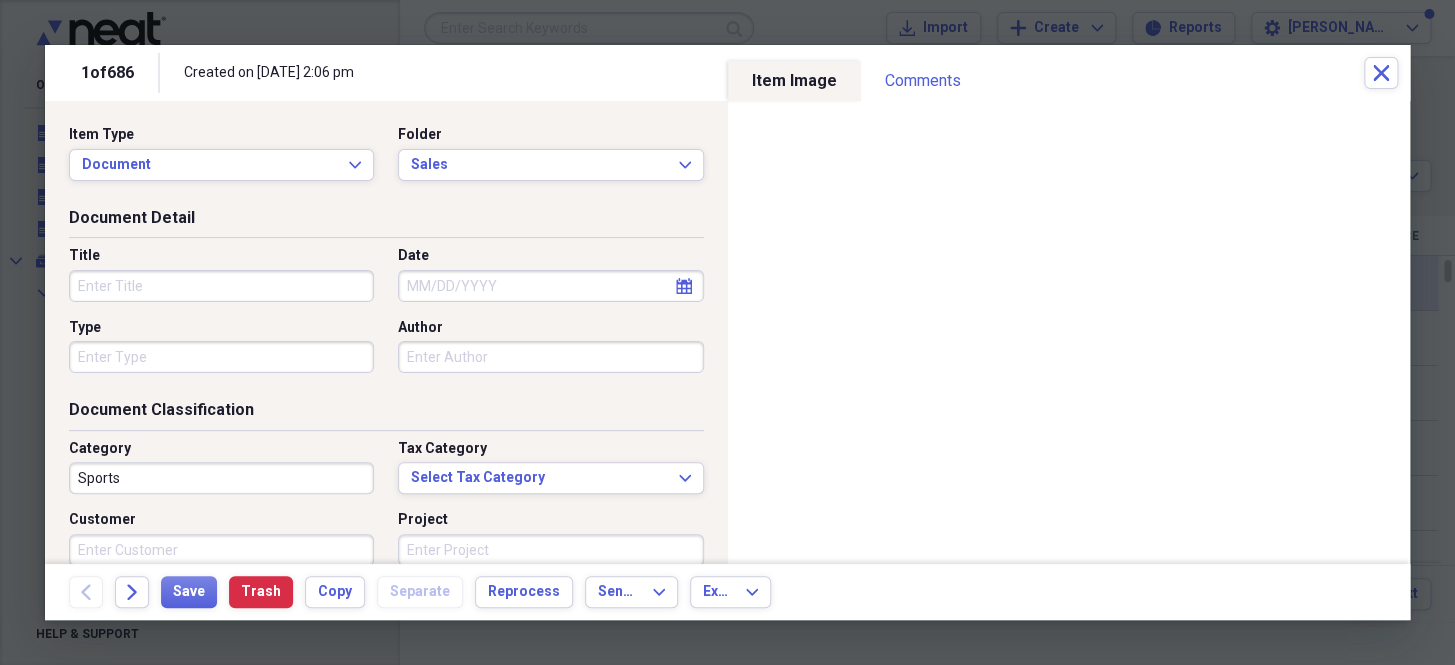 click on "Date" at bounding box center (550, 286) 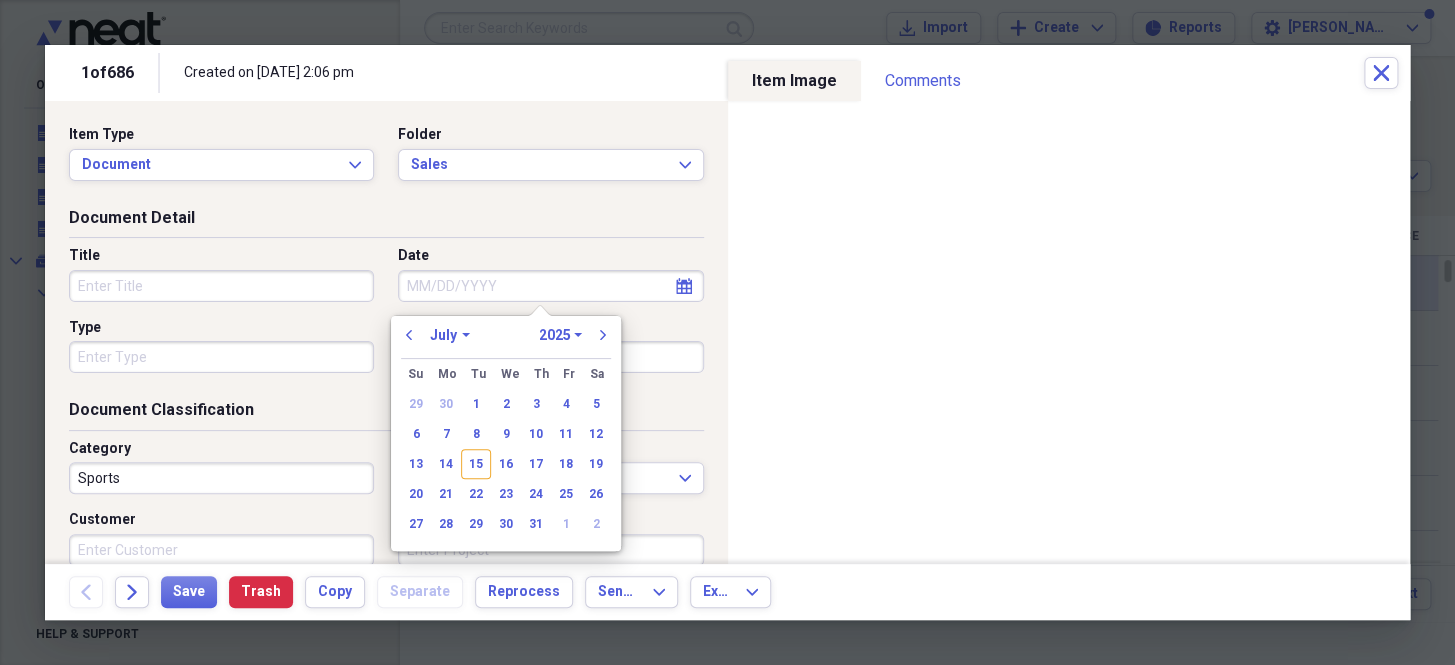 paste on "[DATE]" 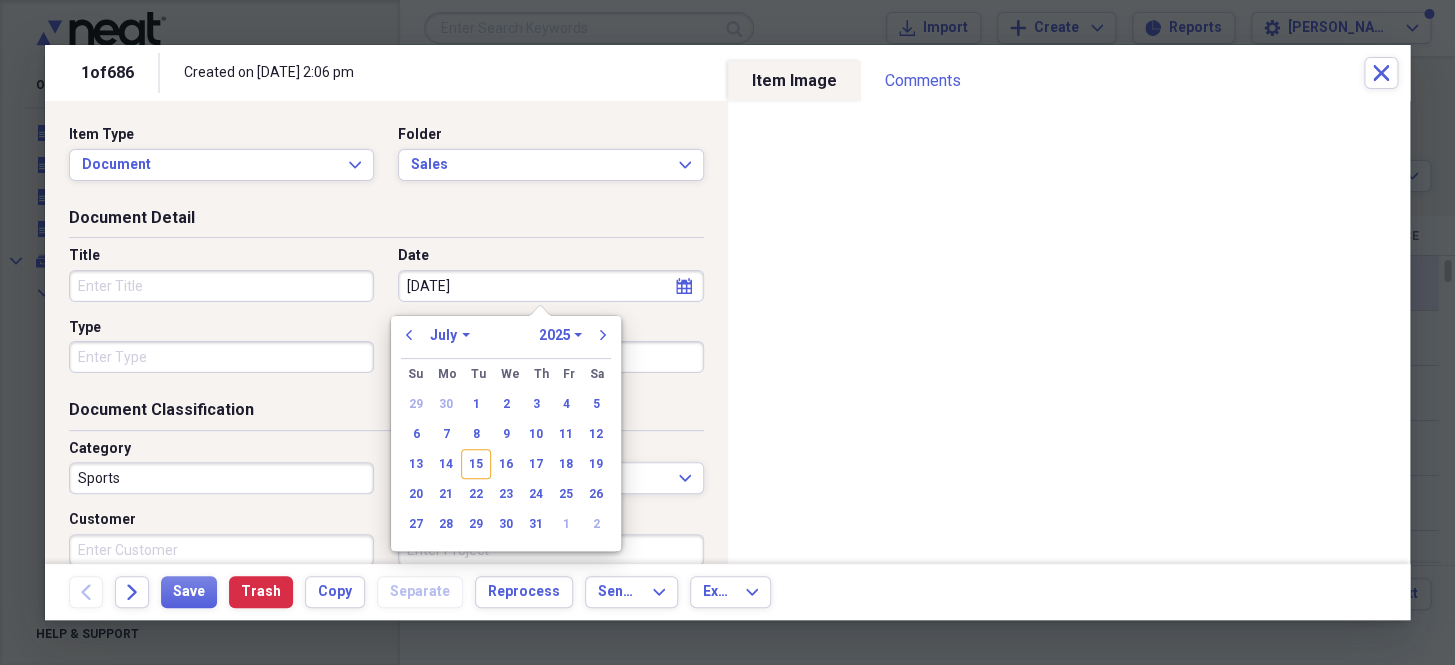 select on "5" 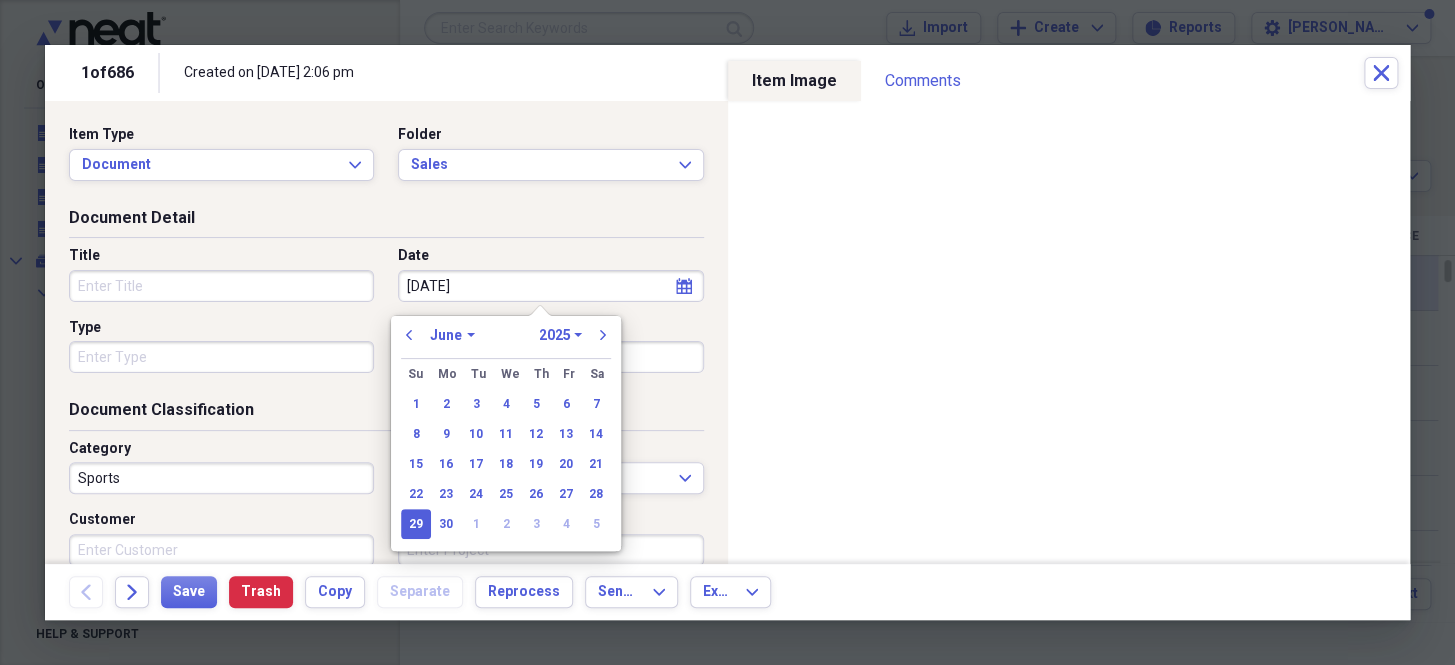 drag, startPoint x: 423, startPoint y: 278, endPoint x: 325, endPoint y: 284, distance: 98.1835 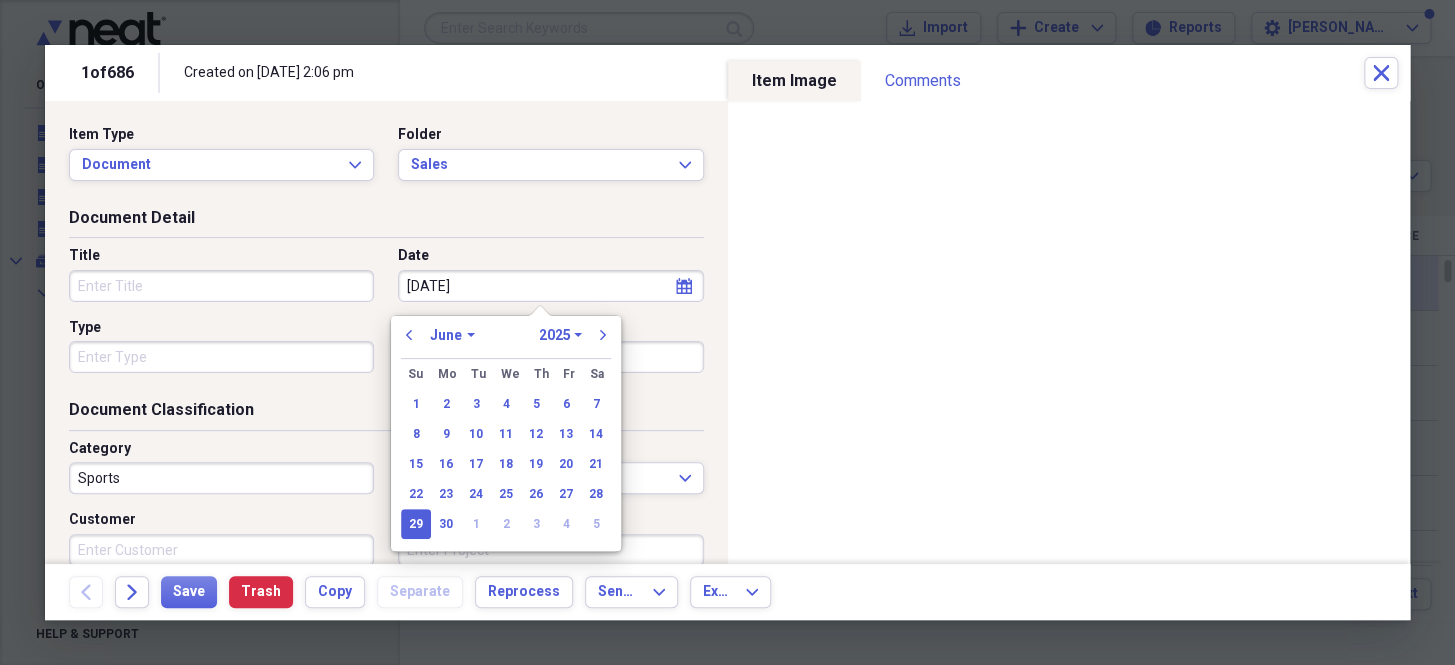 type on "[DATE]" 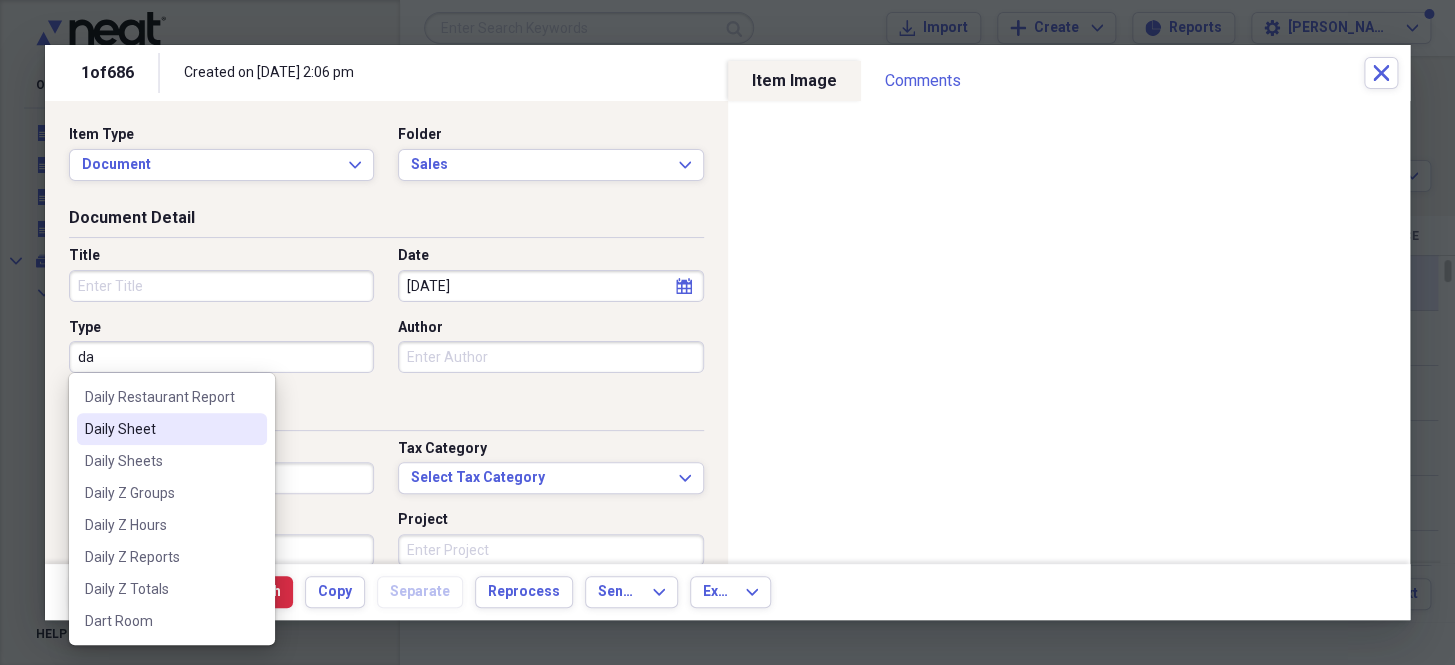 click on "Daily Sheet" at bounding box center (160, 429) 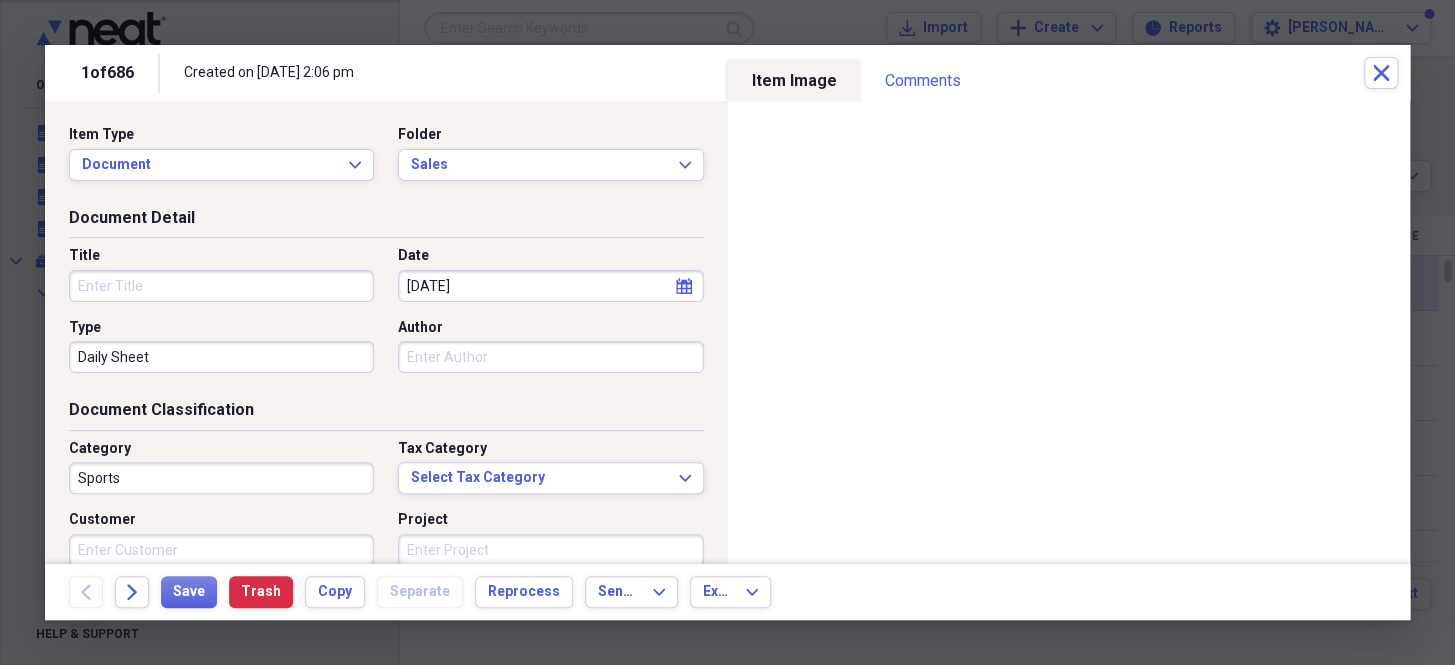click on "Sports" at bounding box center [221, 478] 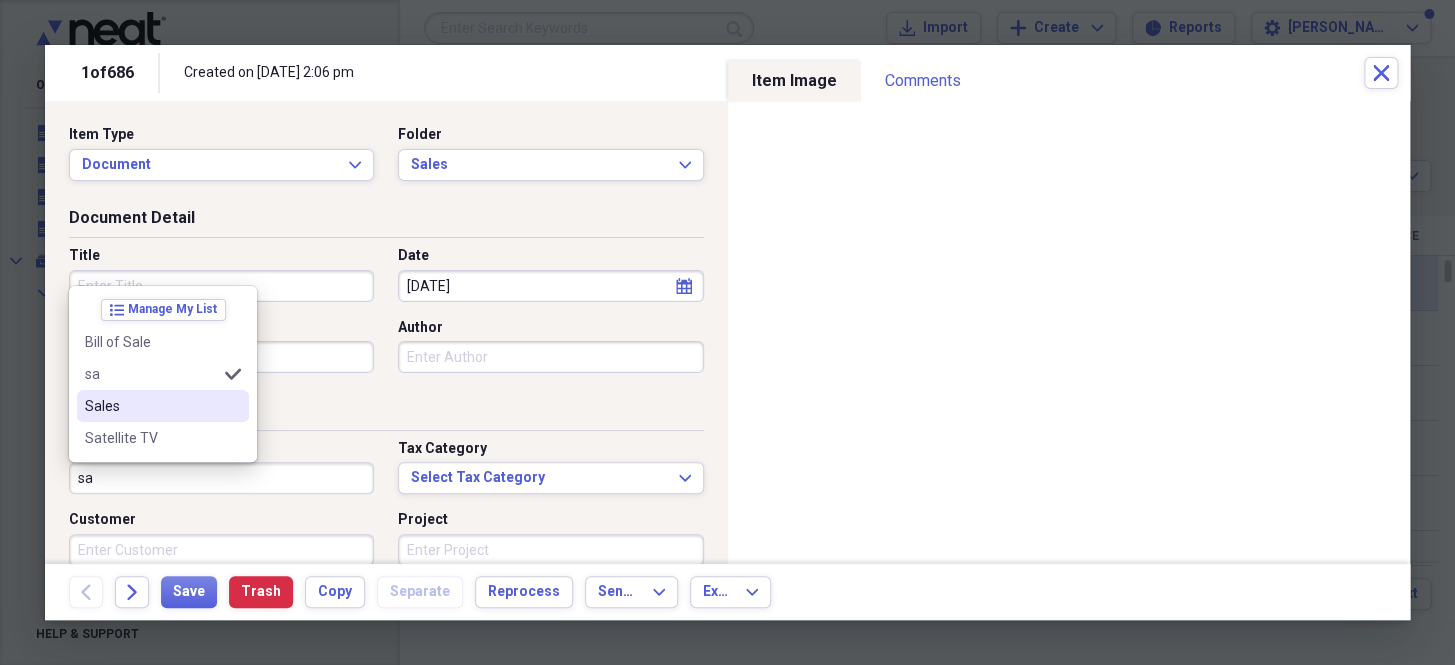 click on "Sales" at bounding box center [151, 406] 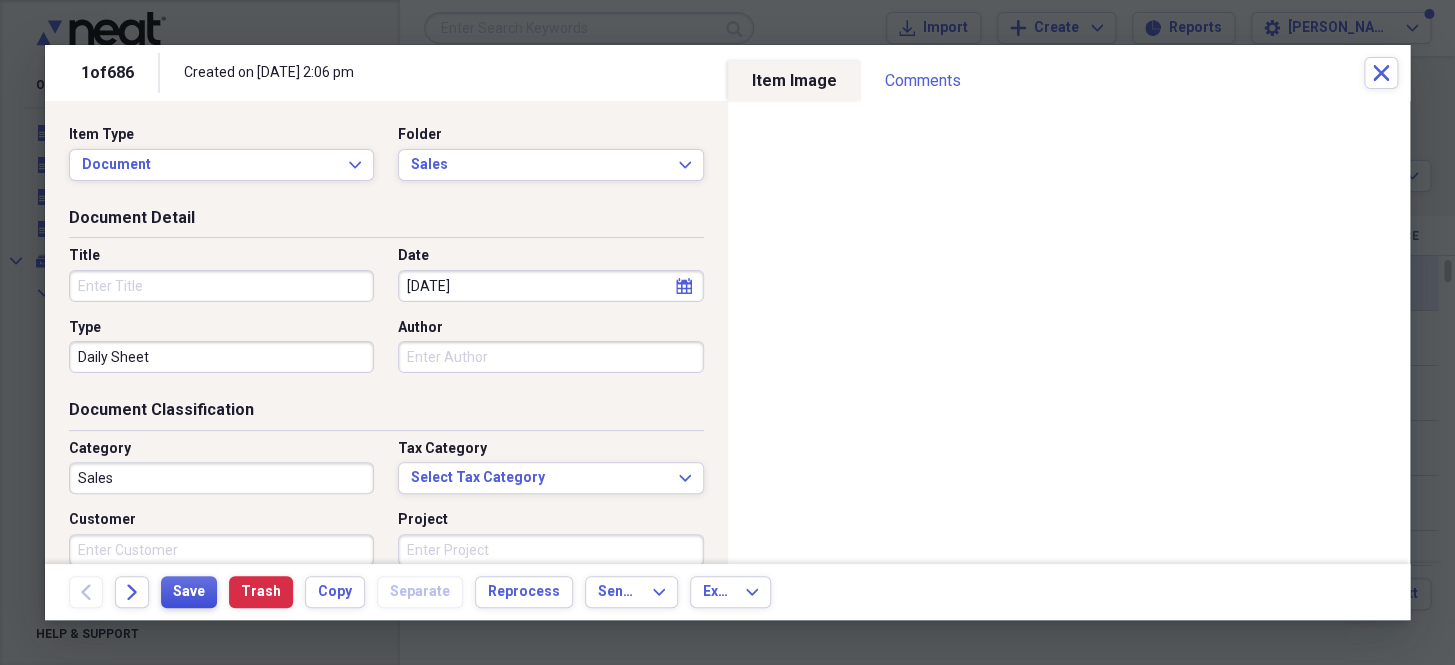 click on "Save" at bounding box center [189, 592] 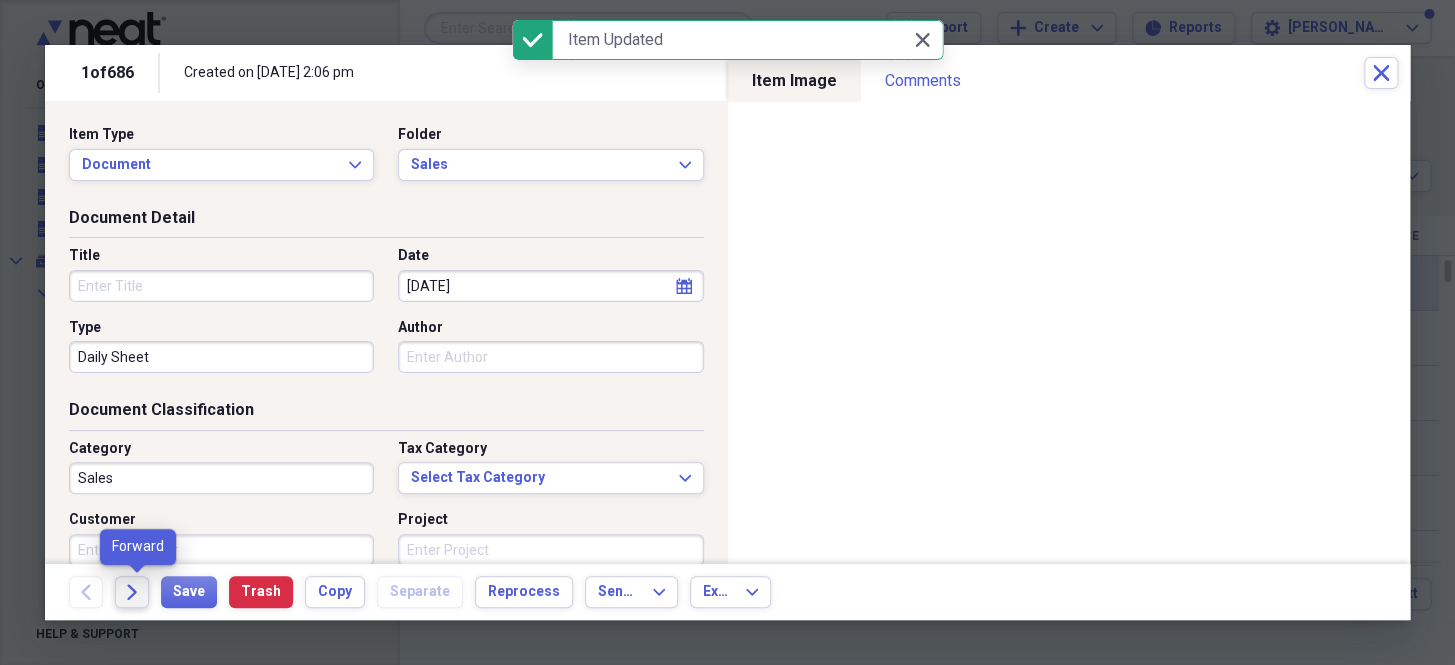 click on "Forward" 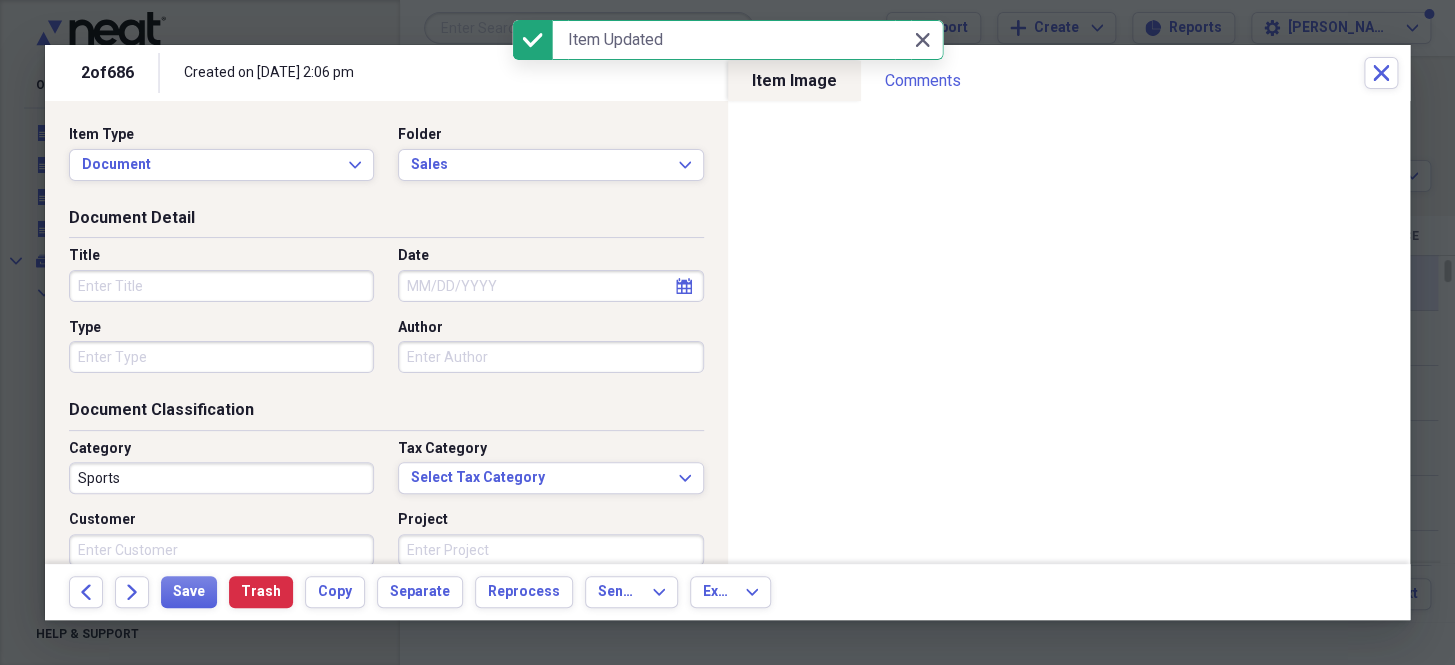 click on "Date" at bounding box center [550, 286] 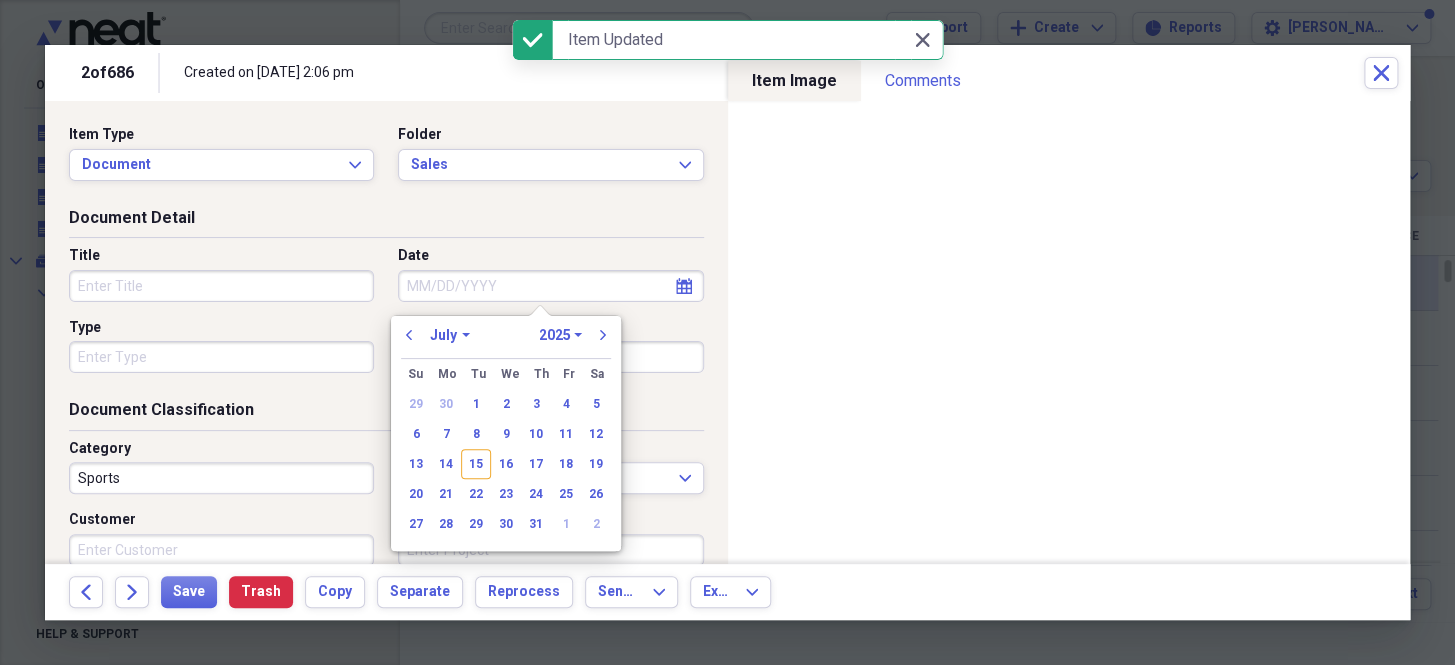 paste on "[DATE]" 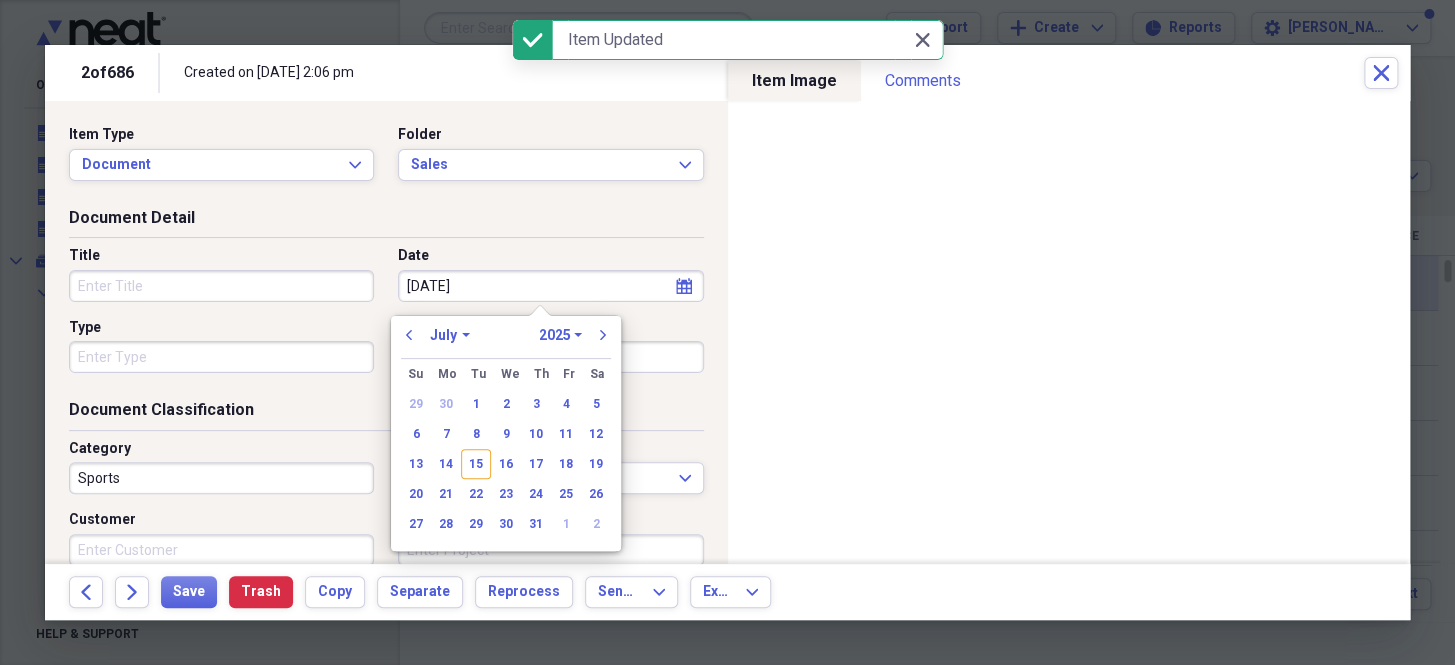 select on "5" 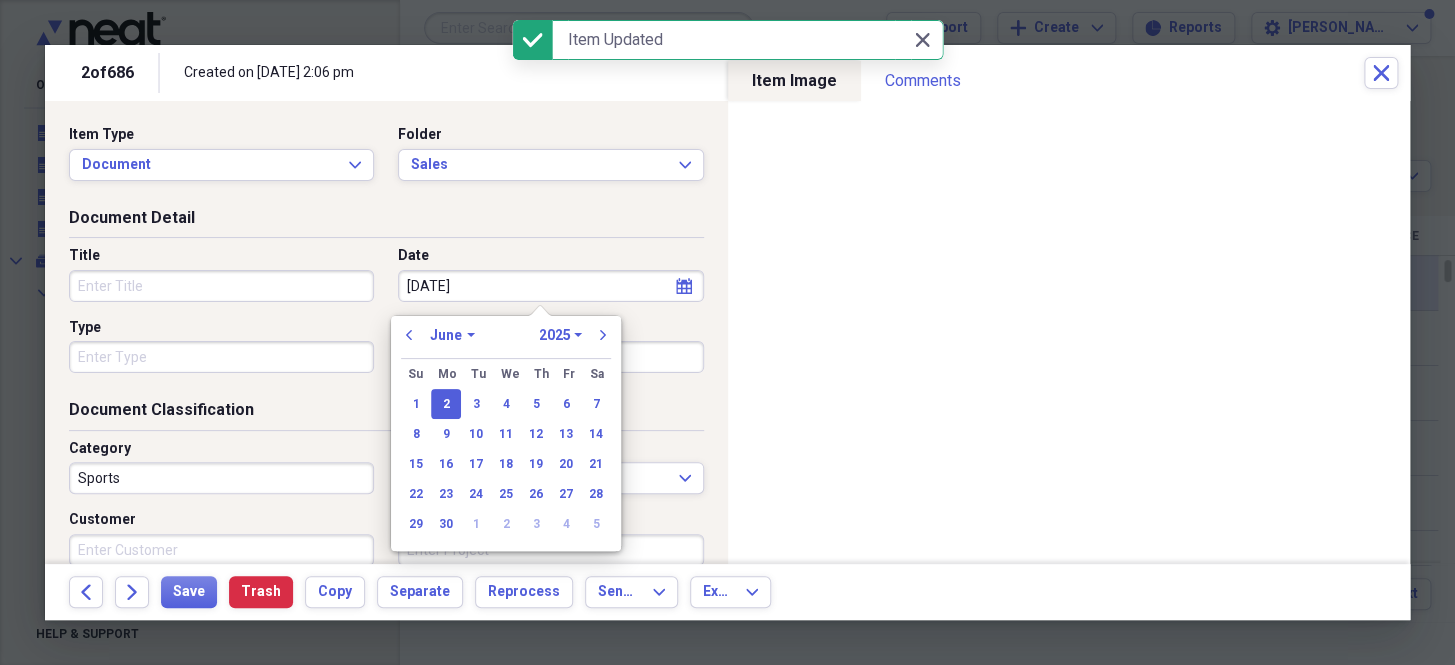 type on "6//25" 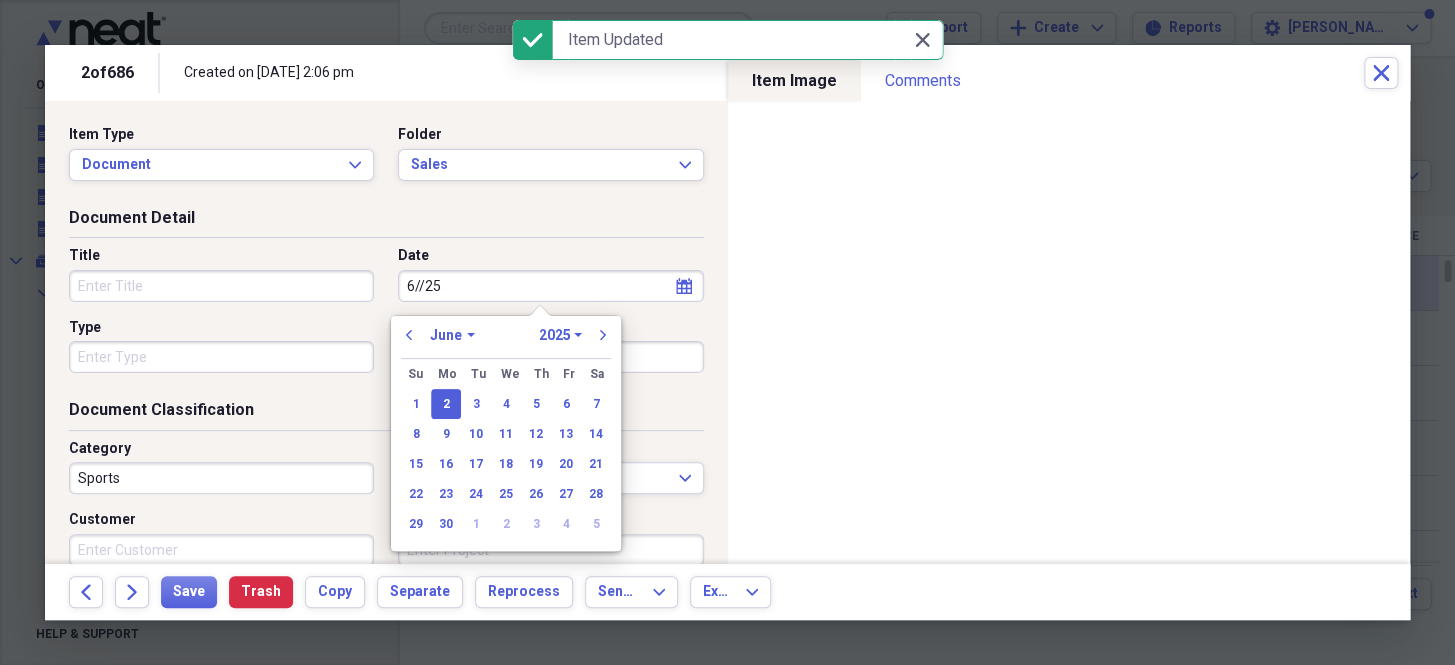 select on "2001" 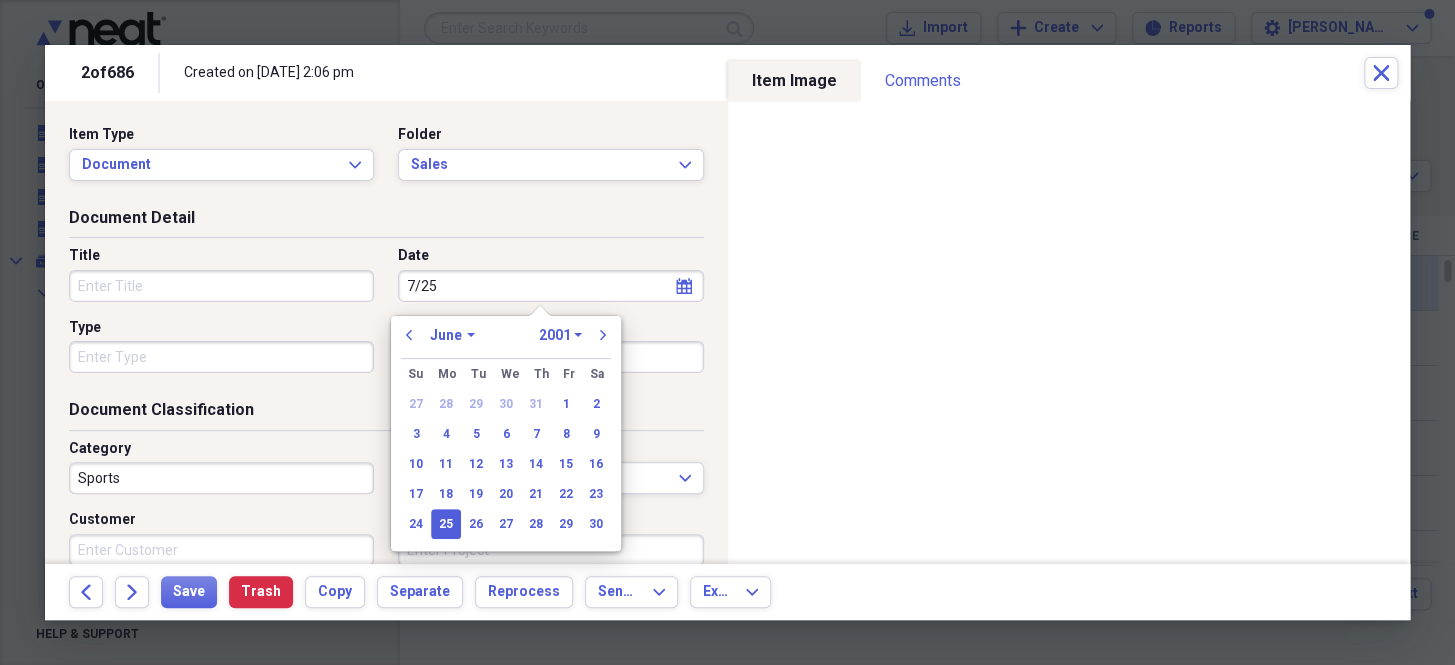 type on "7//25" 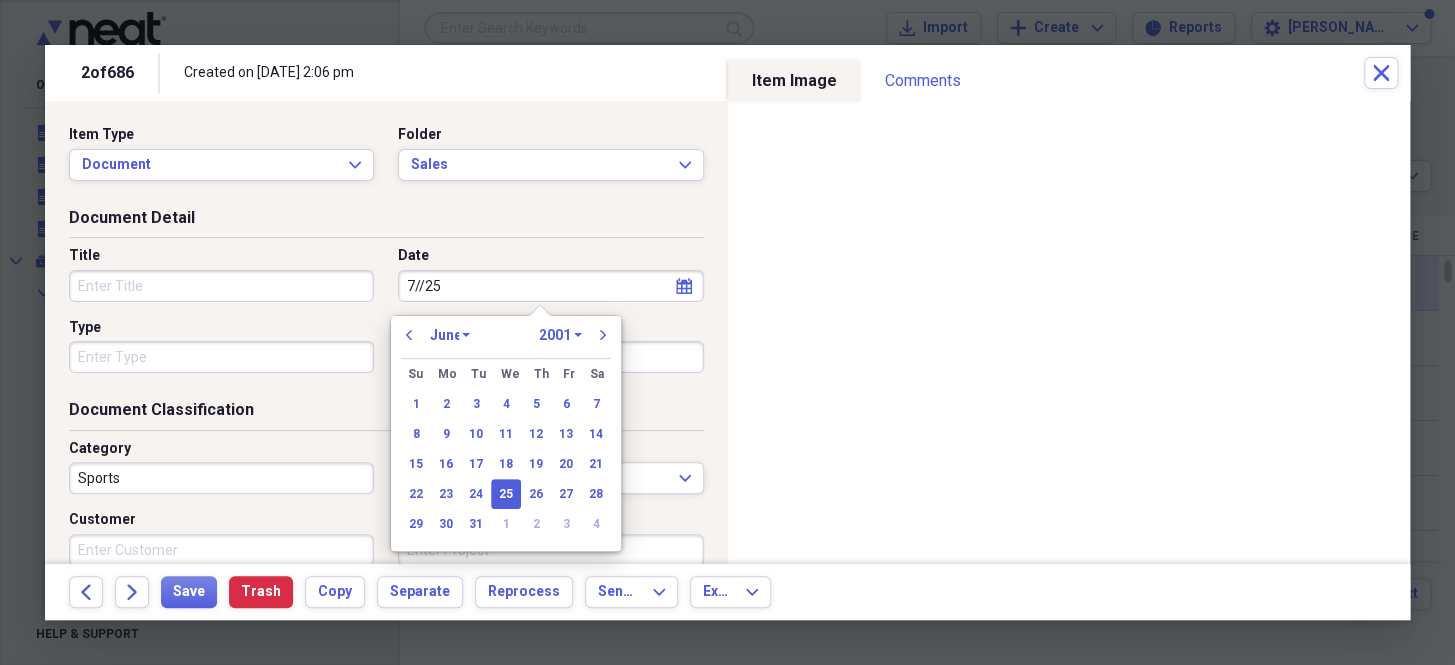 select on "6" 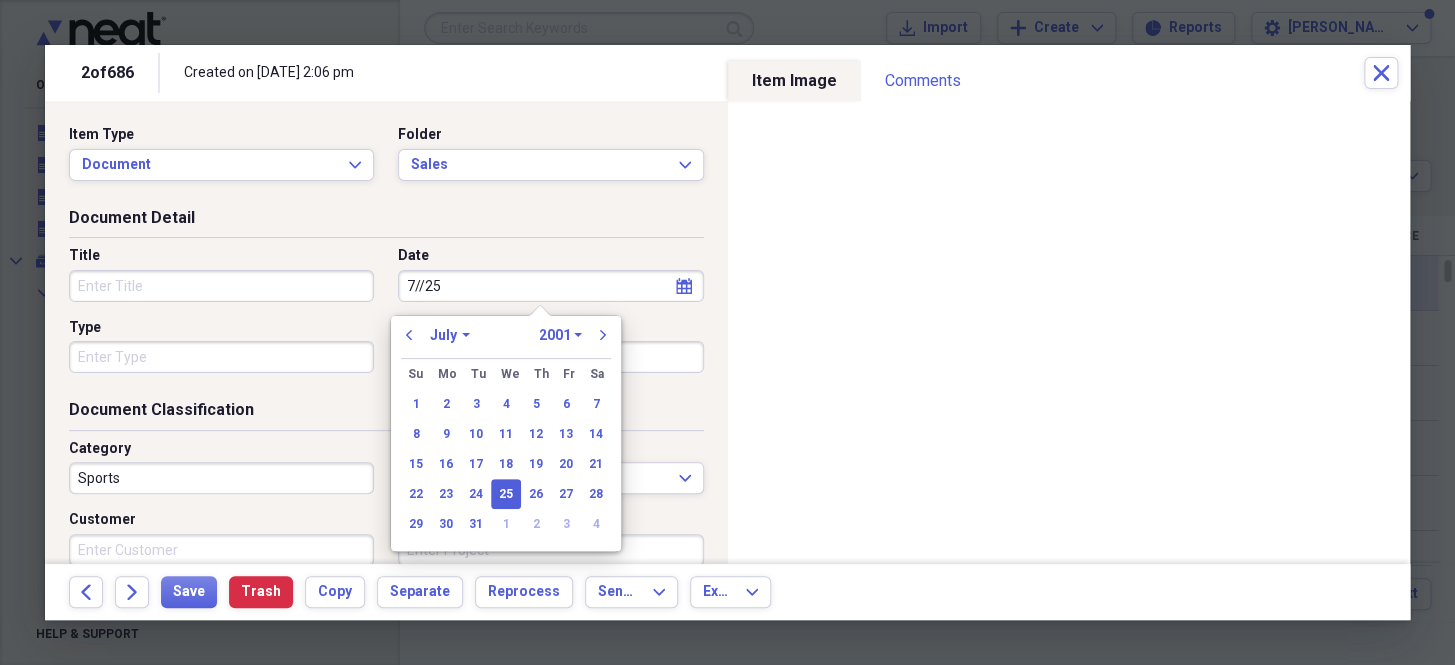 type on "[DATE]" 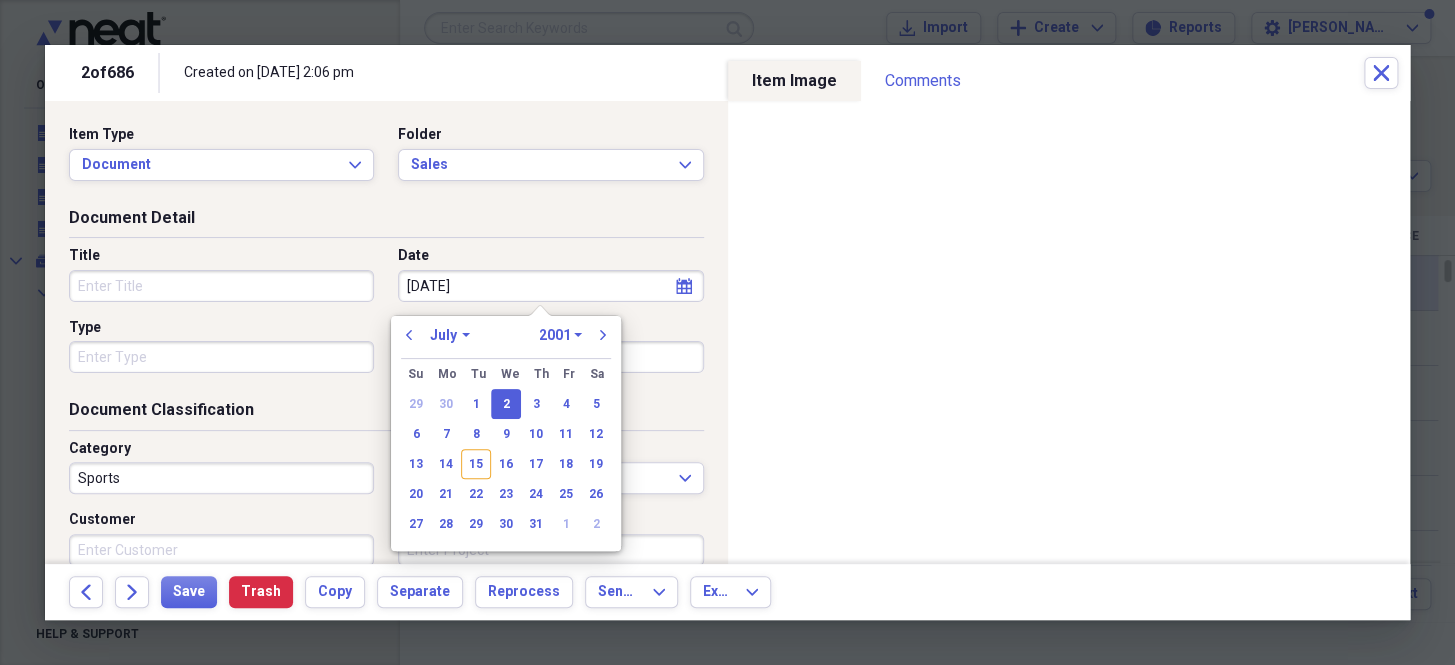 select on "2025" 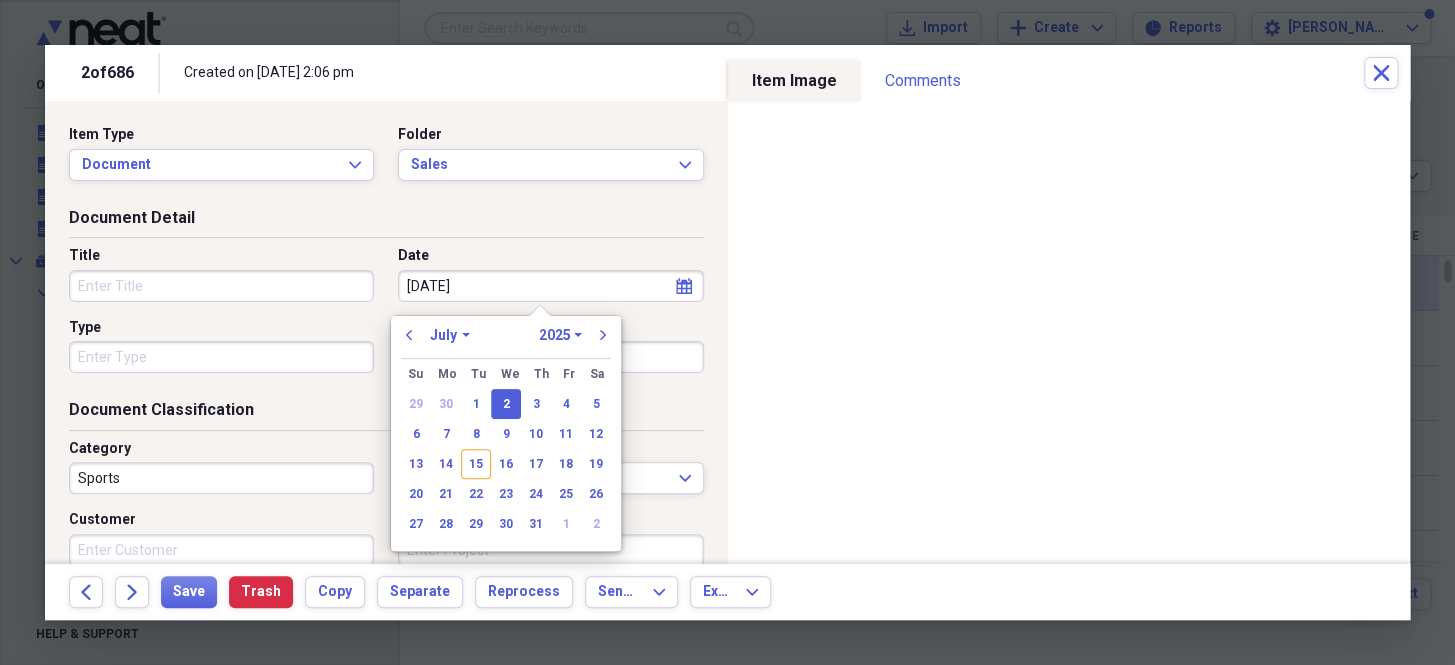 click on "Type" at bounding box center [221, 357] 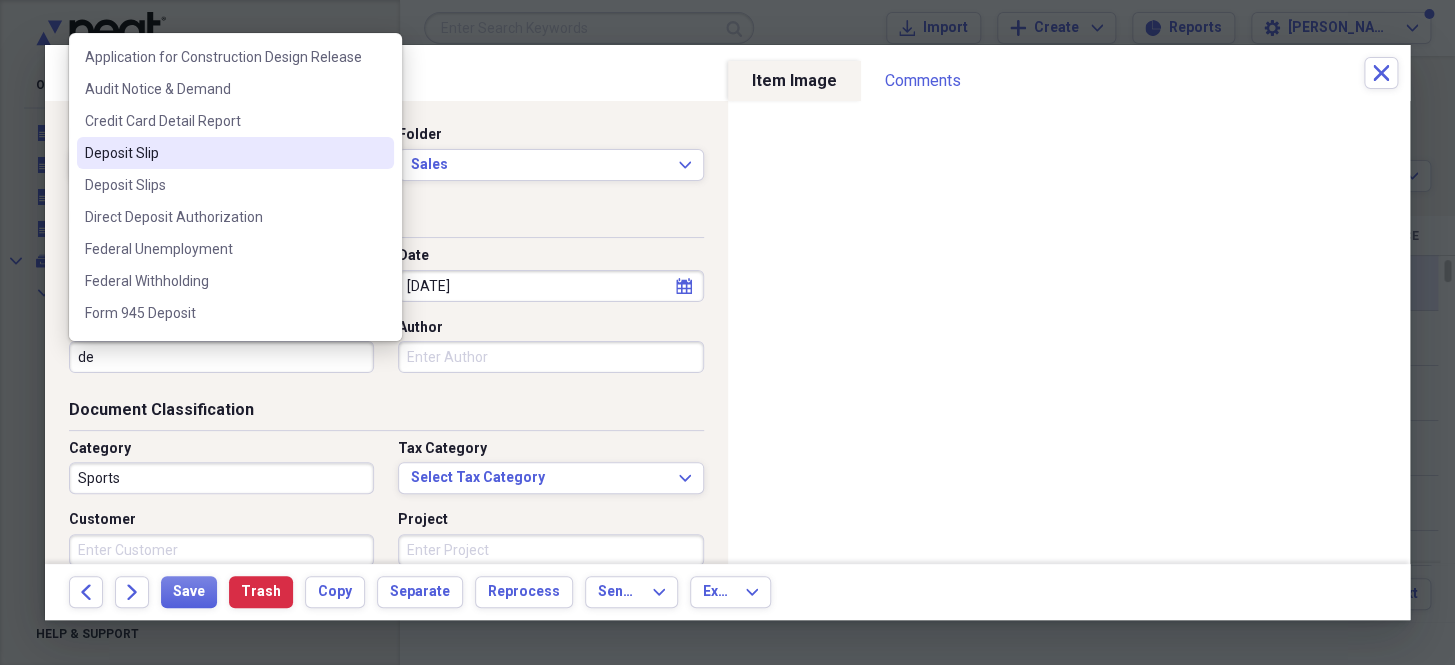 click on "Deposit Slip" at bounding box center (223, 153) 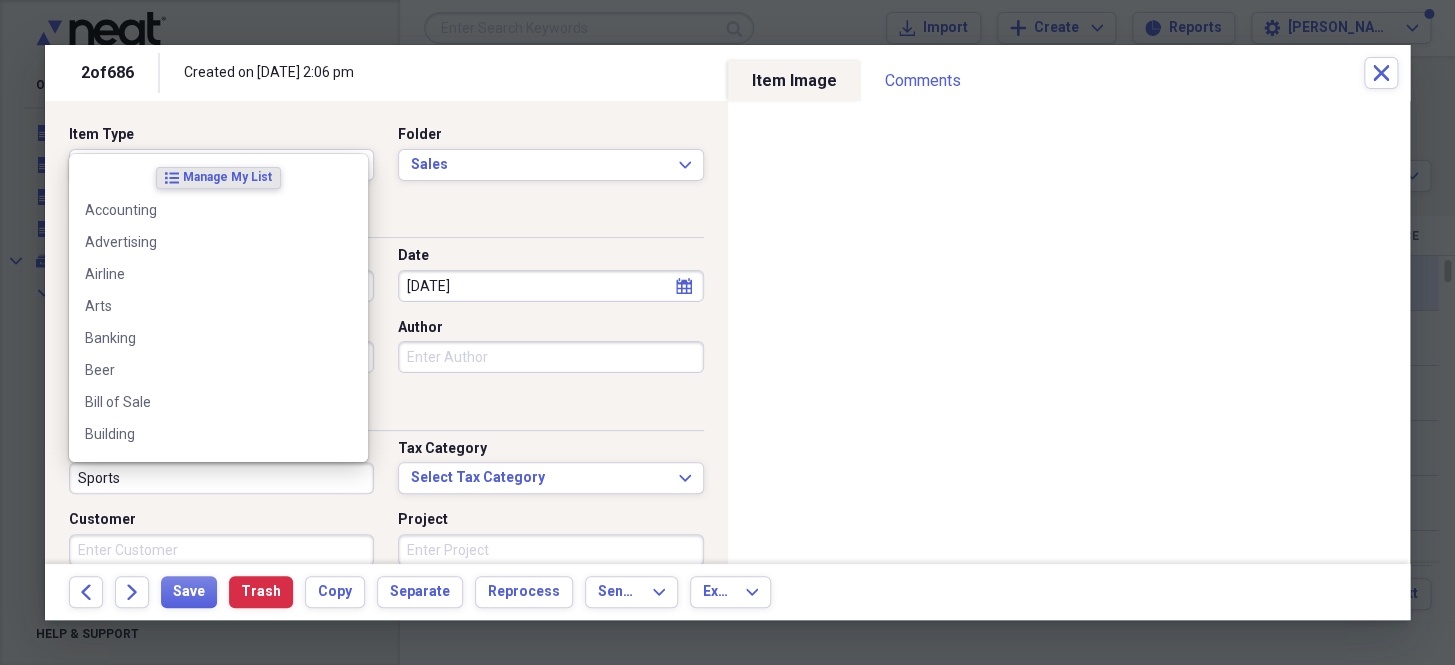 click on "Sports" at bounding box center [221, 478] 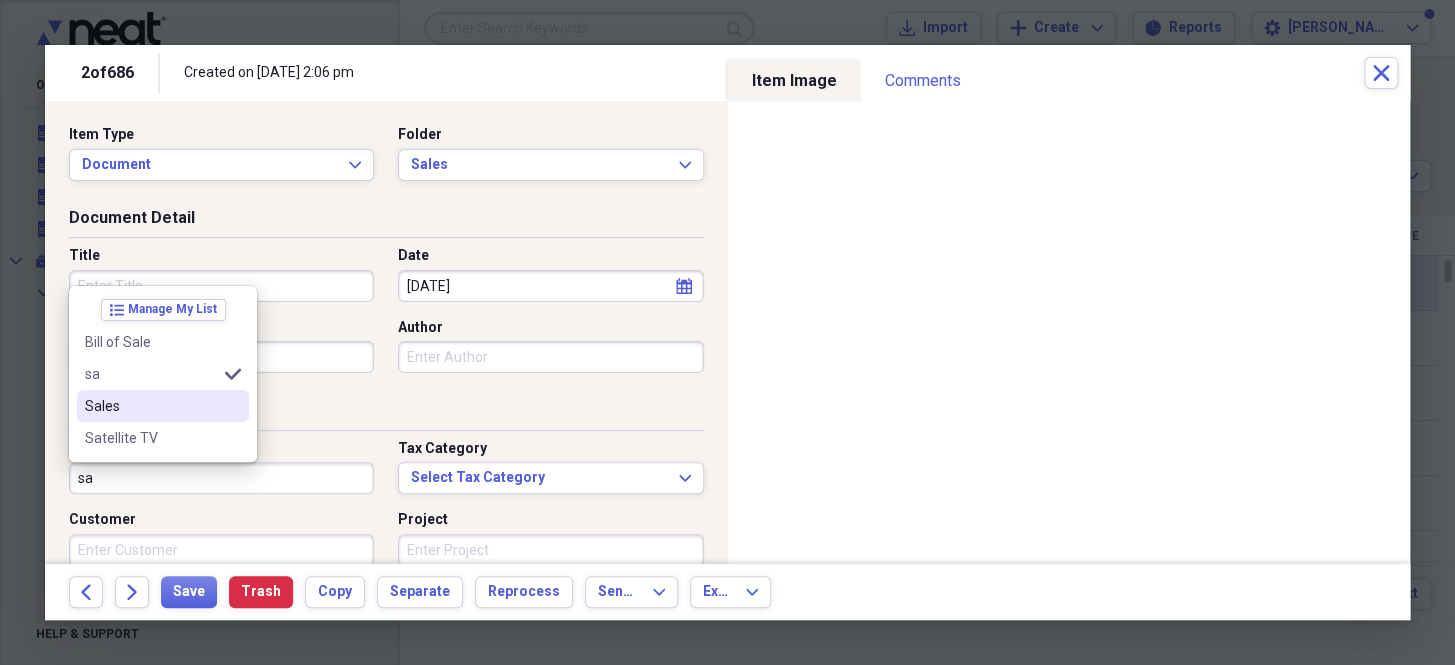 click on "Sales" at bounding box center (151, 406) 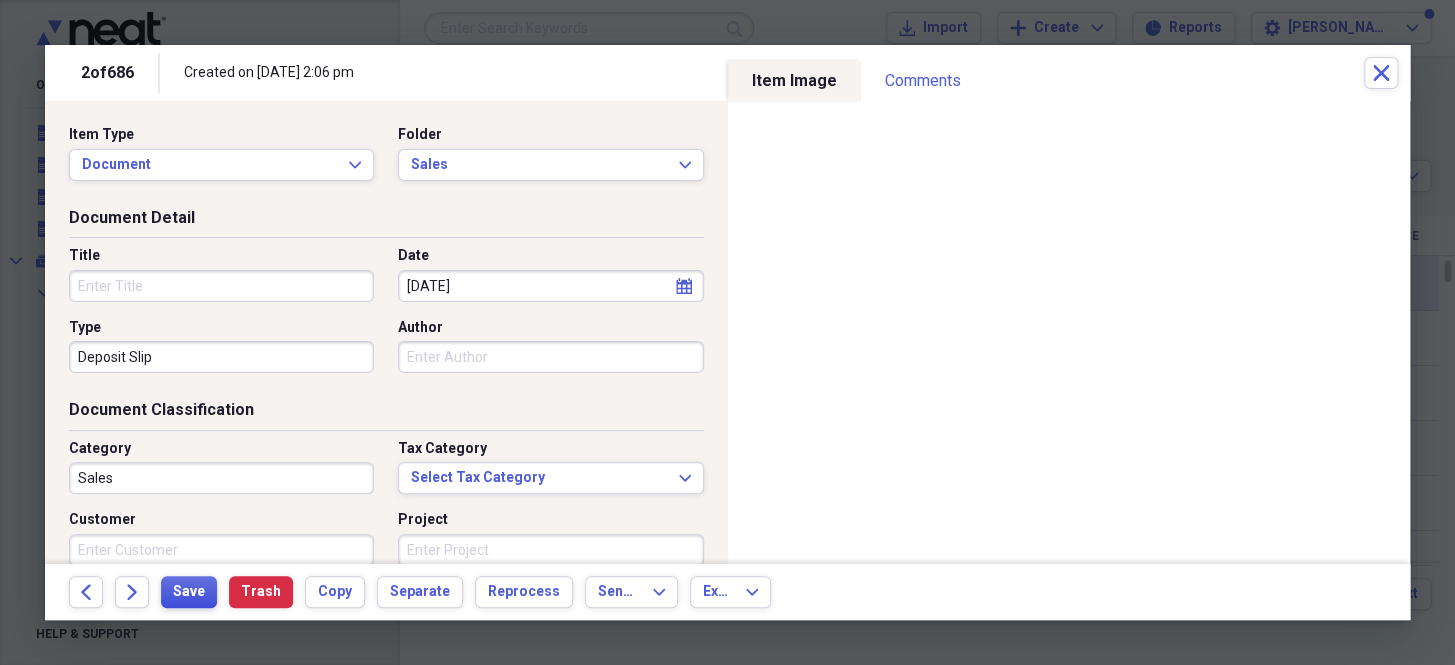 click on "Save" at bounding box center (189, 592) 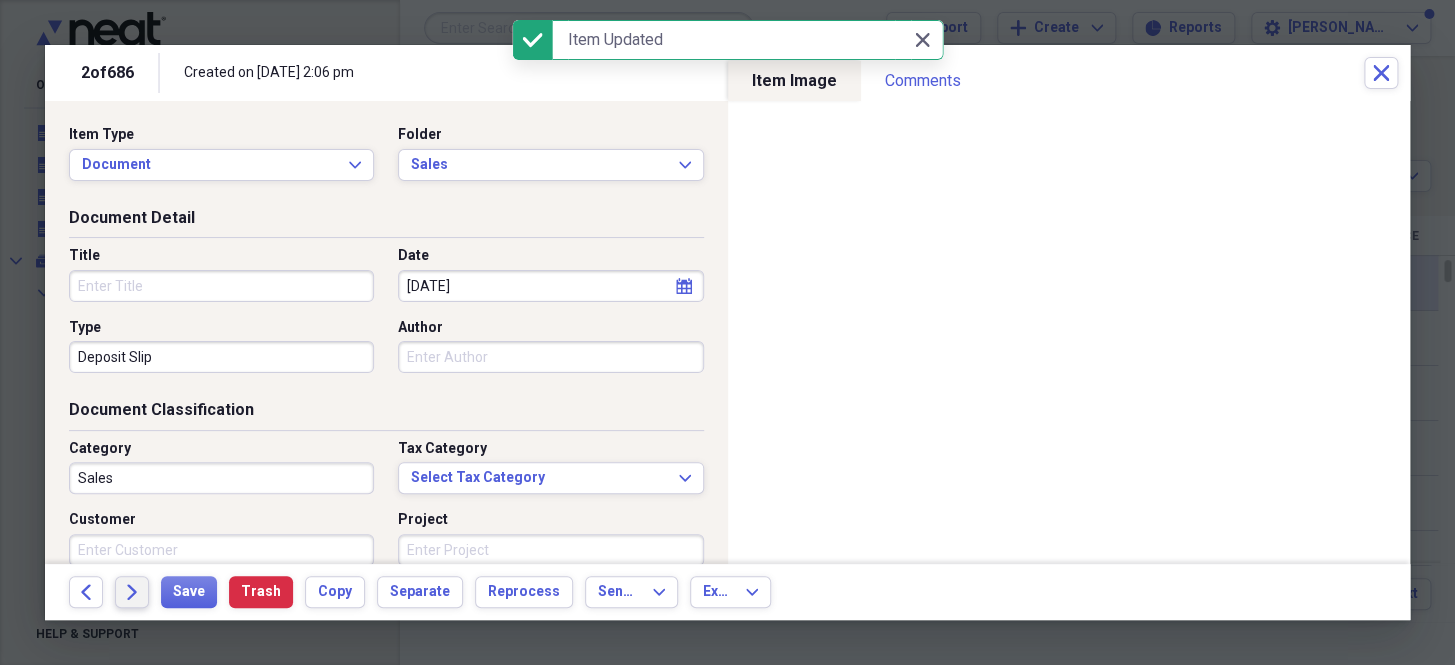 click on "Forward" 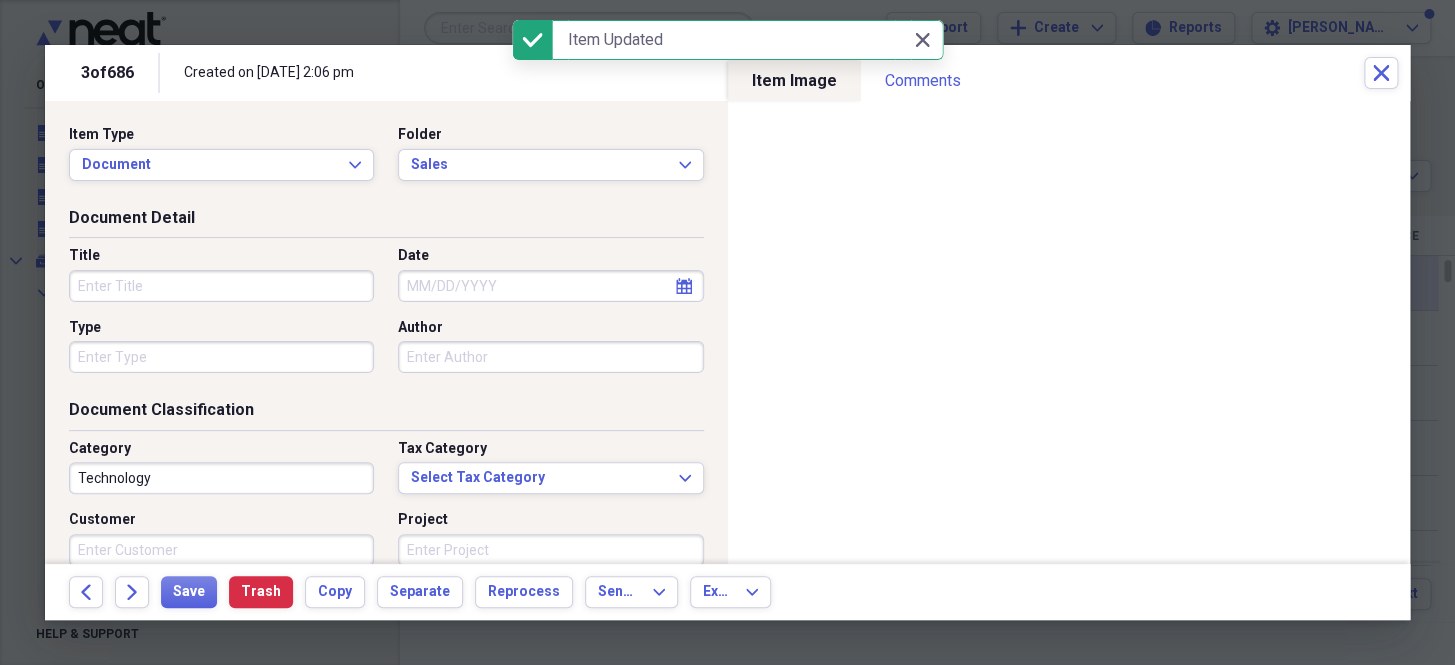 click on "Date" at bounding box center [550, 286] 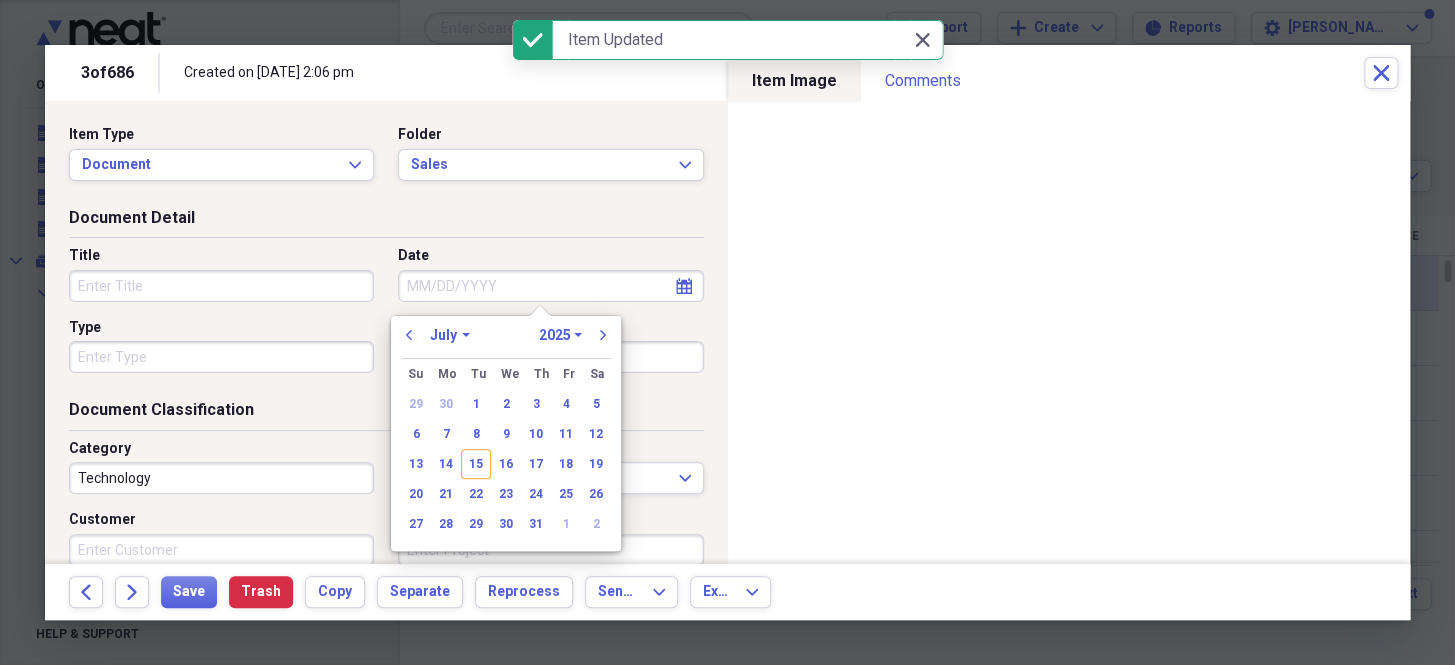 paste on "[DATE]" 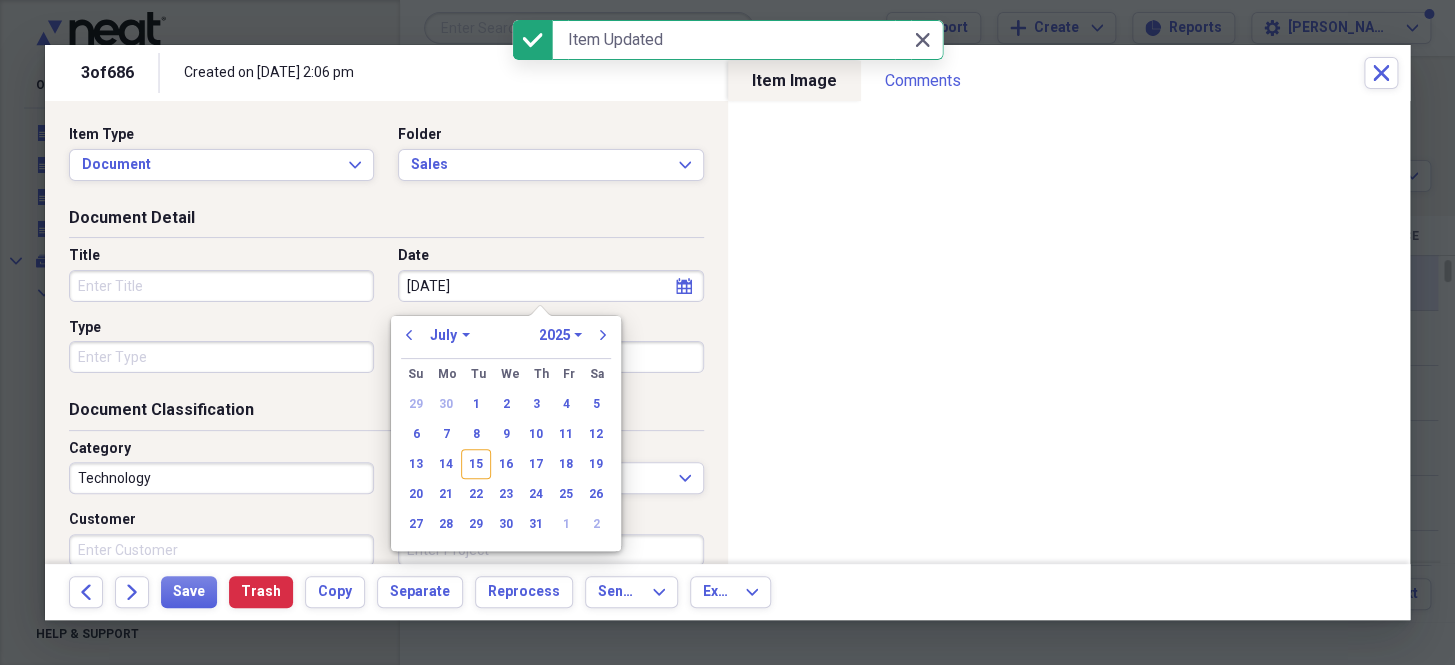 select on "5" 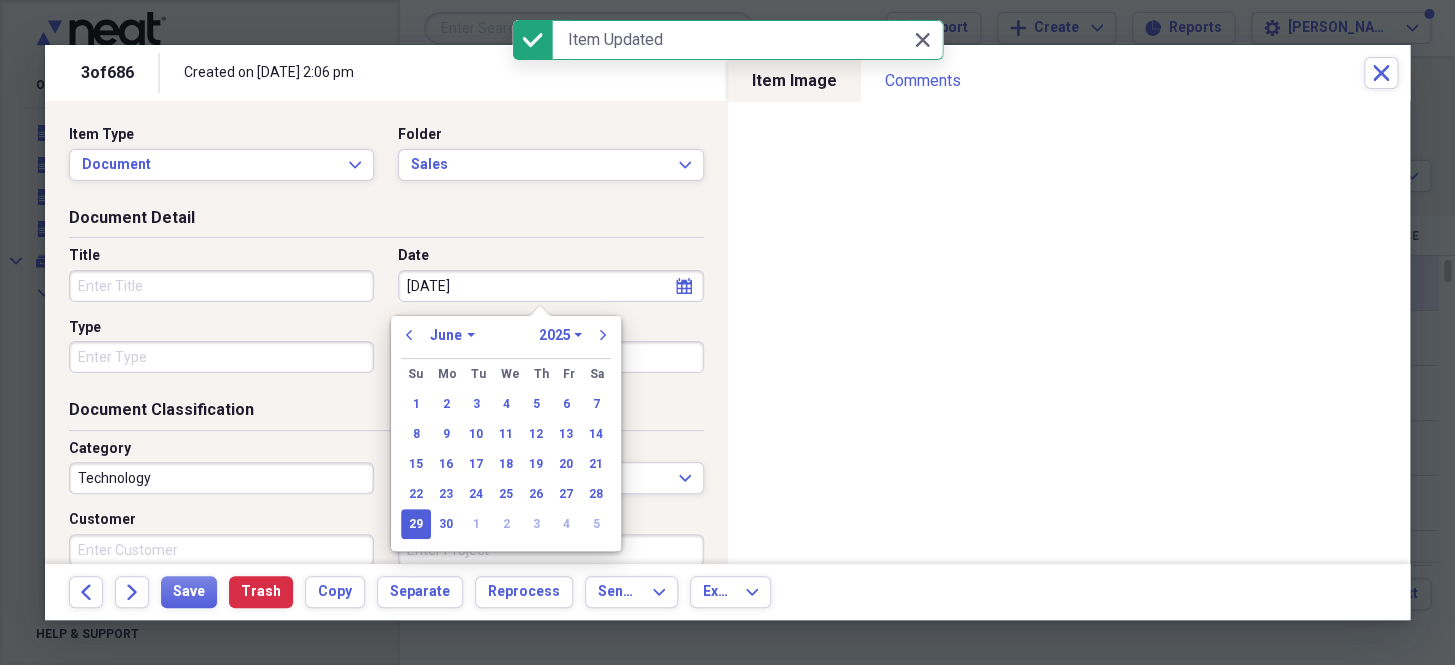 type on "[DATE]" 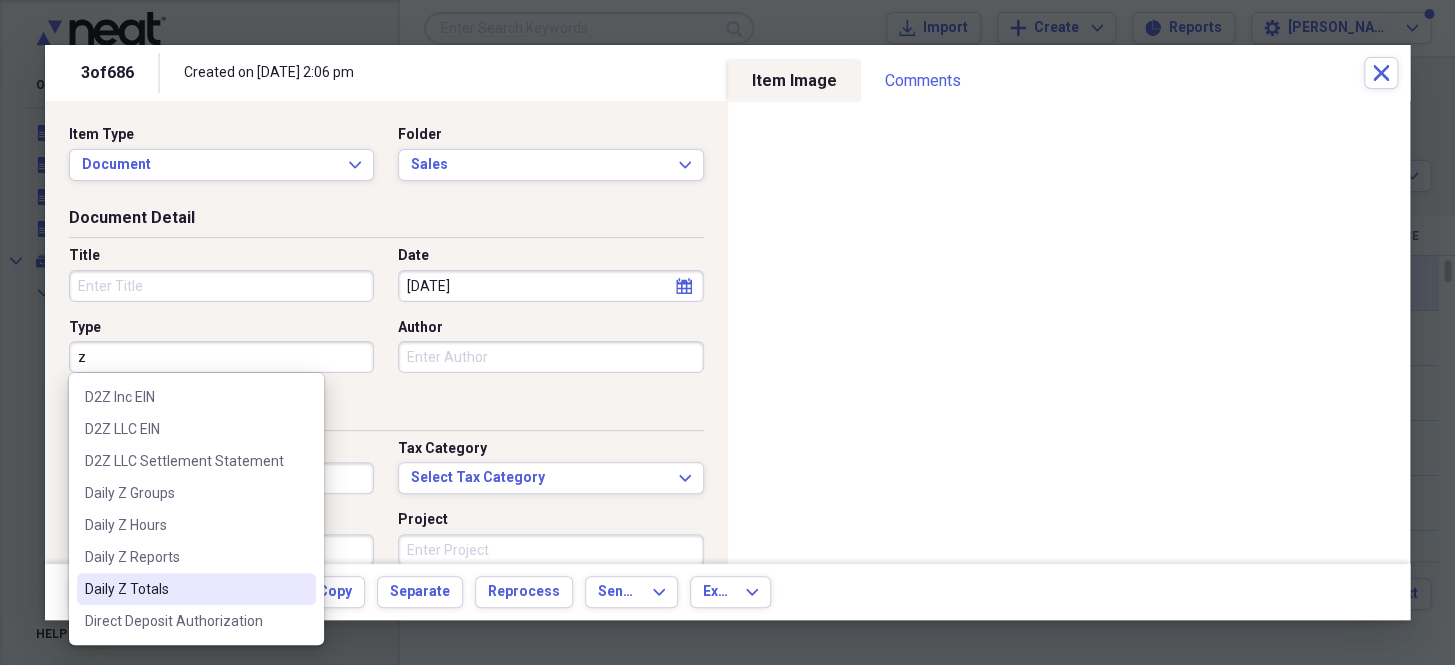 click on "Daily Z Totals" at bounding box center (196, 589) 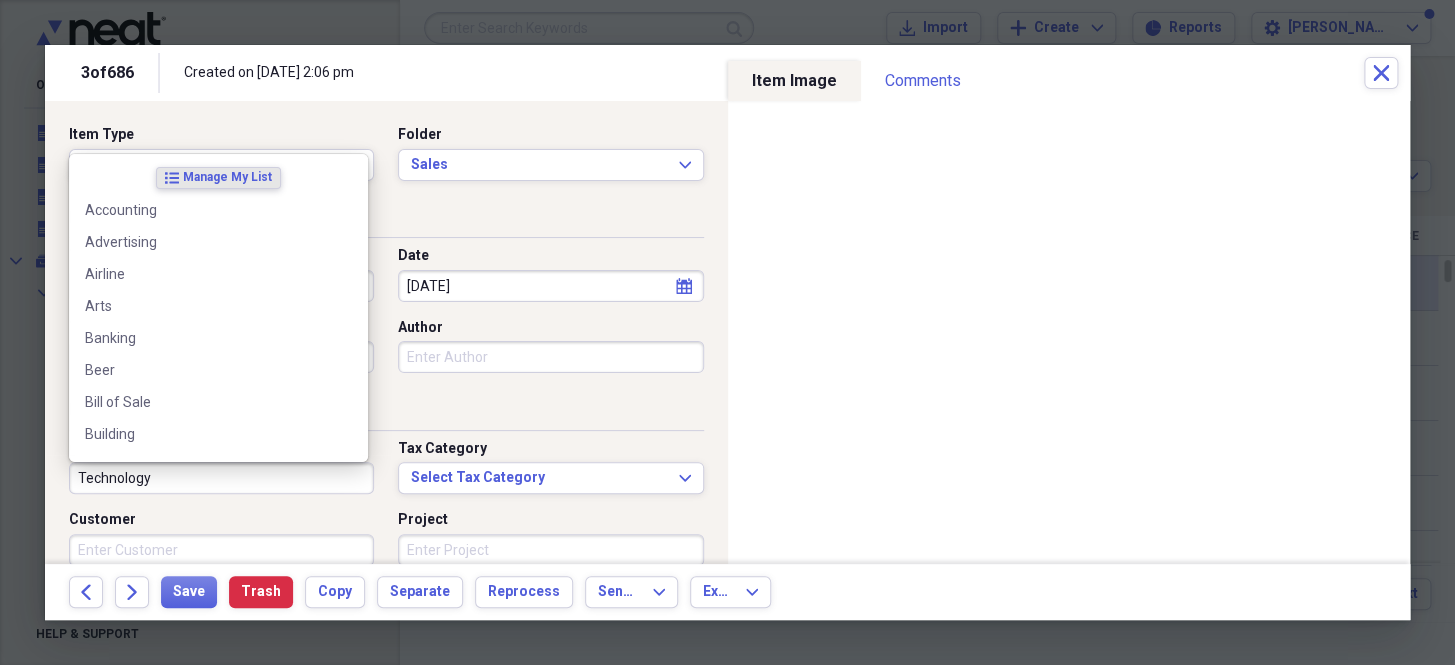click on "Technology" at bounding box center [221, 478] 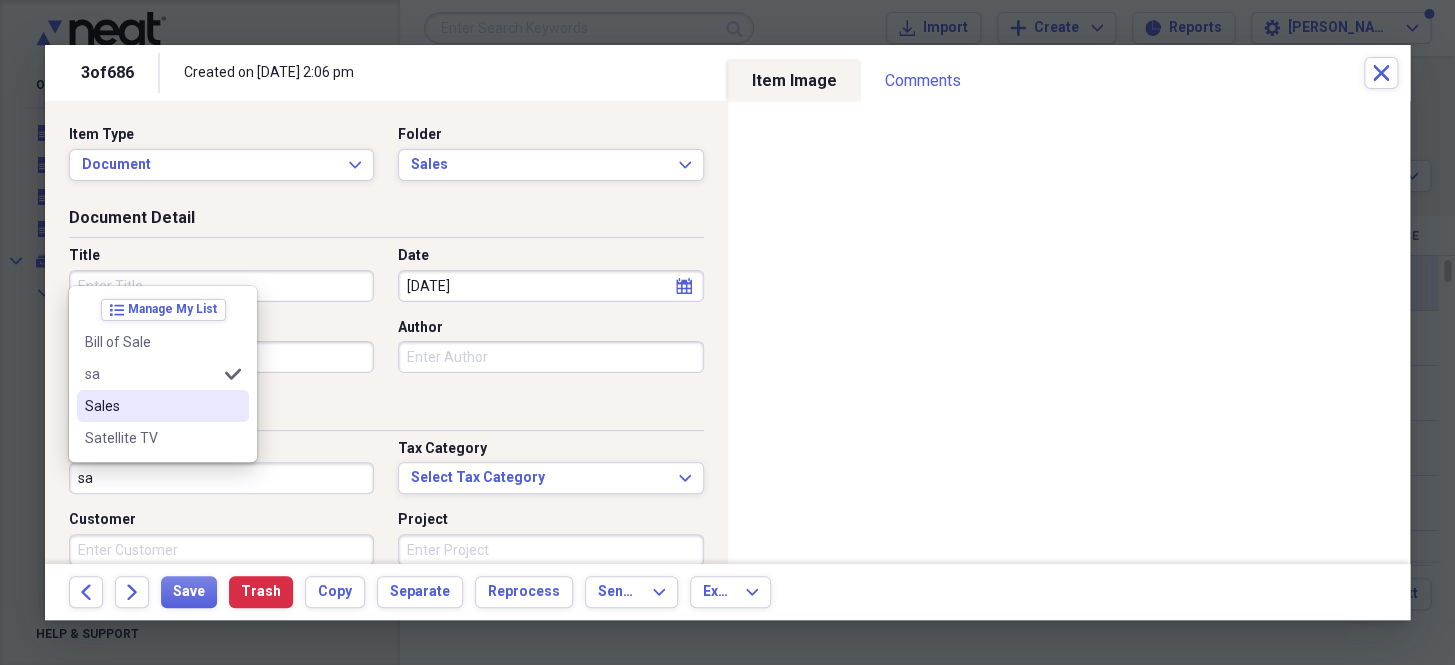 click on "Sales" at bounding box center [151, 406] 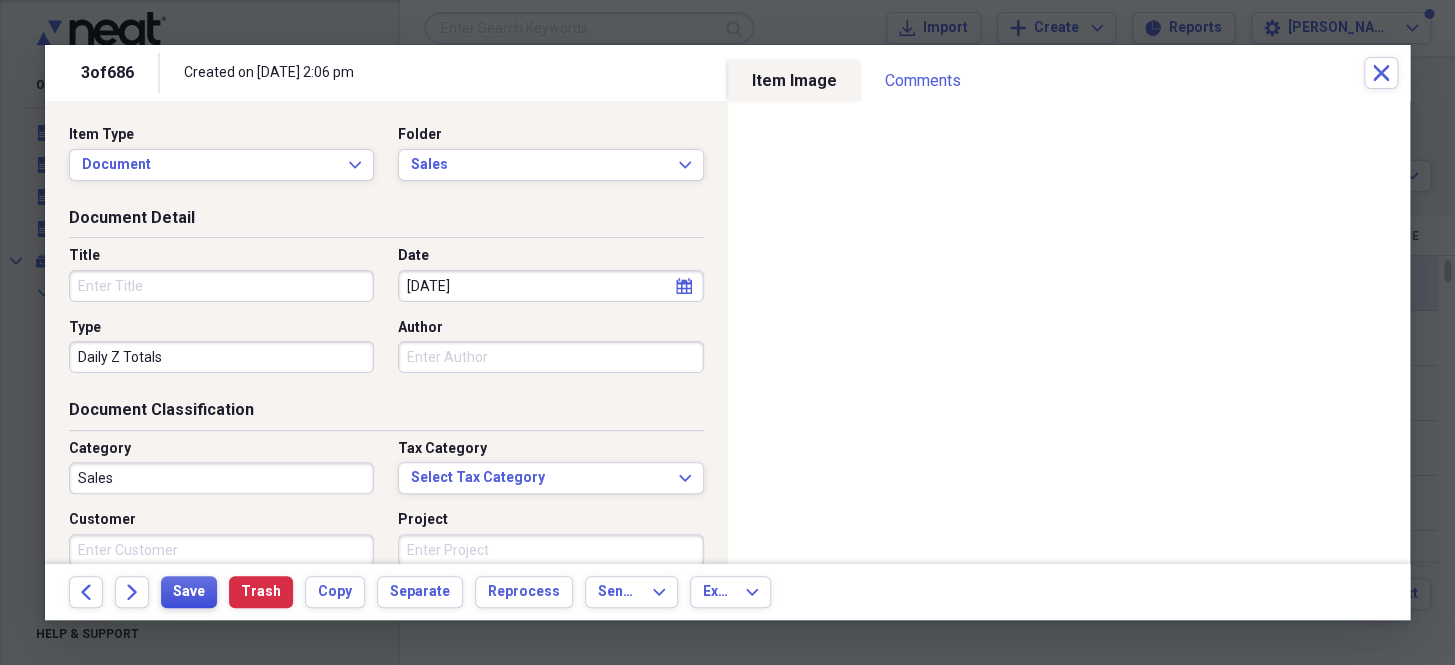 click on "Save" at bounding box center [189, 592] 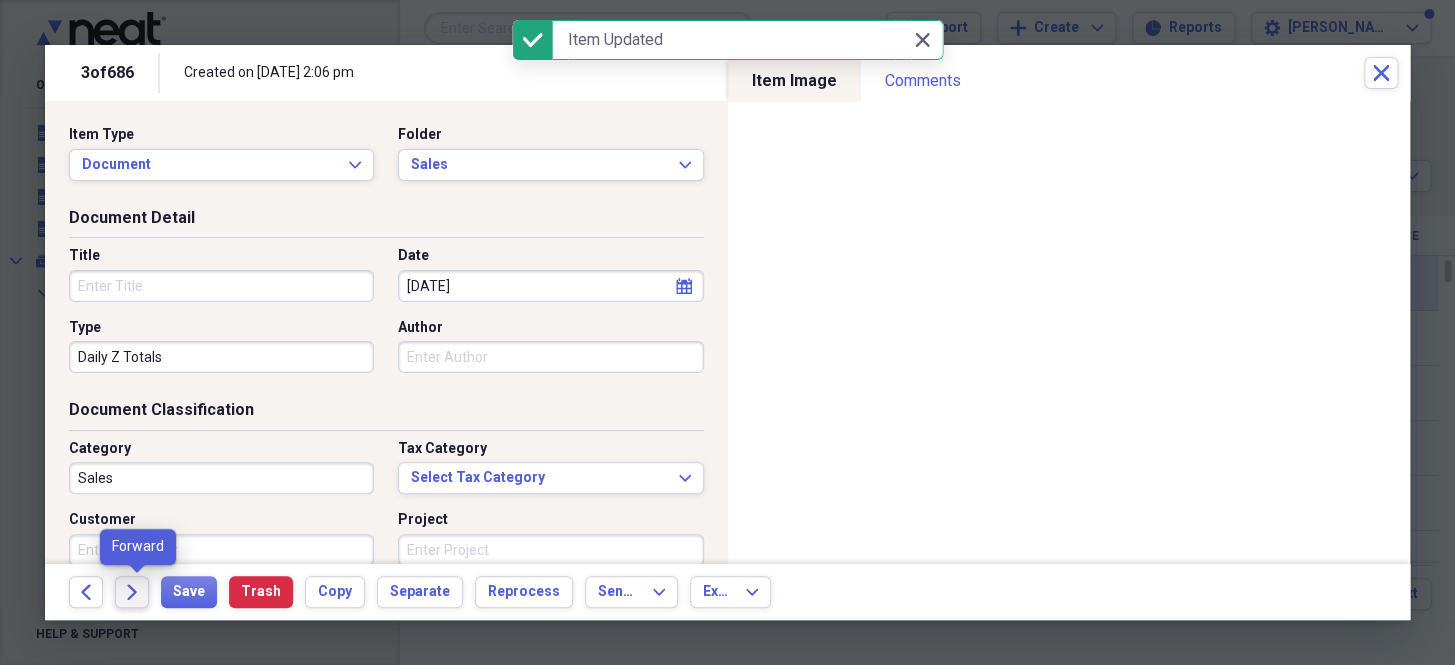 click on "Forward" 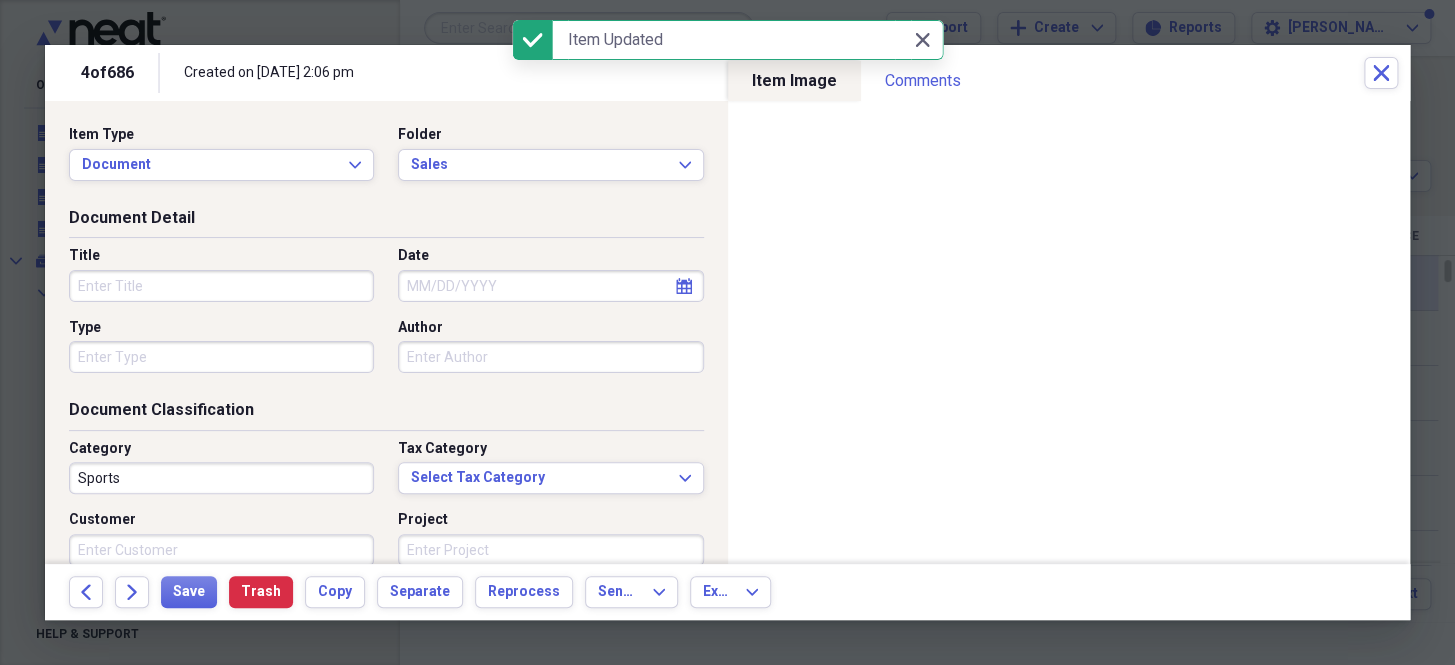 drag, startPoint x: 131, startPoint y: 584, endPoint x: 448, endPoint y: 281, distance: 438.51794 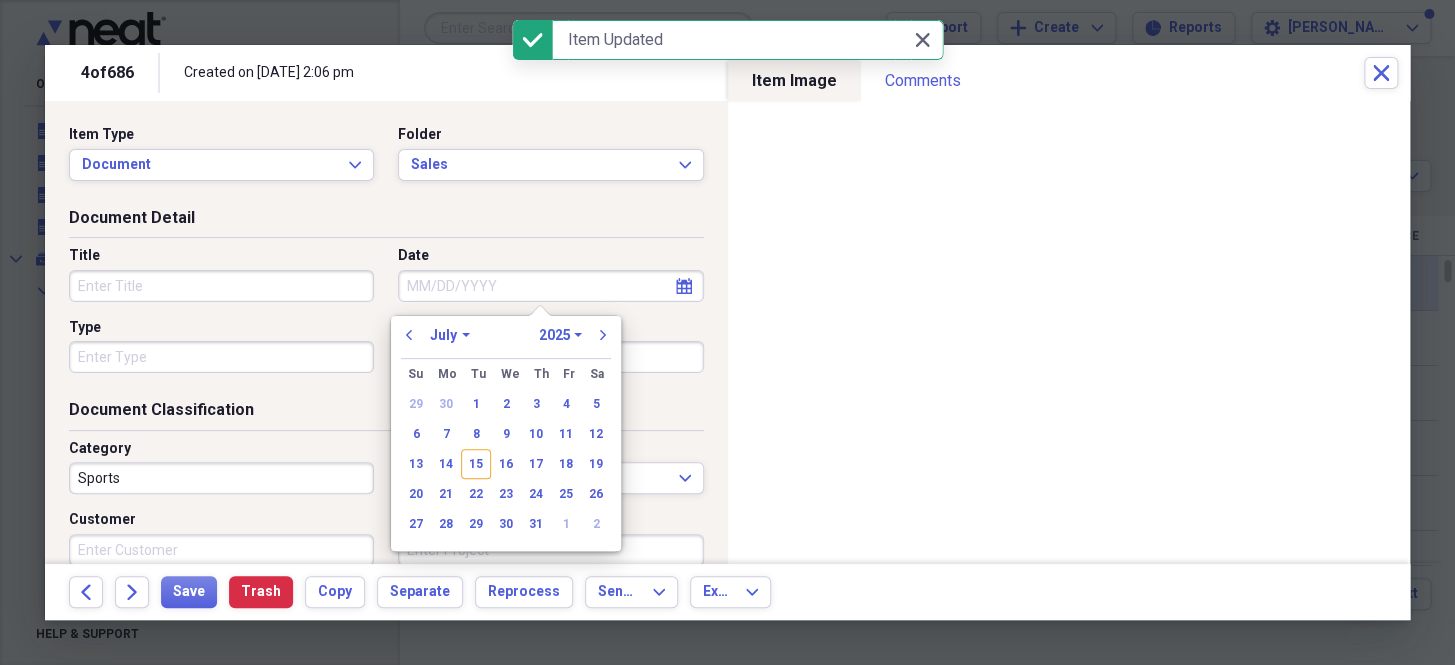 paste on "[DATE]" 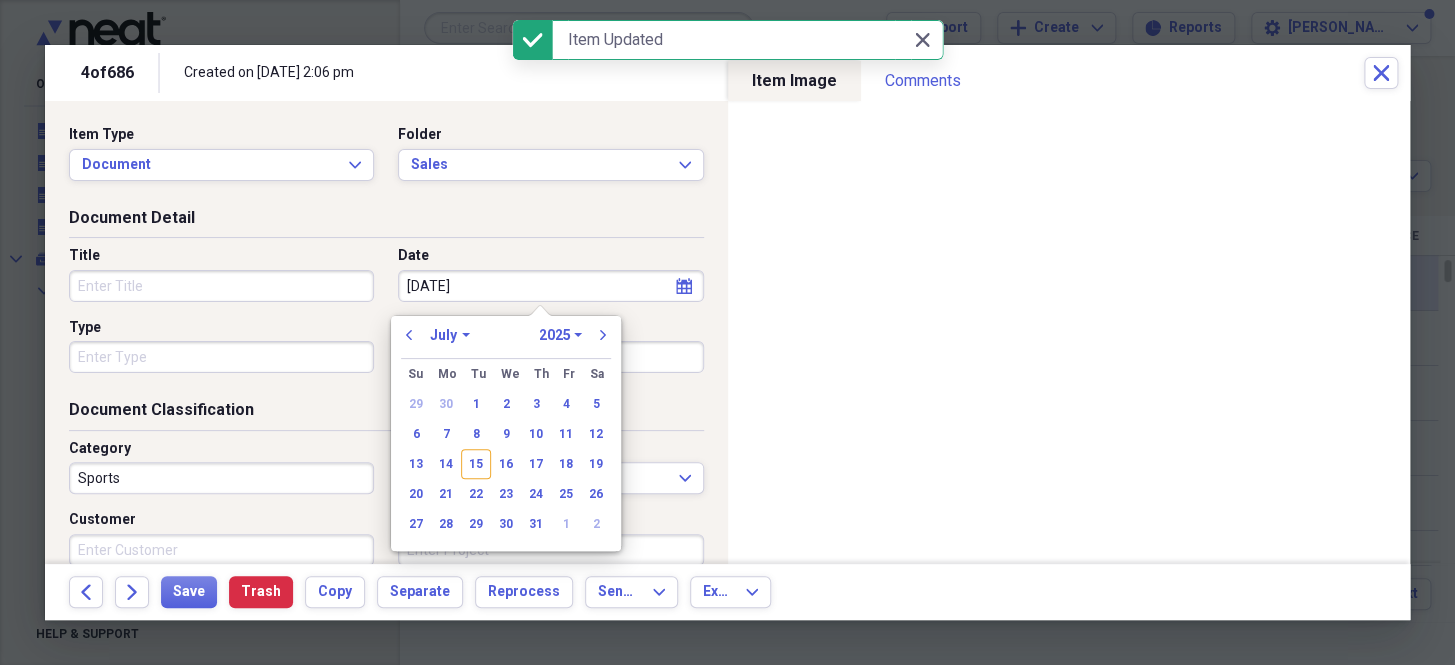 select on "5" 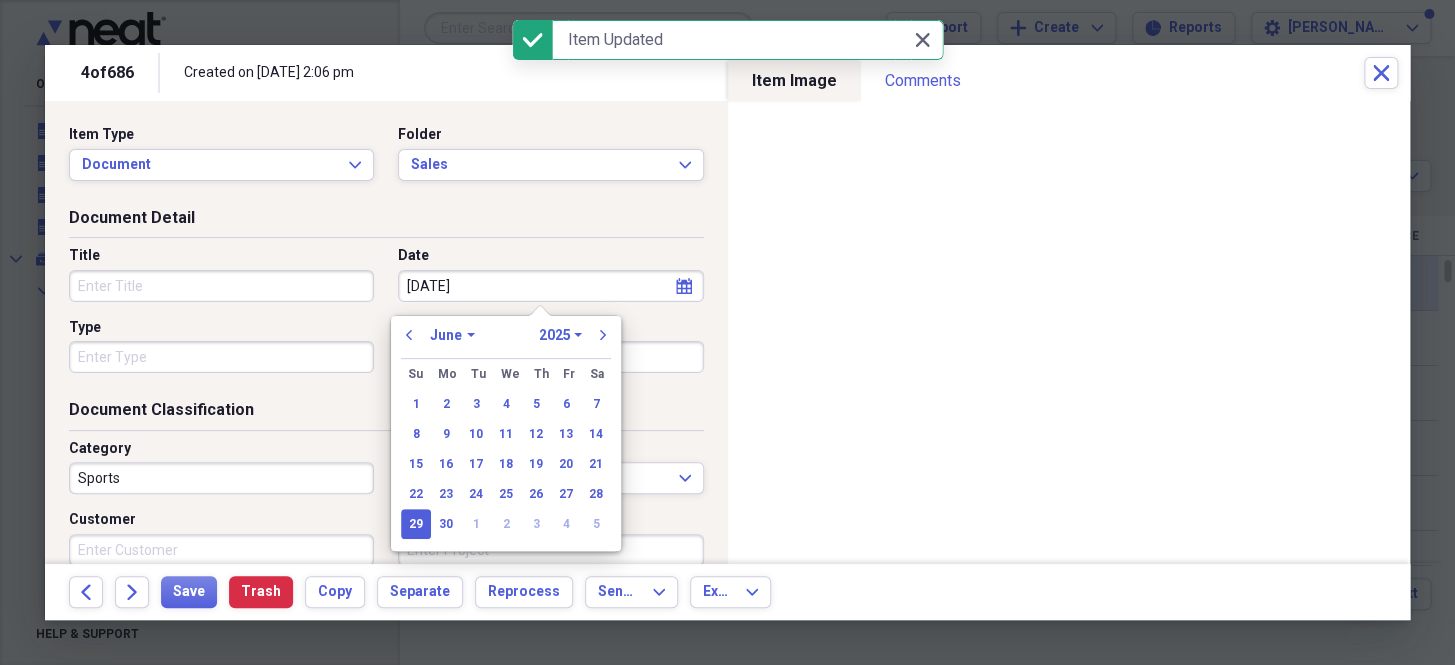type on "[DATE]" 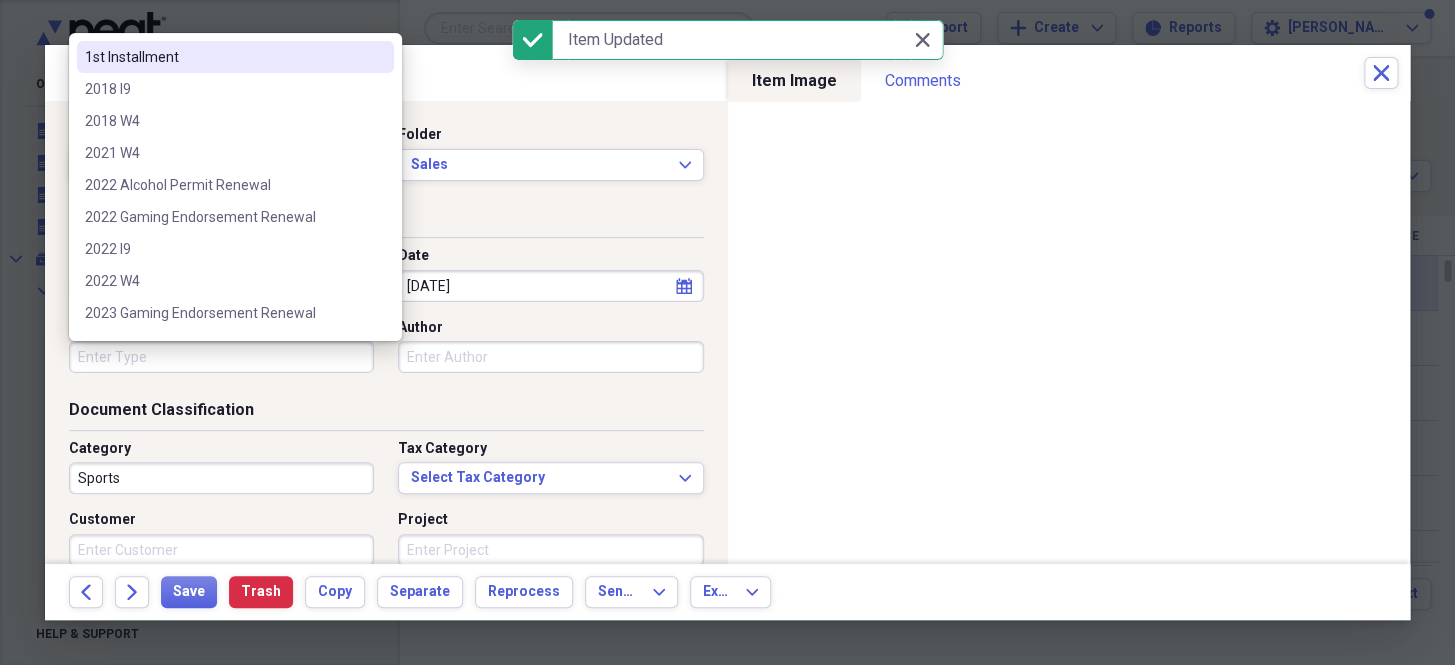 click on "Type" at bounding box center [221, 357] 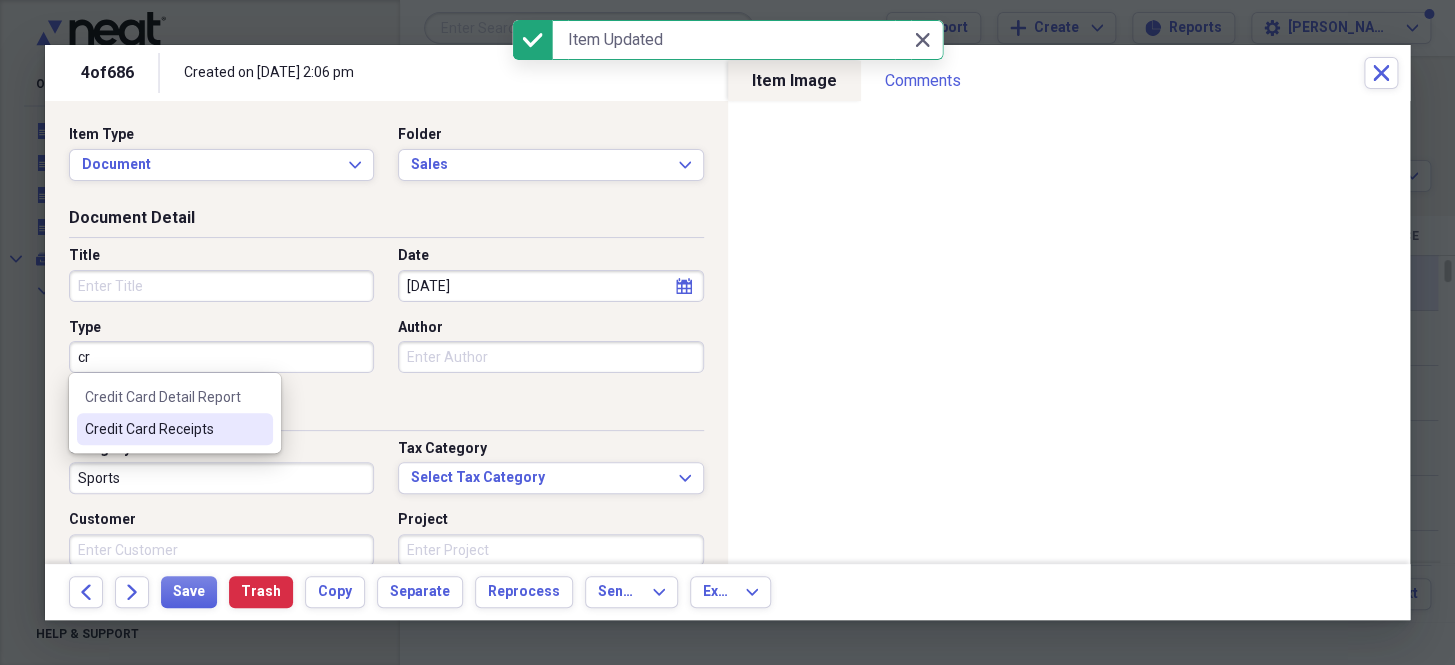 click on "Credit Card Receipts" at bounding box center (163, 429) 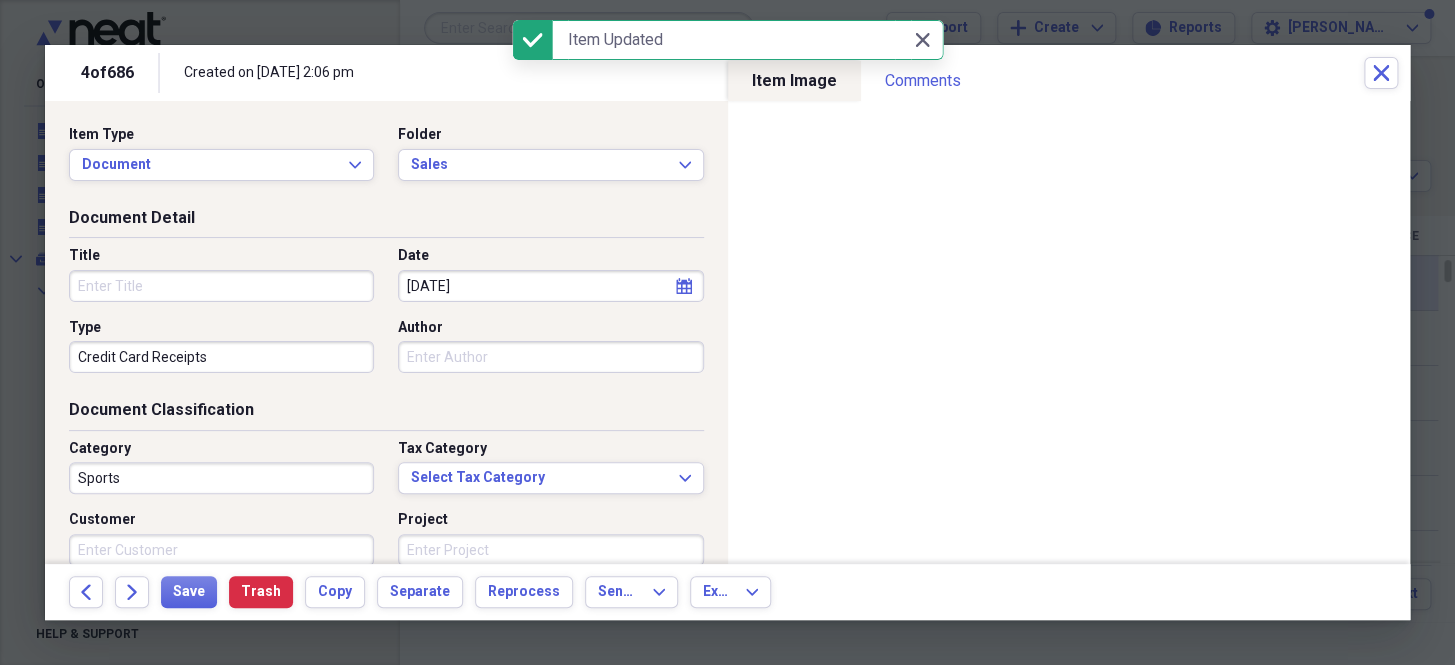 click on "Sports" at bounding box center [221, 478] 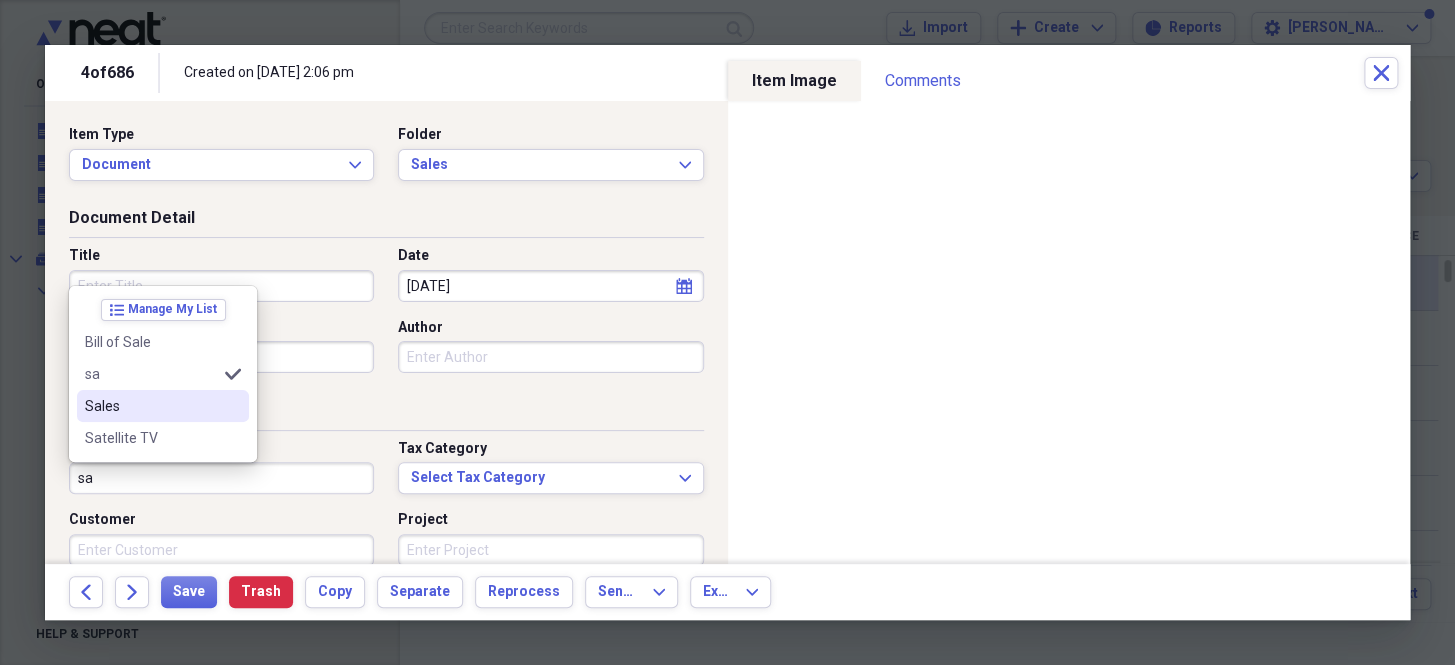 click on "Sales" at bounding box center [151, 406] 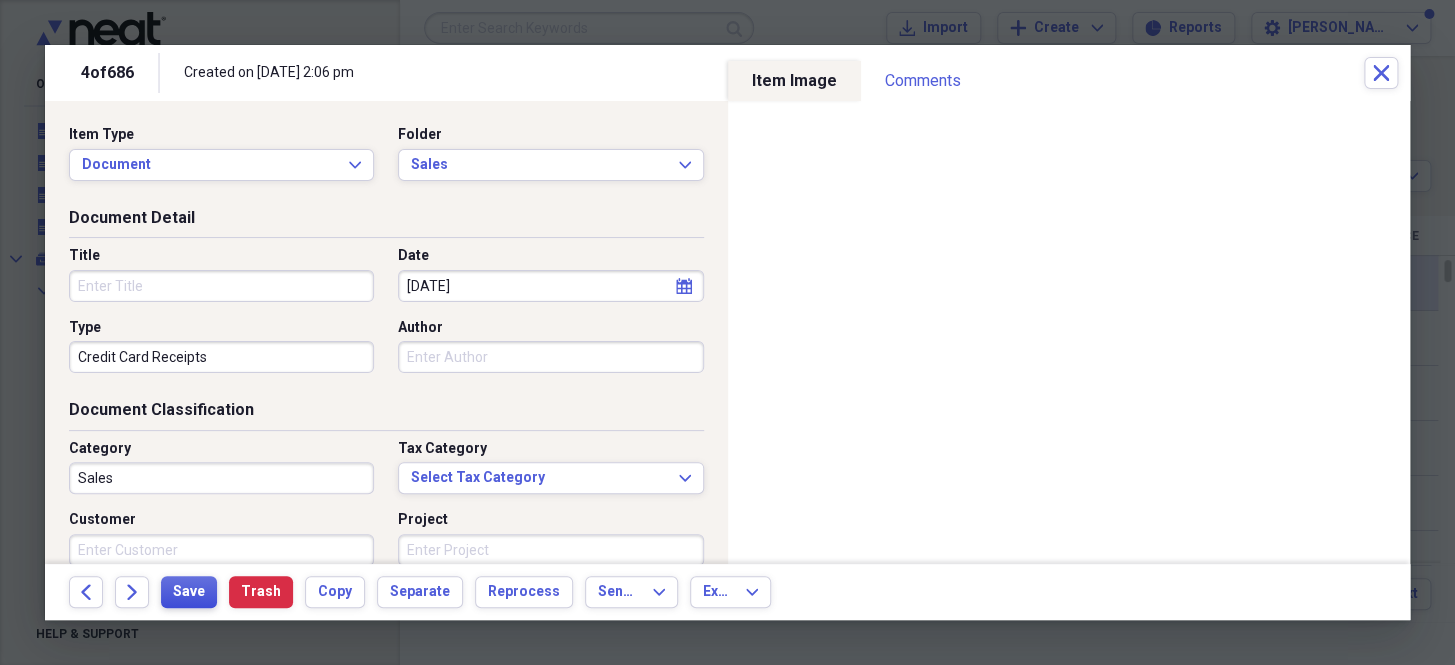click on "Save" at bounding box center [189, 592] 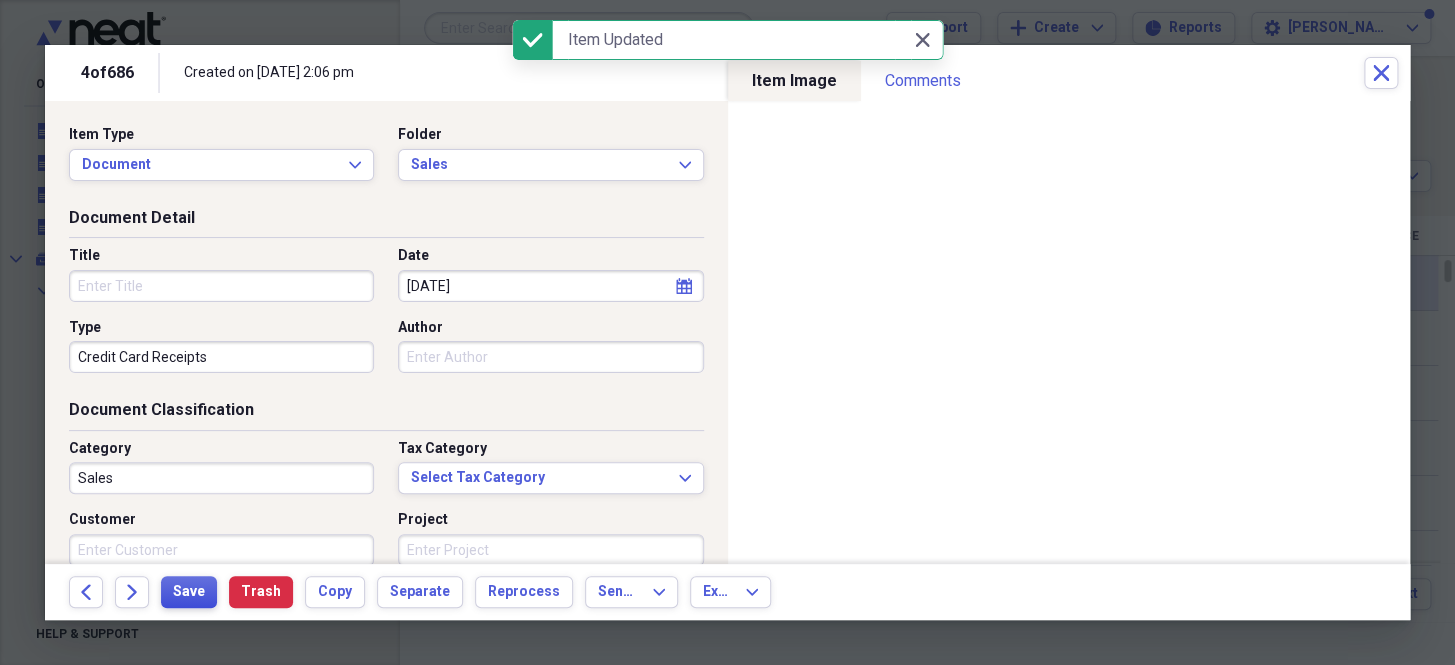 type 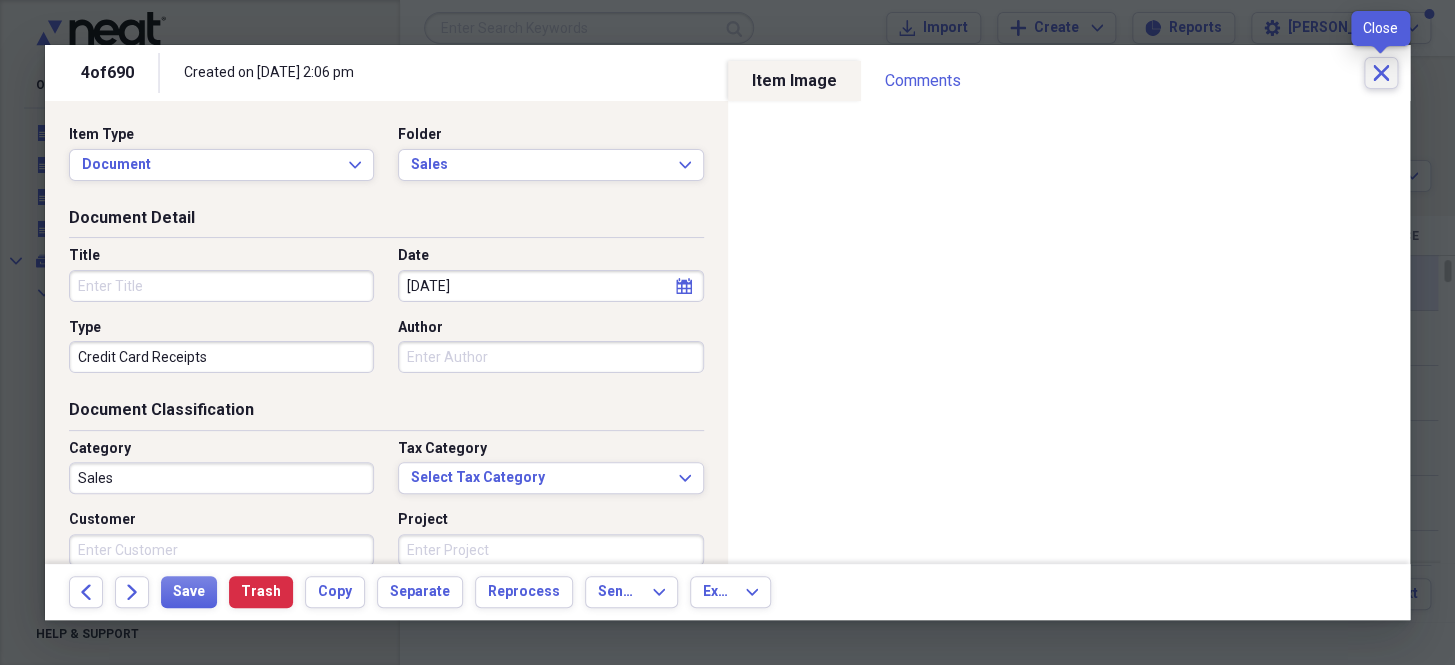click on "Close" 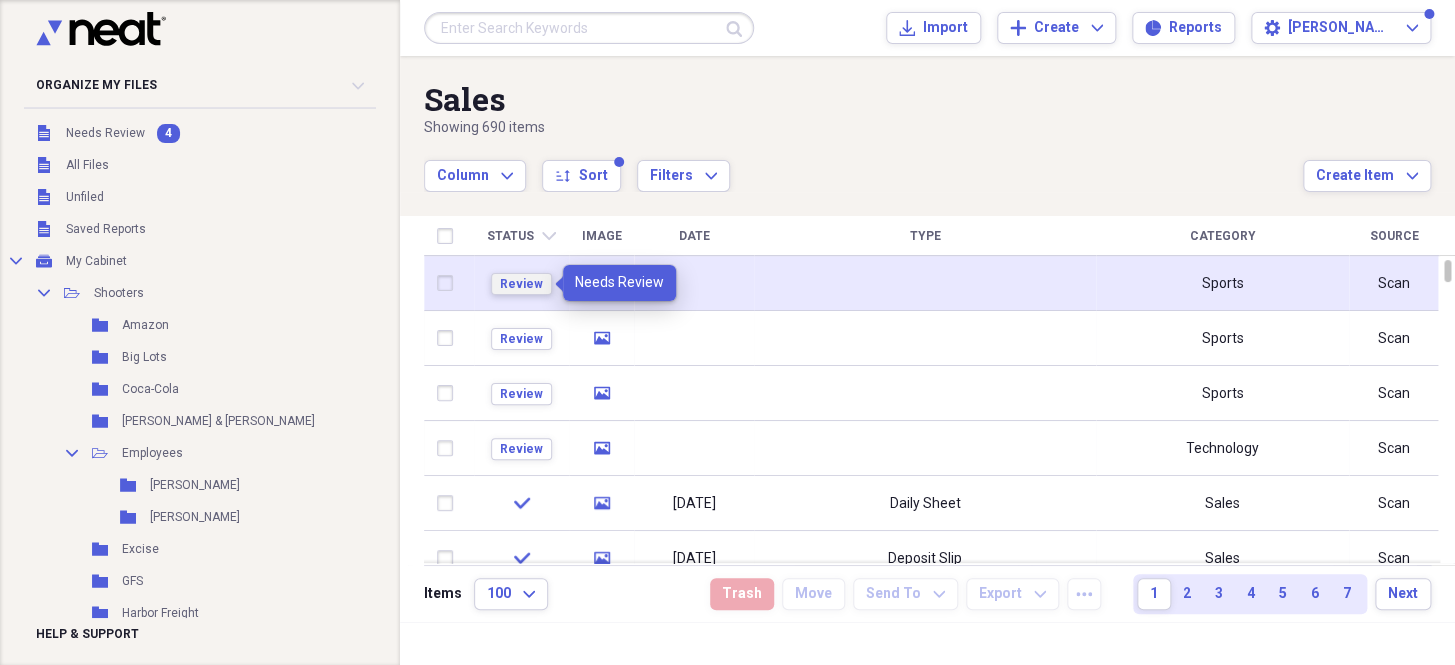 click on "Review" at bounding box center [521, 284] 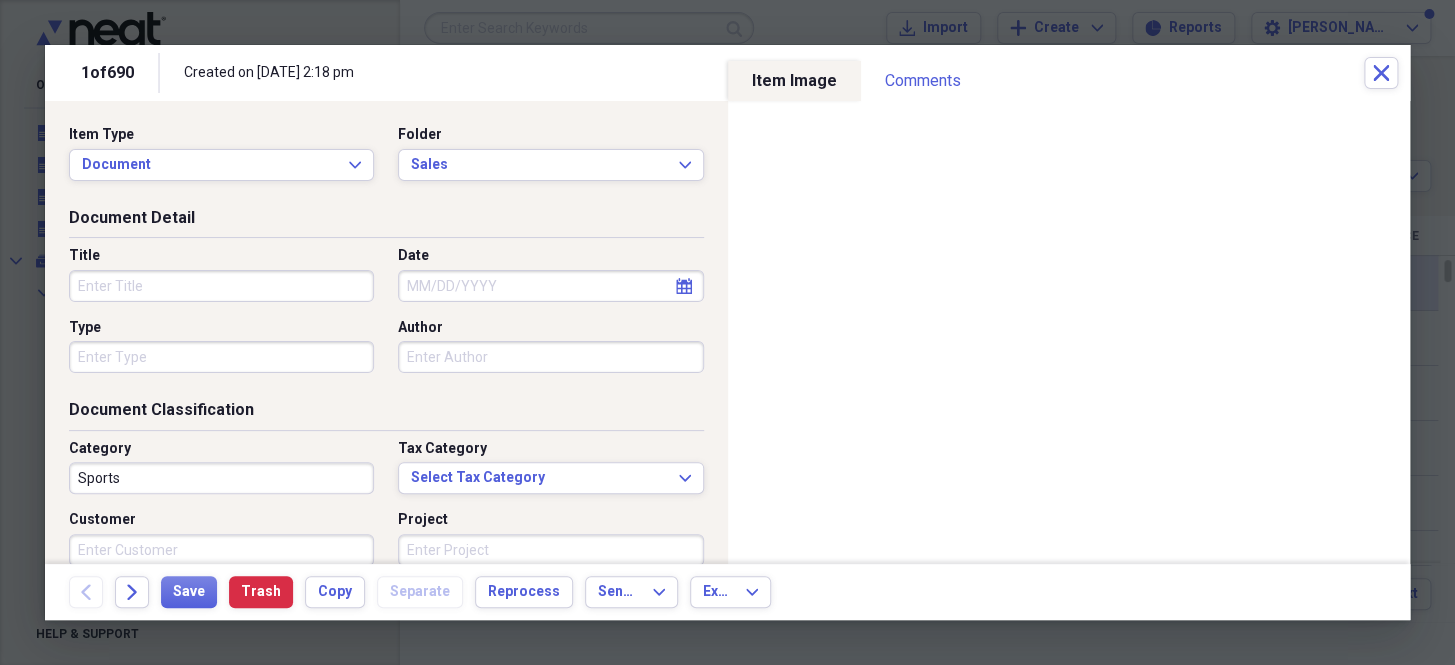 click on "Date" at bounding box center [550, 286] 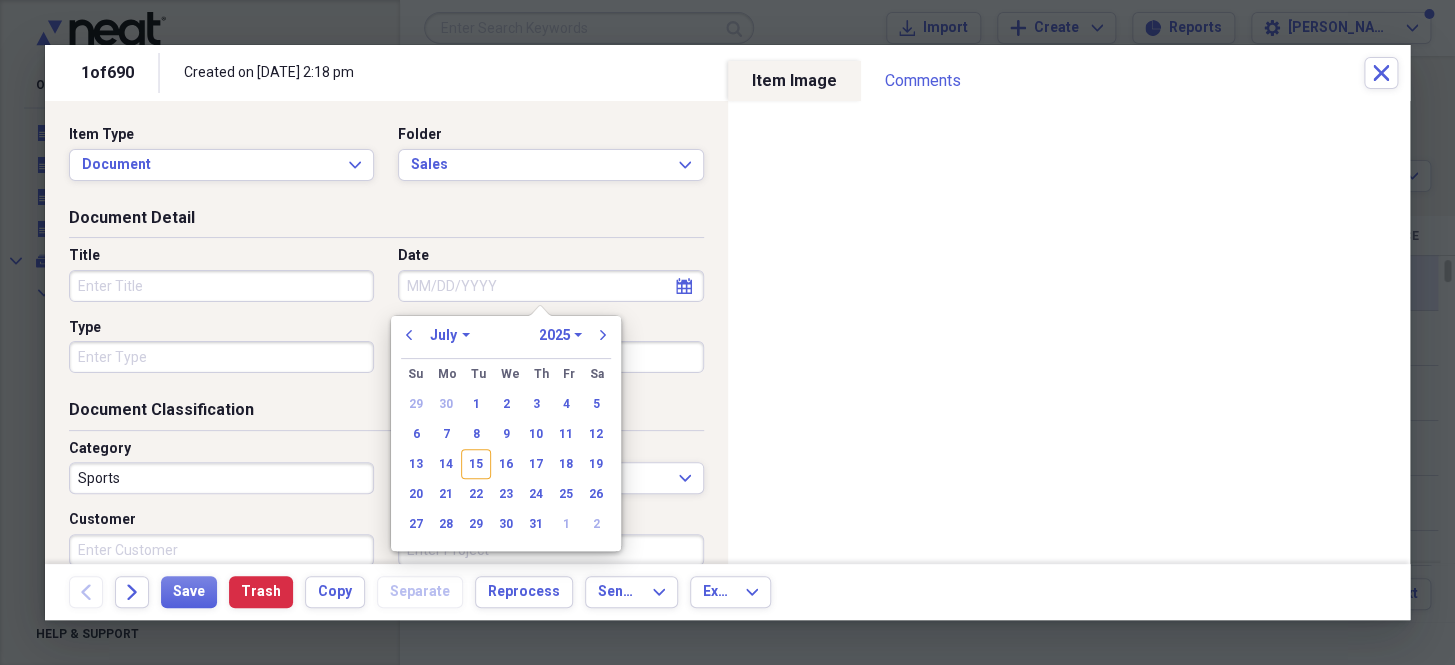 paste on "[DATE]" 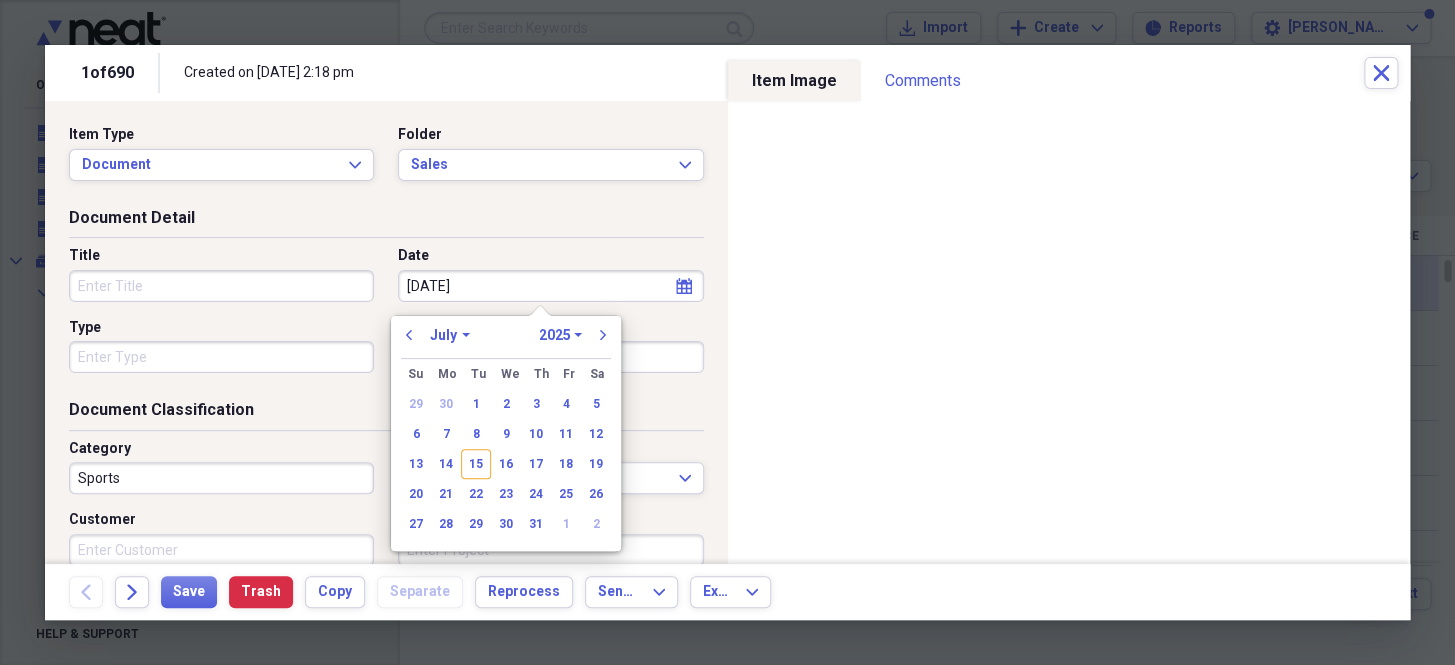 select on "5" 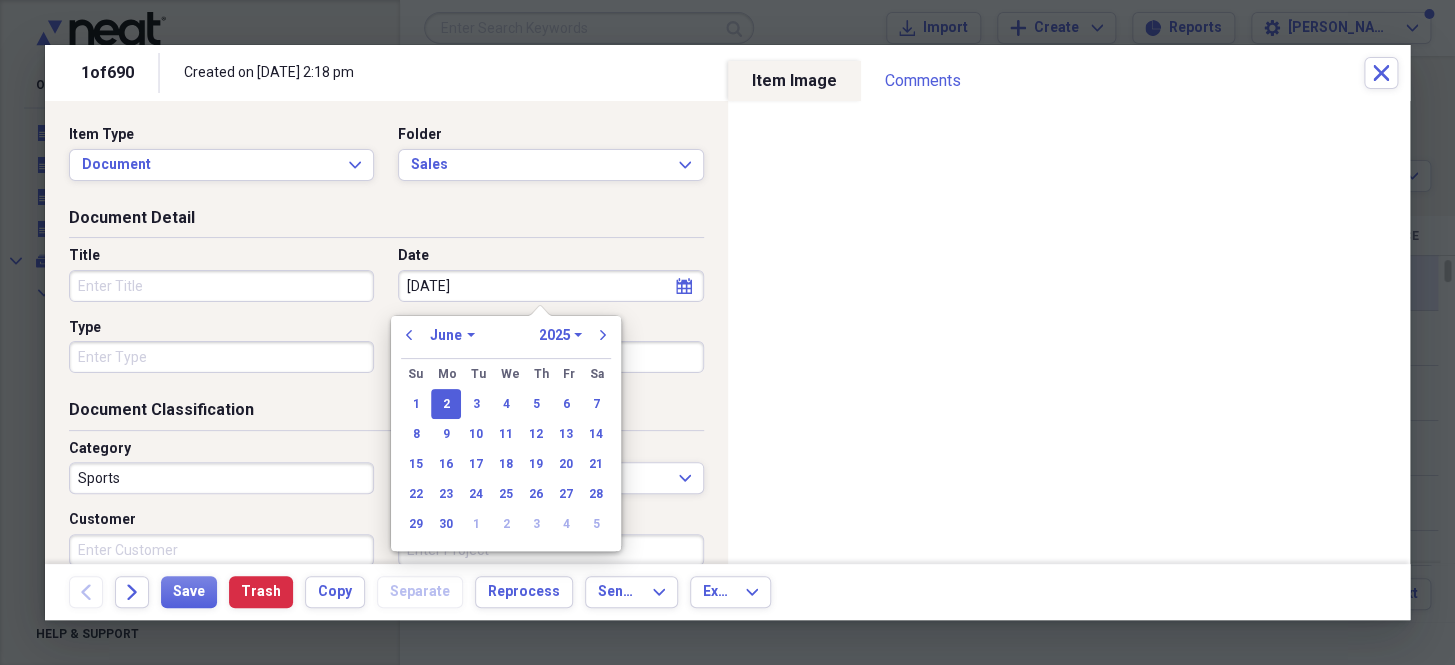 type on "6//25" 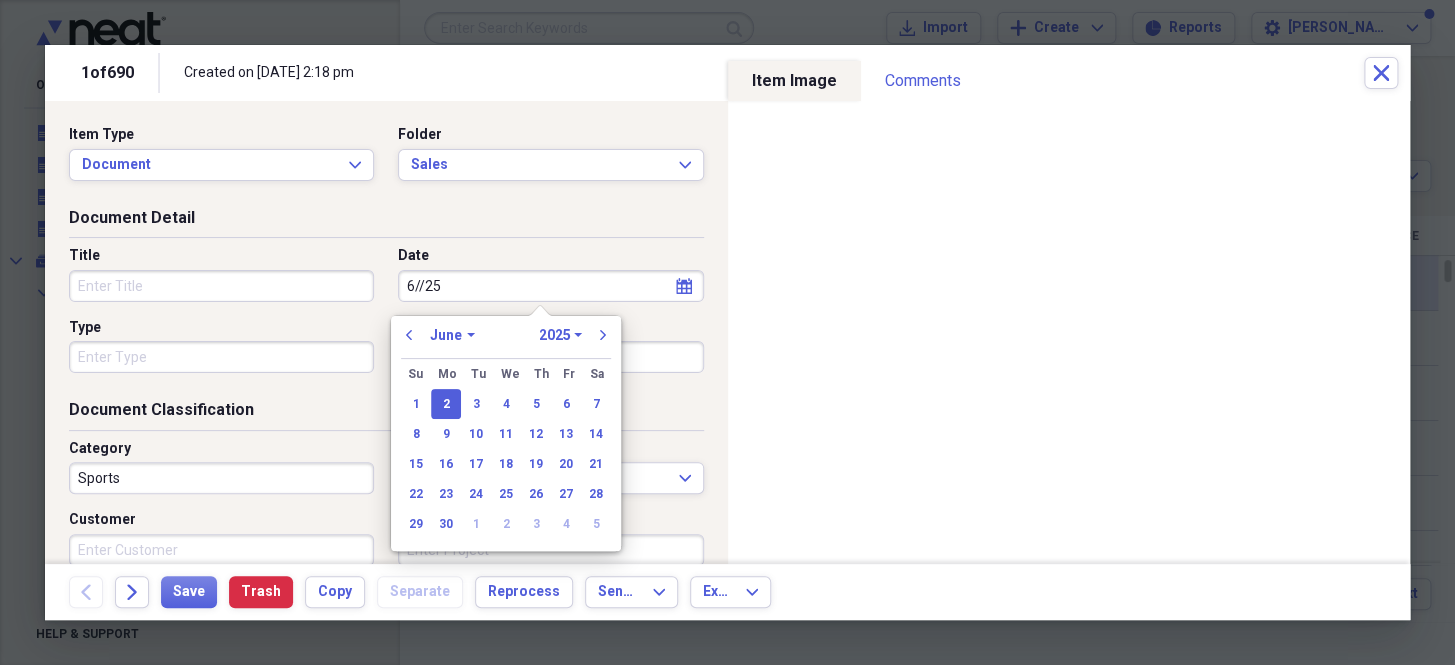 select on "2001" 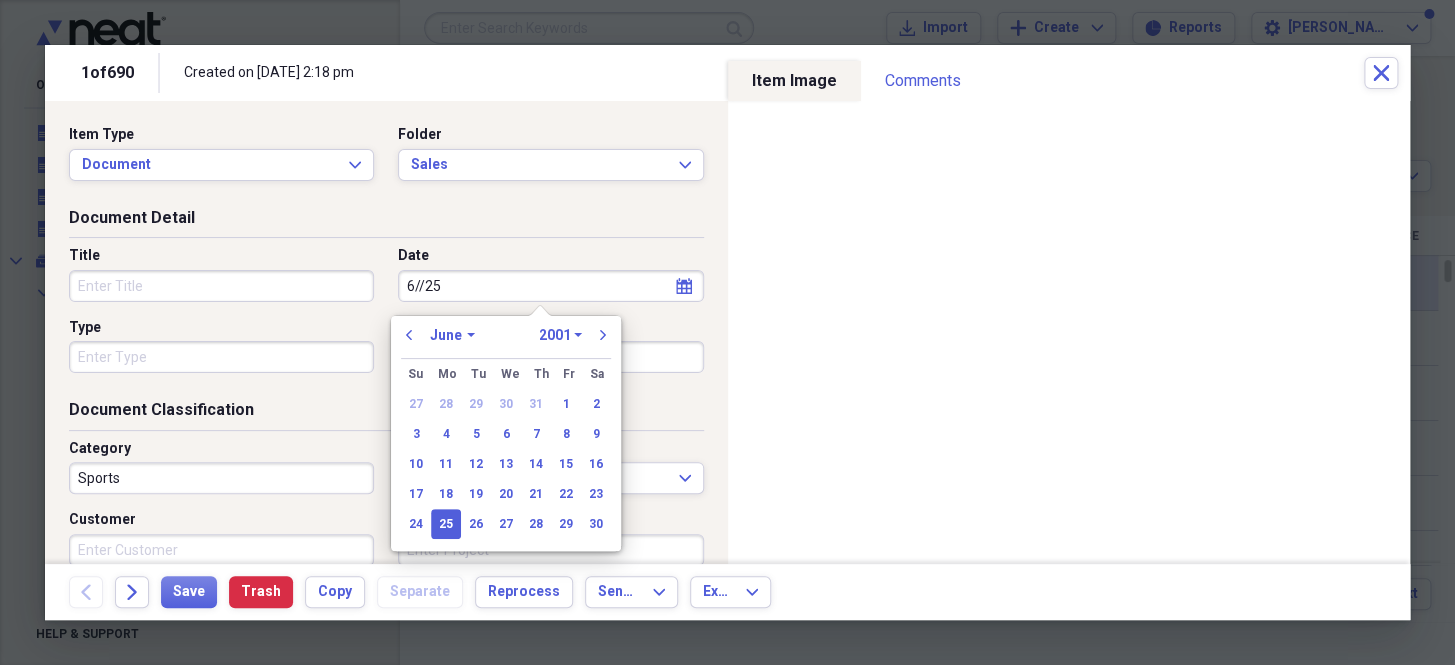 type on "[DATE]" 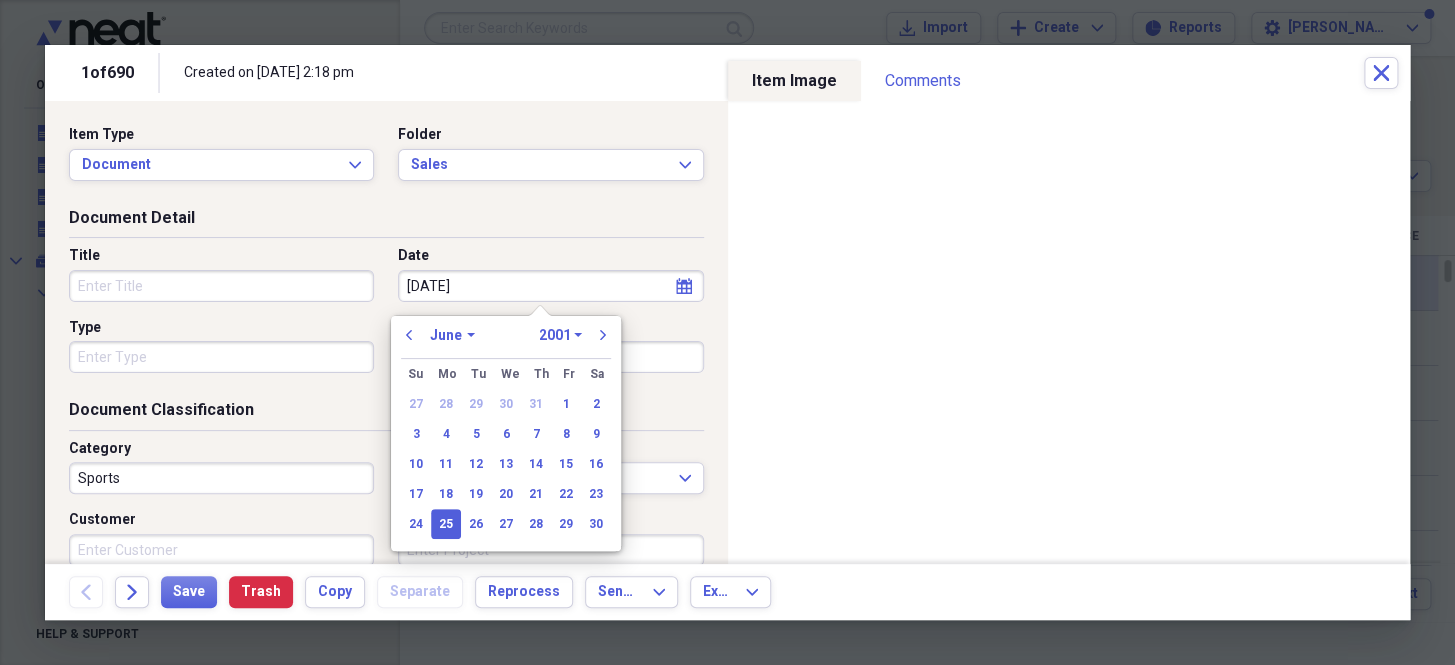select on "2025" 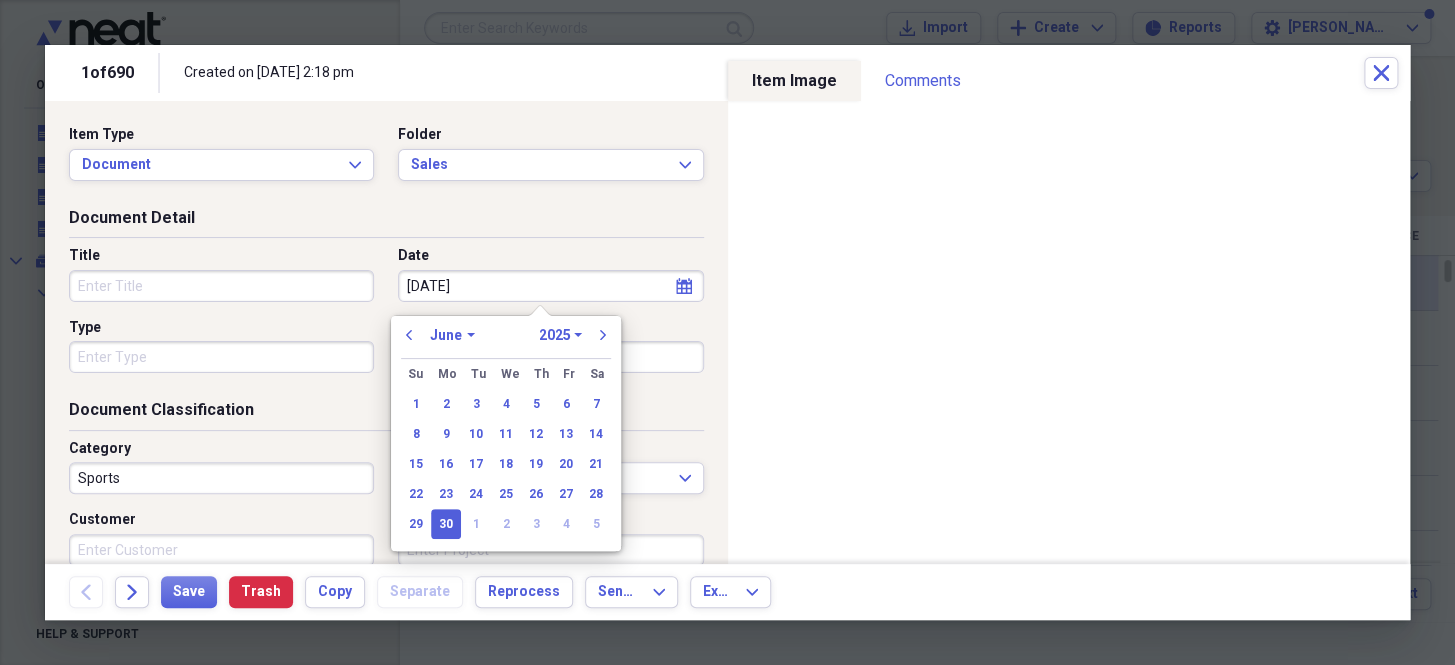 drag, startPoint x: 490, startPoint y: 281, endPoint x: 360, endPoint y: 276, distance: 130.09612 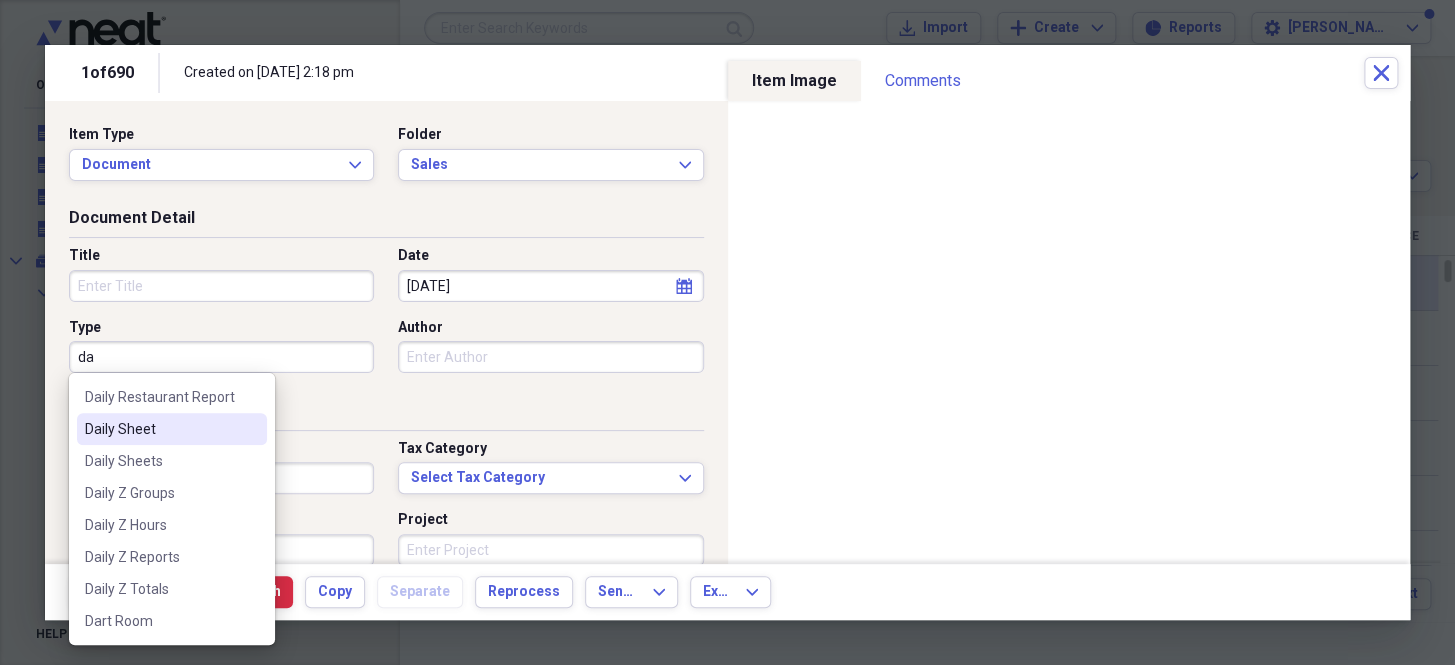 click on "Daily Sheet" at bounding box center (160, 429) 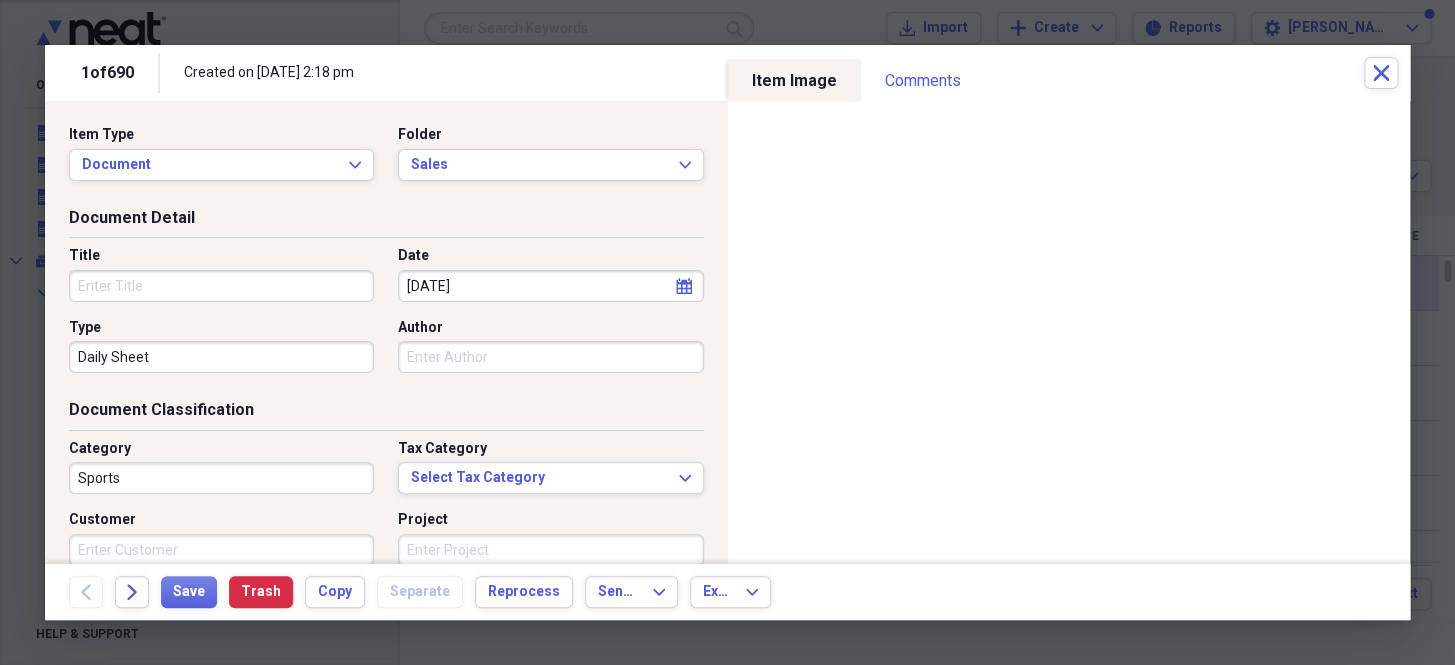click on "Sports" at bounding box center [221, 478] 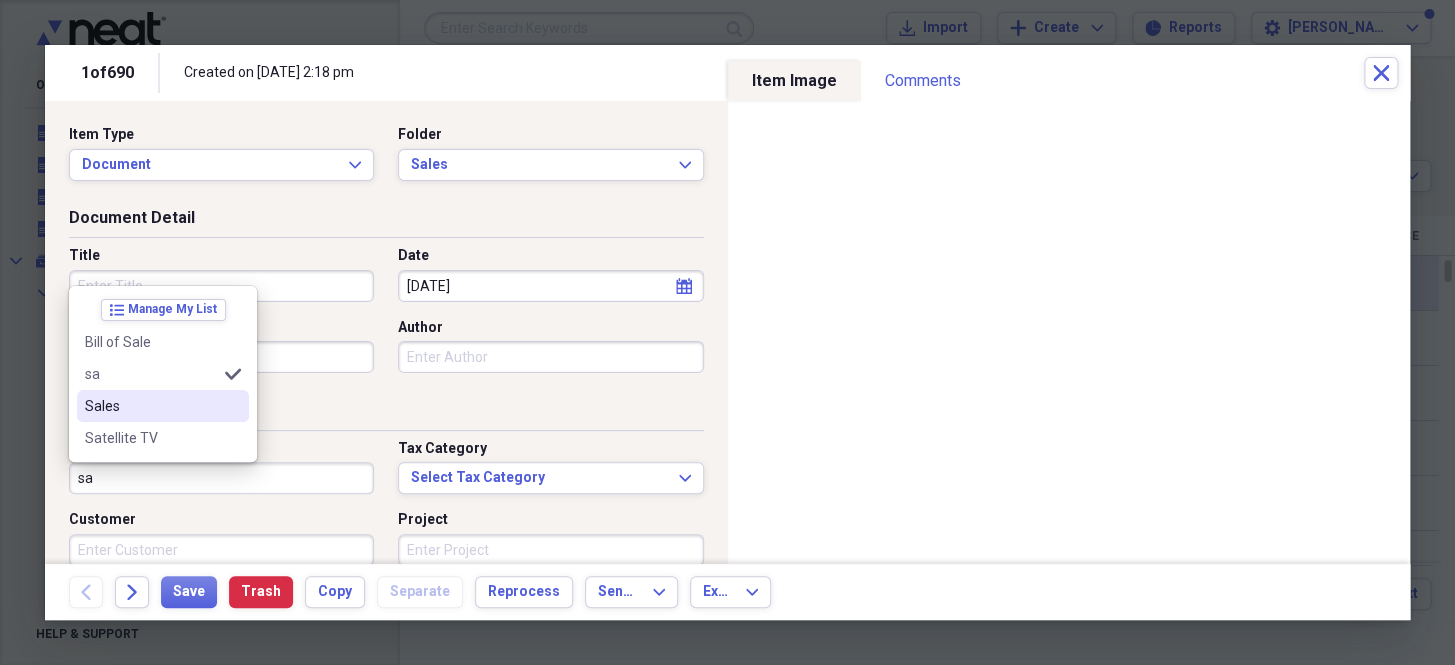 click on "Sales" at bounding box center (151, 406) 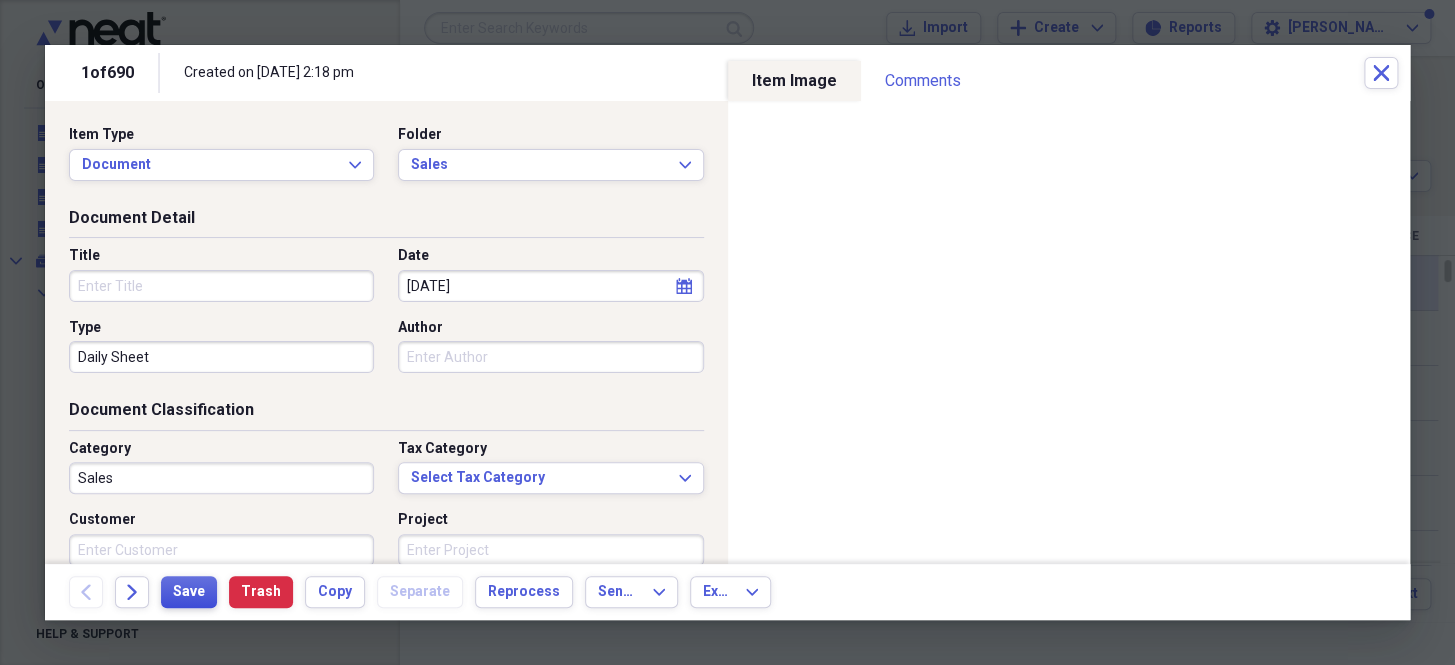 click on "Save" at bounding box center (189, 592) 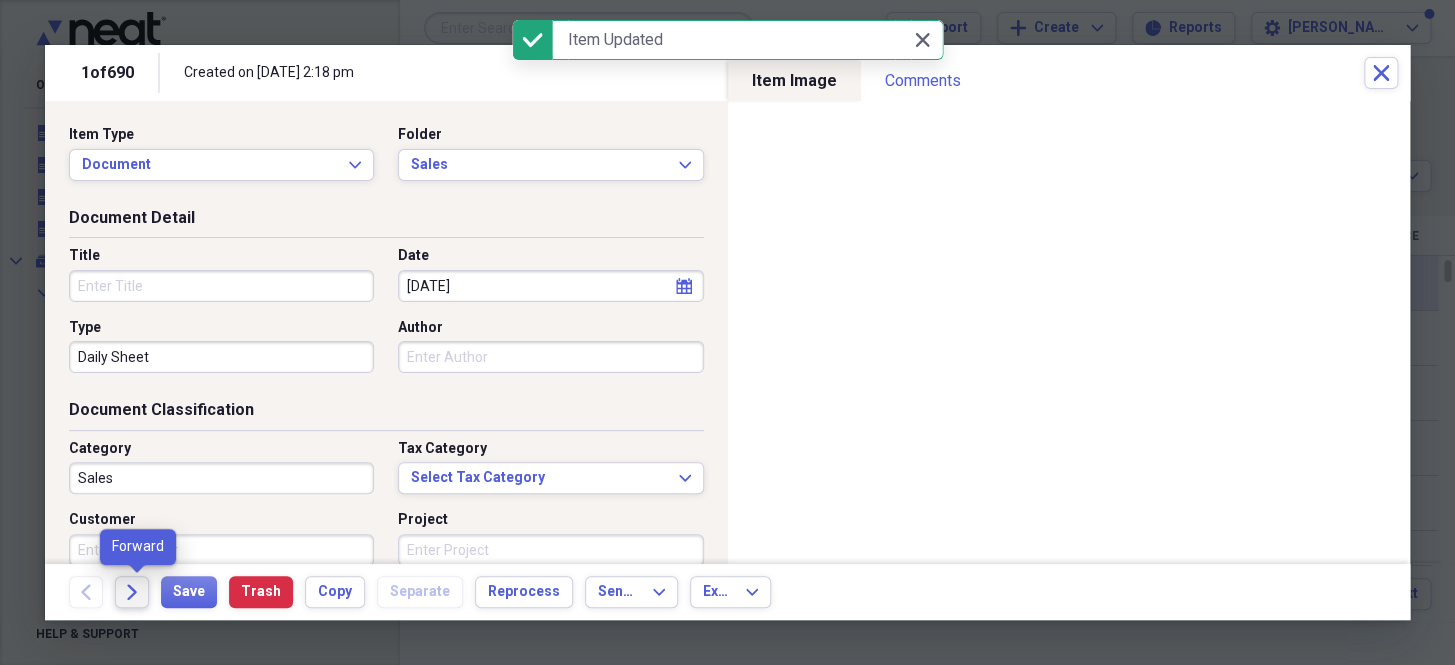 click on "Forward" 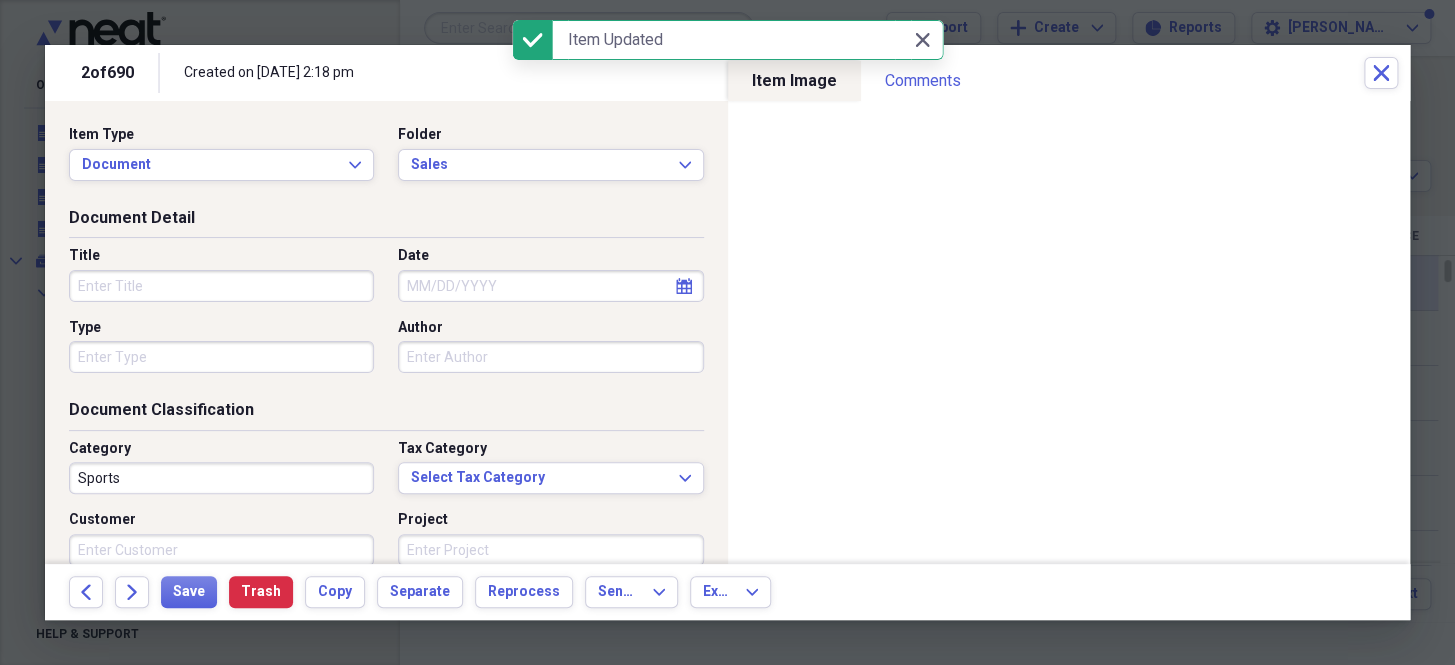 click on "Date" at bounding box center [550, 286] 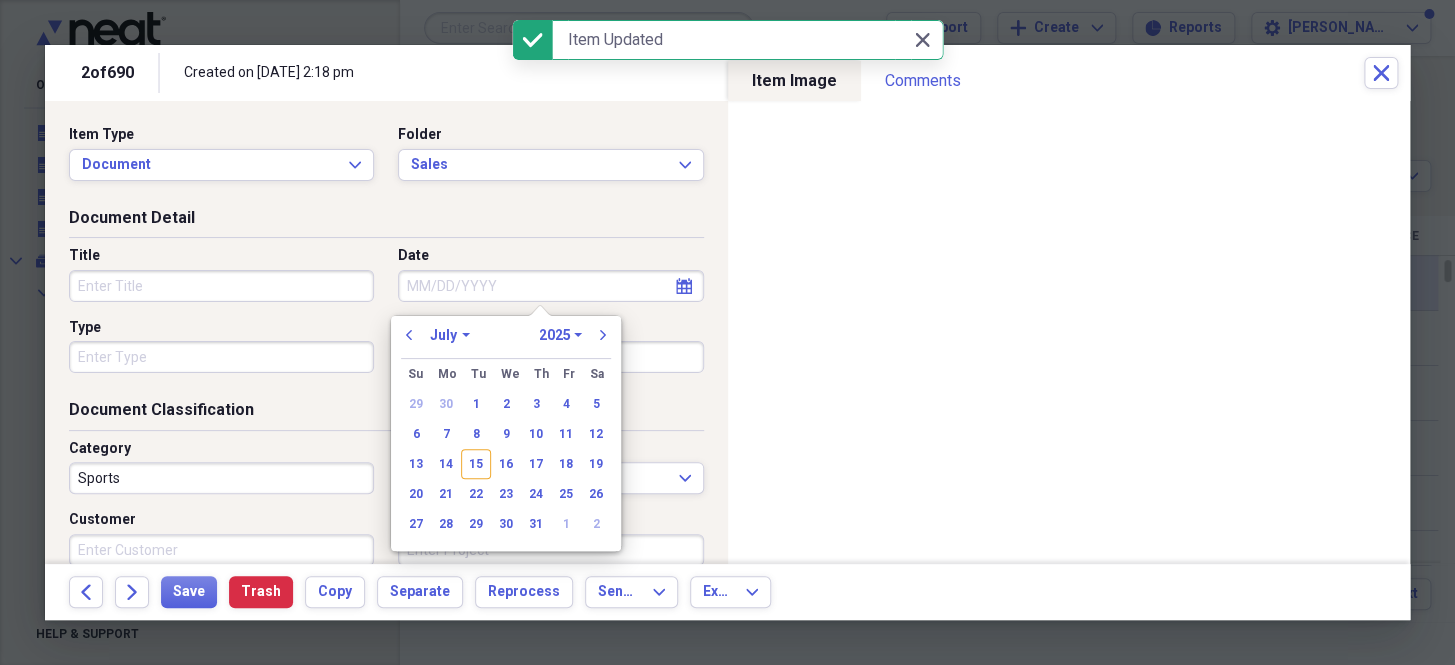 paste on "[DATE]" 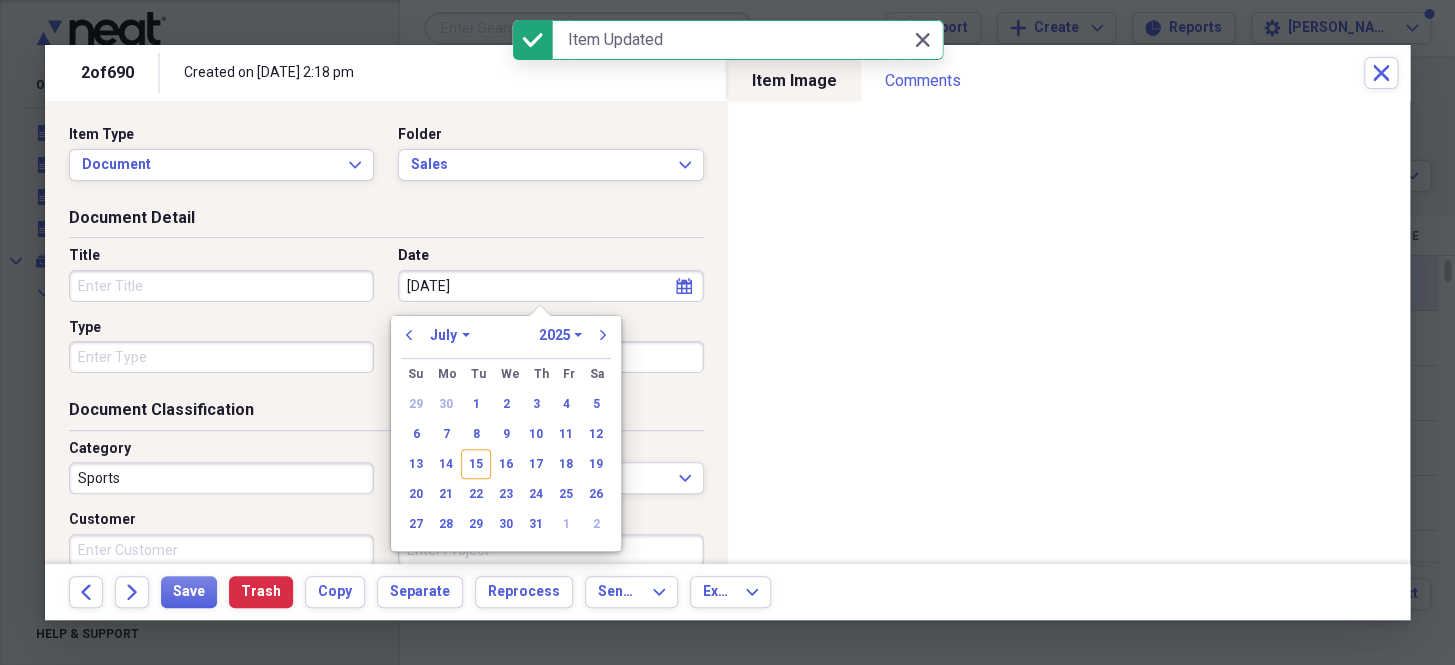 select on "5" 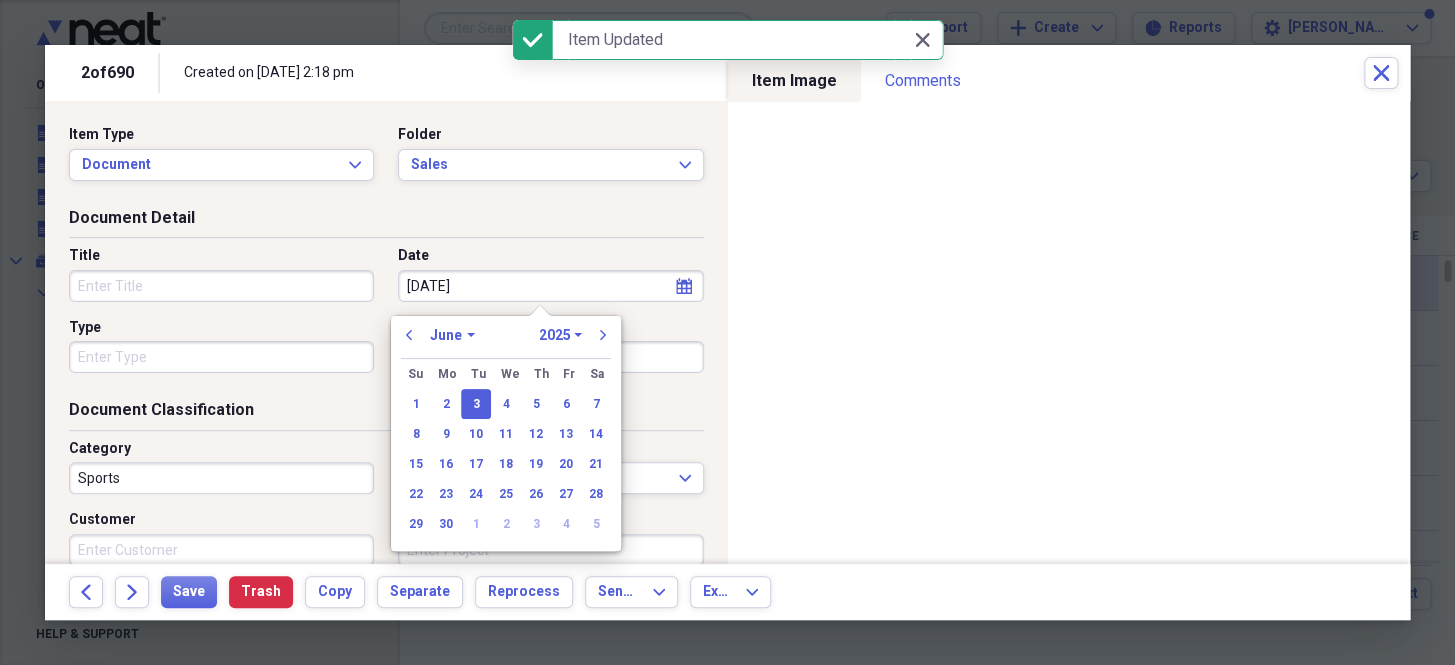 type on "6//25" 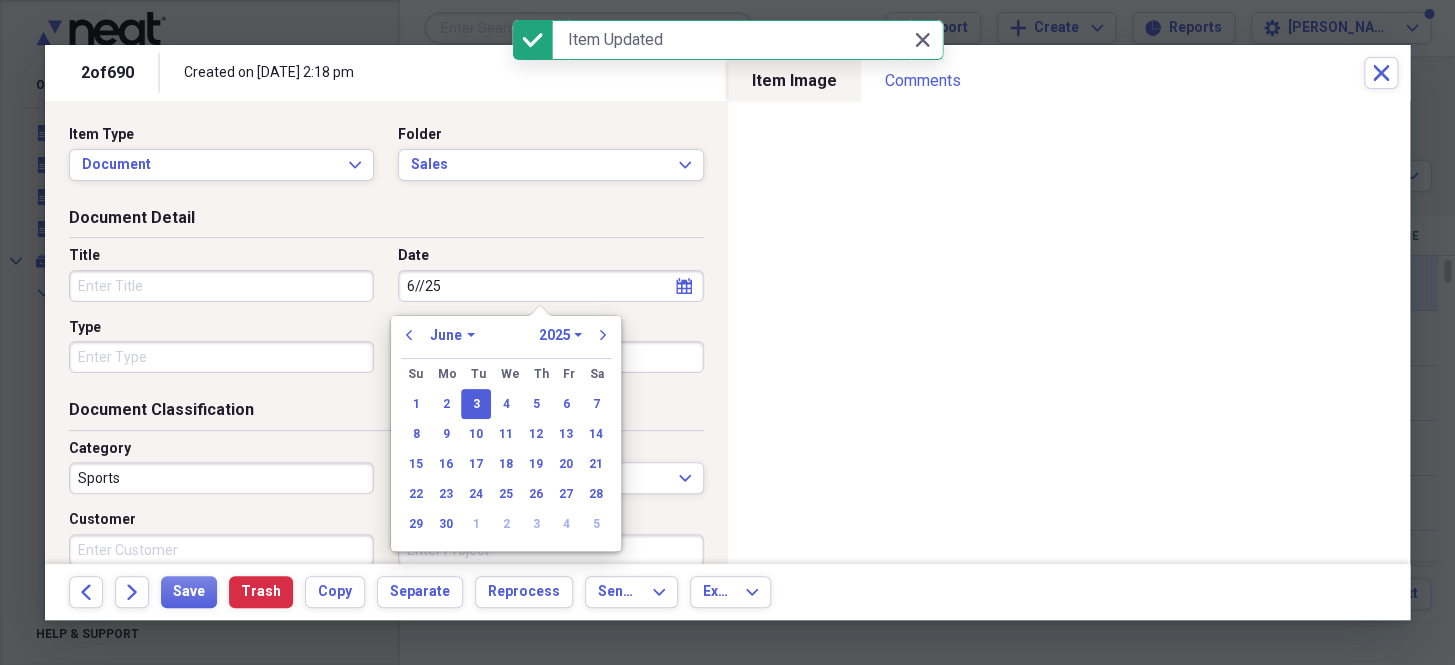 select on "2001" 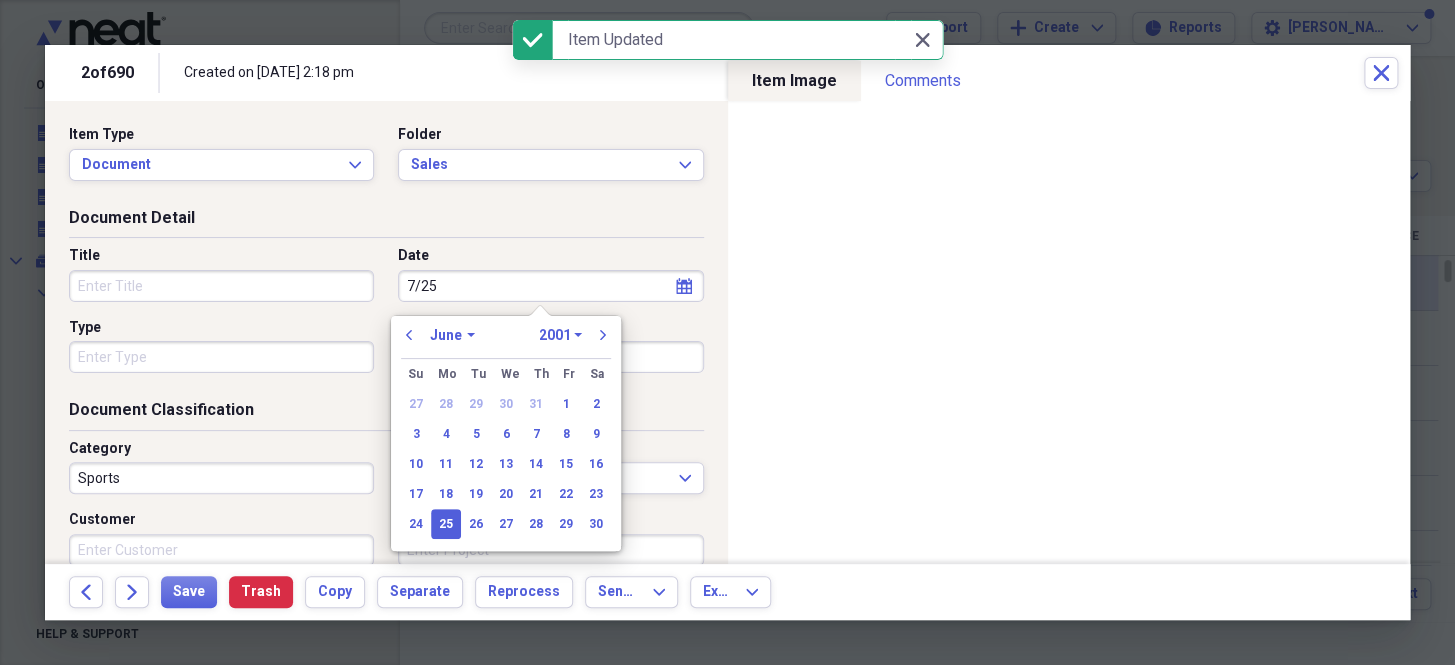 type on "7//25" 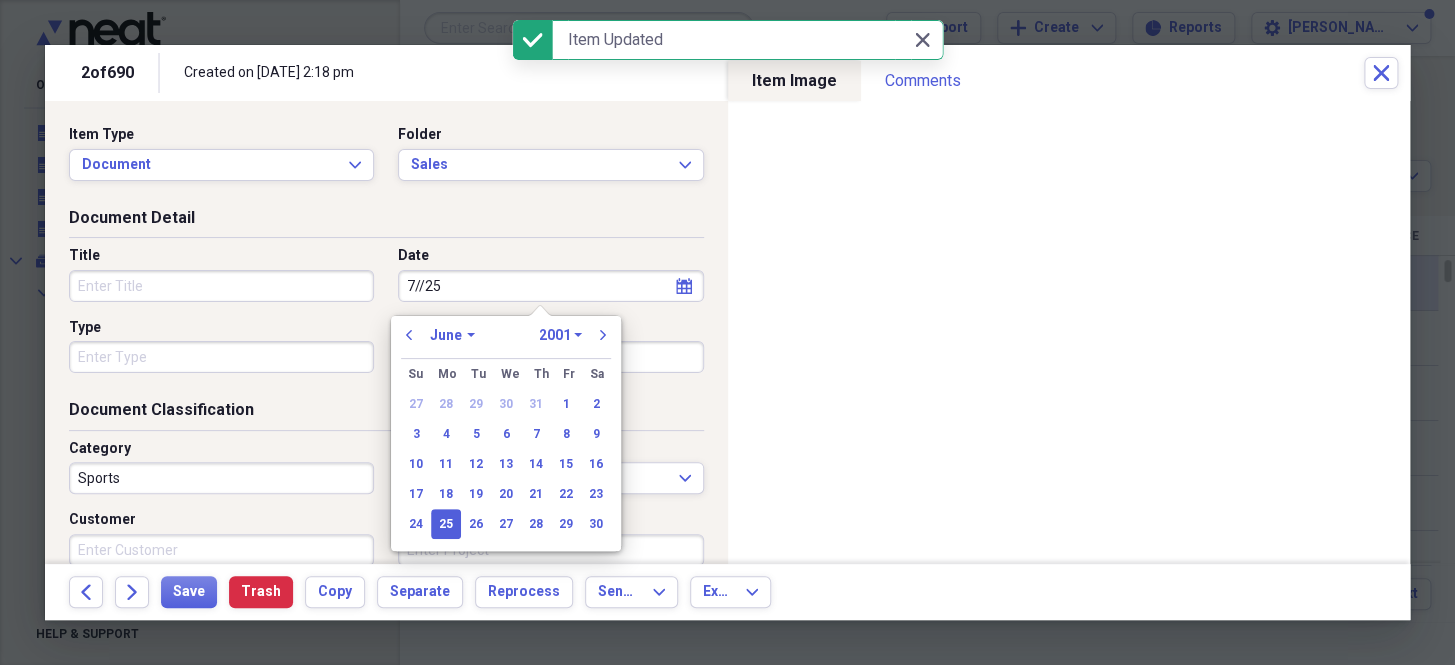 select on "6" 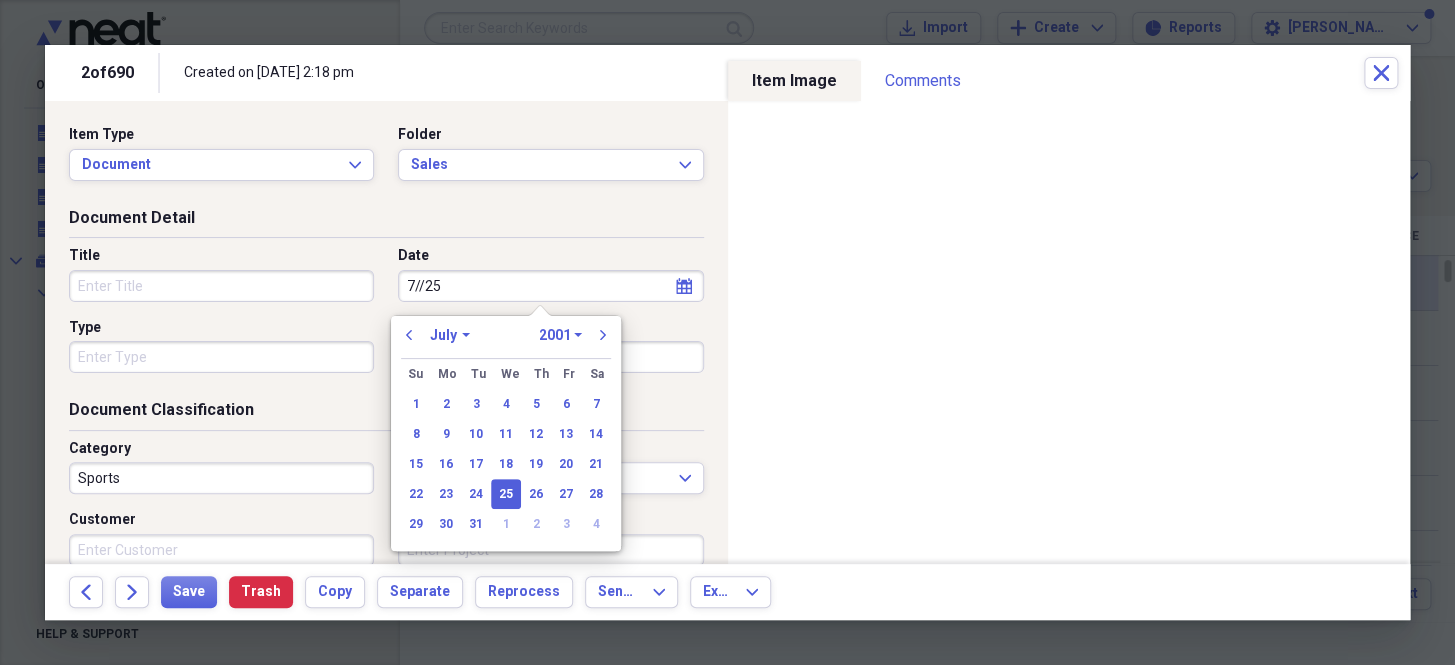 type on "[DATE]" 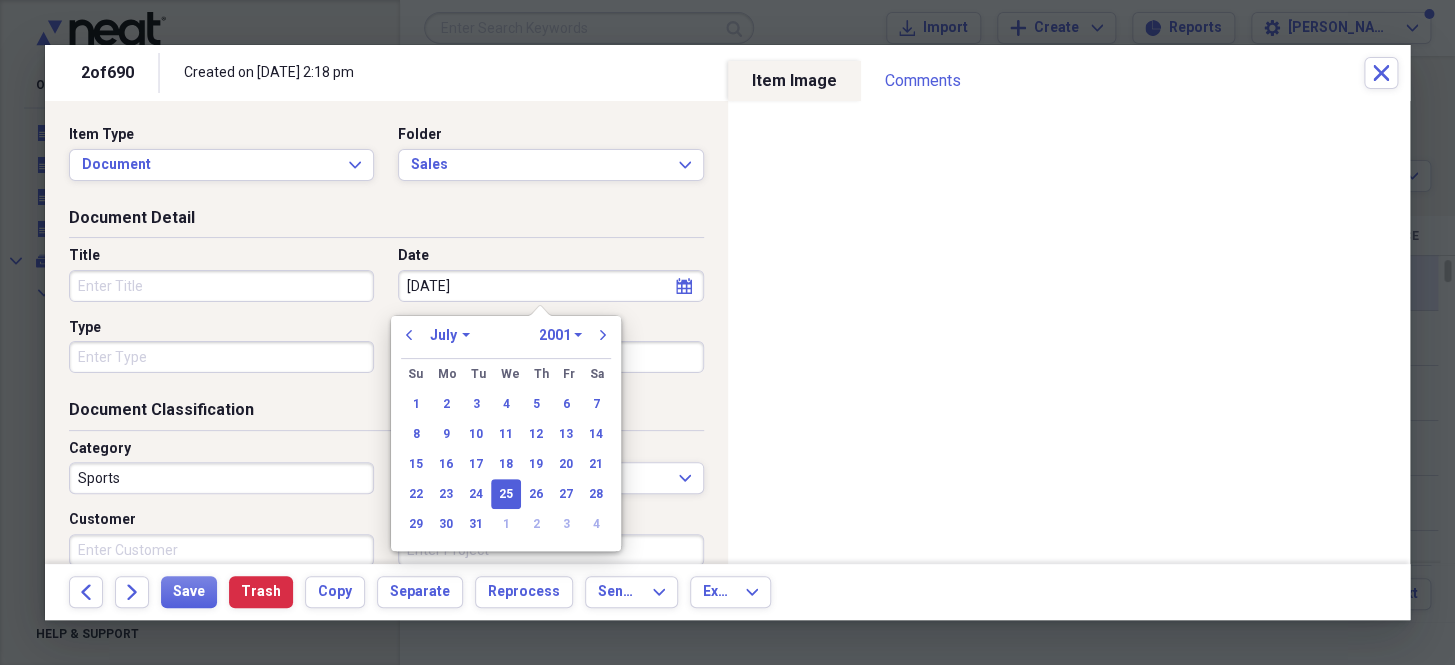 select on "2025" 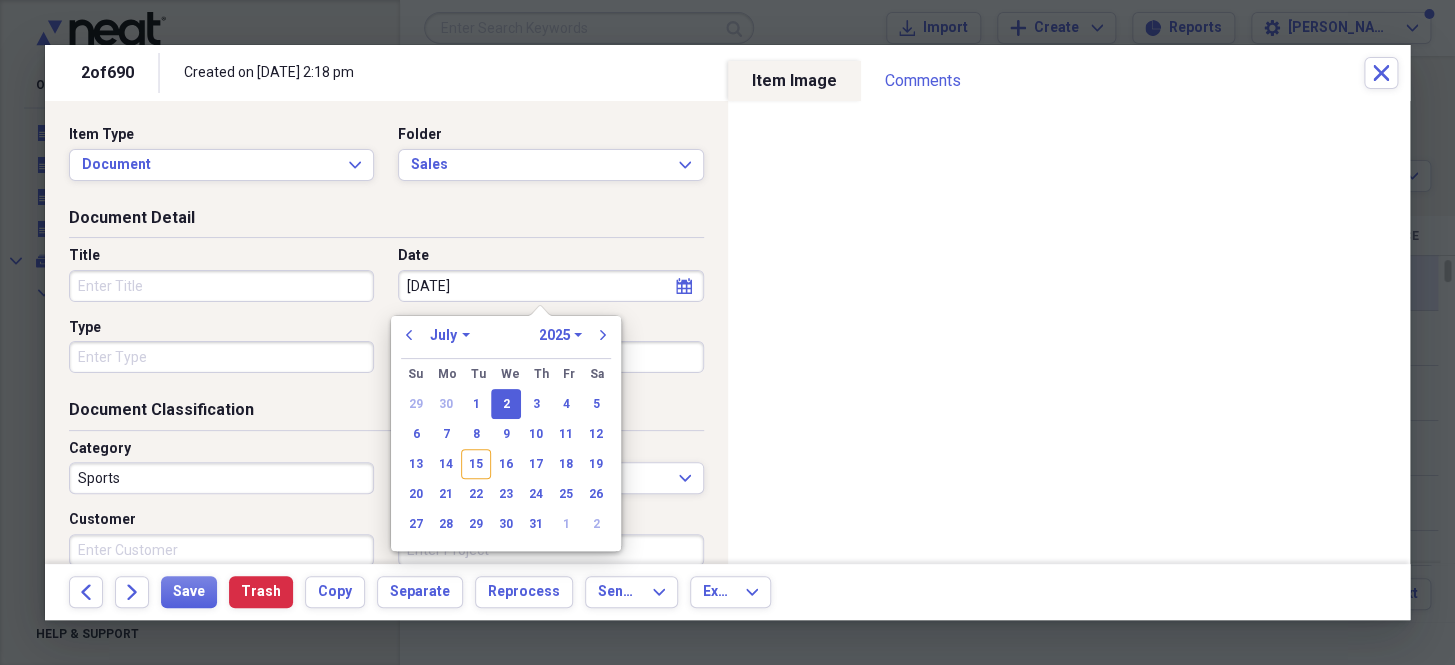 click on "Type" at bounding box center [221, 357] 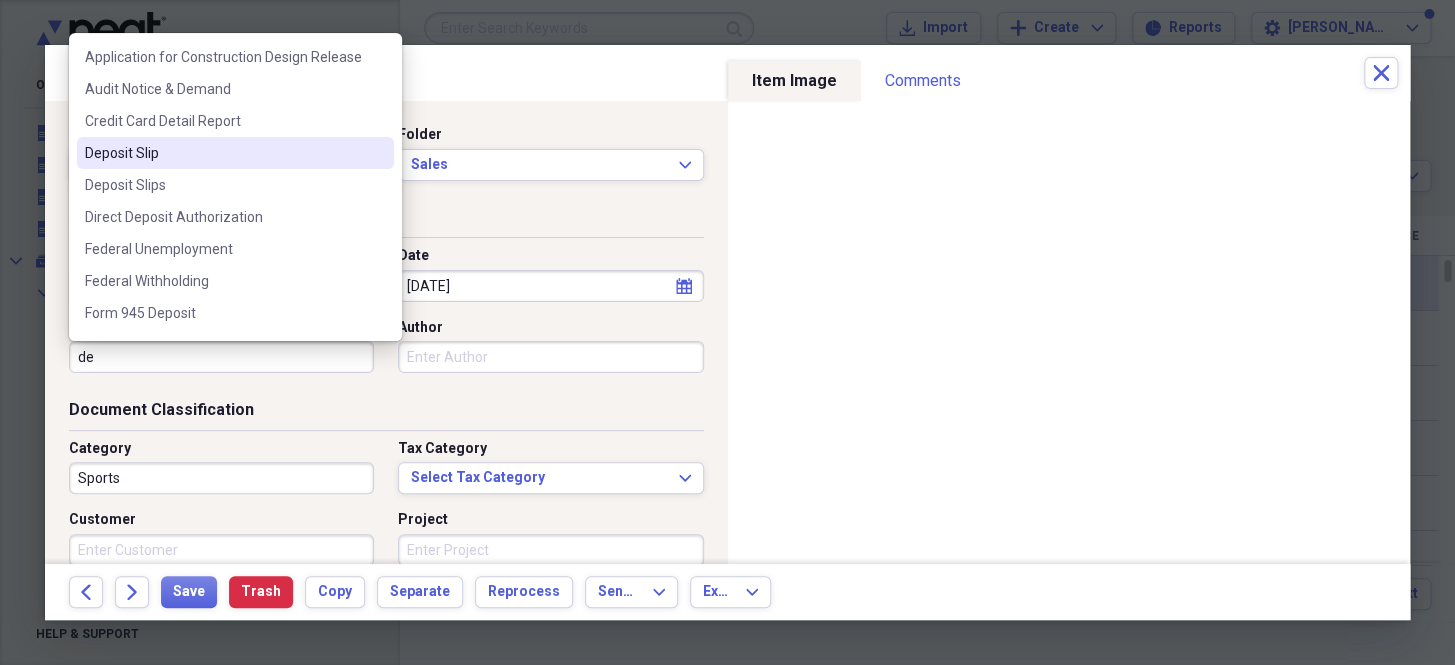 click on "Deposit Slip" at bounding box center (223, 153) 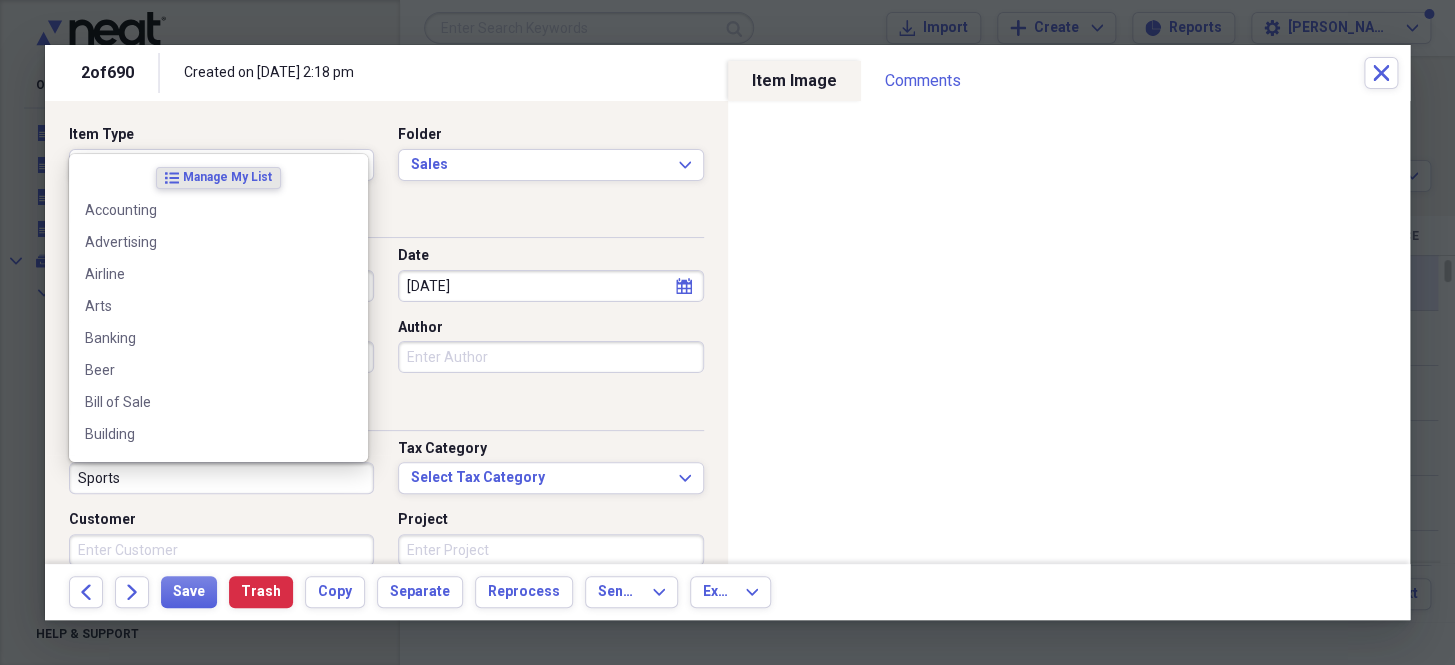 click on "Sports" at bounding box center [221, 478] 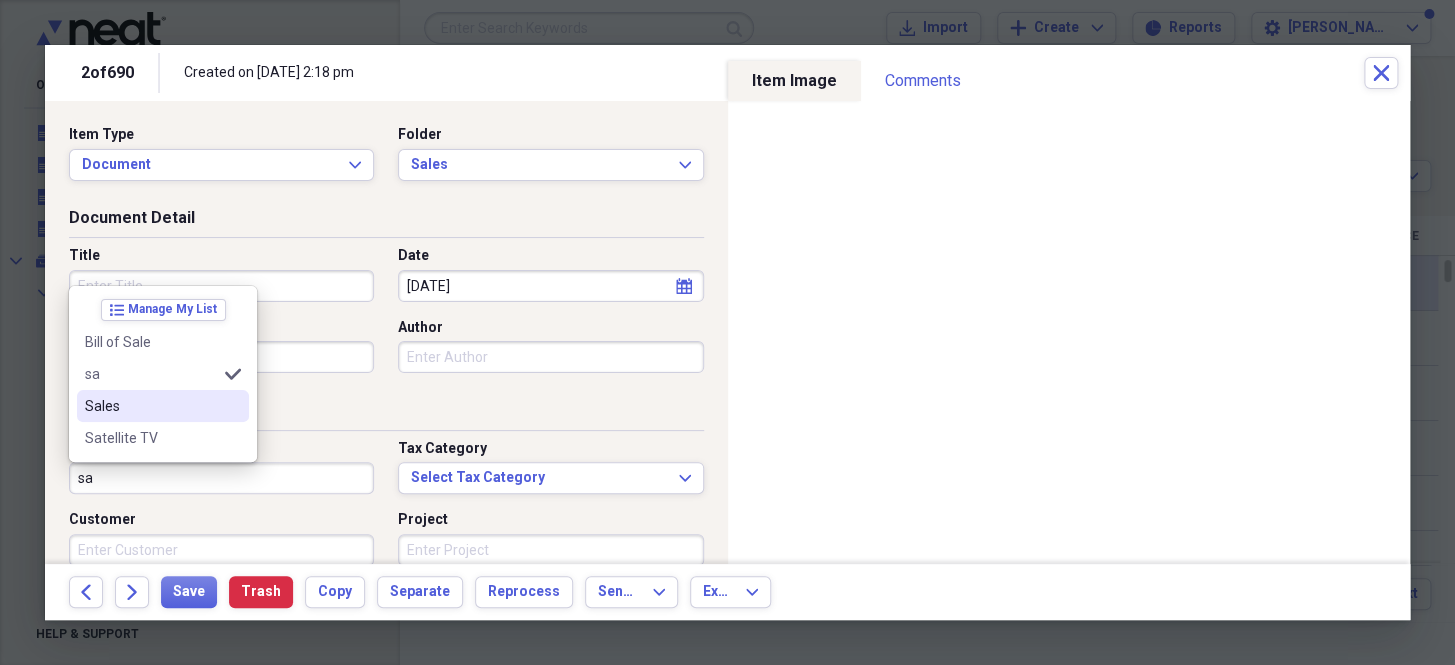 click on "Sales" at bounding box center (151, 406) 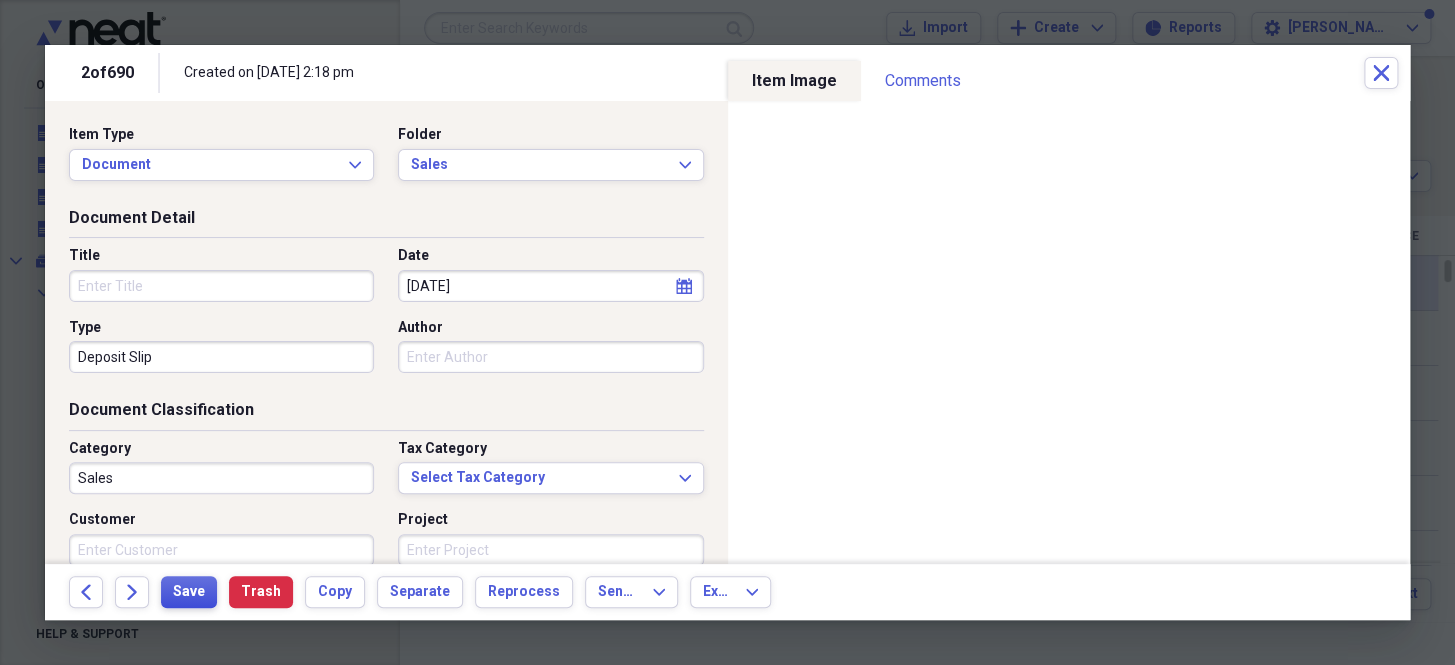 click on "Save" at bounding box center [189, 592] 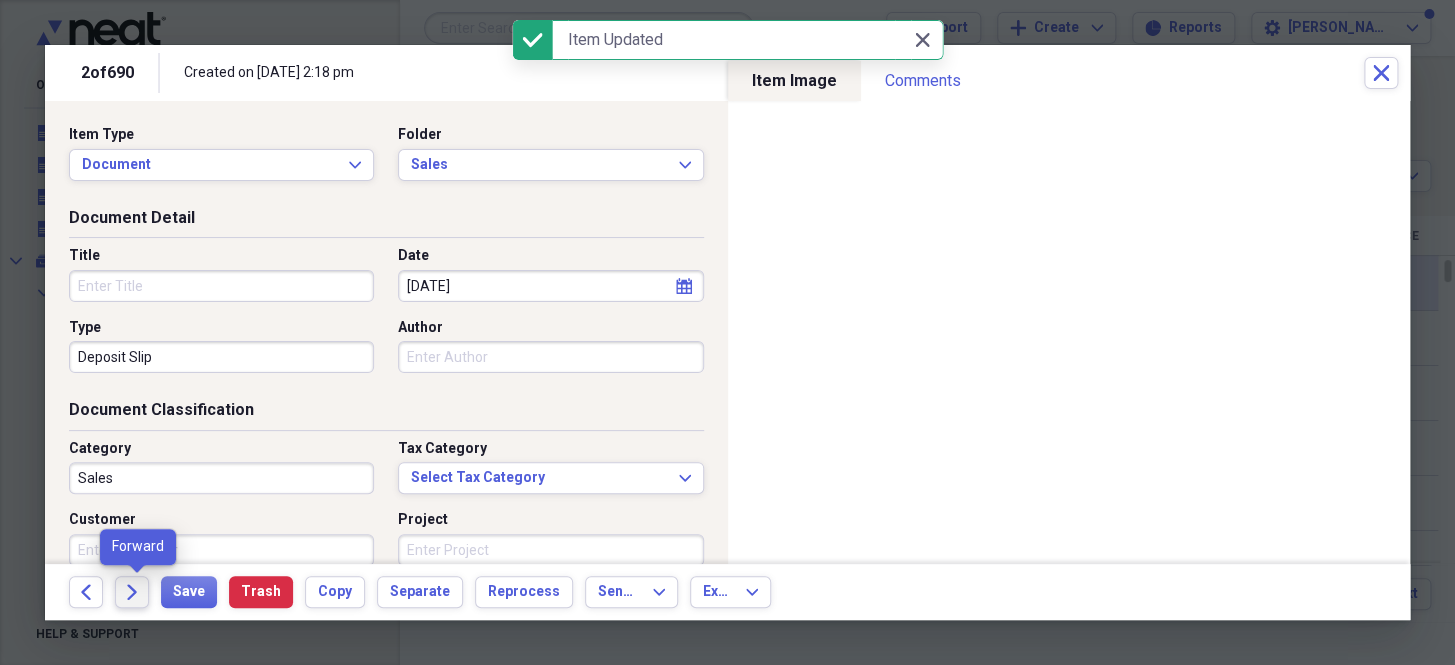 click on "Forward" 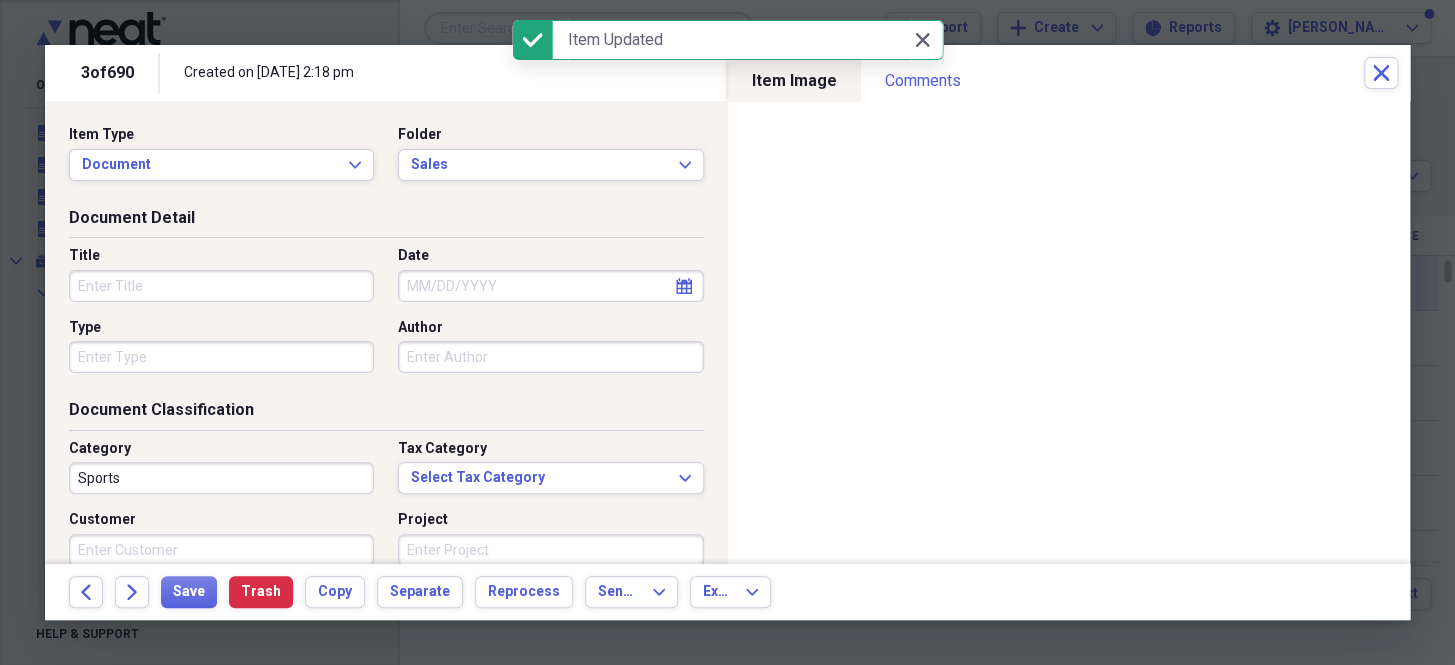 click on "Date" at bounding box center (550, 286) 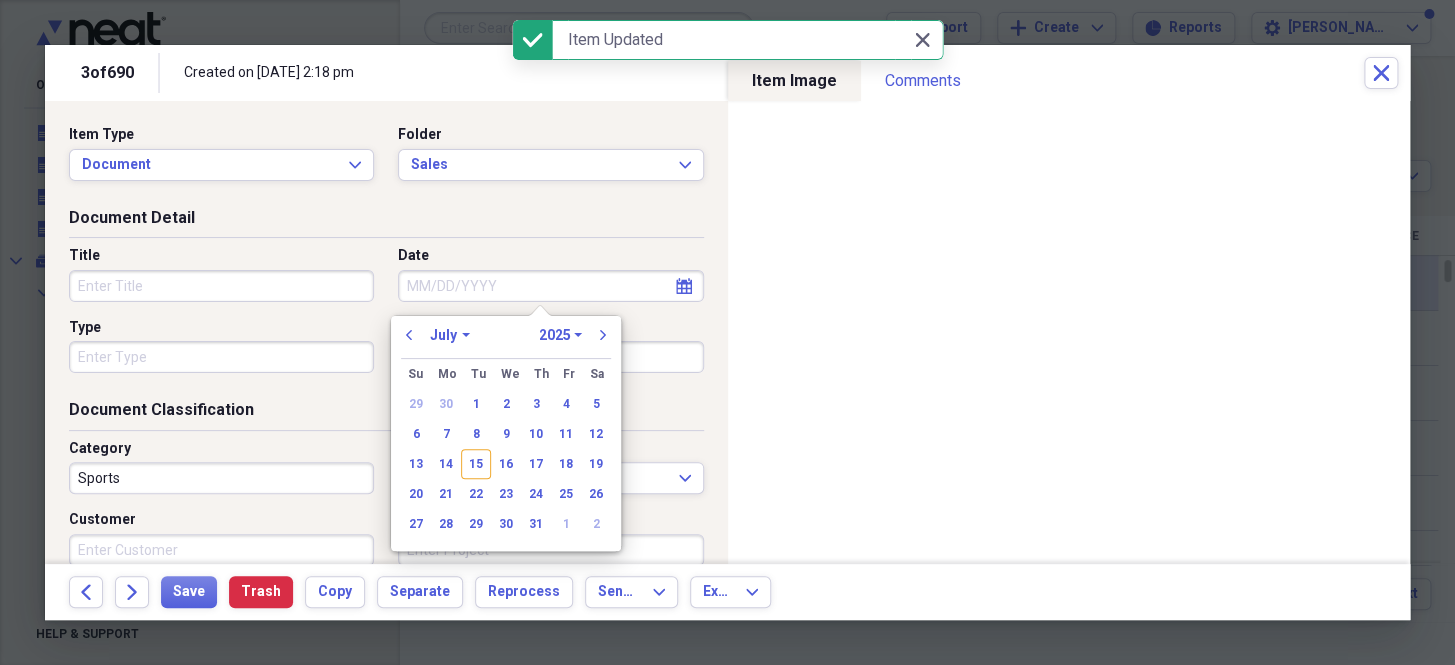 paste on "[DATE]" 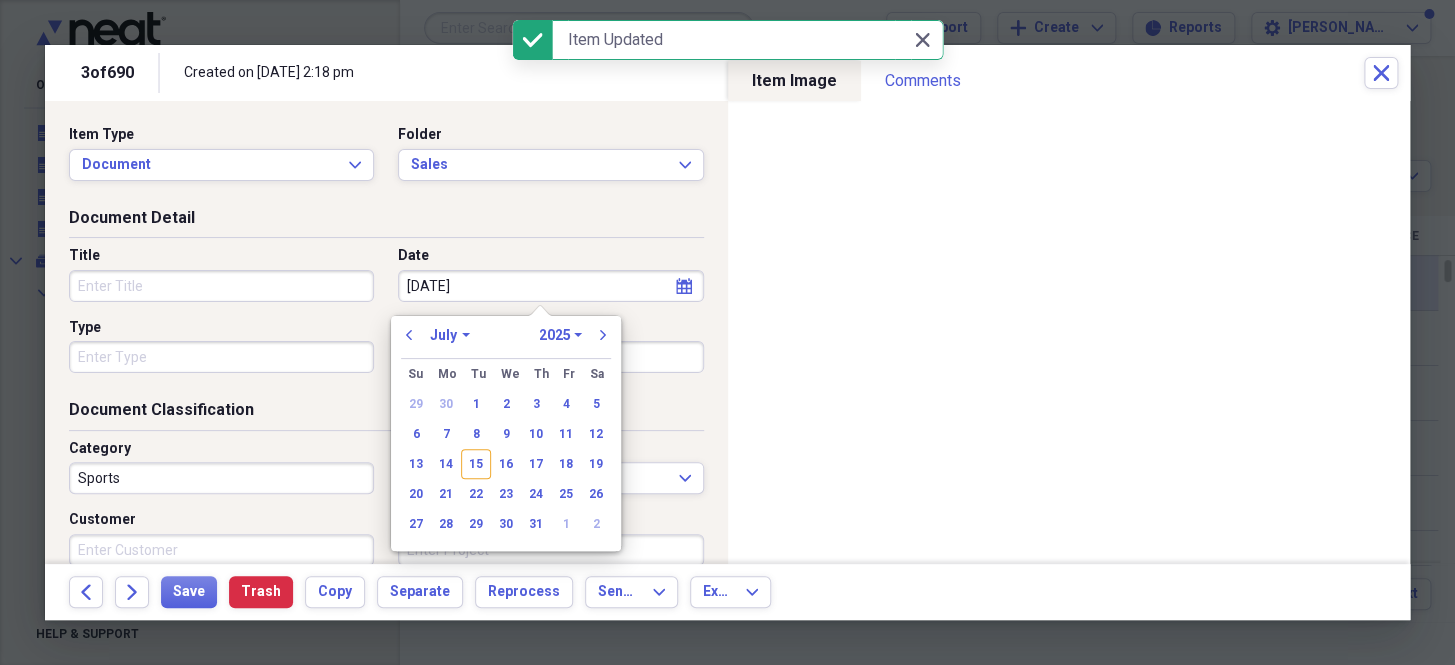 select on "5" 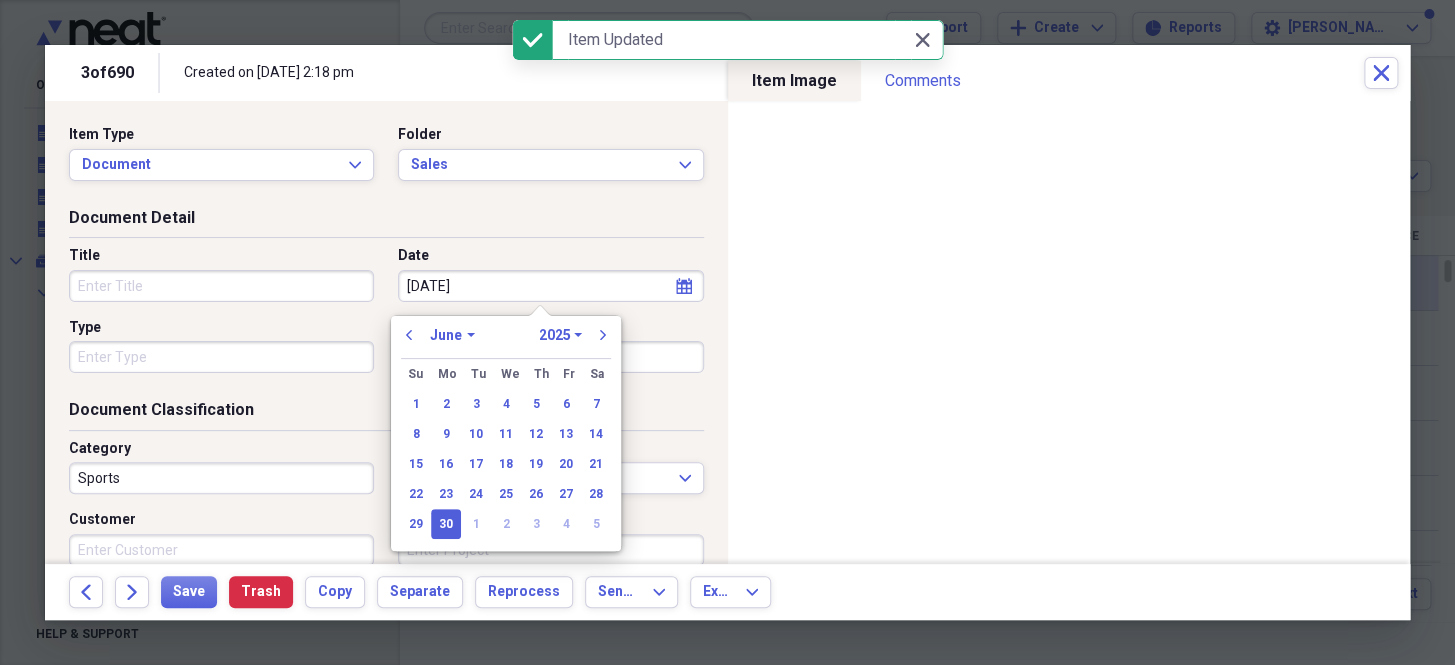 type on "[DATE]" 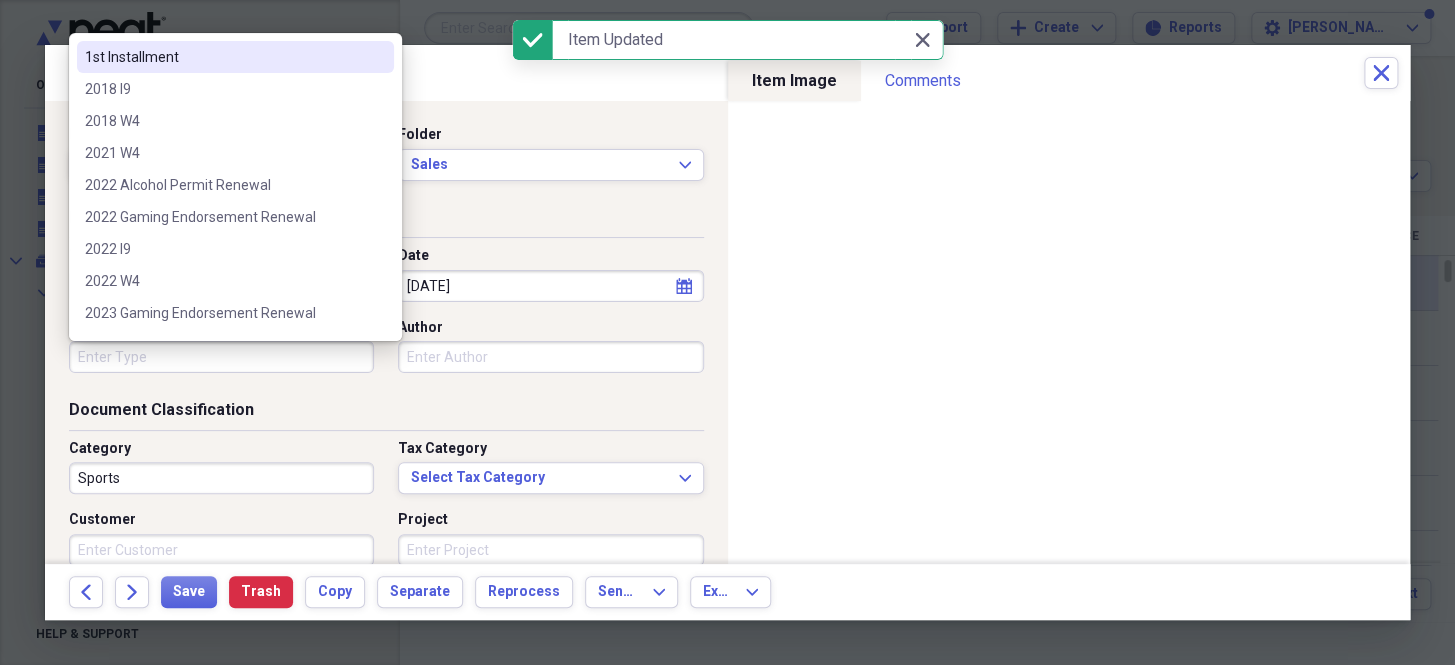 click on "Type" at bounding box center [221, 357] 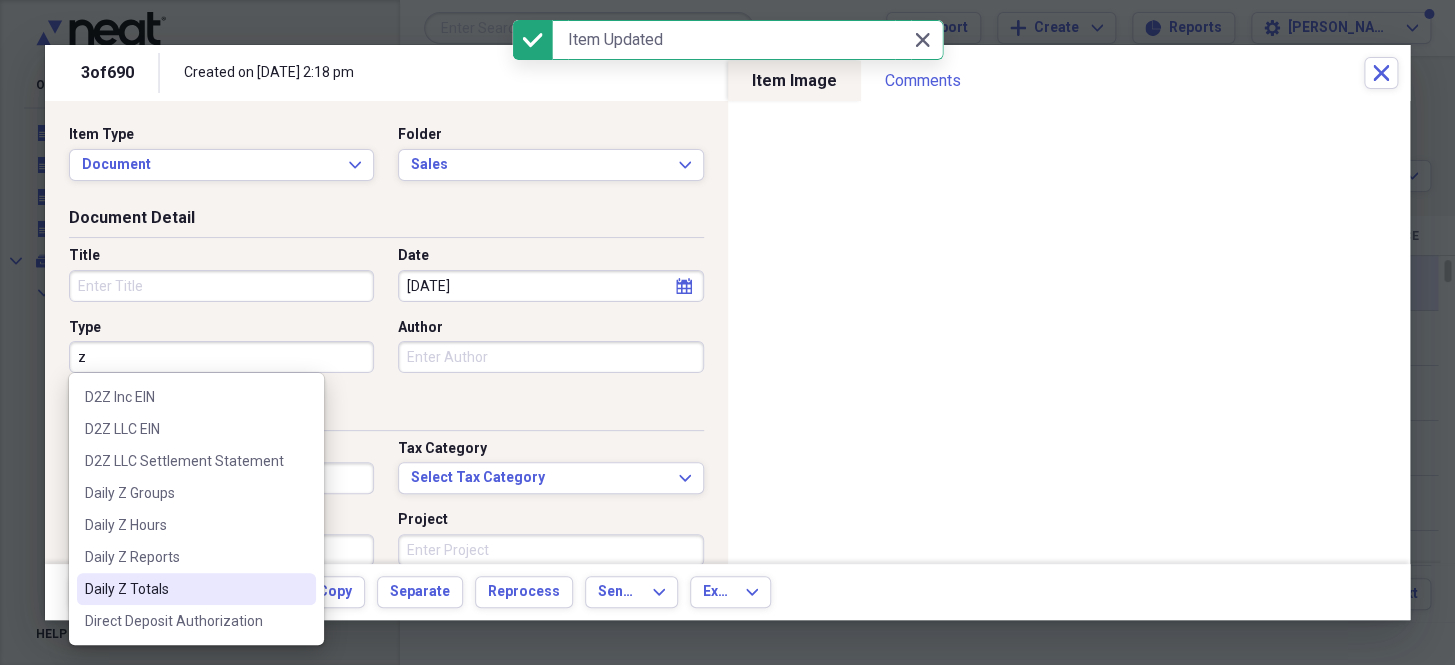 click on "Daily Z Totals" at bounding box center (184, 589) 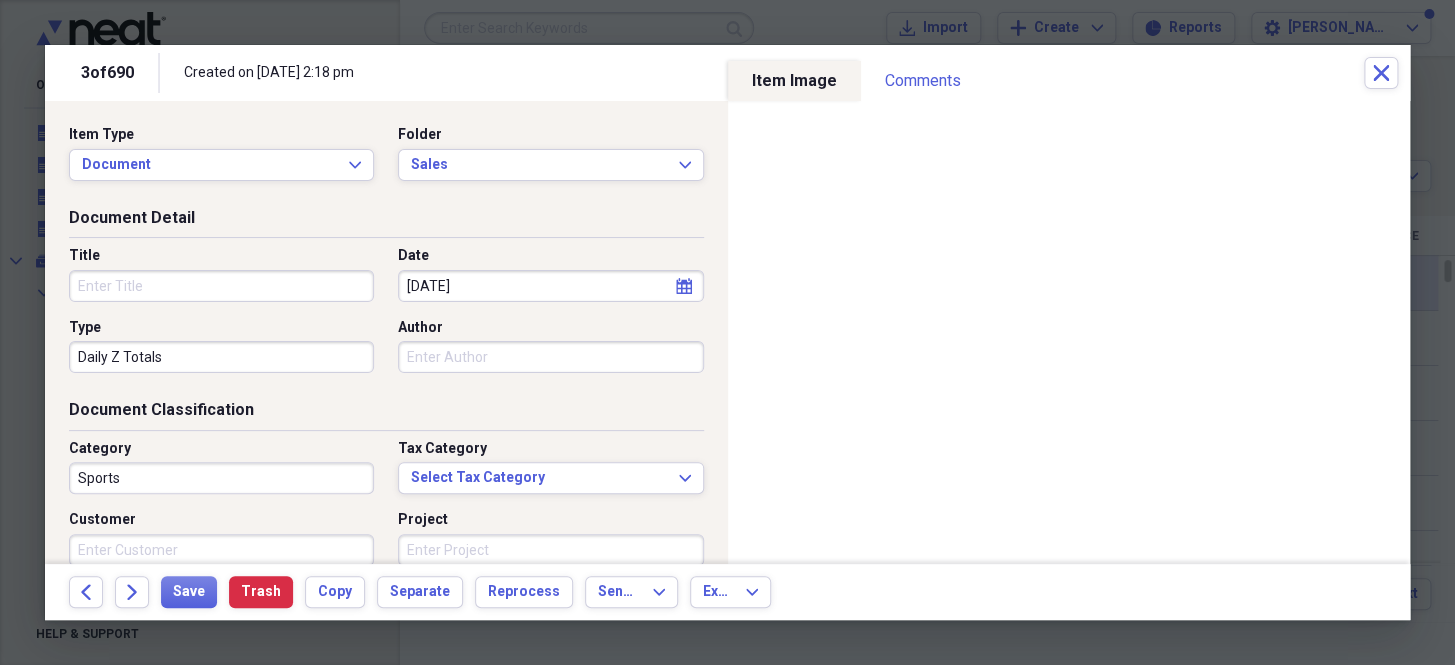 click on "Sports" at bounding box center (221, 478) 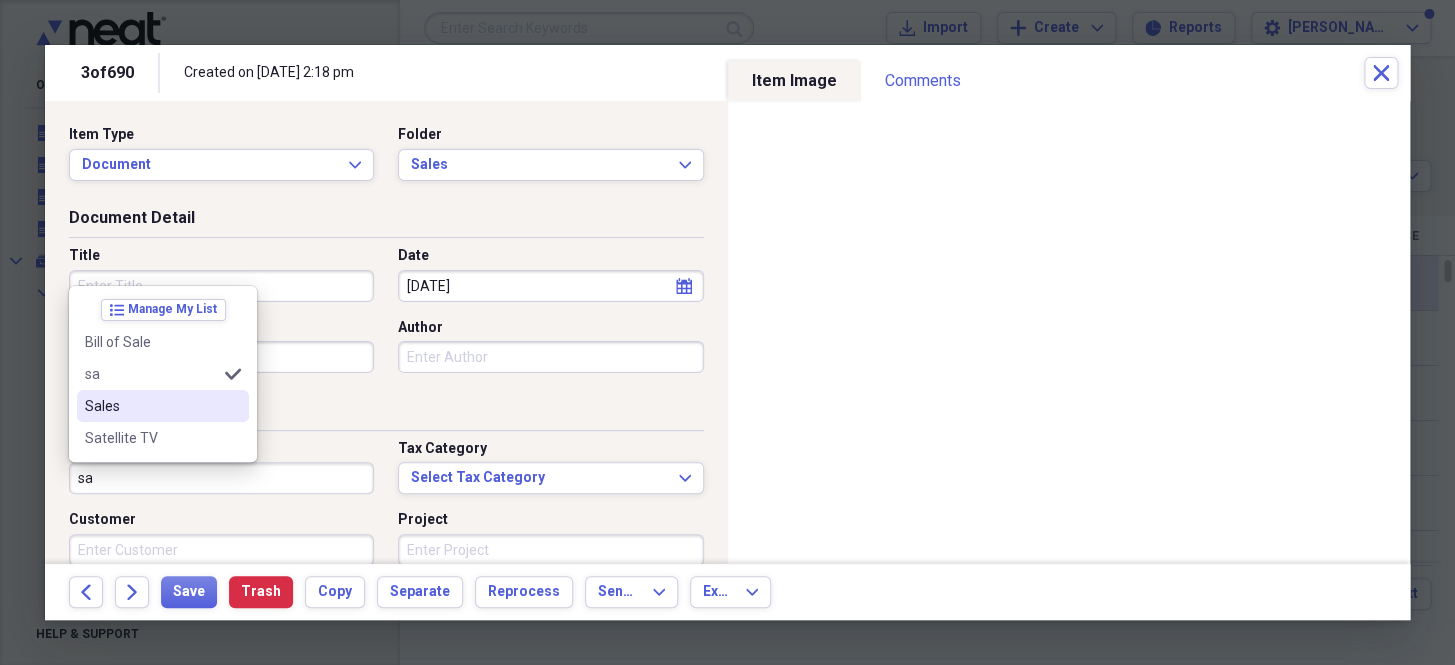 click on "Sales" at bounding box center [151, 406] 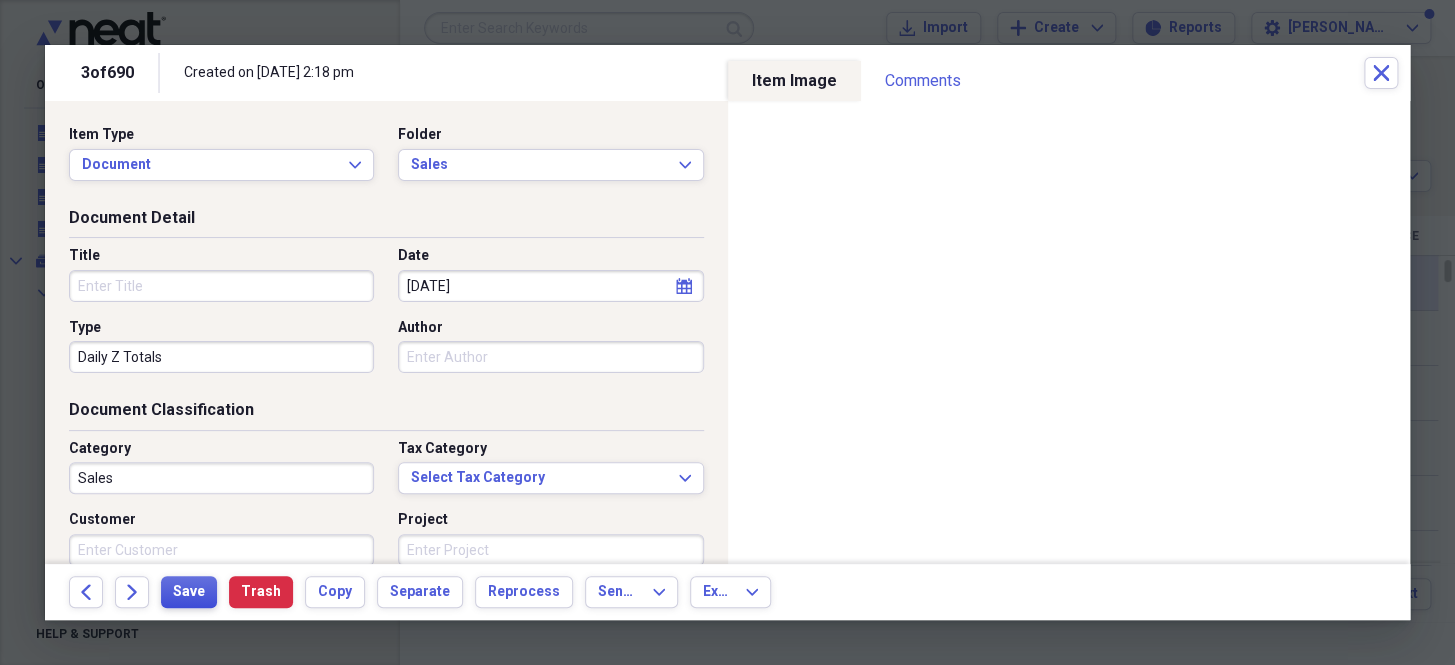 click on "Save" at bounding box center (189, 592) 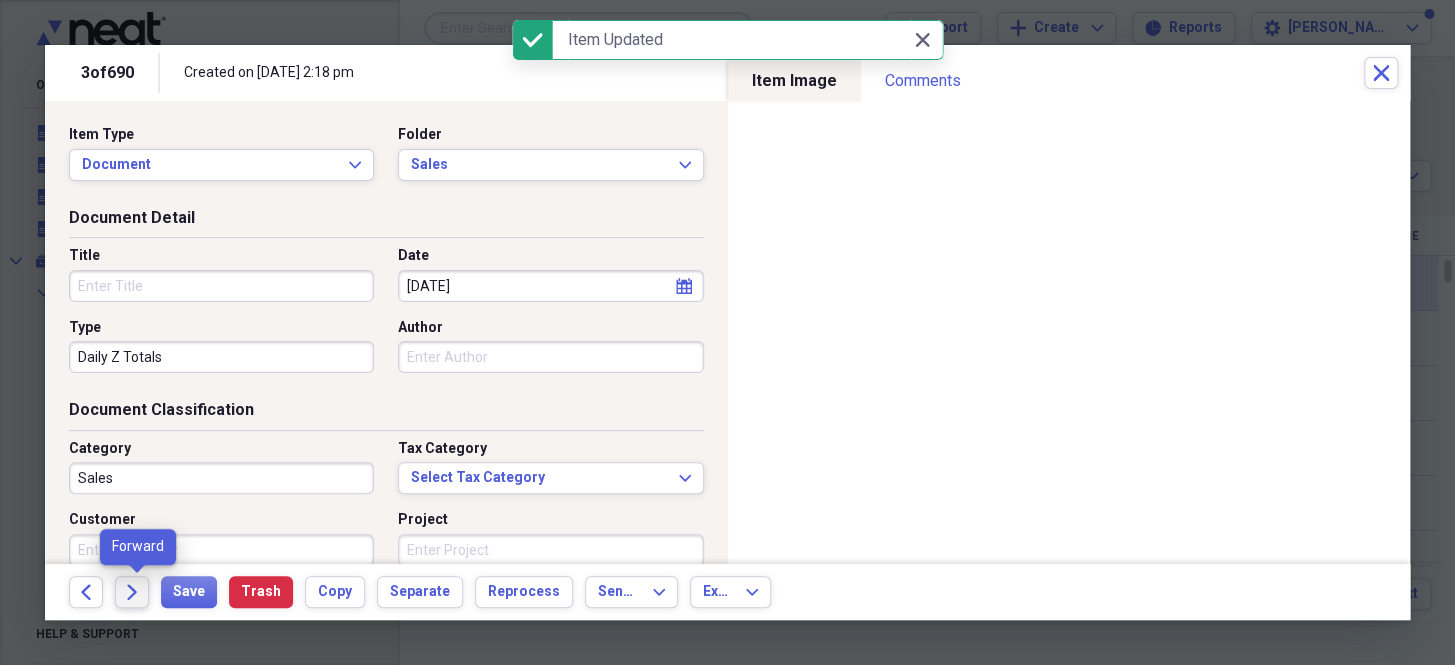 click on "Forward" 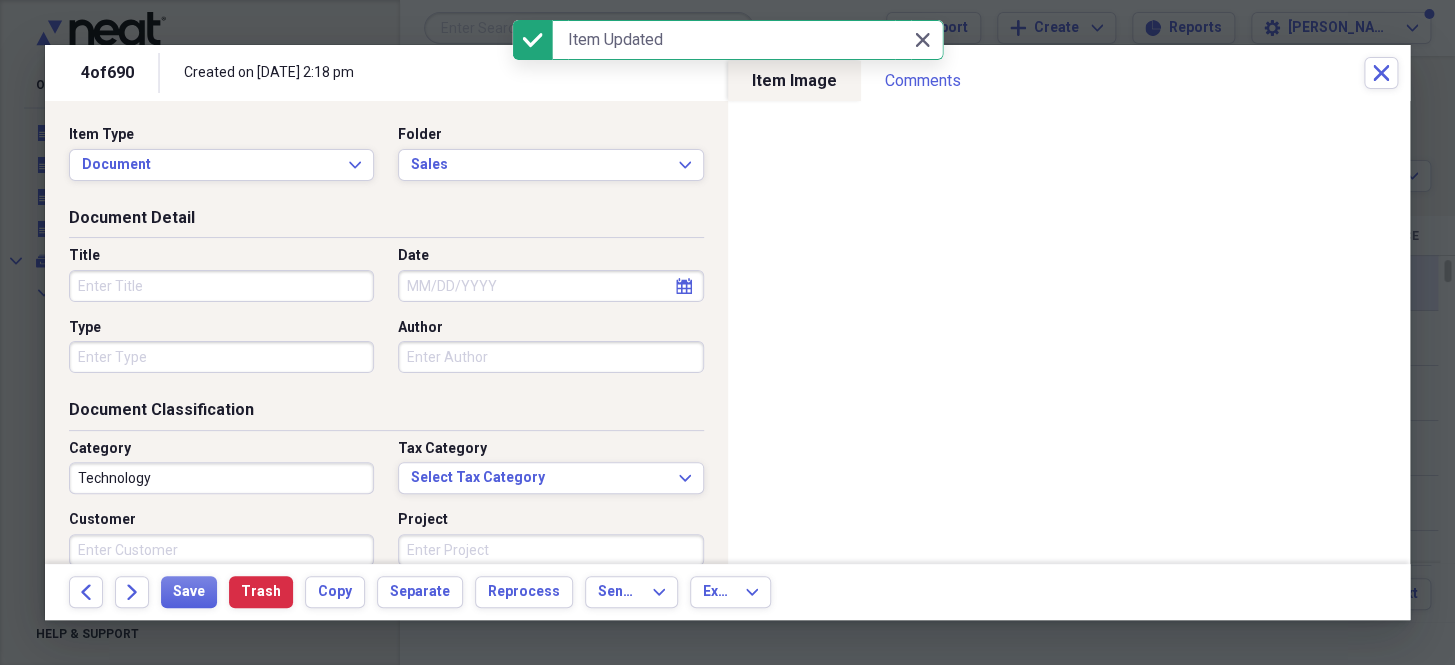 click on "Date" at bounding box center (550, 286) 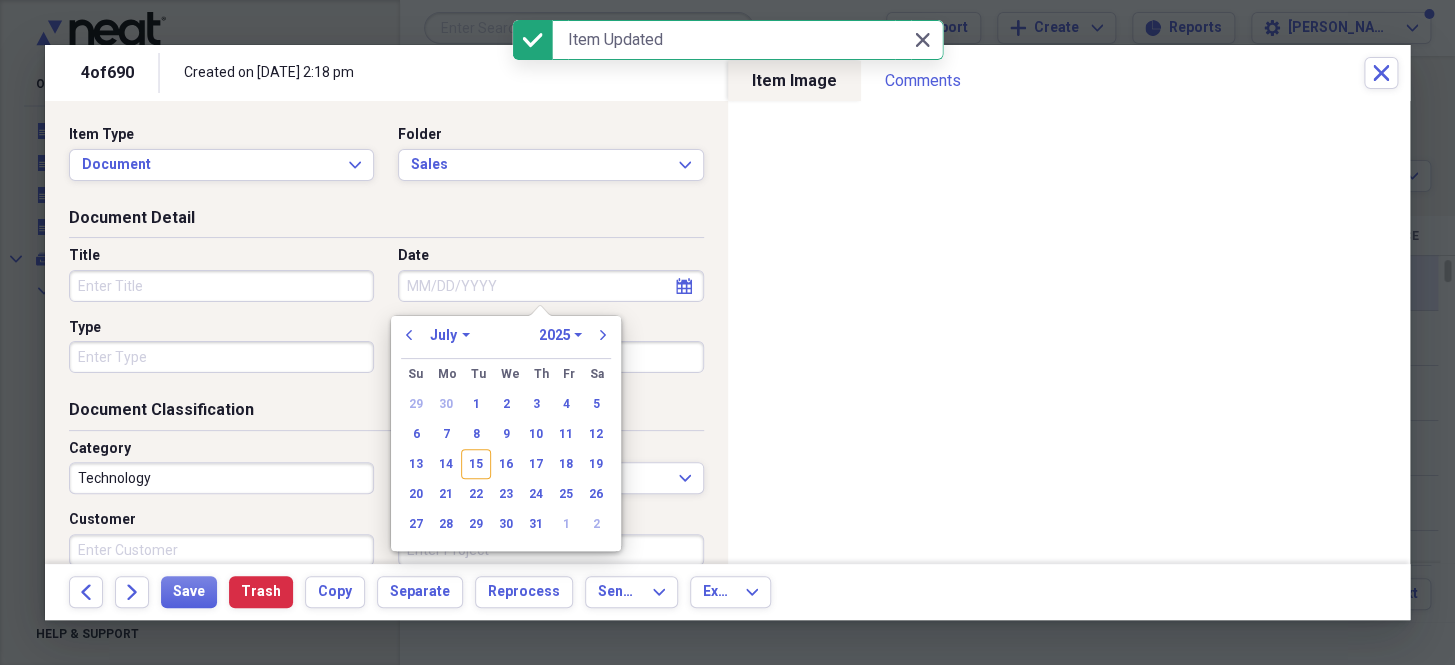 paste on "[DATE]" 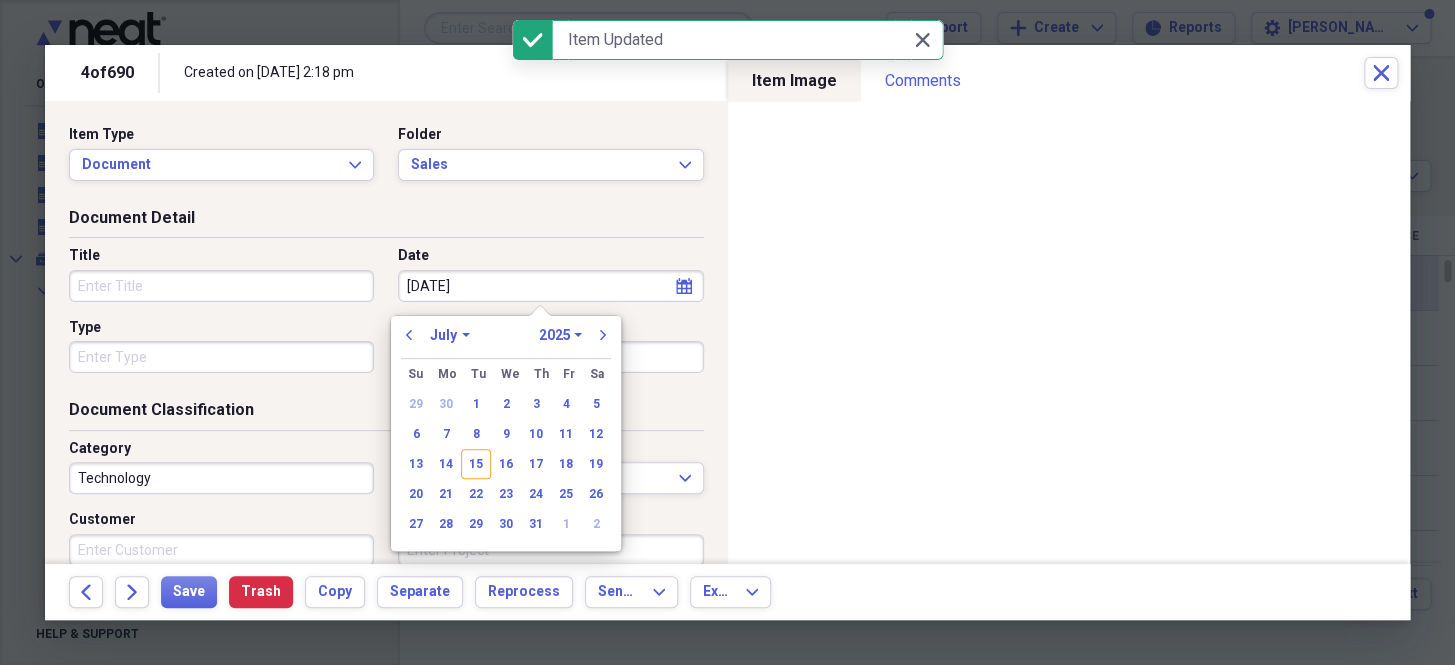 select on "5" 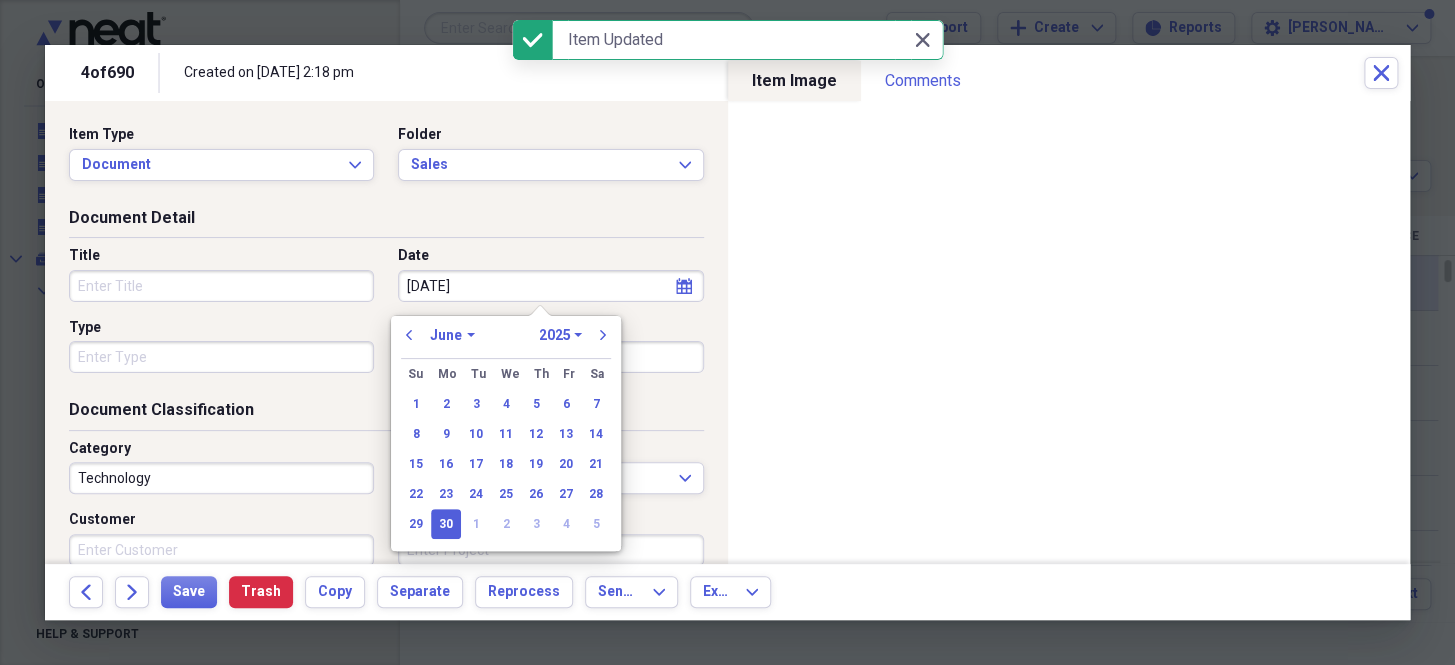 type 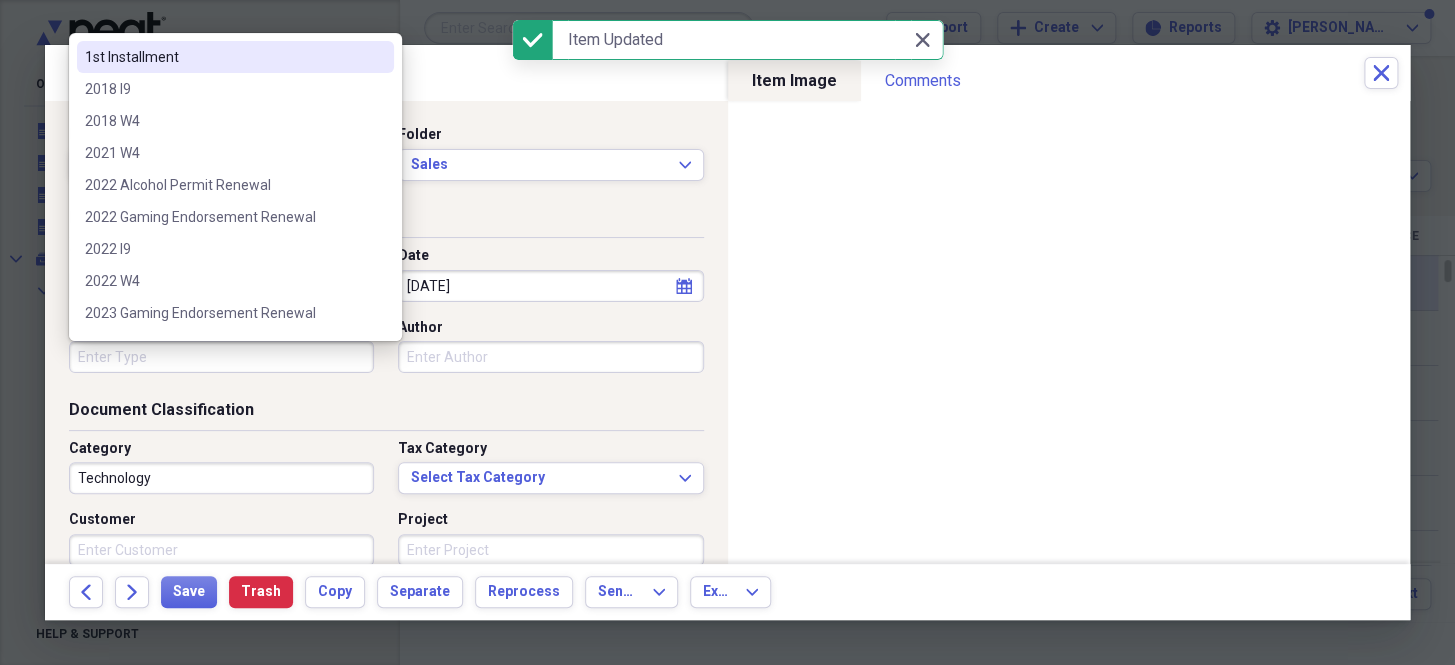 click on "Type" at bounding box center (221, 357) 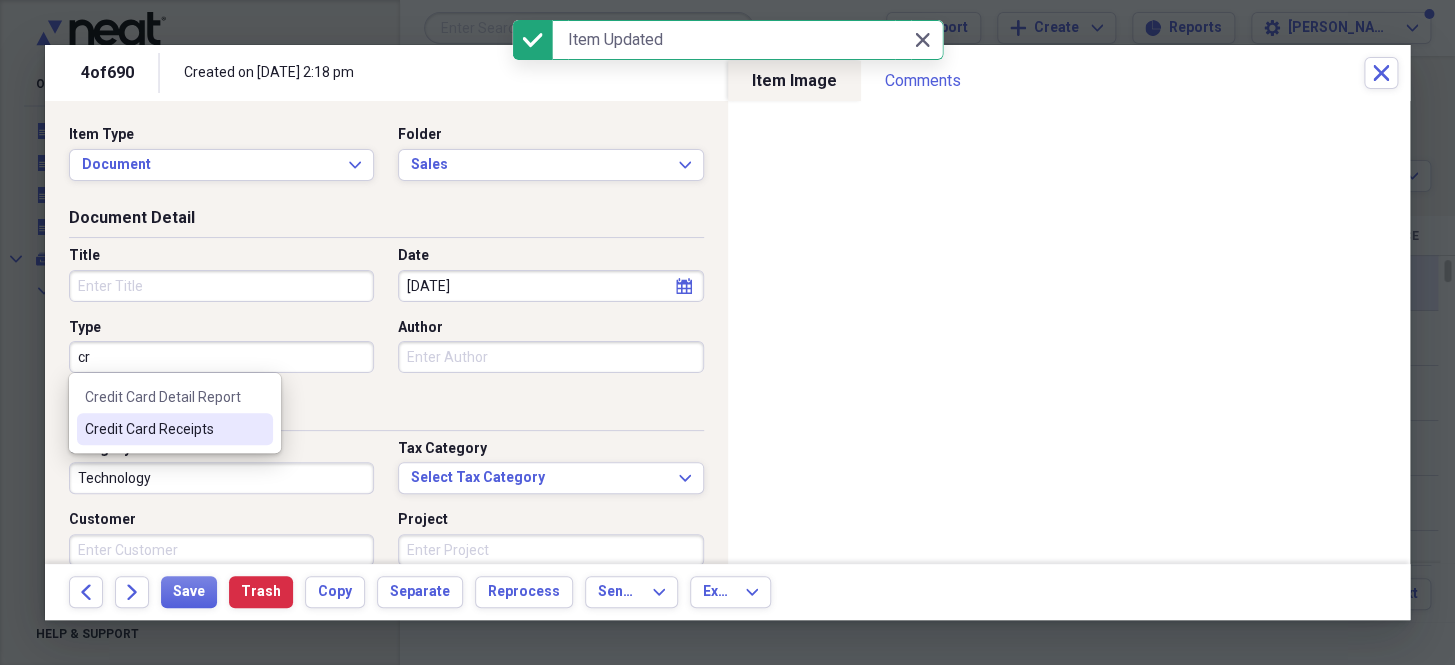 click on "Credit Card Receipts" at bounding box center [163, 429] 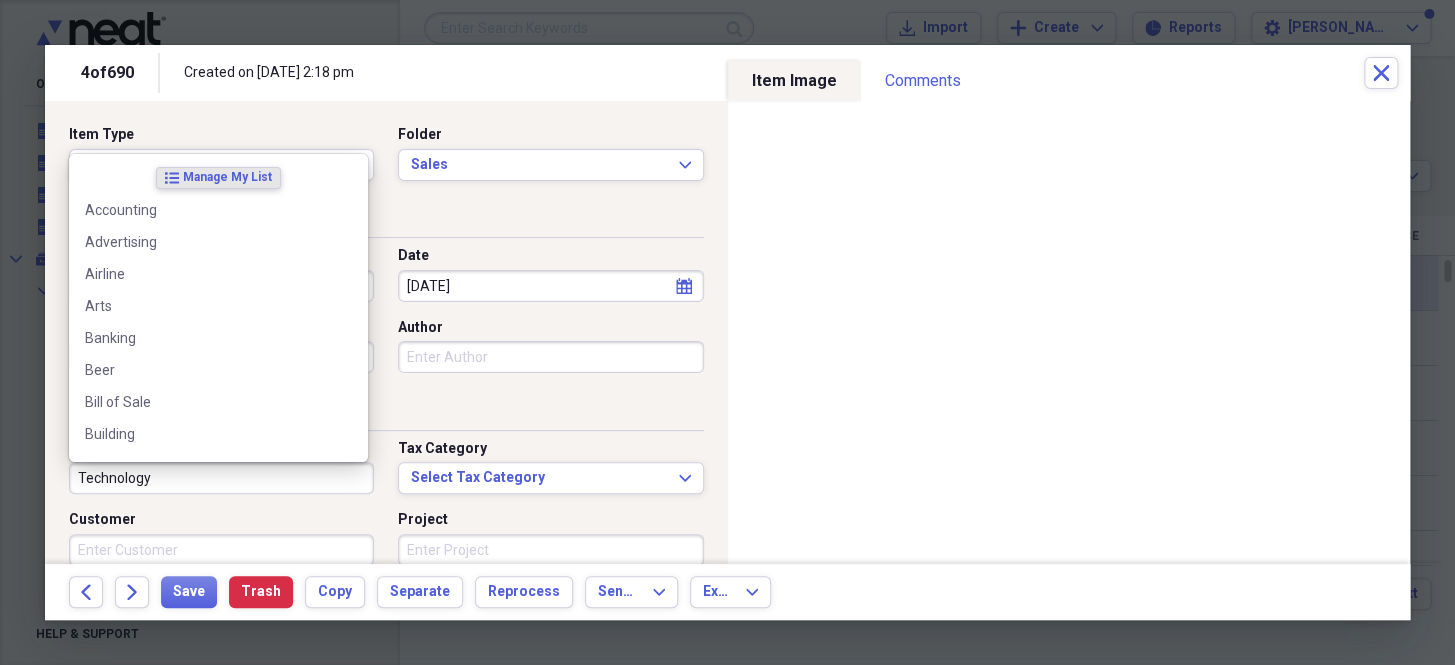 click on "Technology" at bounding box center (221, 478) 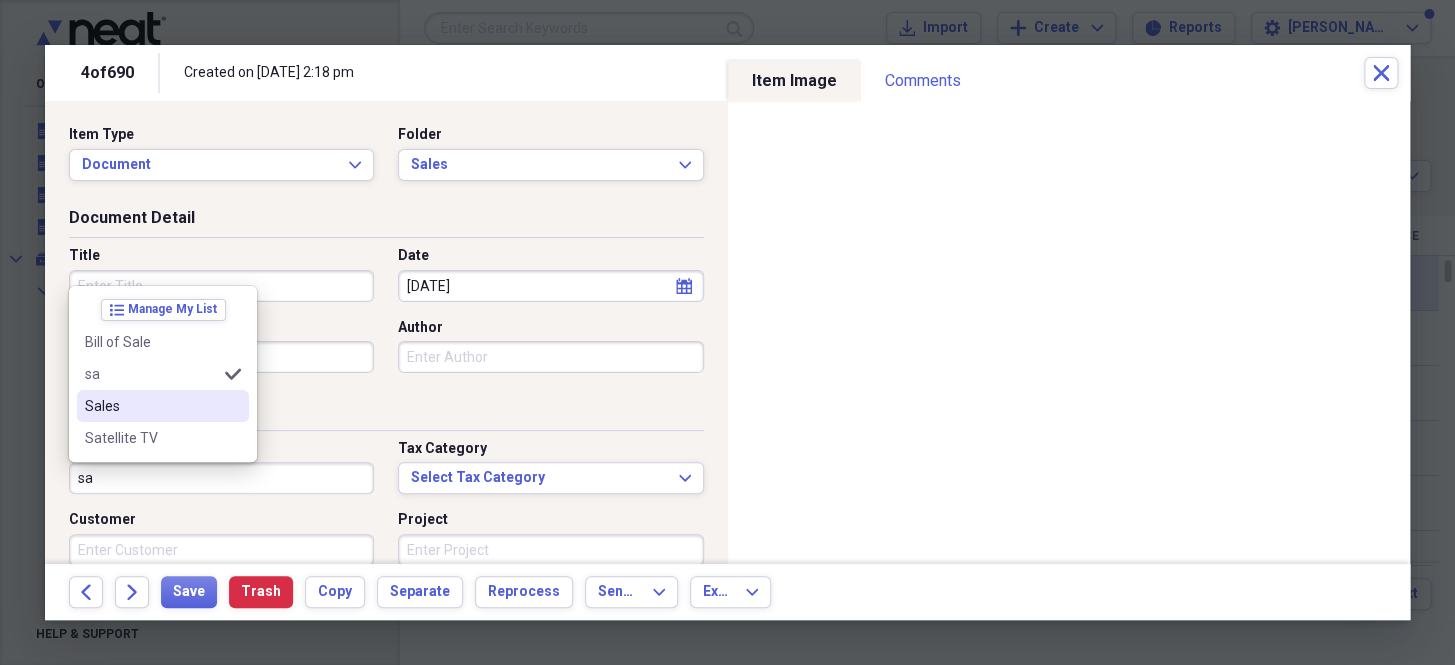 click on "Sales" at bounding box center (151, 406) 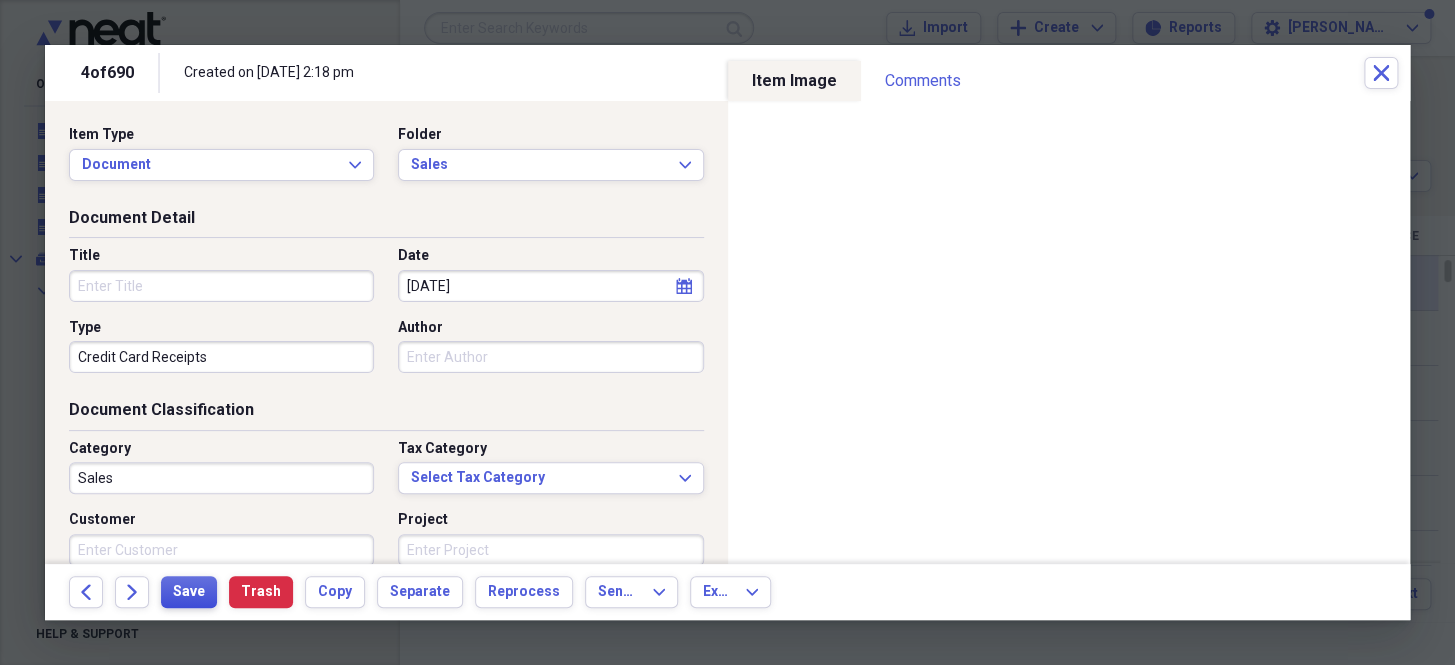 click on "Save" at bounding box center (189, 592) 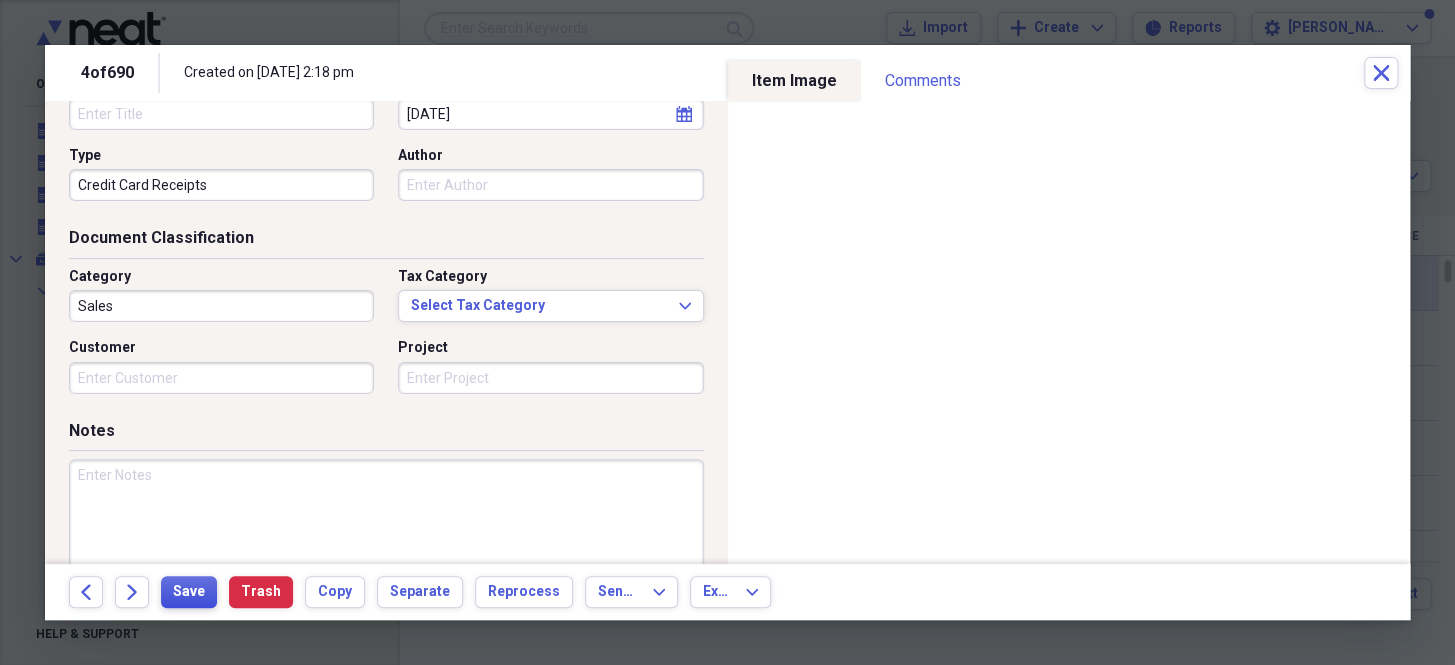 scroll, scrollTop: 181, scrollLeft: 0, axis: vertical 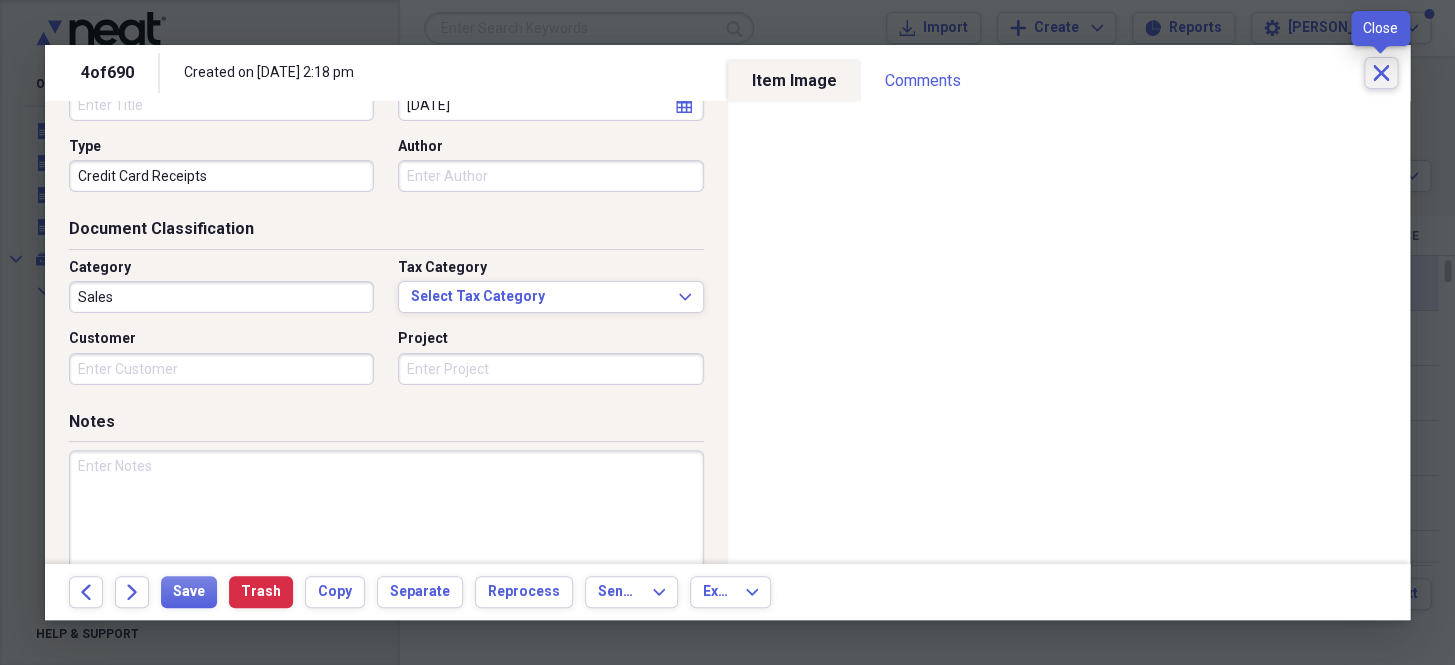 click on "Close" at bounding box center [1381, 73] 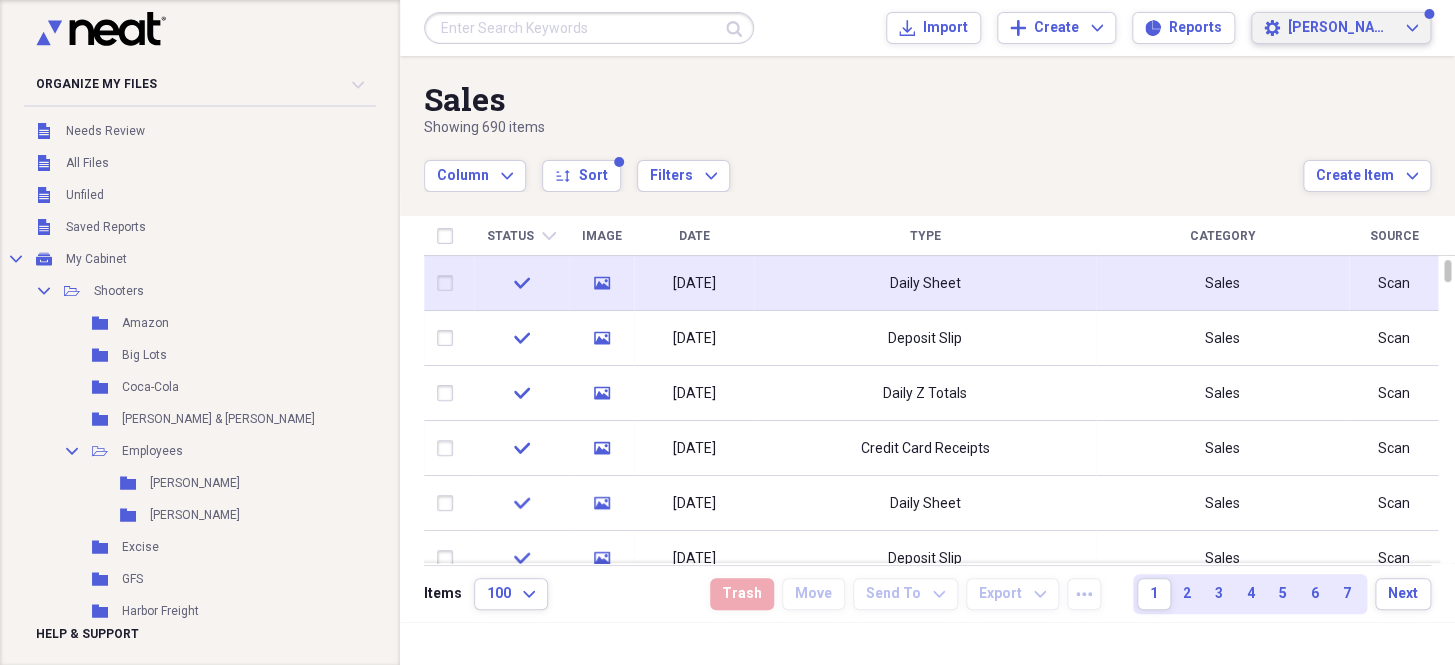 click on "[PERSON_NAME]" at bounding box center (1341, 28) 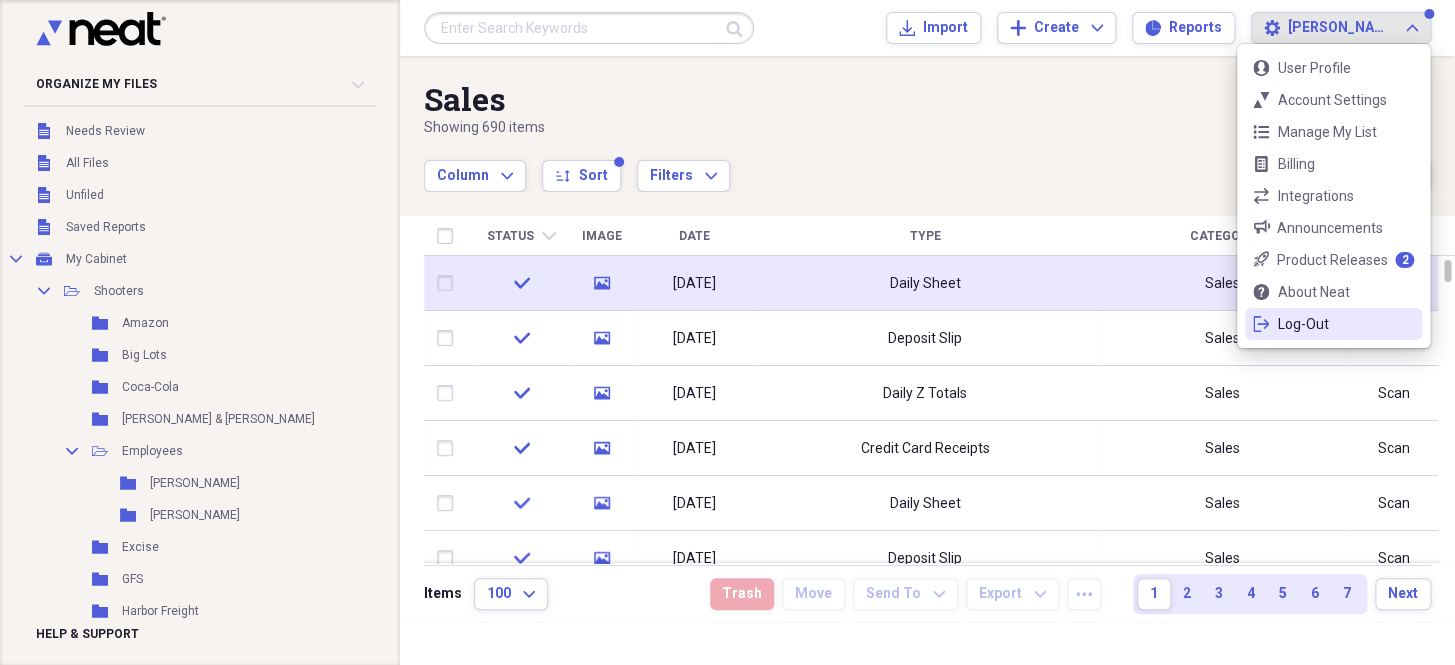 click on "Log-Out" at bounding box center (1333, 324) 